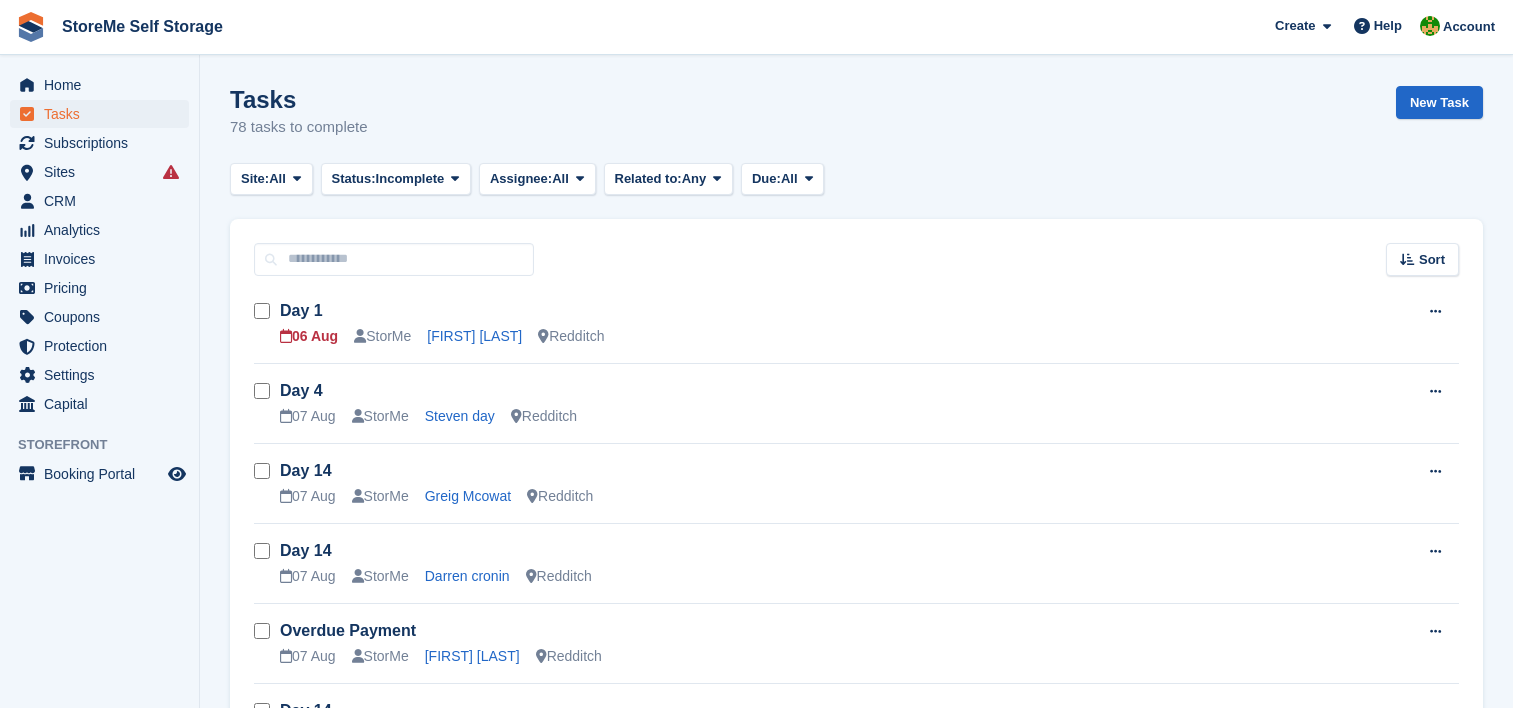 scroll, scrollTop: 0, scrollLeft: 0, axis: both 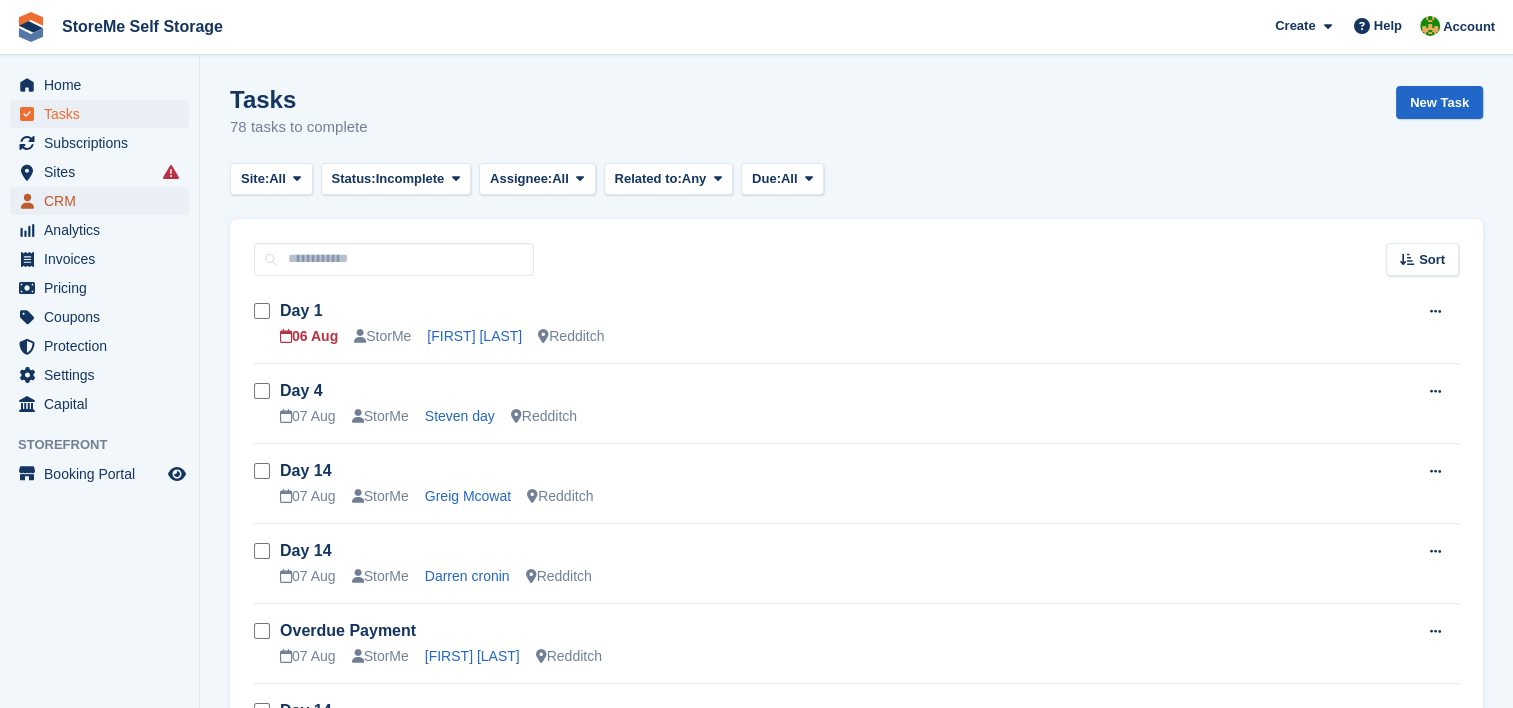 click on "CRM" at bounding box center (104, 201) 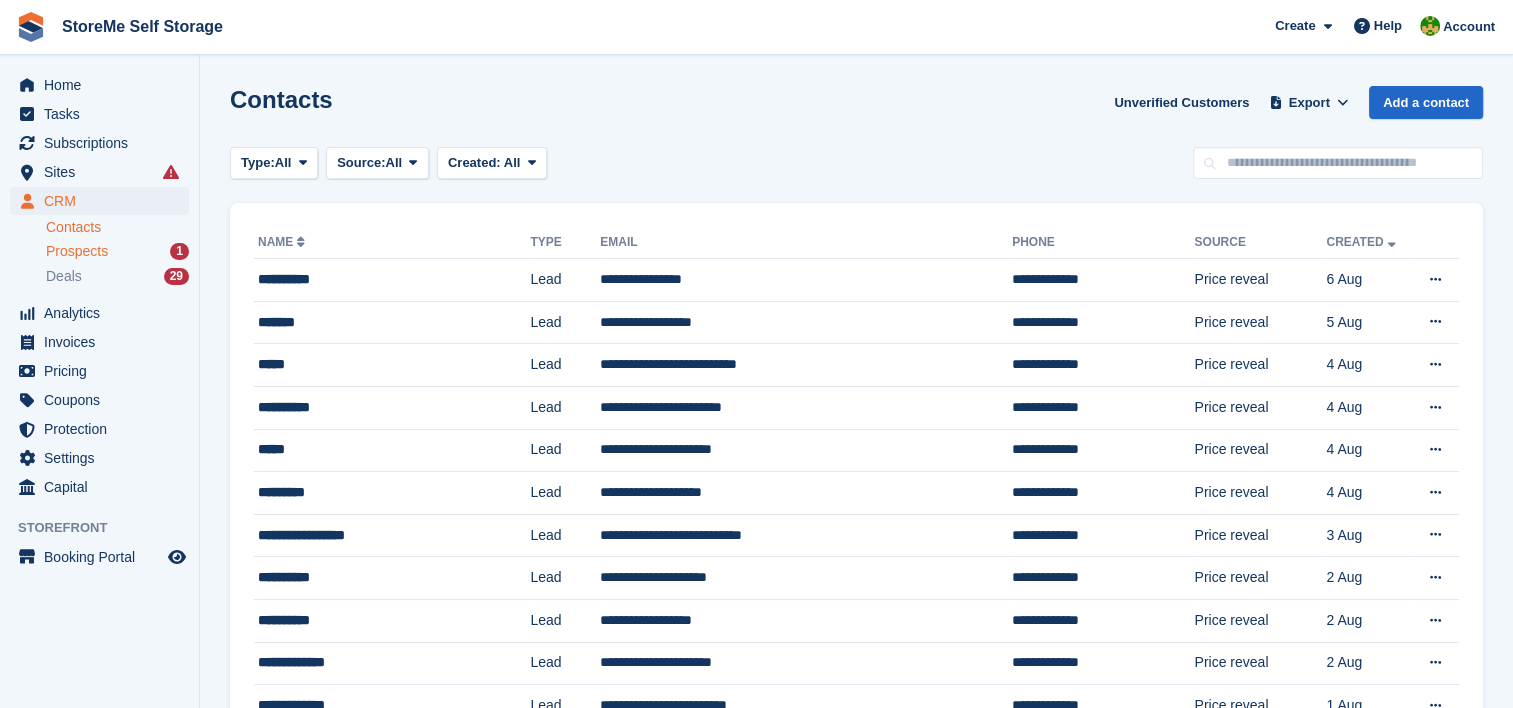 click on "Prospects" at bounding box center (77, 251) 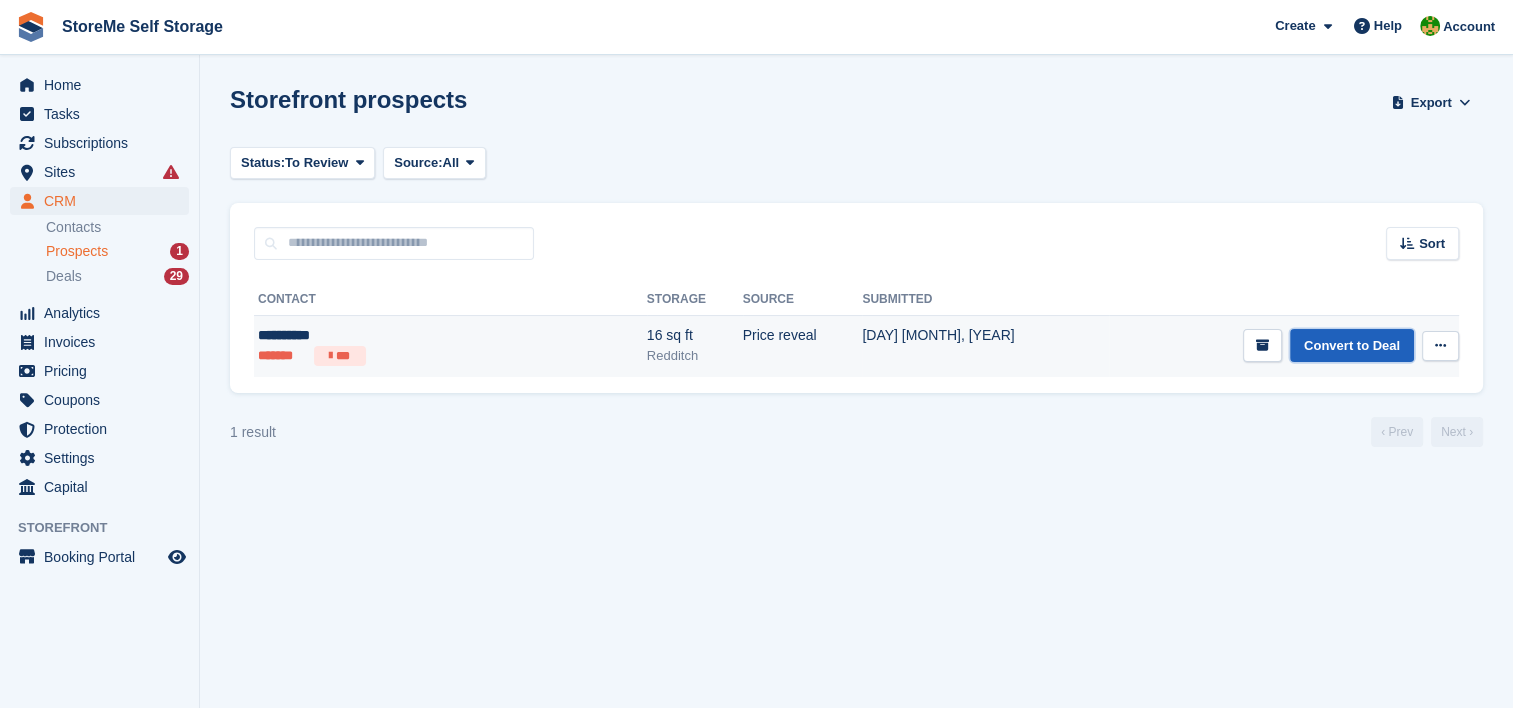 click on "Convert to Deal" at bounding box center [1352, 345] 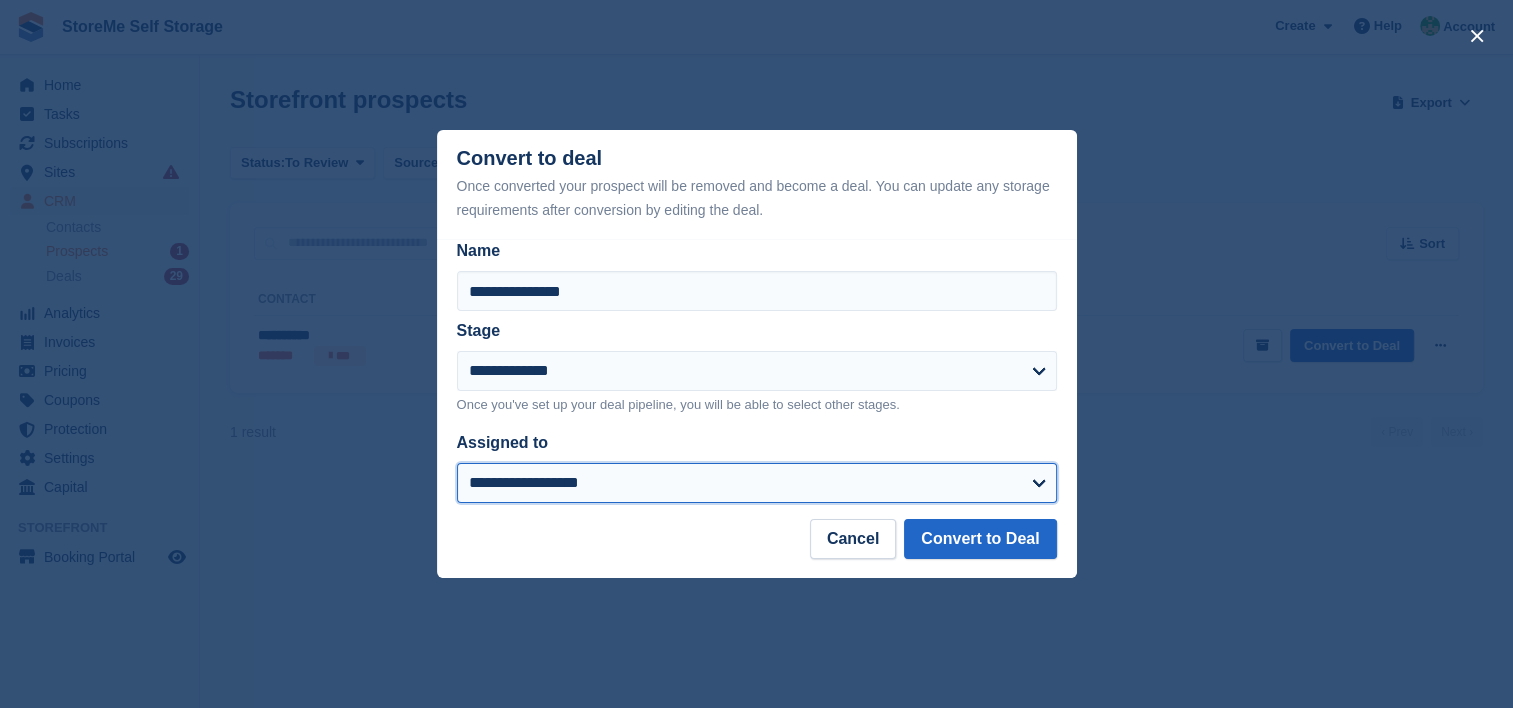 click on "**********" at bounding box center (757, 483) 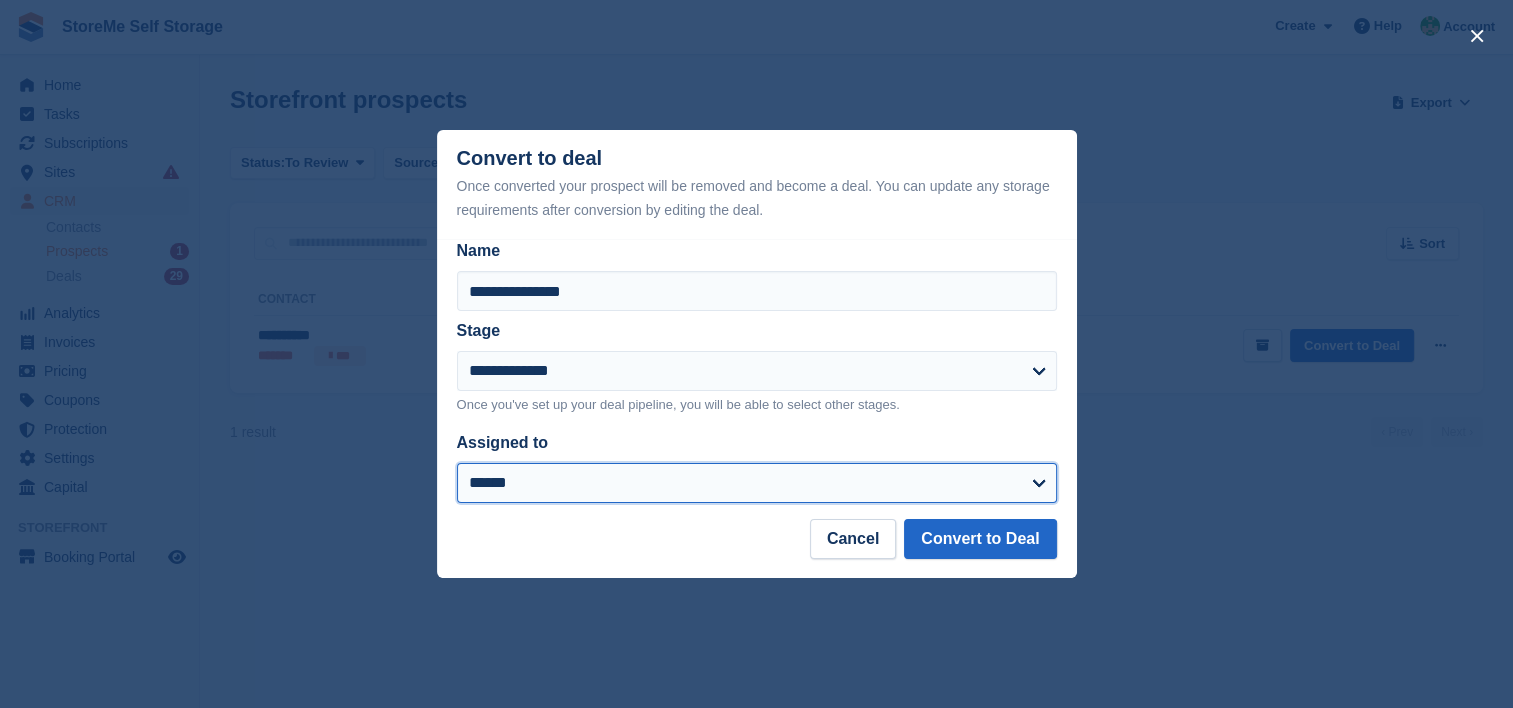 click on "**********" at bounding box center [757, 483] 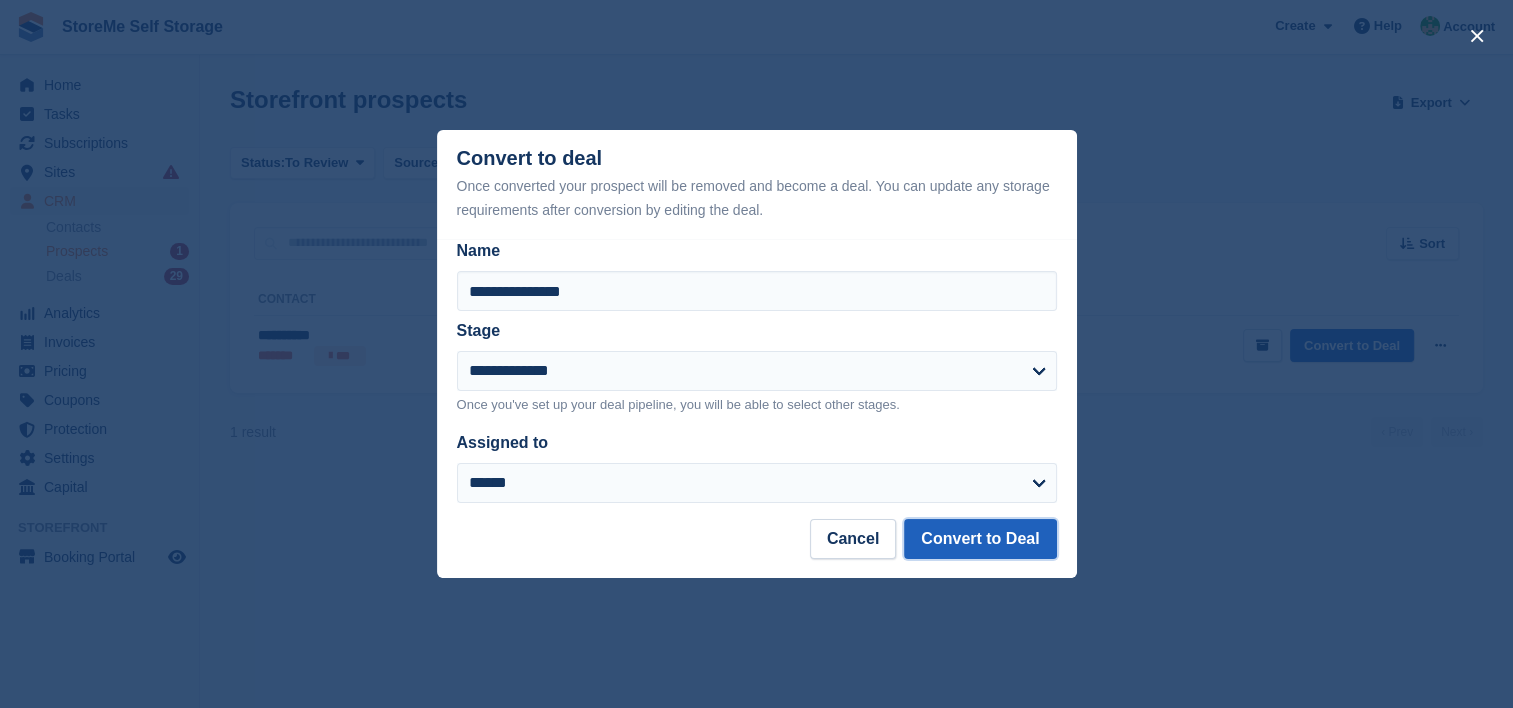 click on "Convert to Deal" at bounding box center (980, 539) 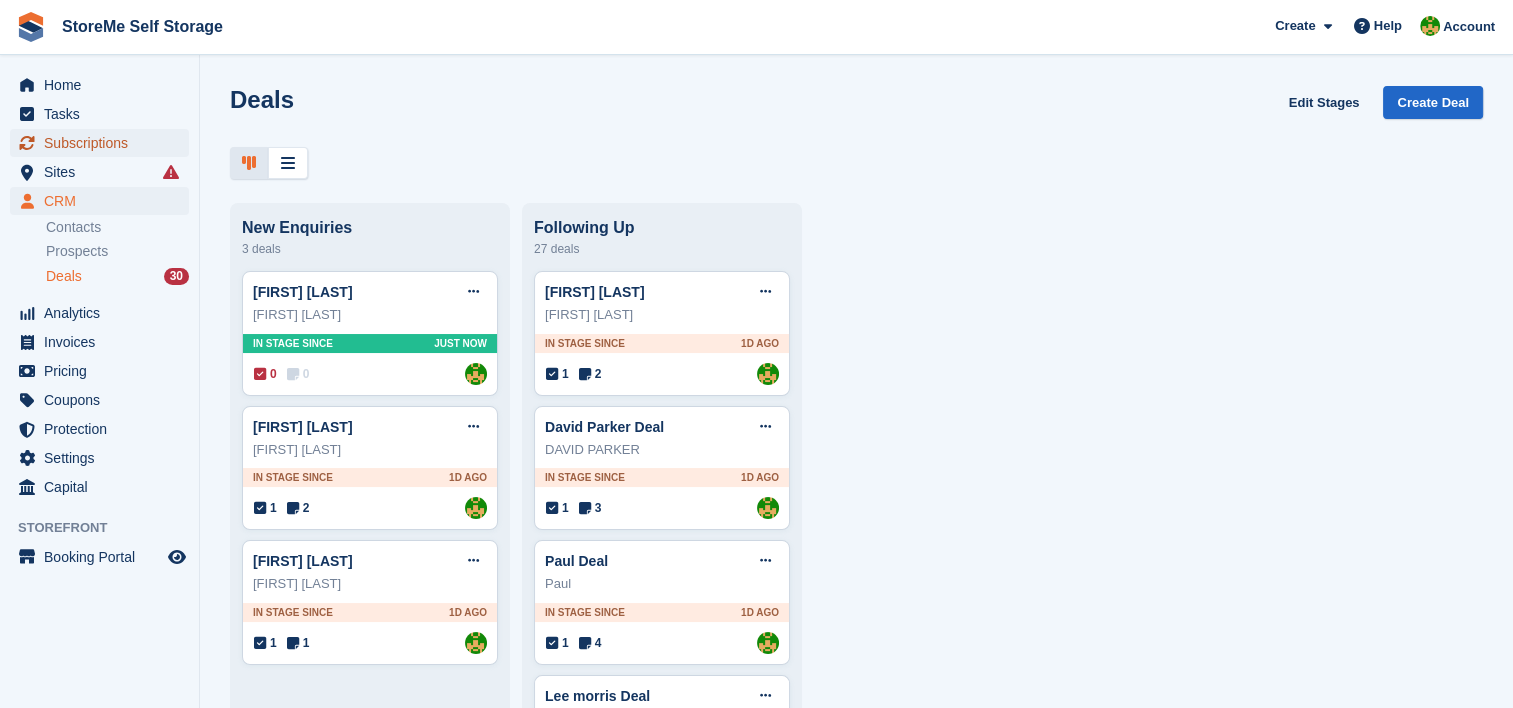 click on "Subscriptions" at bounding box center [104, 143] 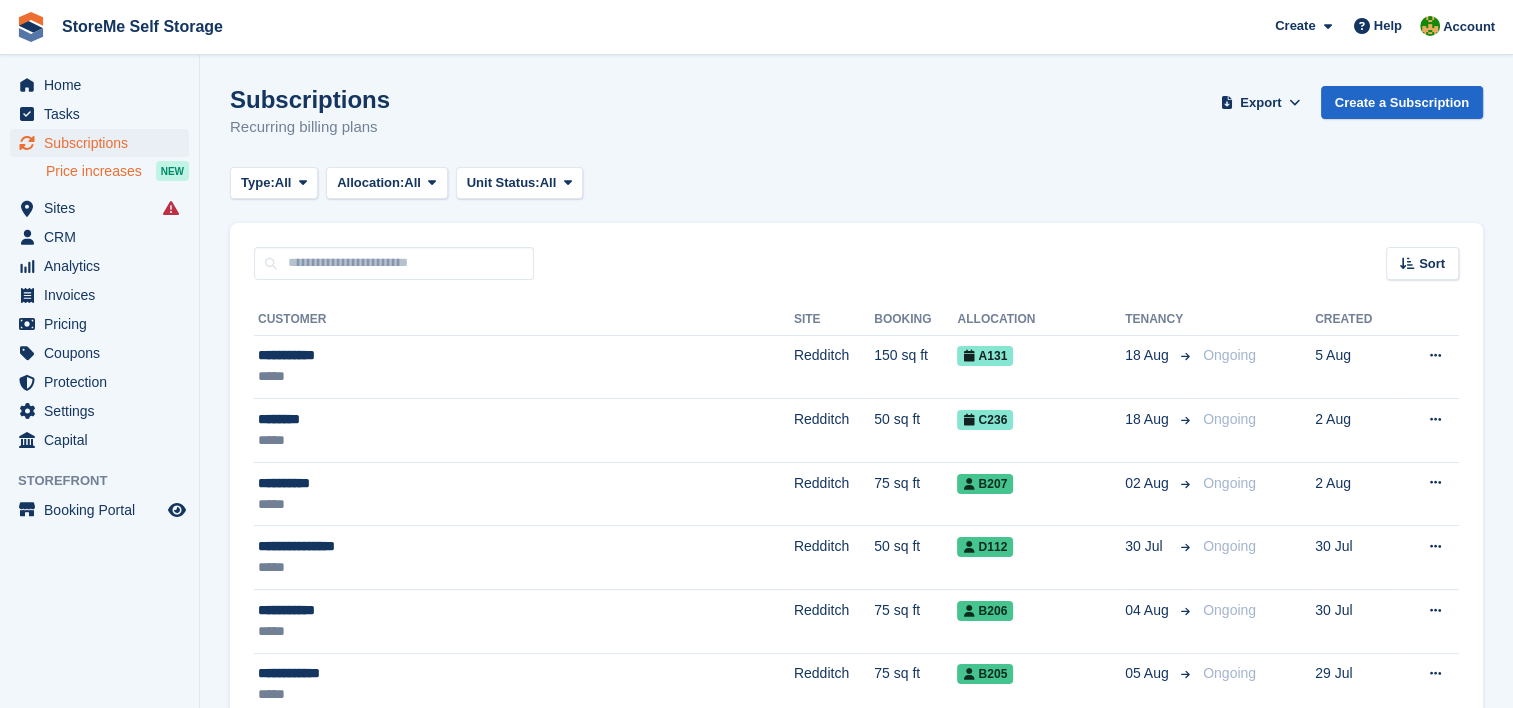 click on "Price increases" at bounding box center [94, 171] 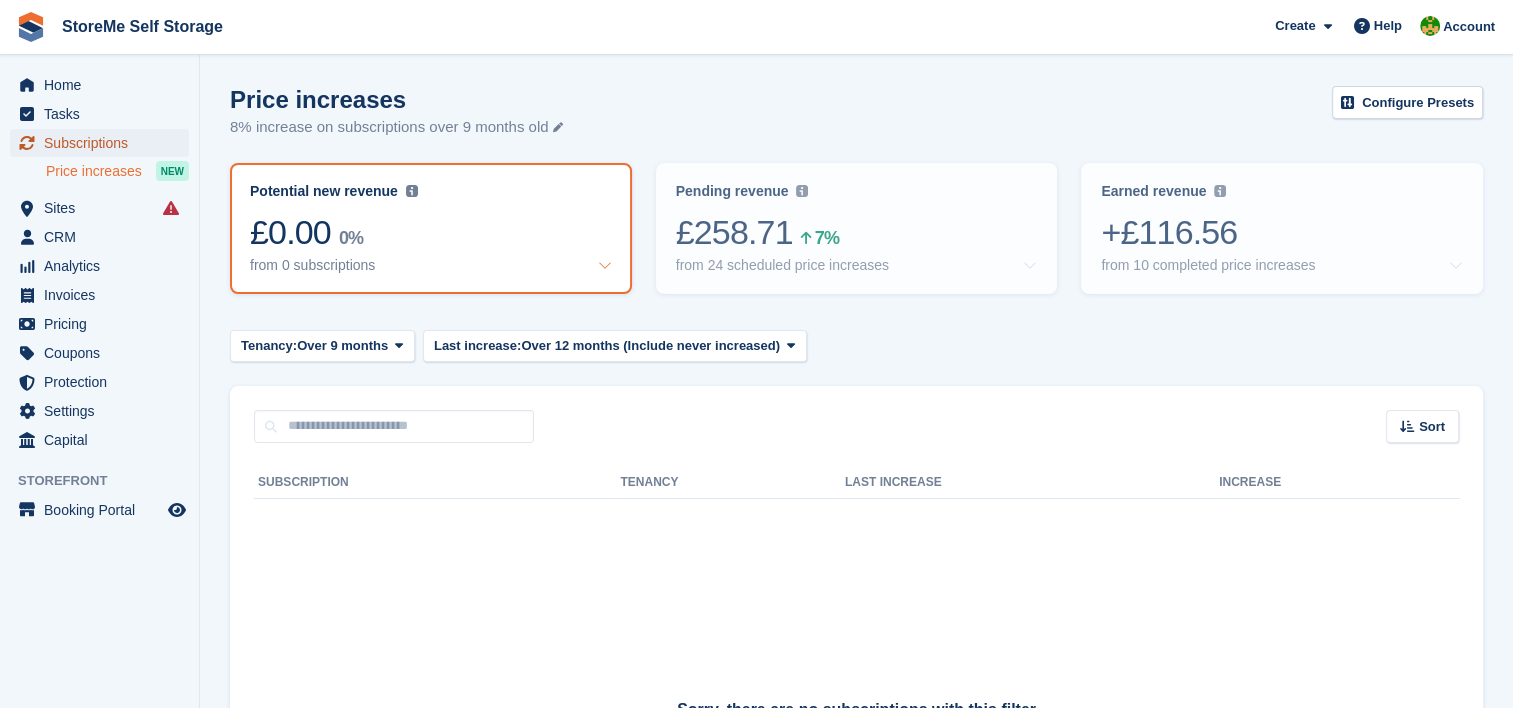 click on "Subscriptions" at bounding box center (104, 143) 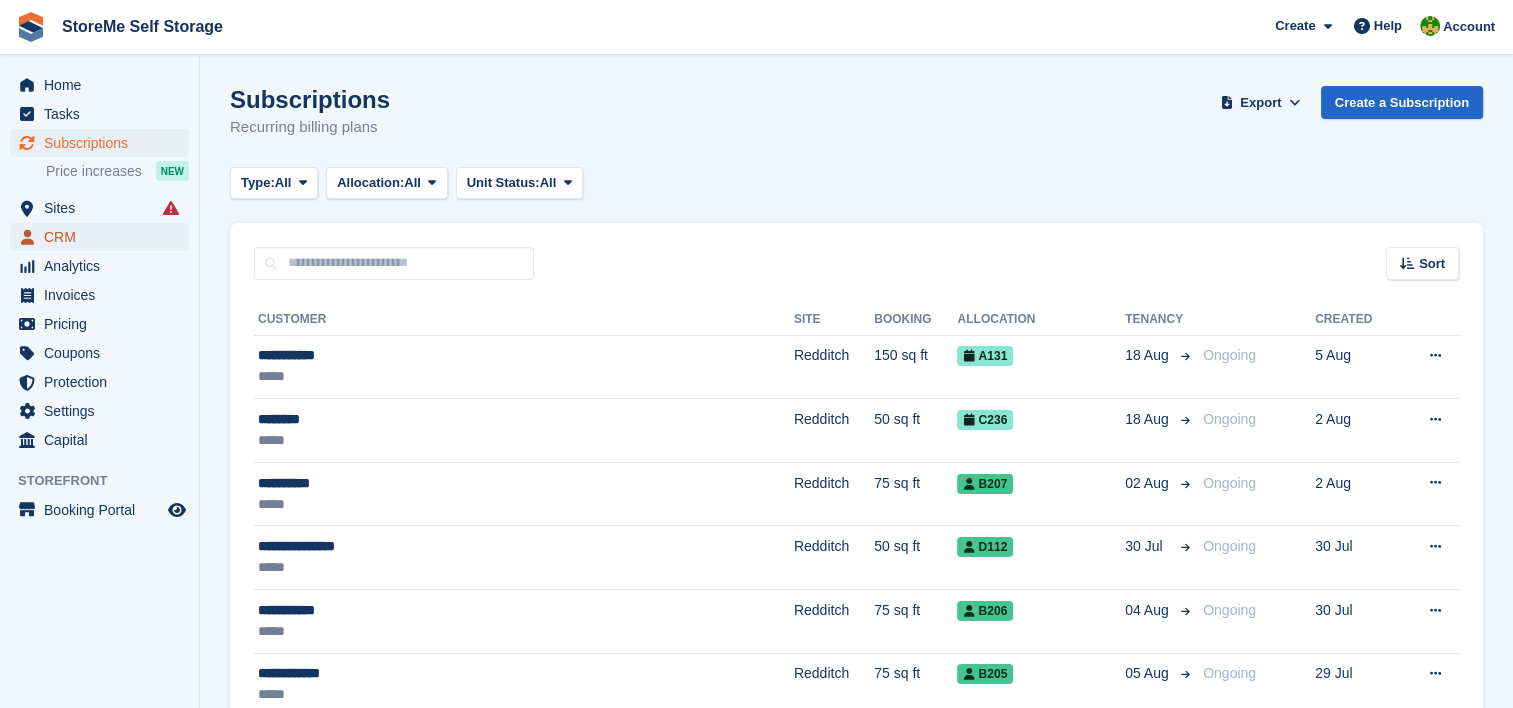 click on "CRM" at bounding box center [104, 237] 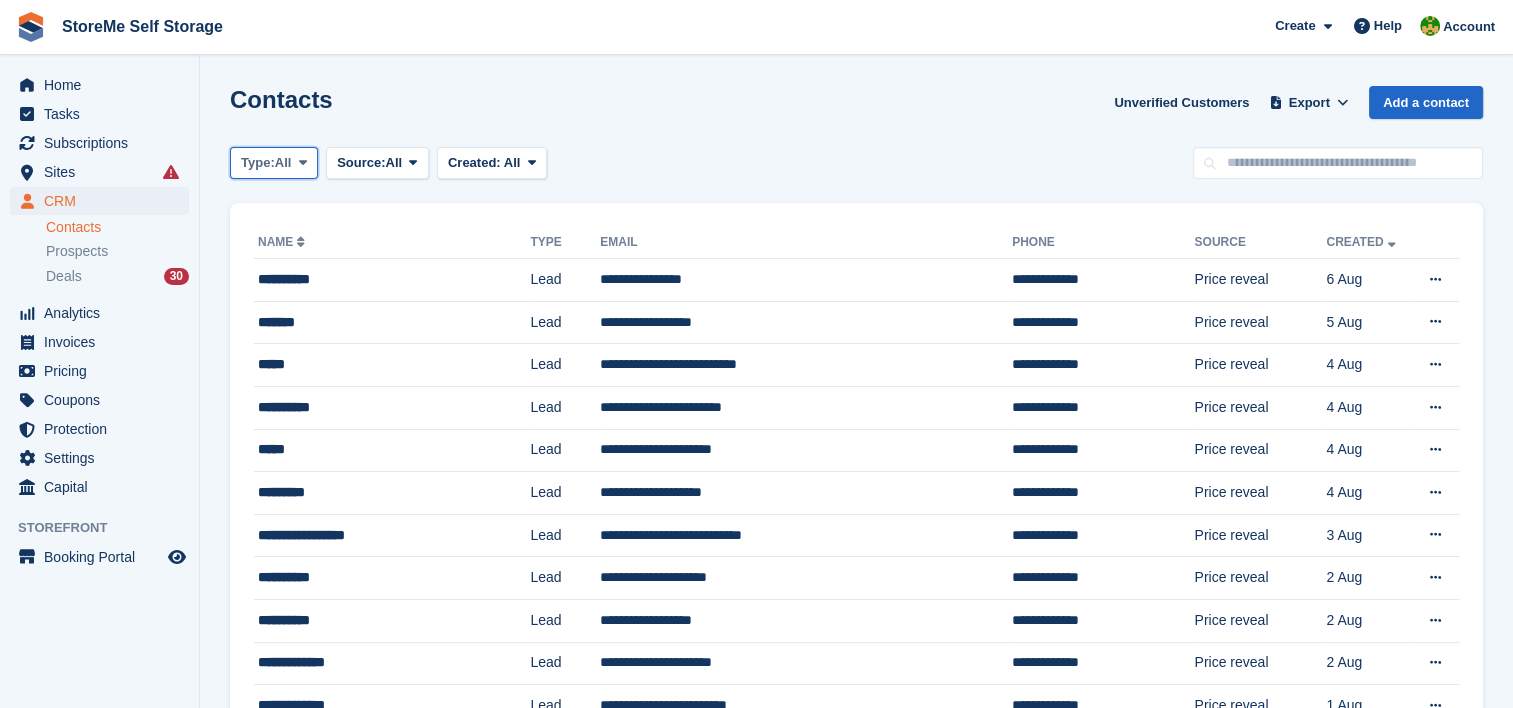 click on "Type:" at bounding box center (258, 163) 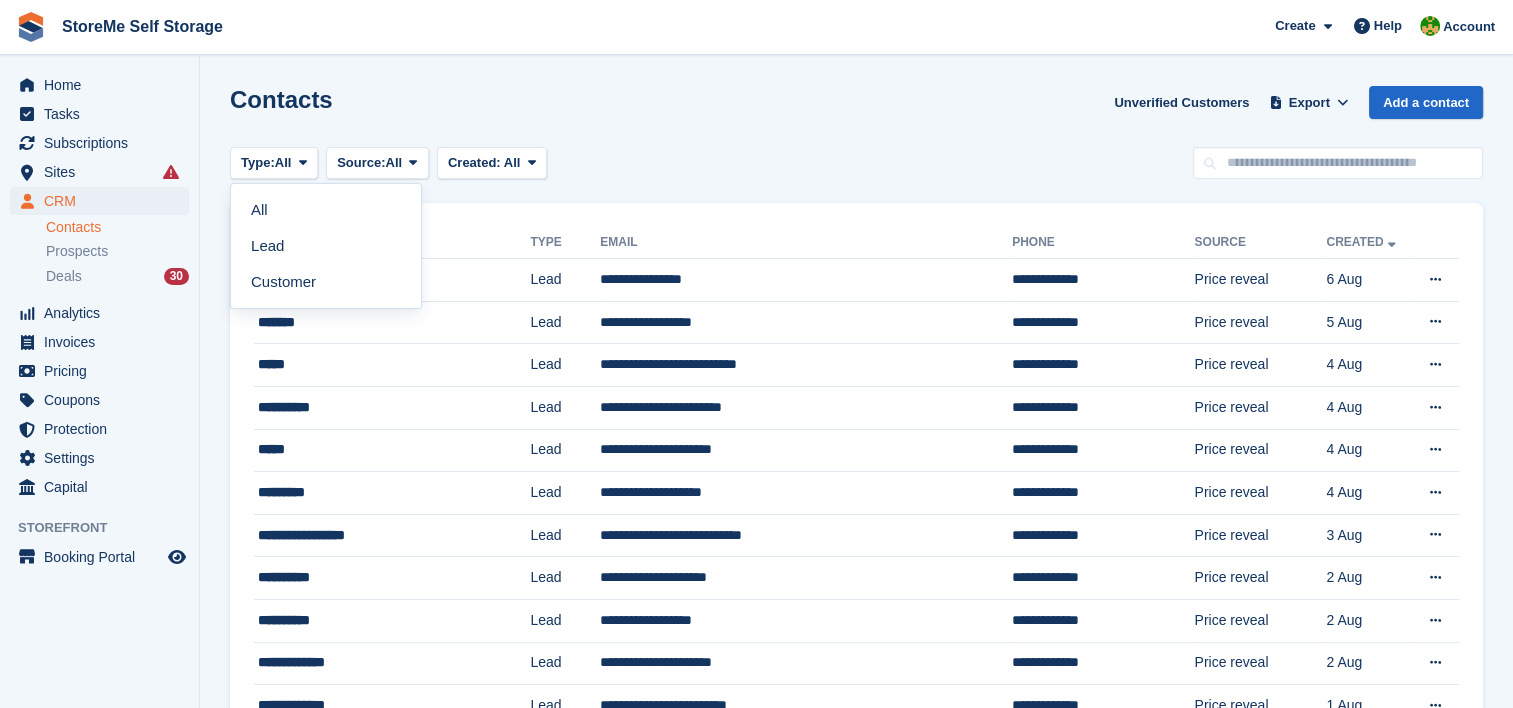 click on "Contacts
Unverified Customers
Export
Export Contacts
Export a CSV of all Contacts which match the current filters.
Please allow time for large exports.
Start Export
Add a contact
Type:
All
All
Lead
Customer
Source:
All
All
Storefront
Backoffice
Pre-Opening interest
Incomplete booking
Unit type interest
Price reveal
Quote requested
Storefront booking
Storefront pop-up form
External enquiry form
Phone call
Walk-in" at bounding box center [856, 1244] 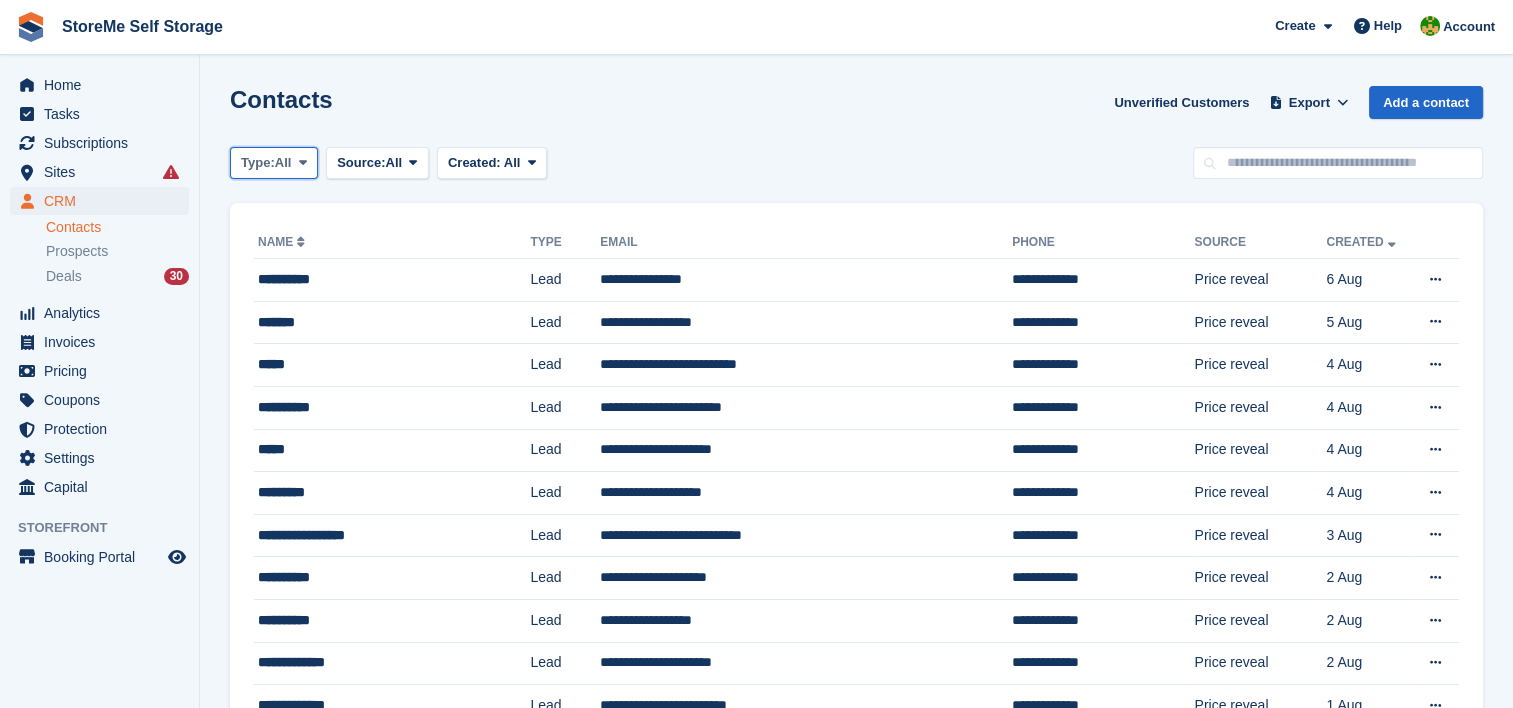 click at bounding box center (303, 163) 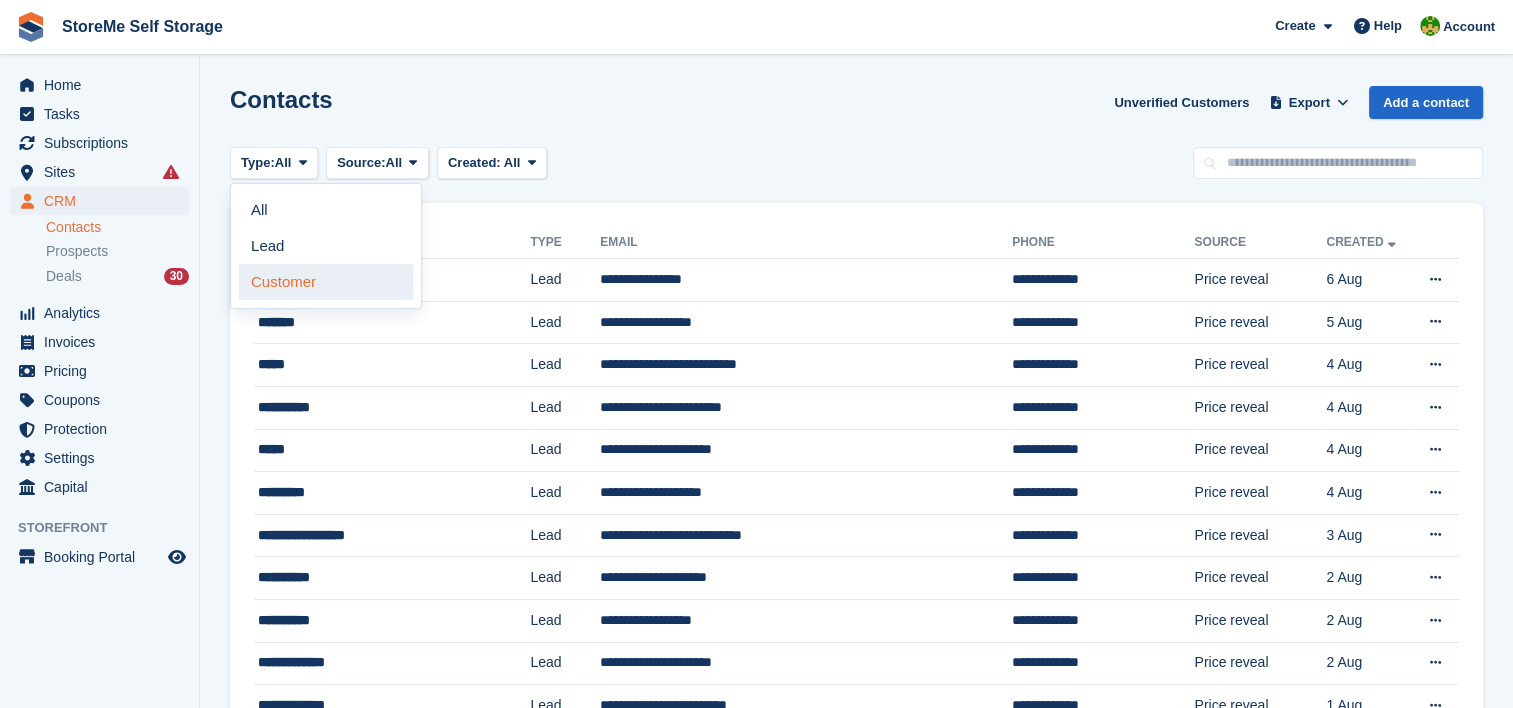 click on "Customer" at bounding box center (326, 282) 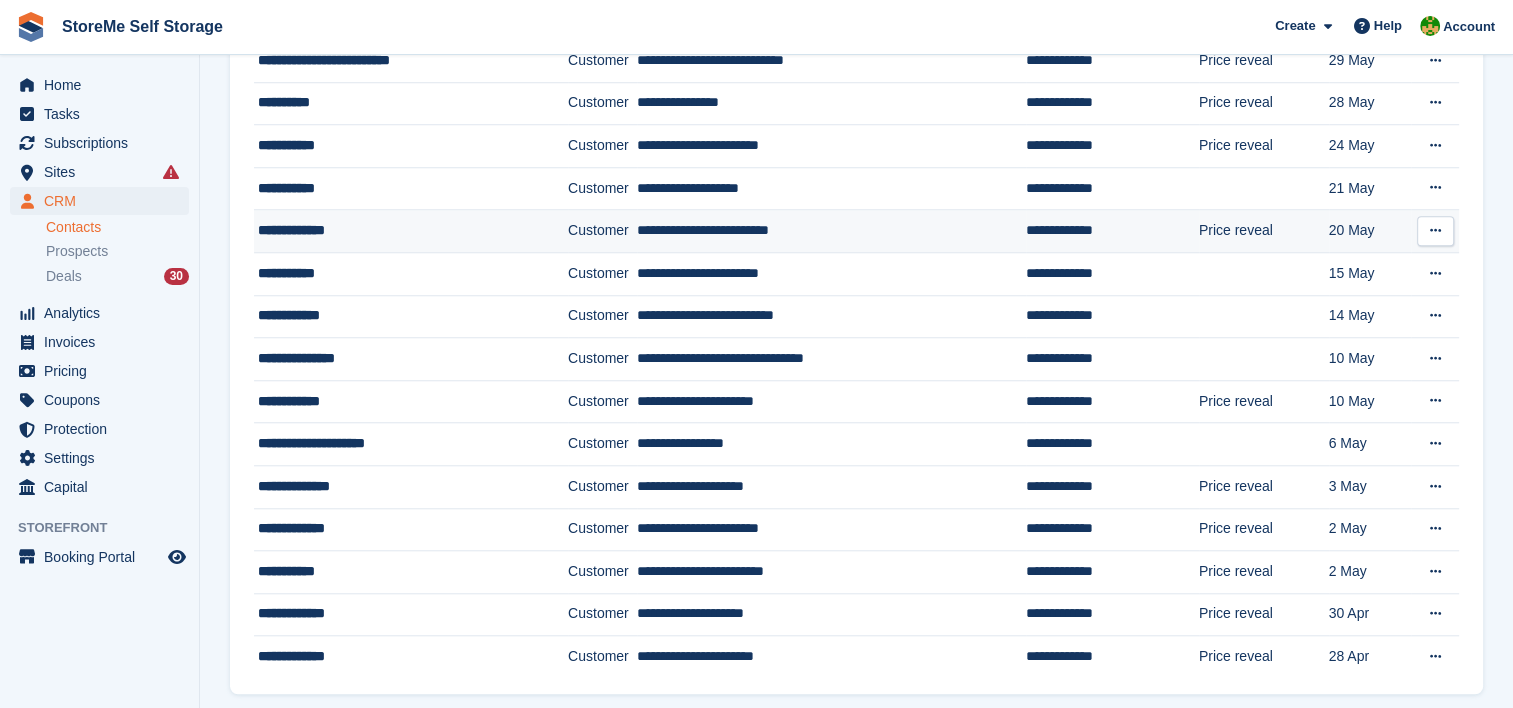 scroll, scrollTop: 1770, scrollLeft: 0, axis: vertical 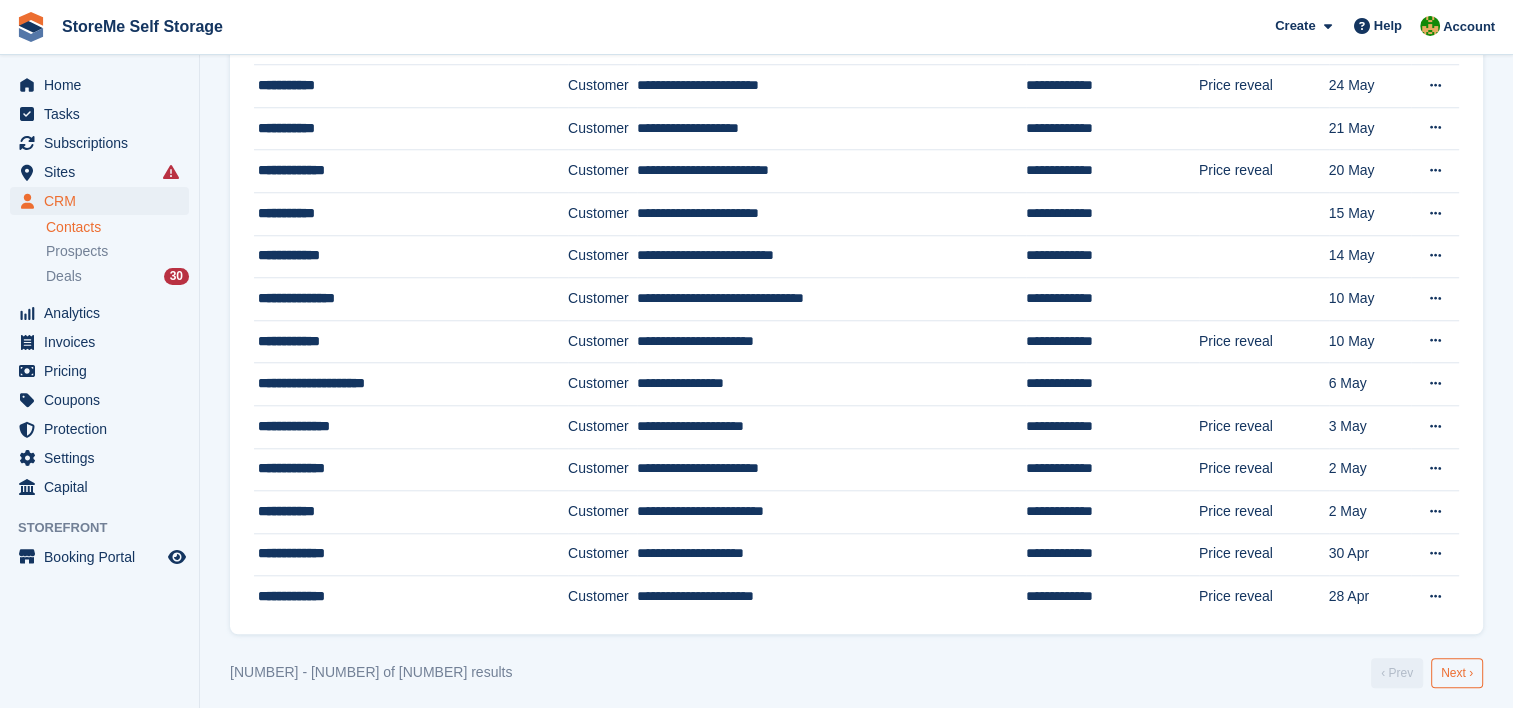 click on "Next ›" at bounding box center [1457, 673] 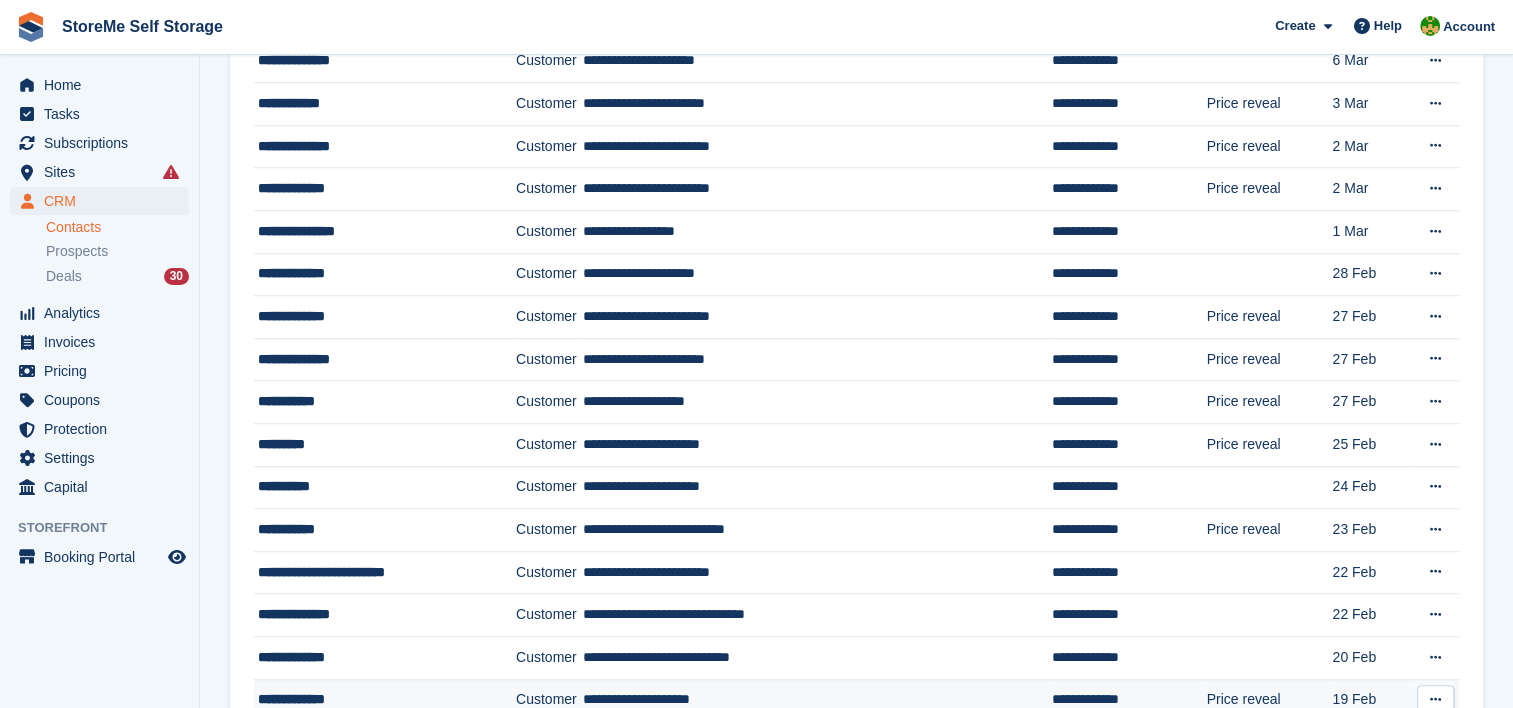scroll, scrollTop: 1770, scrollLeft: 0, axis: vertical 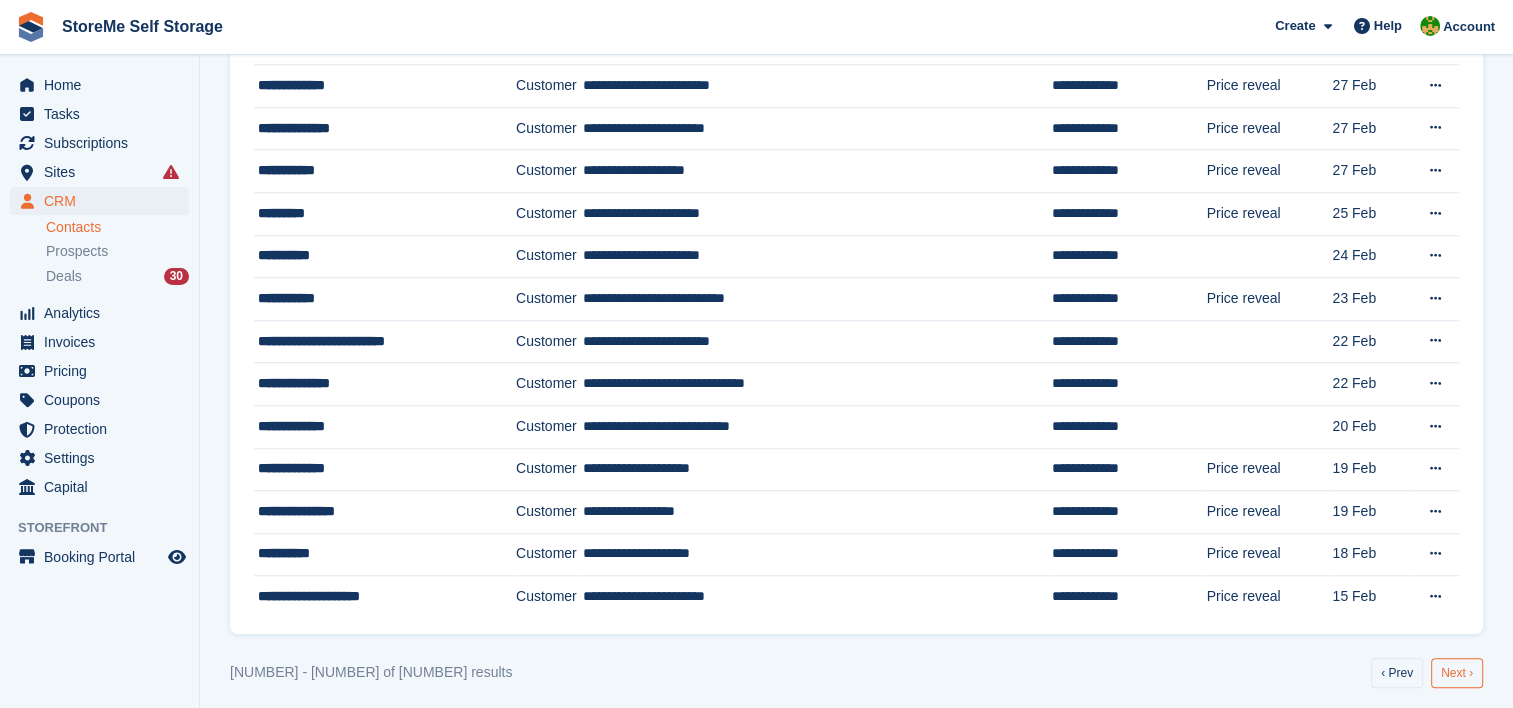 click on "Next ›" at bounding box center (1457, 673) 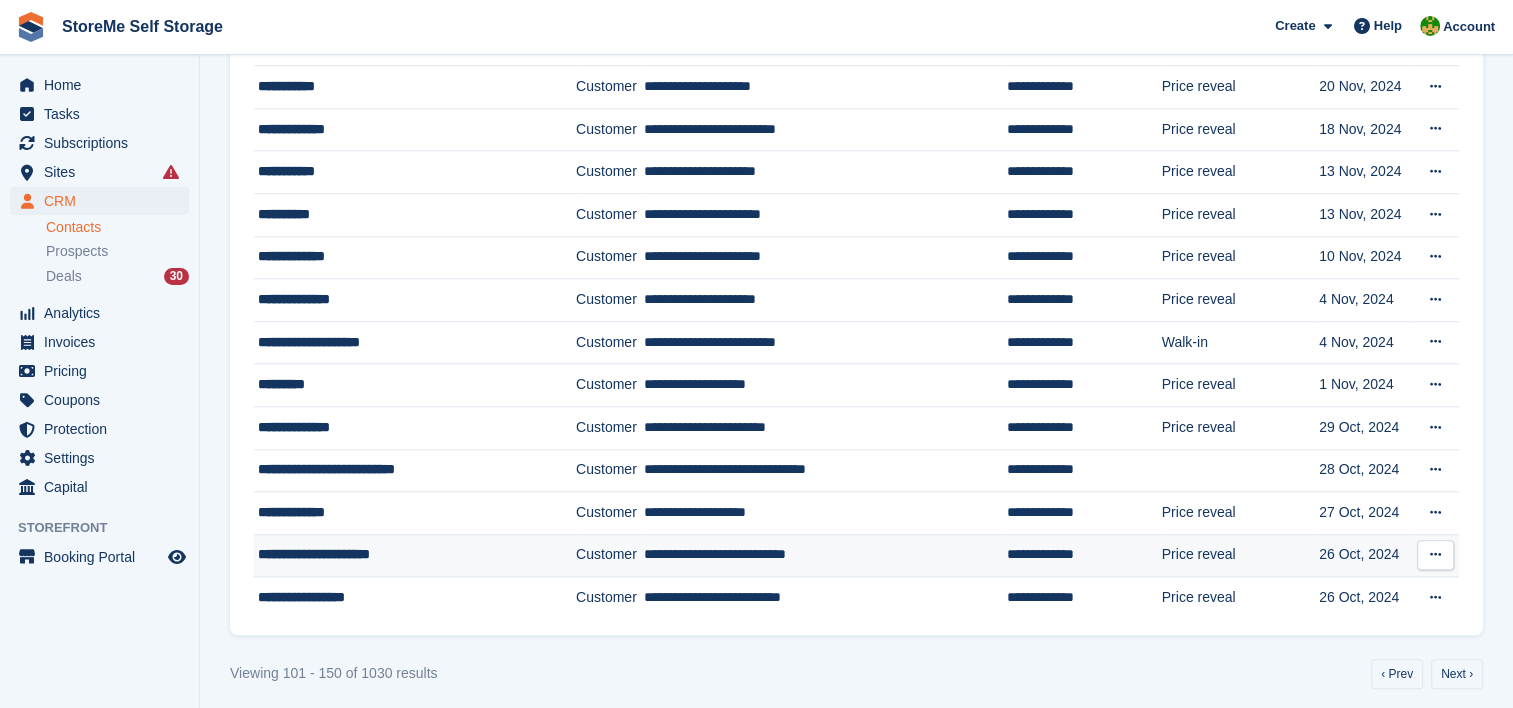 scroll, scrollTop: 1770, scrollLeft: 0, axis: vertical 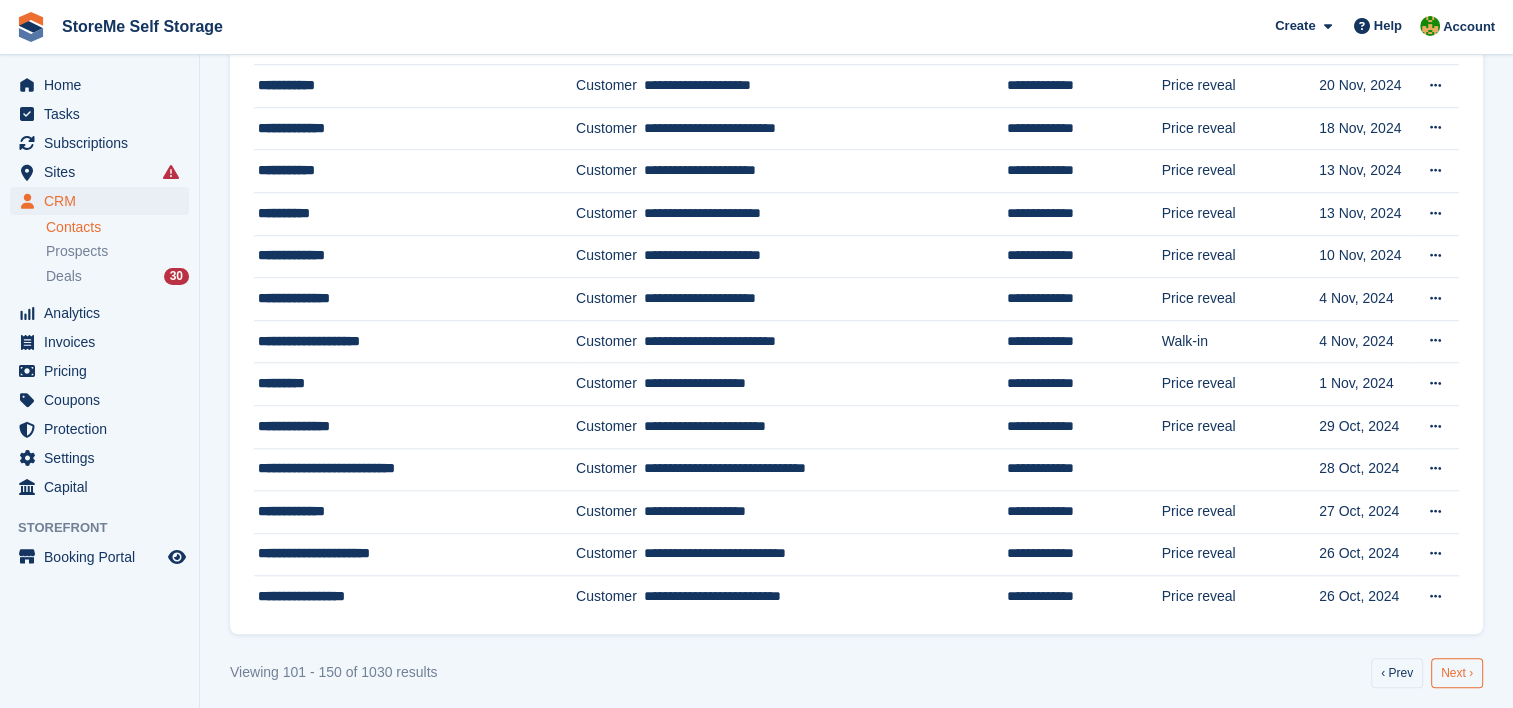 click on "Next ›" at bounding box center (1457, 673) 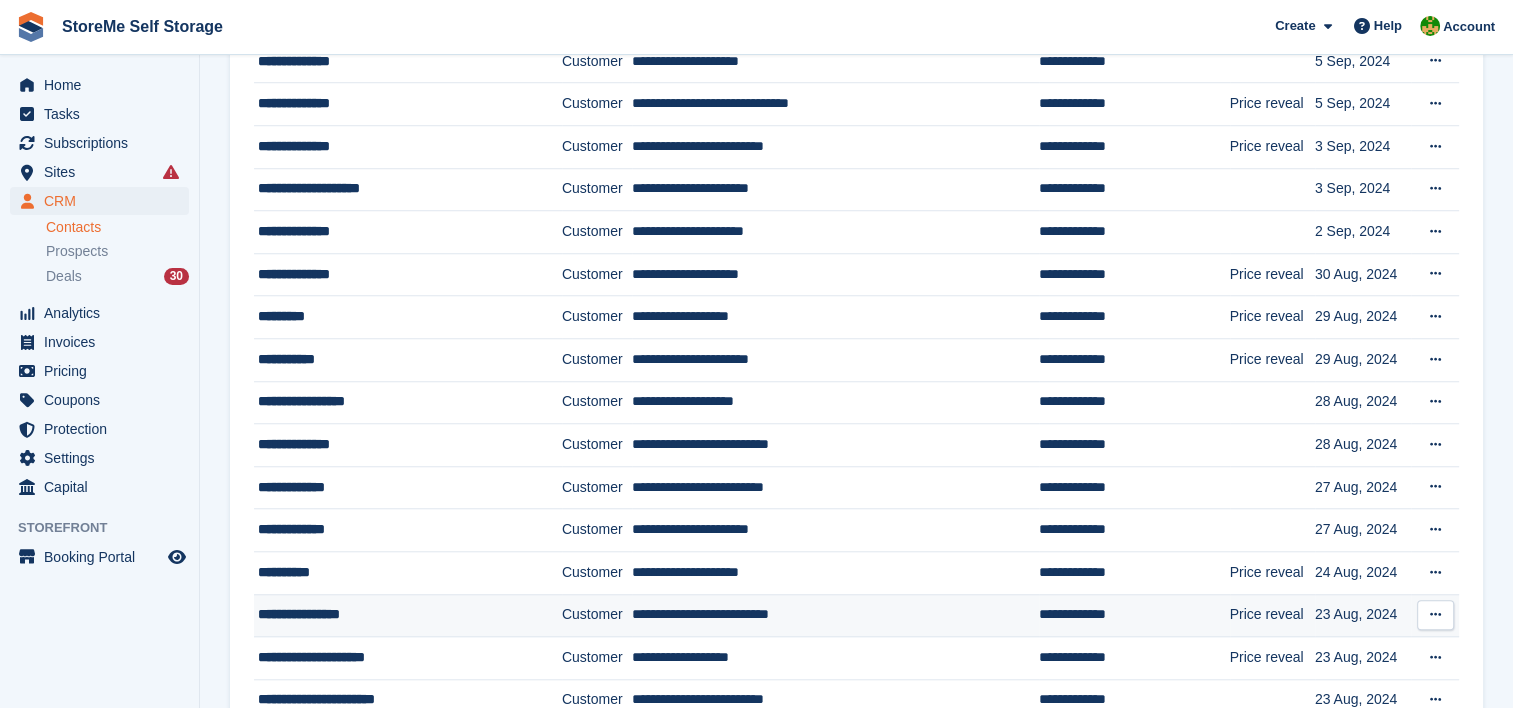 scroll, scrollTop: 1770, scrollLeft: 0, axis: vertical 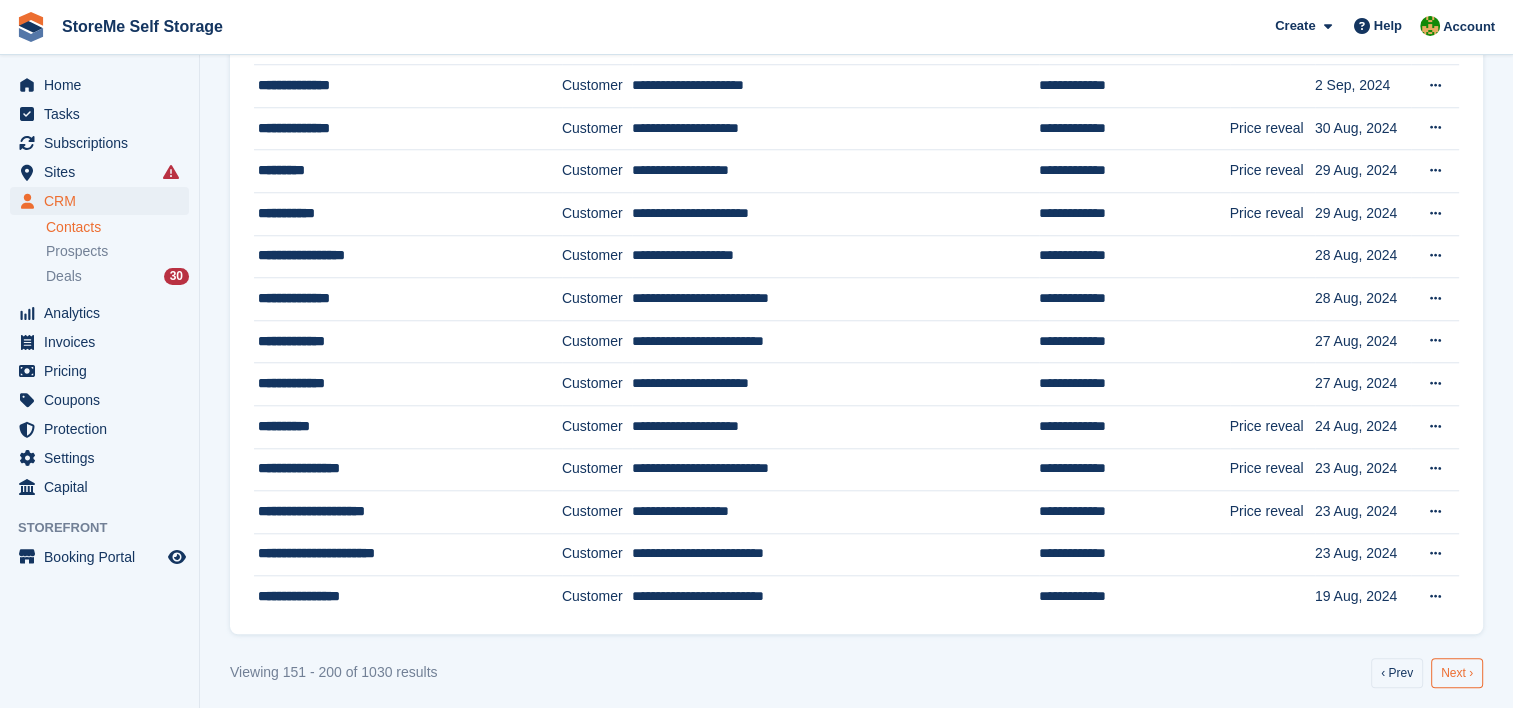 click on "Next ›" at bounding box center (1457, 673) 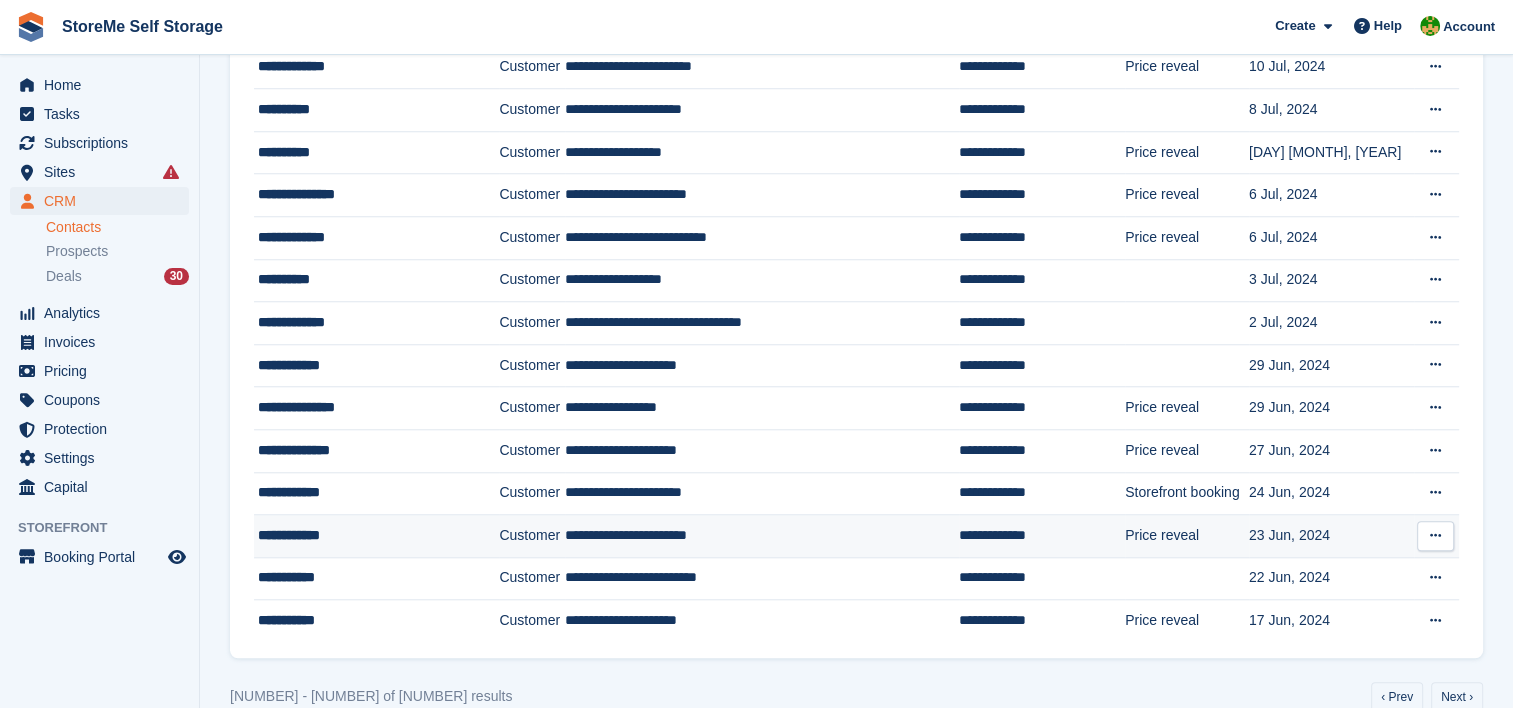 scroll, scrollTop: 1770, scrollLeft: 0, axis: vertical 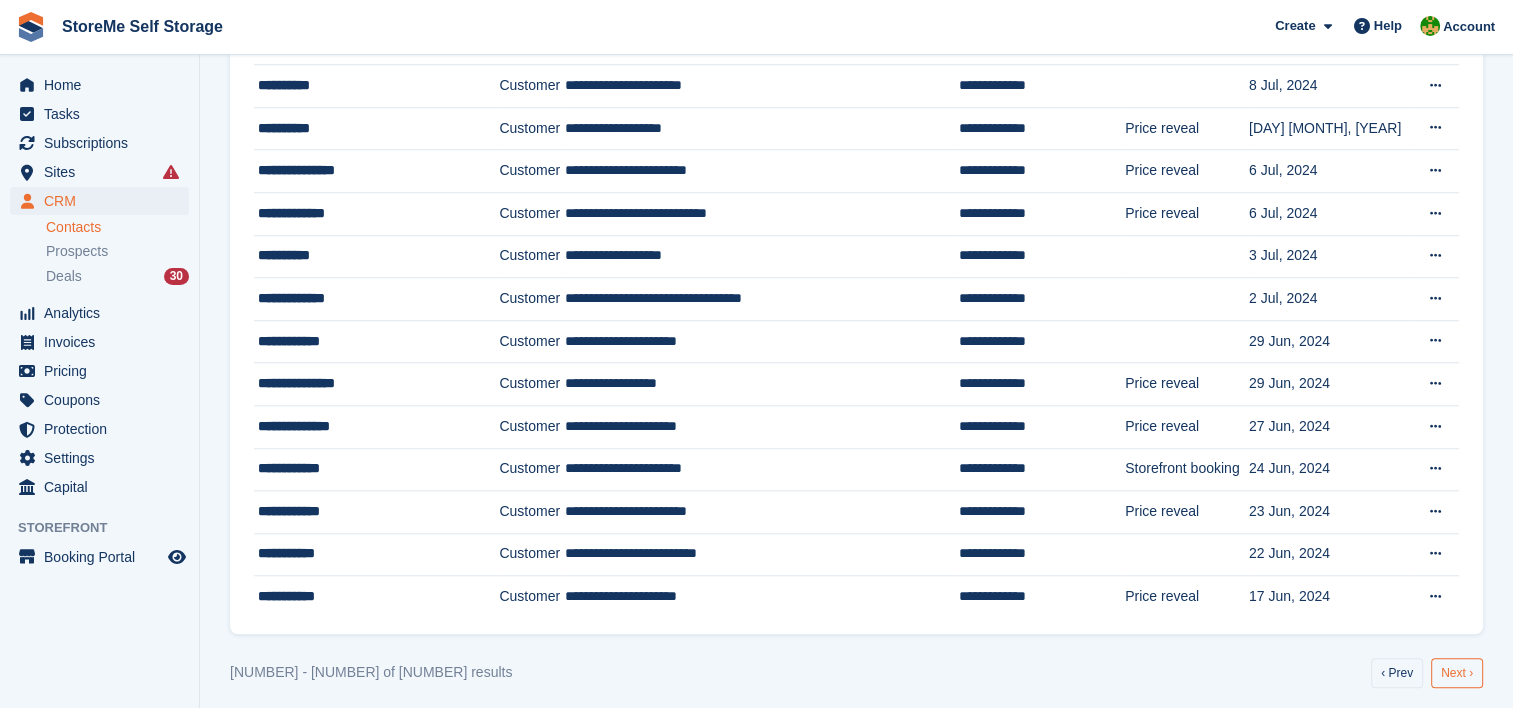 click on "Next ›" at bounding box center (1457, 673) 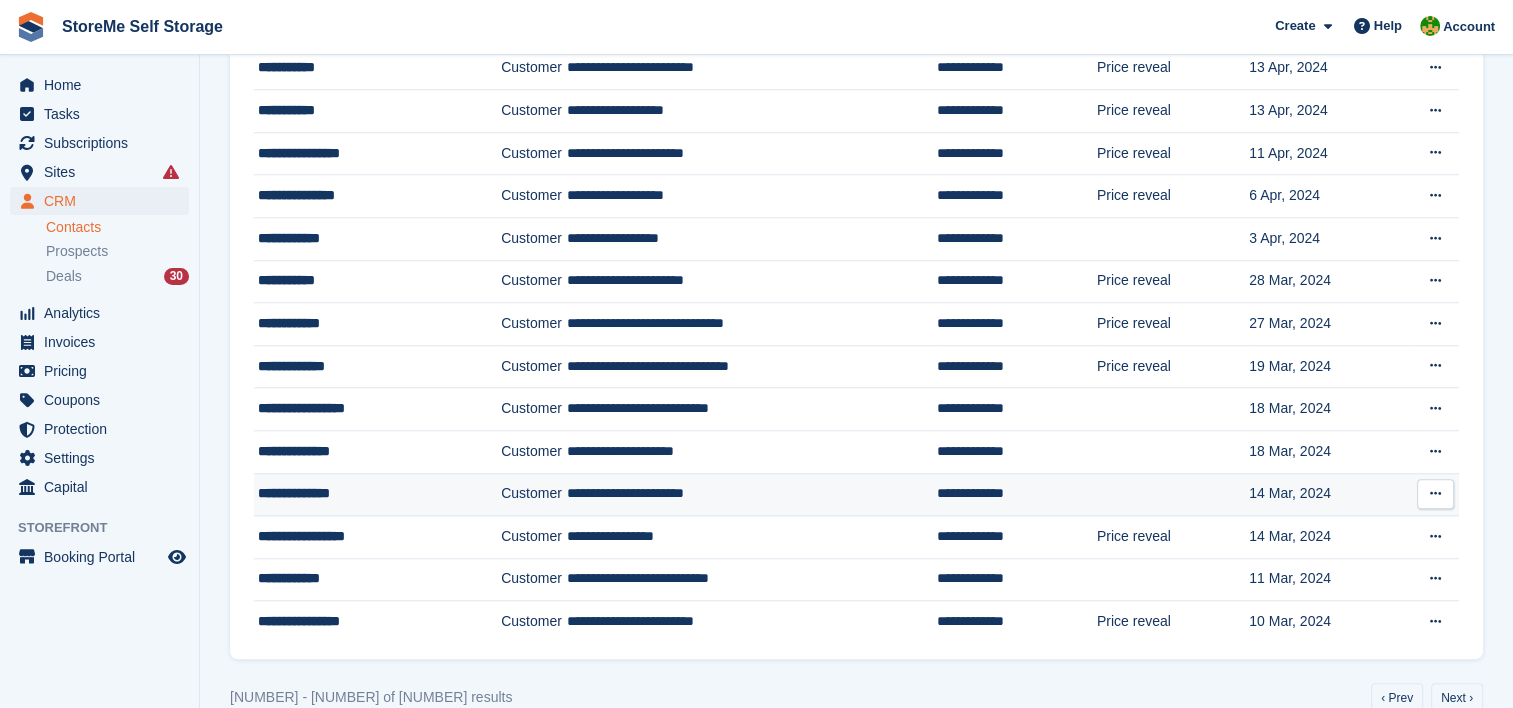 scroll, scrollTop: 1770, scrollLeft: 0, axis: vertical 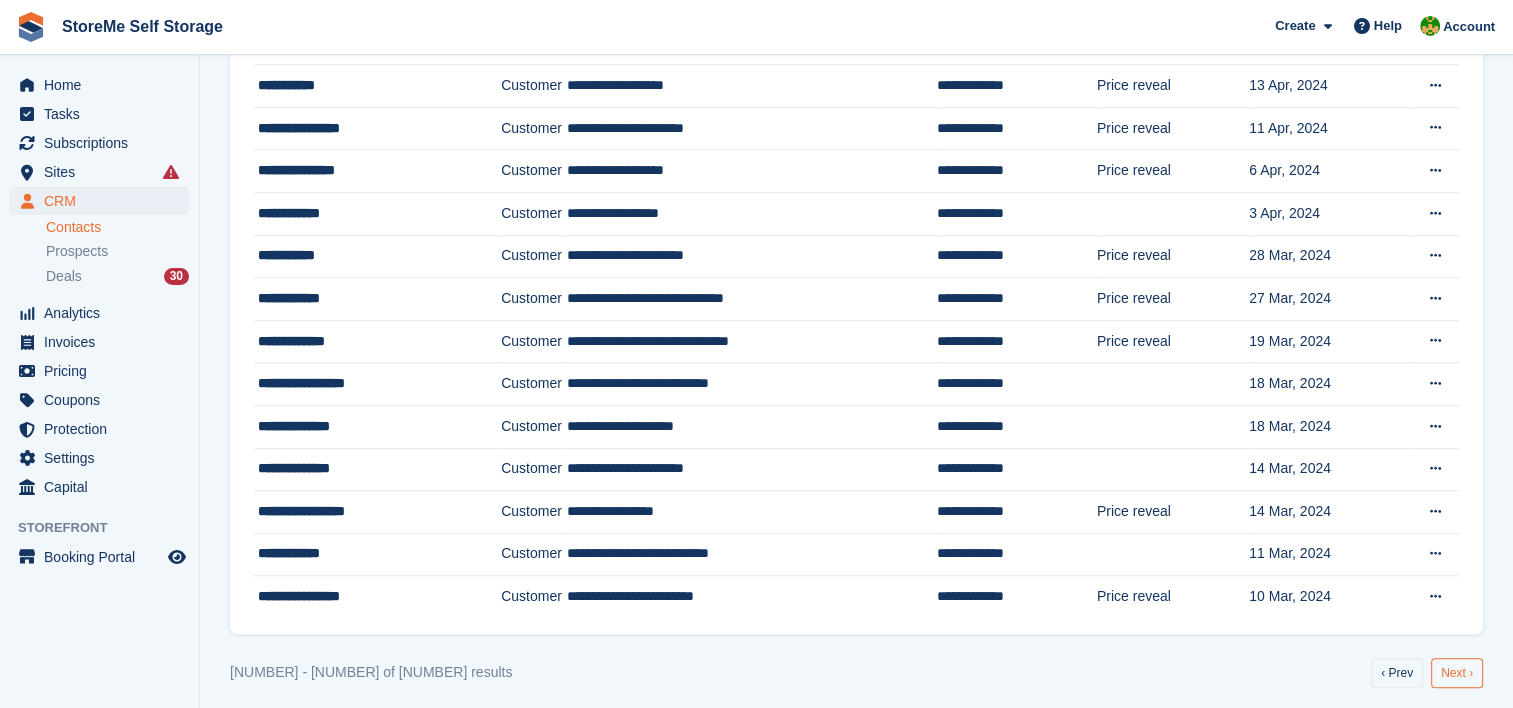 click on "Next ›" at bounding box center (1457, 673) 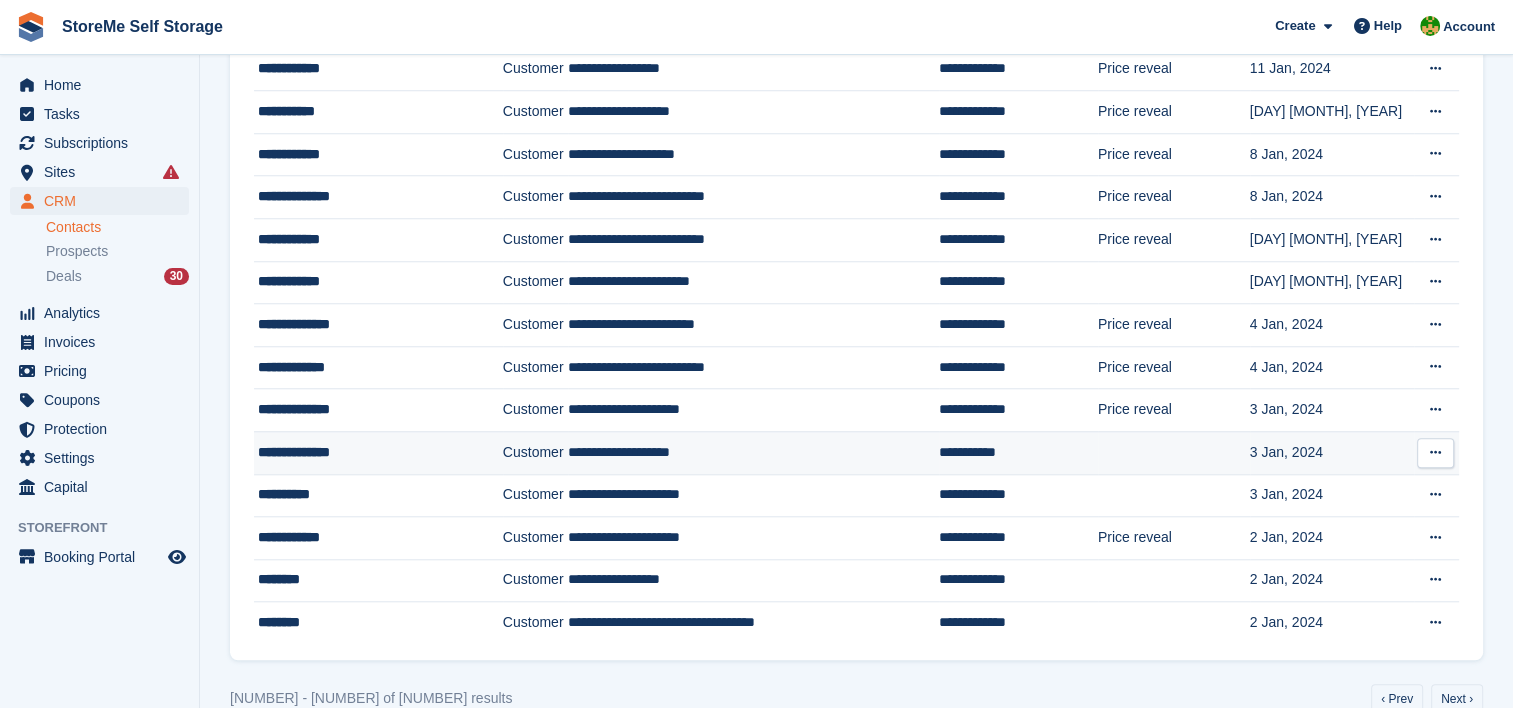 scroll, scrollTop: 1770, scrollLeft: 0, axis: vertical 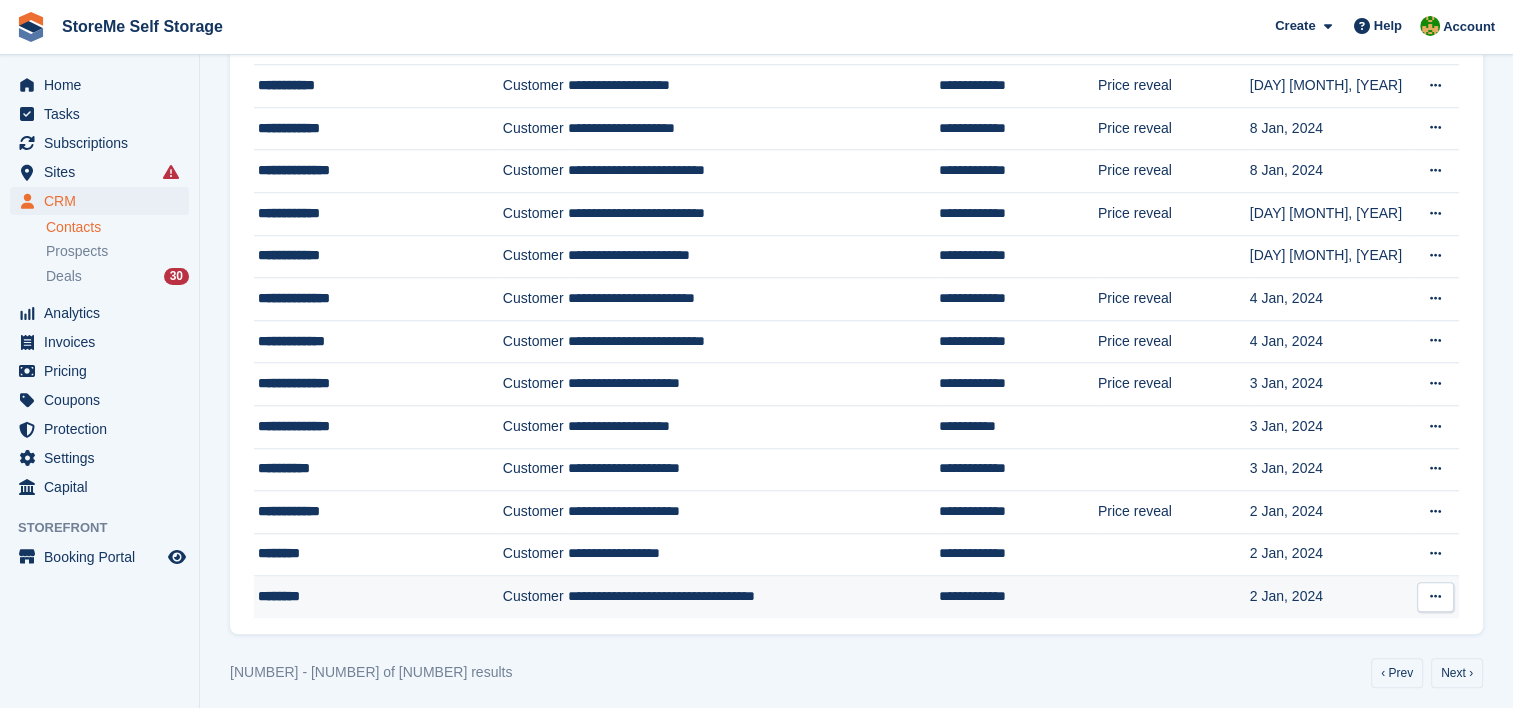 click at bounding box center (1174, 597) 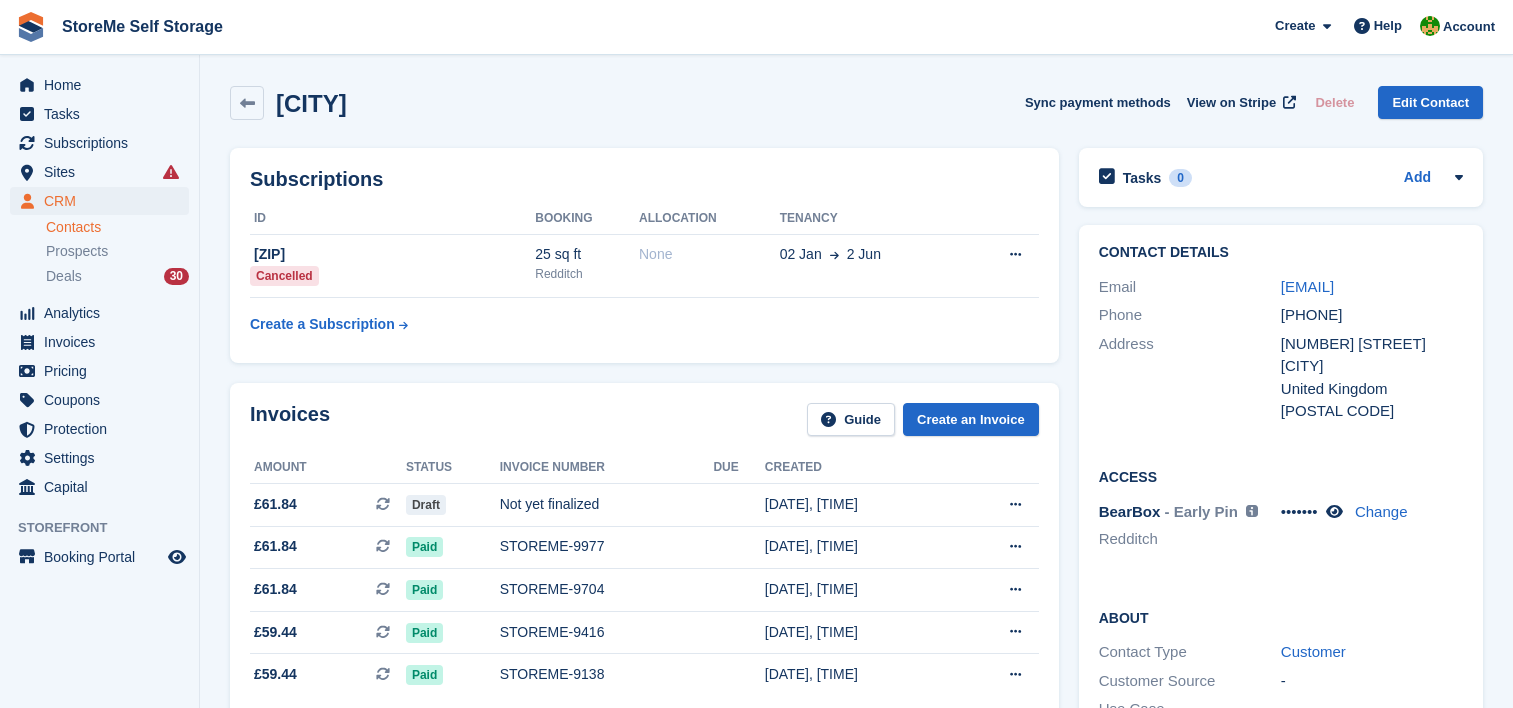 scroll, scrollTop: 0, scrollLeft: 0, axis: both 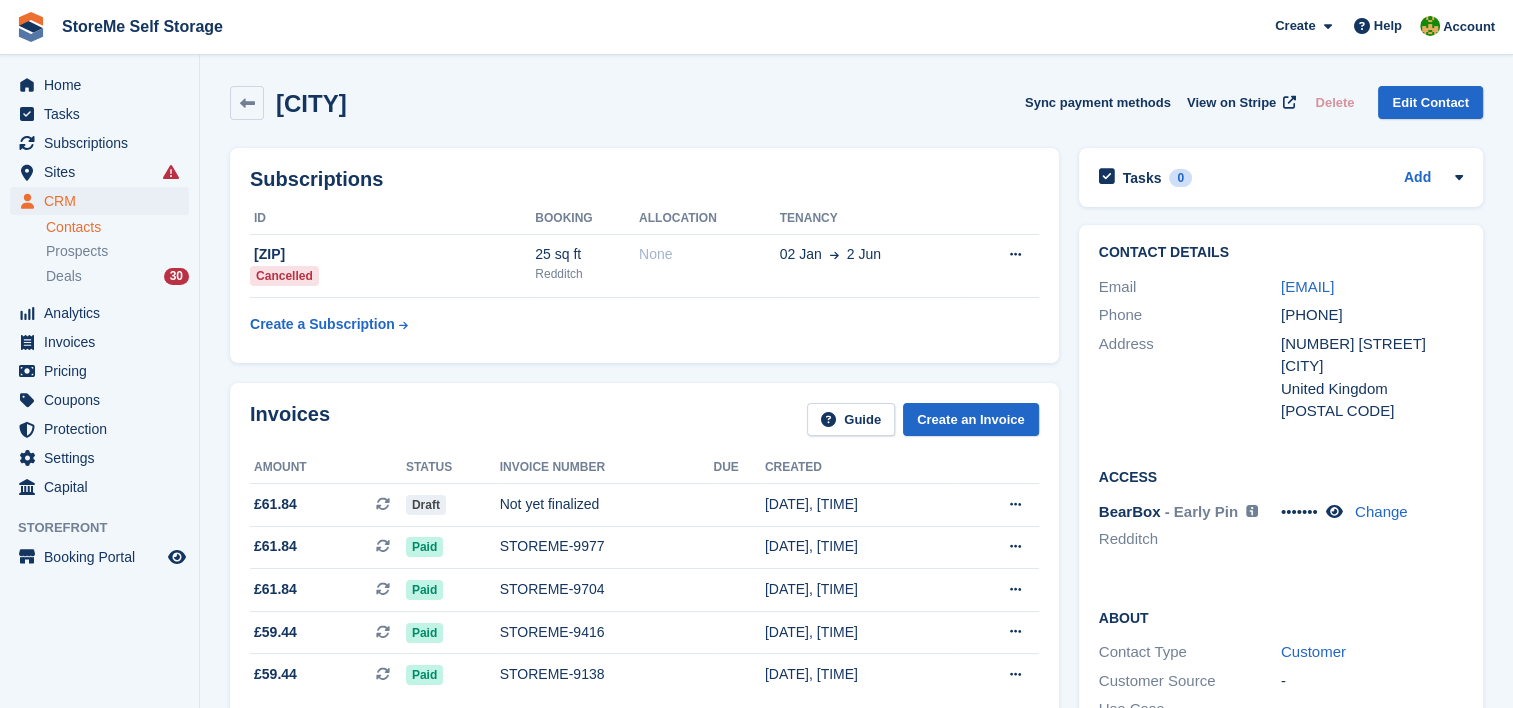 click on "Contacts
Prospects
Deals
30" at bounding box center (122, 252) 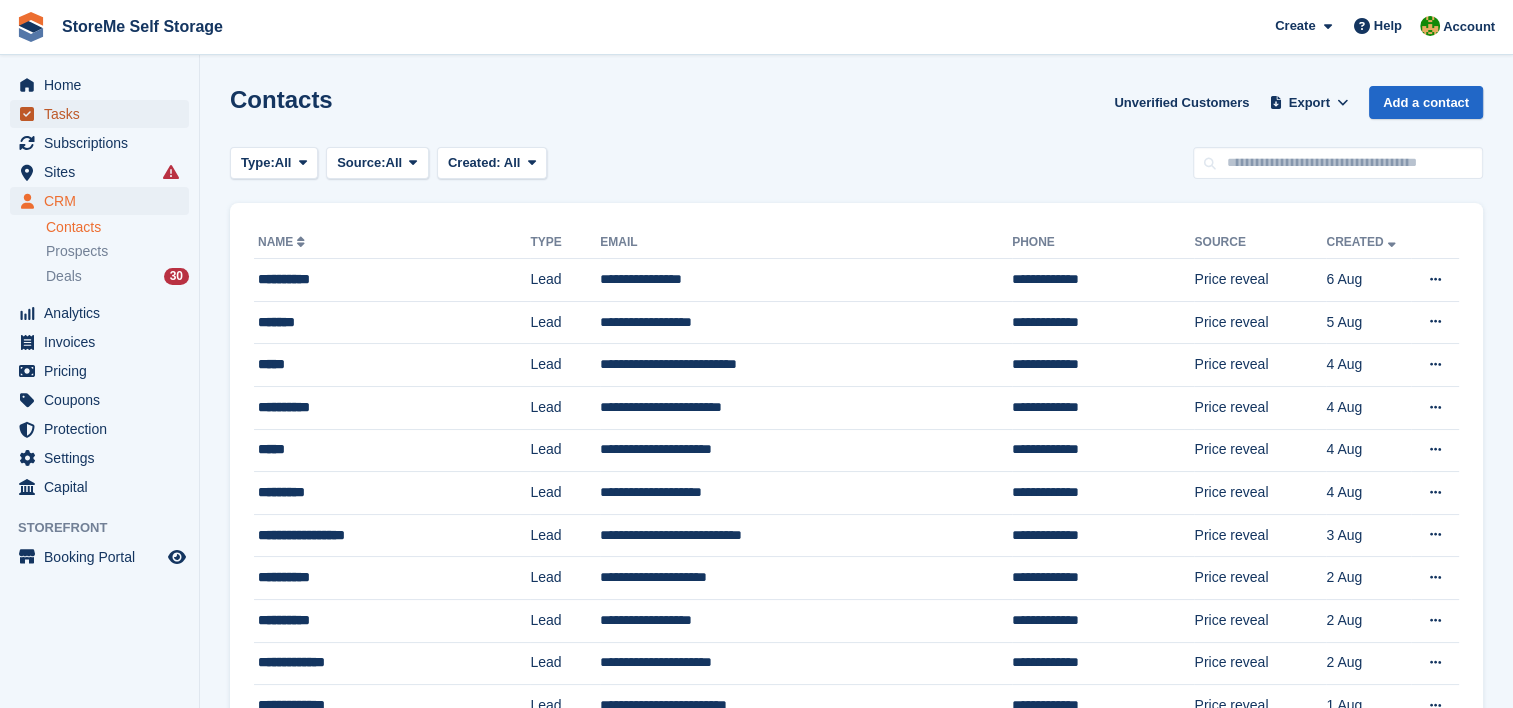 click on "Tasks" at bounding box center (104, 114) 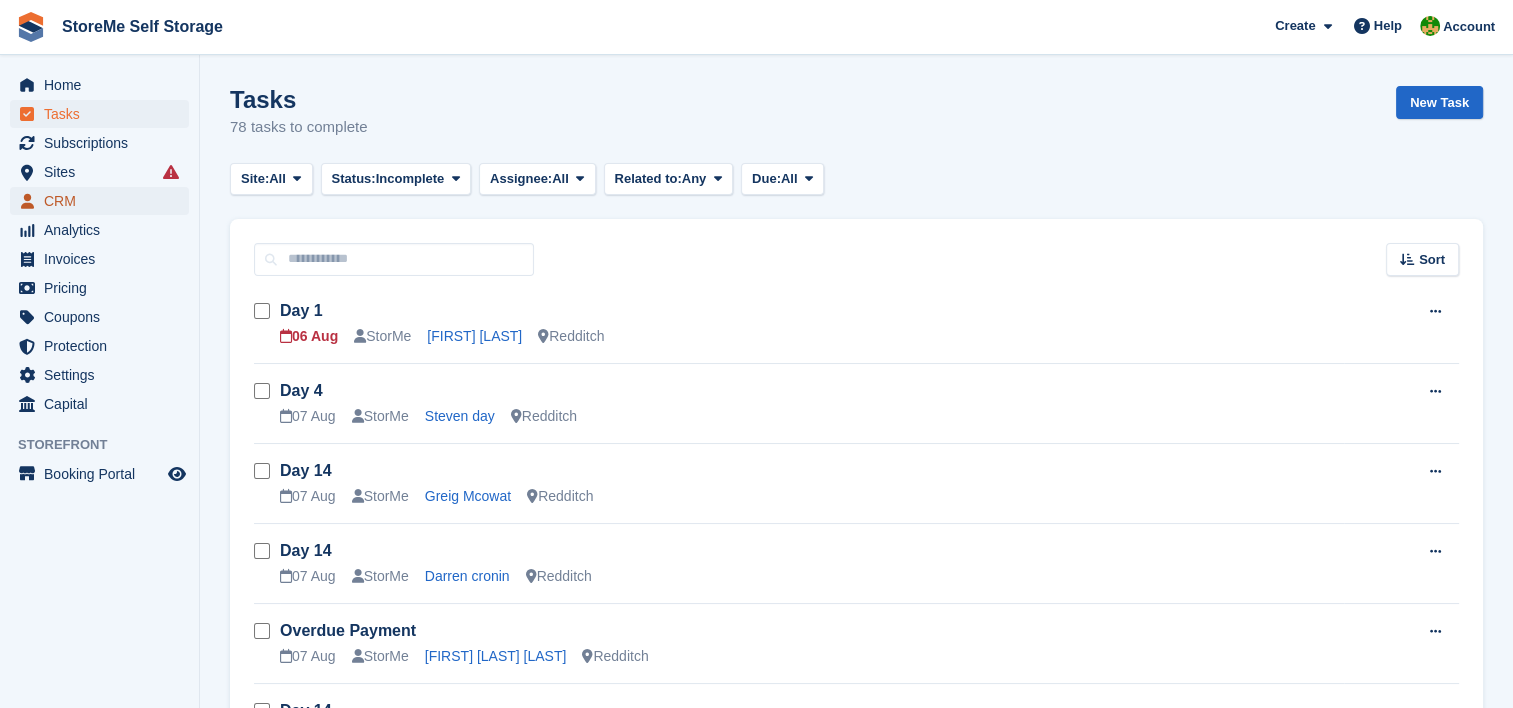 click on "CRM" at bounding box center (104, 201) 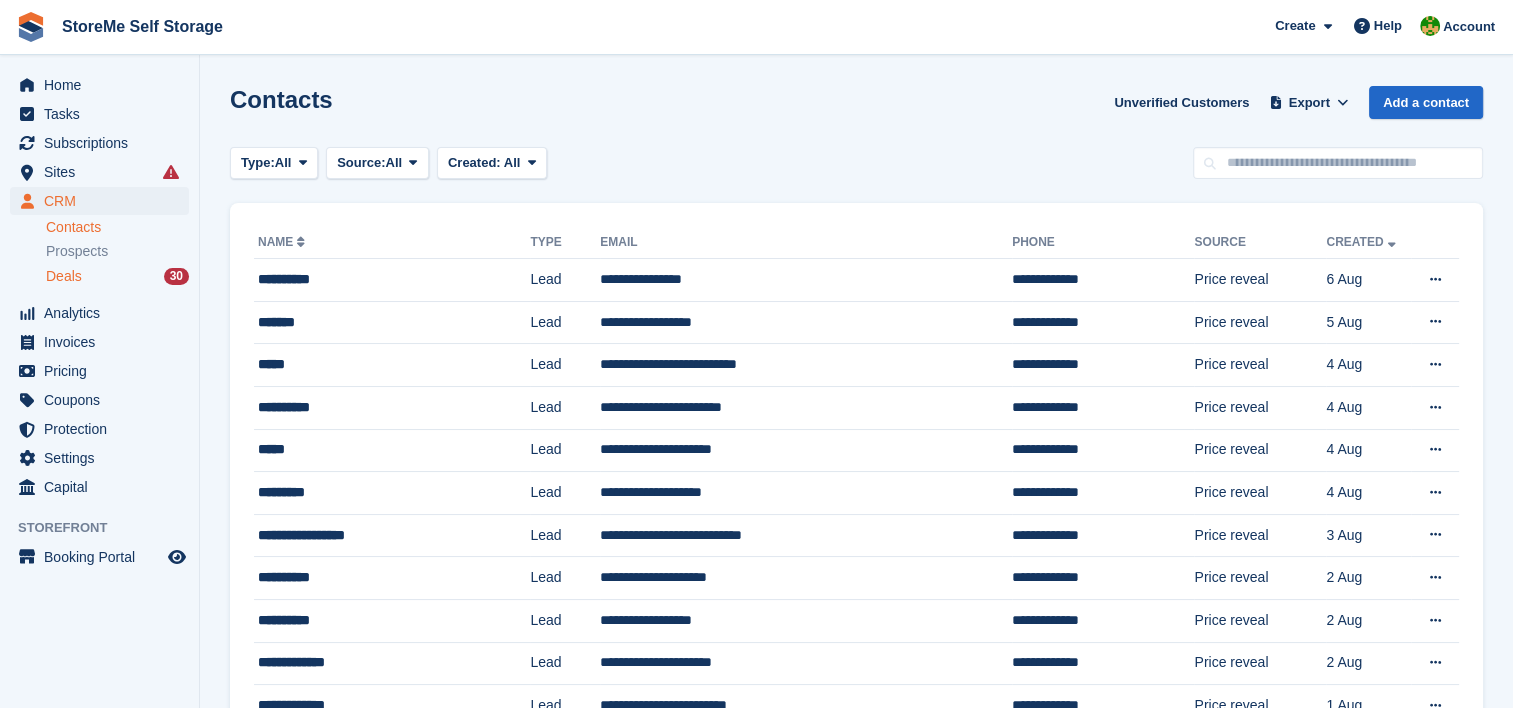 click on "Deals" at bounding box center [64, 276] 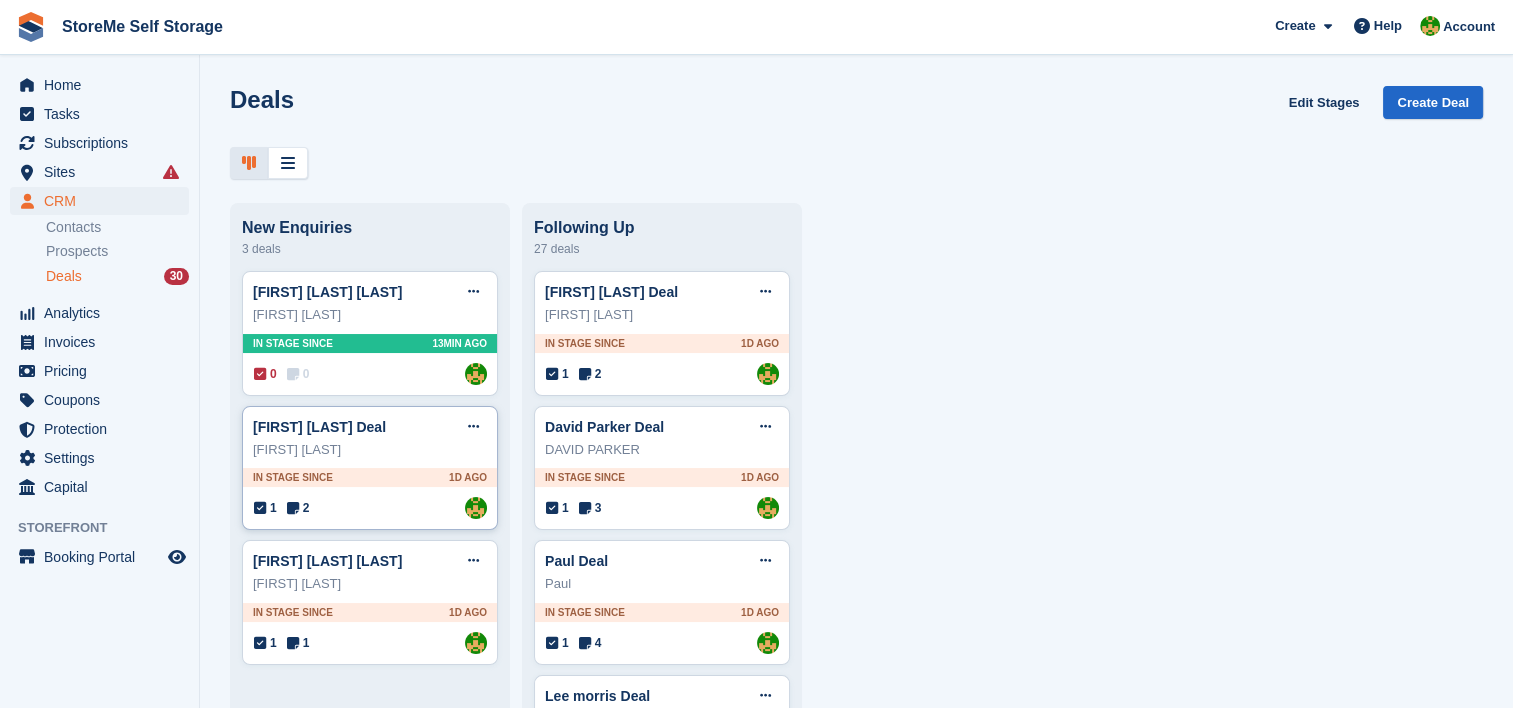 click on "Pam Roe Deal
Edit deal
Mark as won
Mark as lost
Delete deal
Pam Roe
In stage since 1D AGO
1
2
Assigned to StorMe" at bounding box center [370, 468] 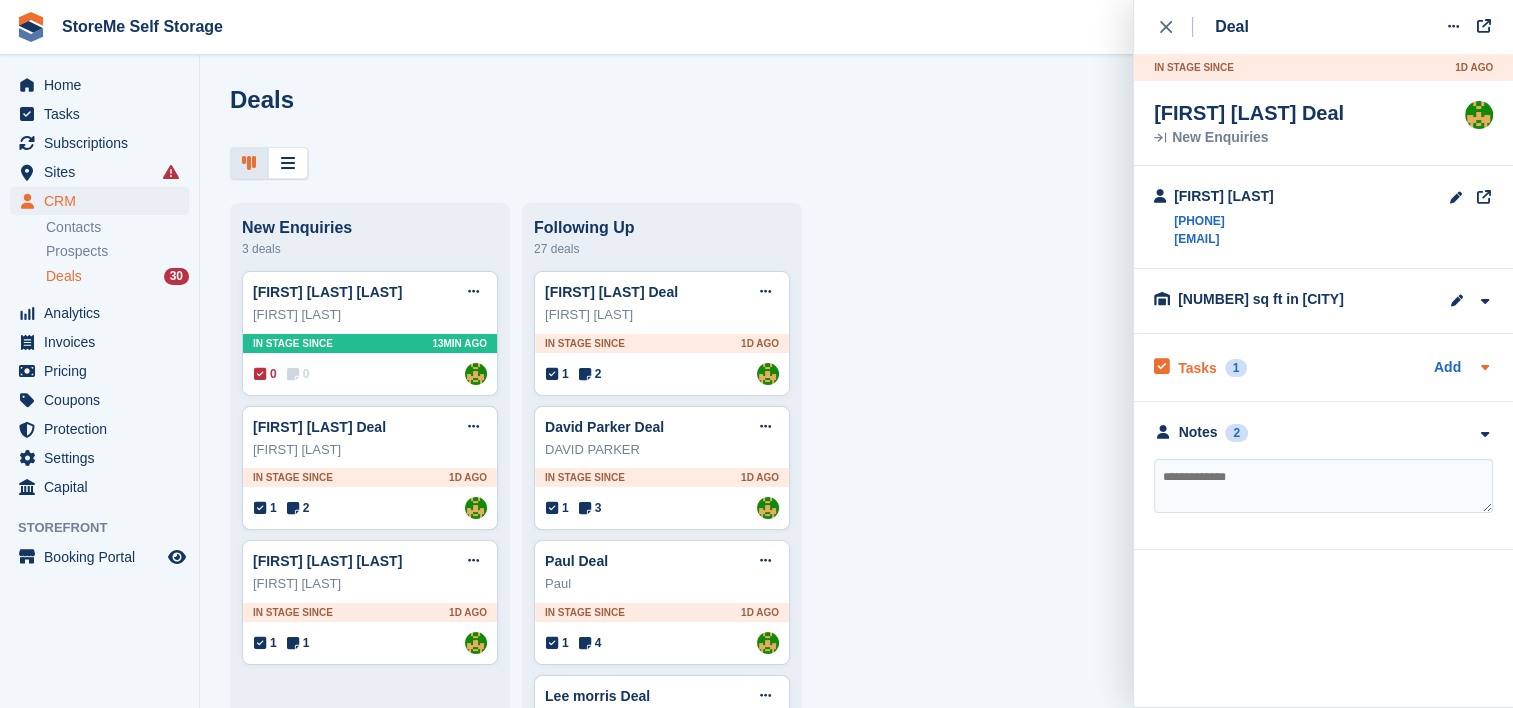 click on "Tasks" at bounding box center [1197, 368] 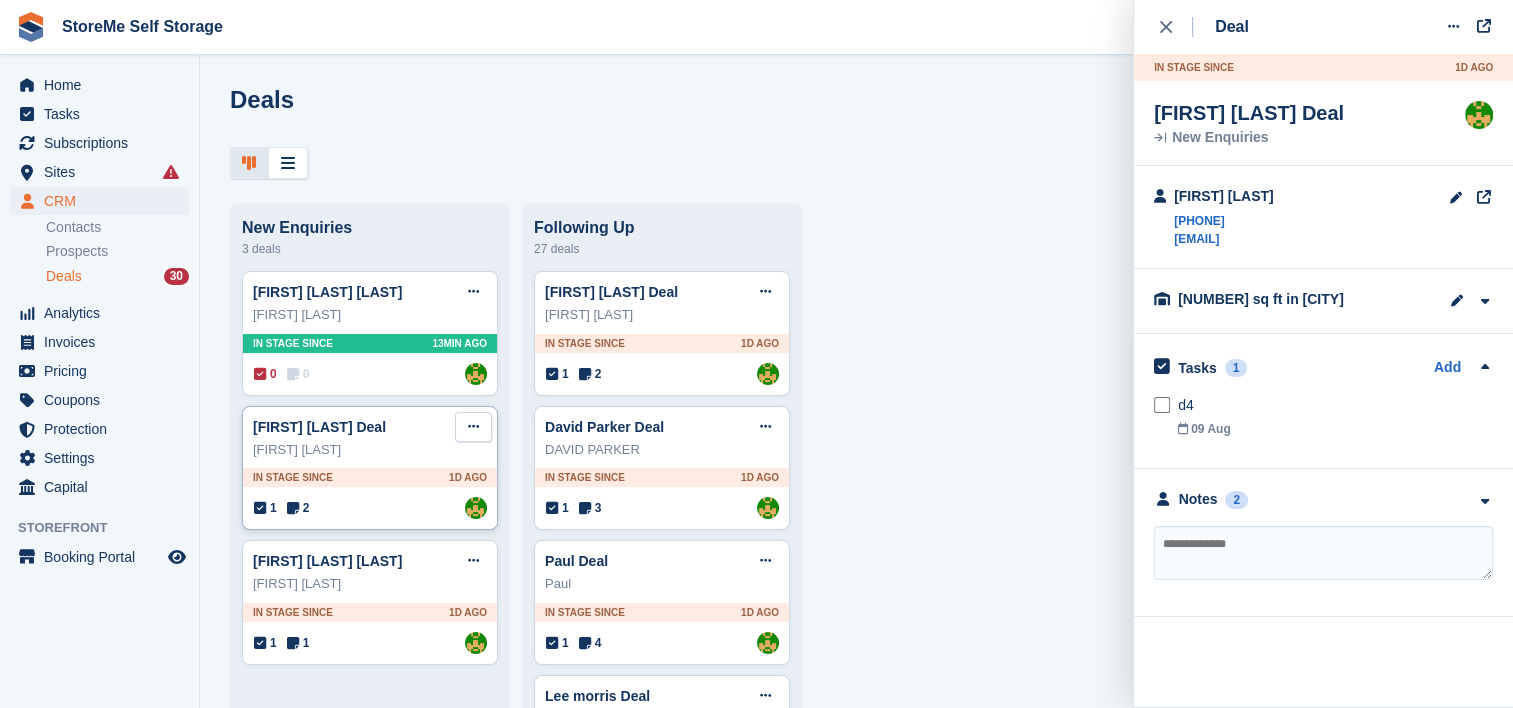 click at bounding box center (473, 426) 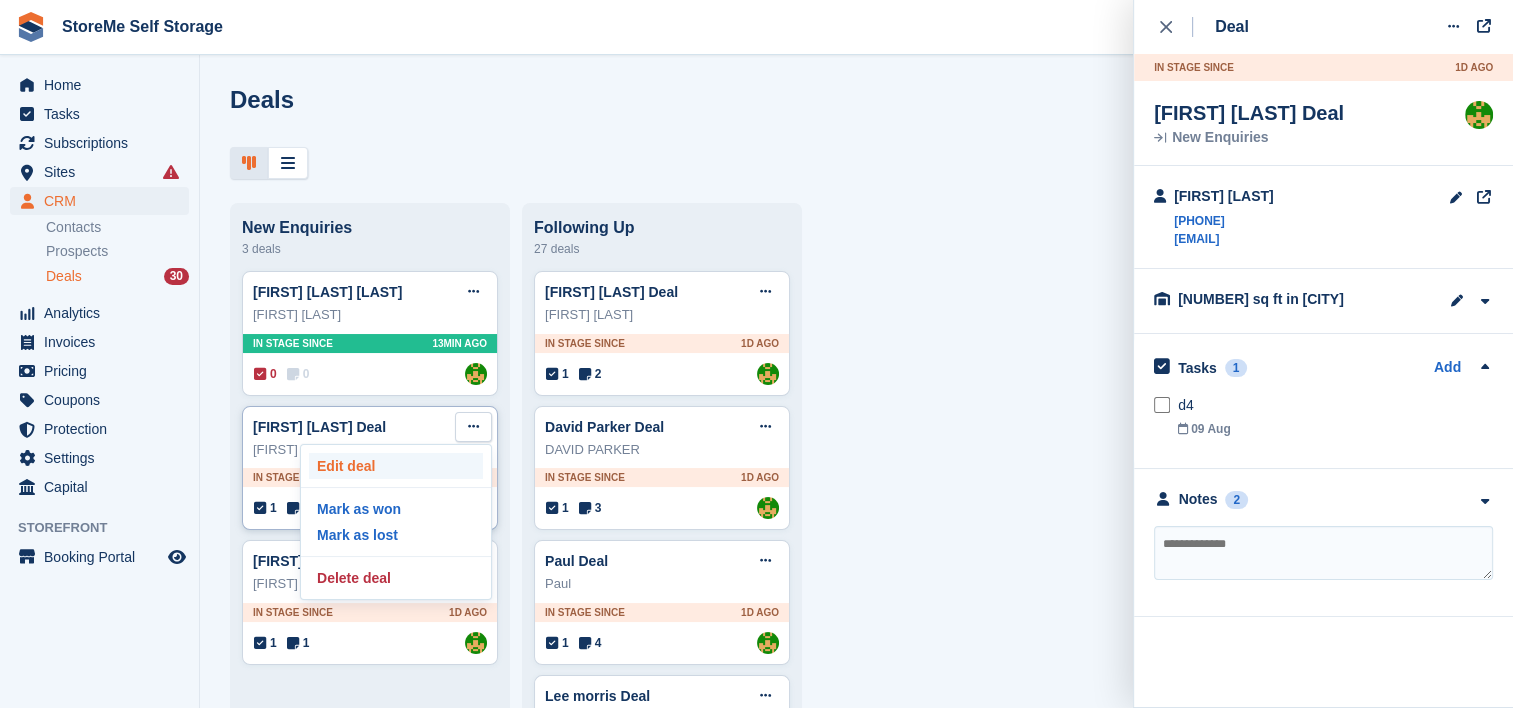 click on "Edit deal" at bounding box center (396, 466) 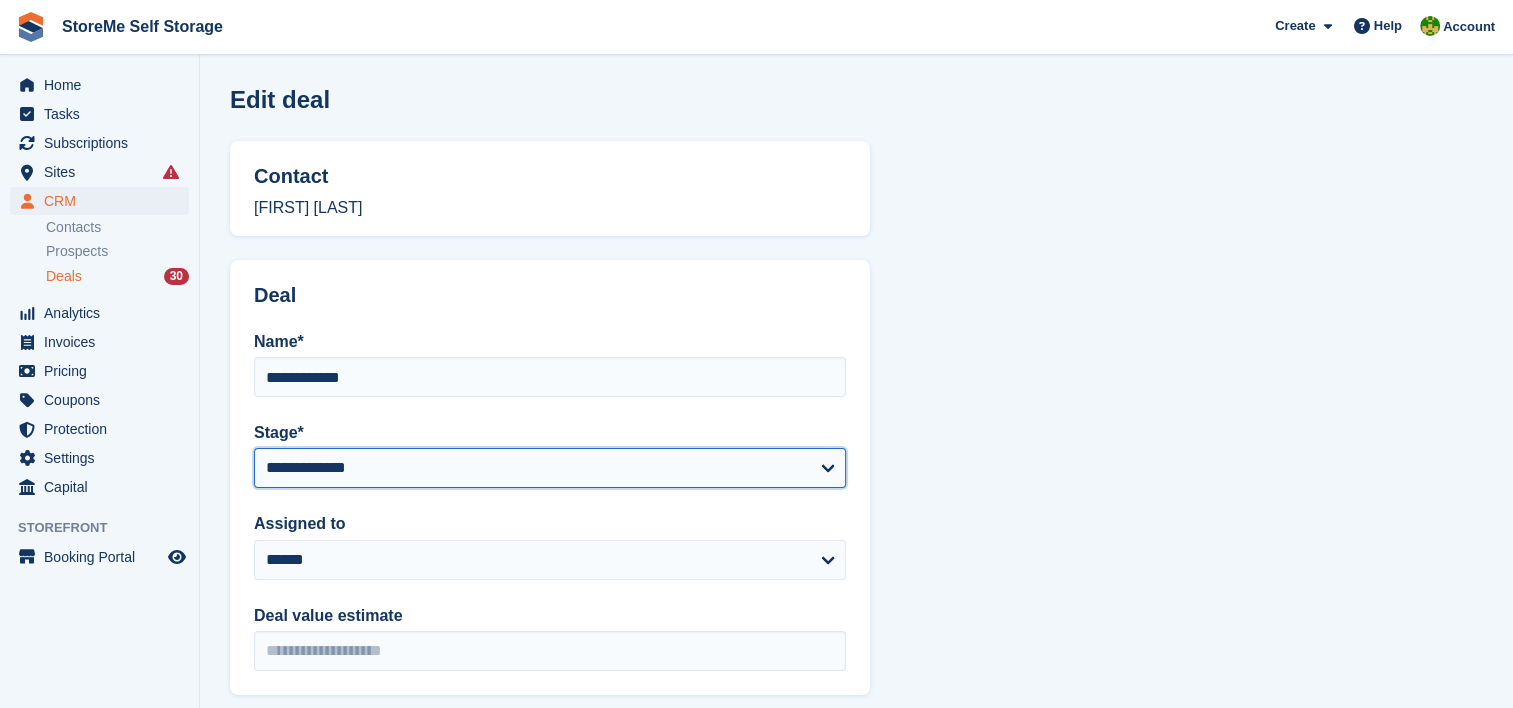 click on "**********" at bounding box center (550, 468) 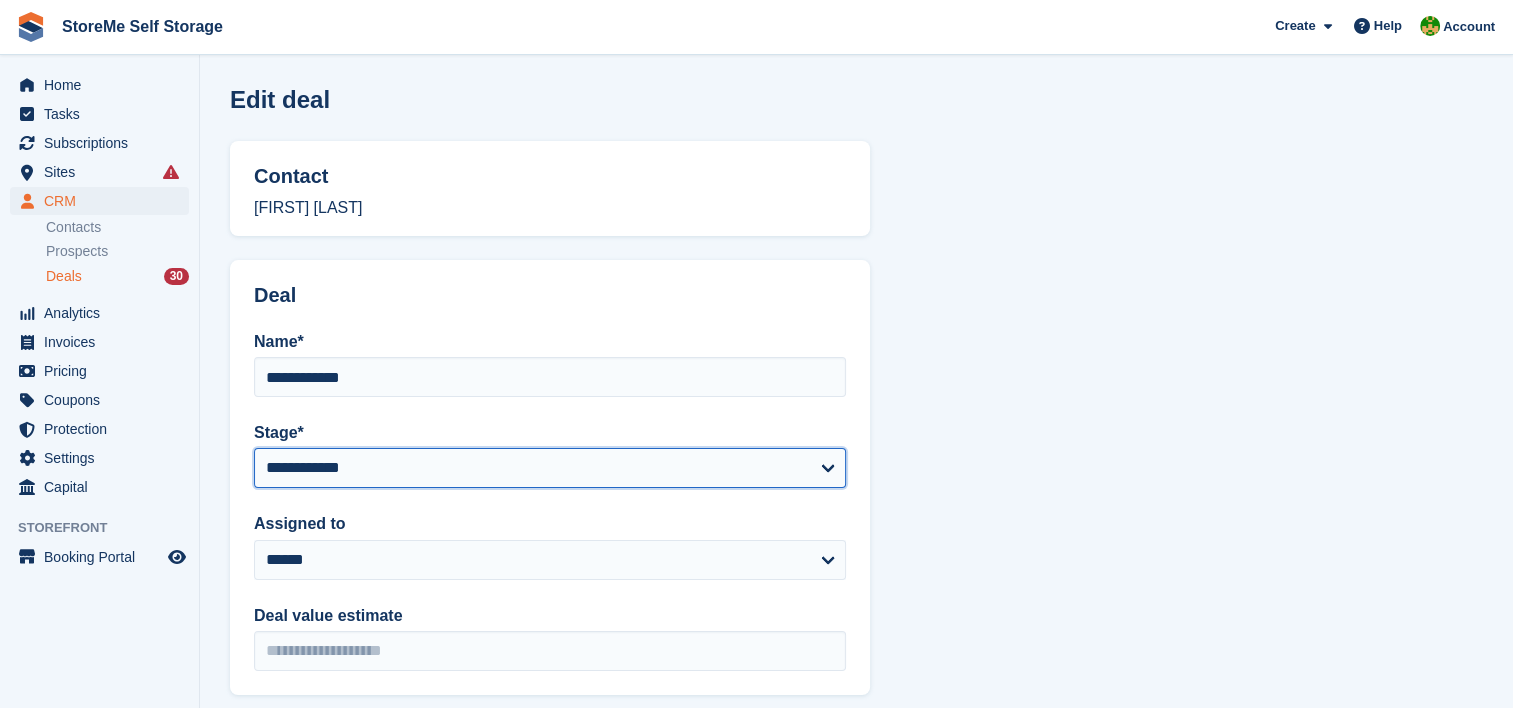 click on "**********" at bounding box center (550, 468) 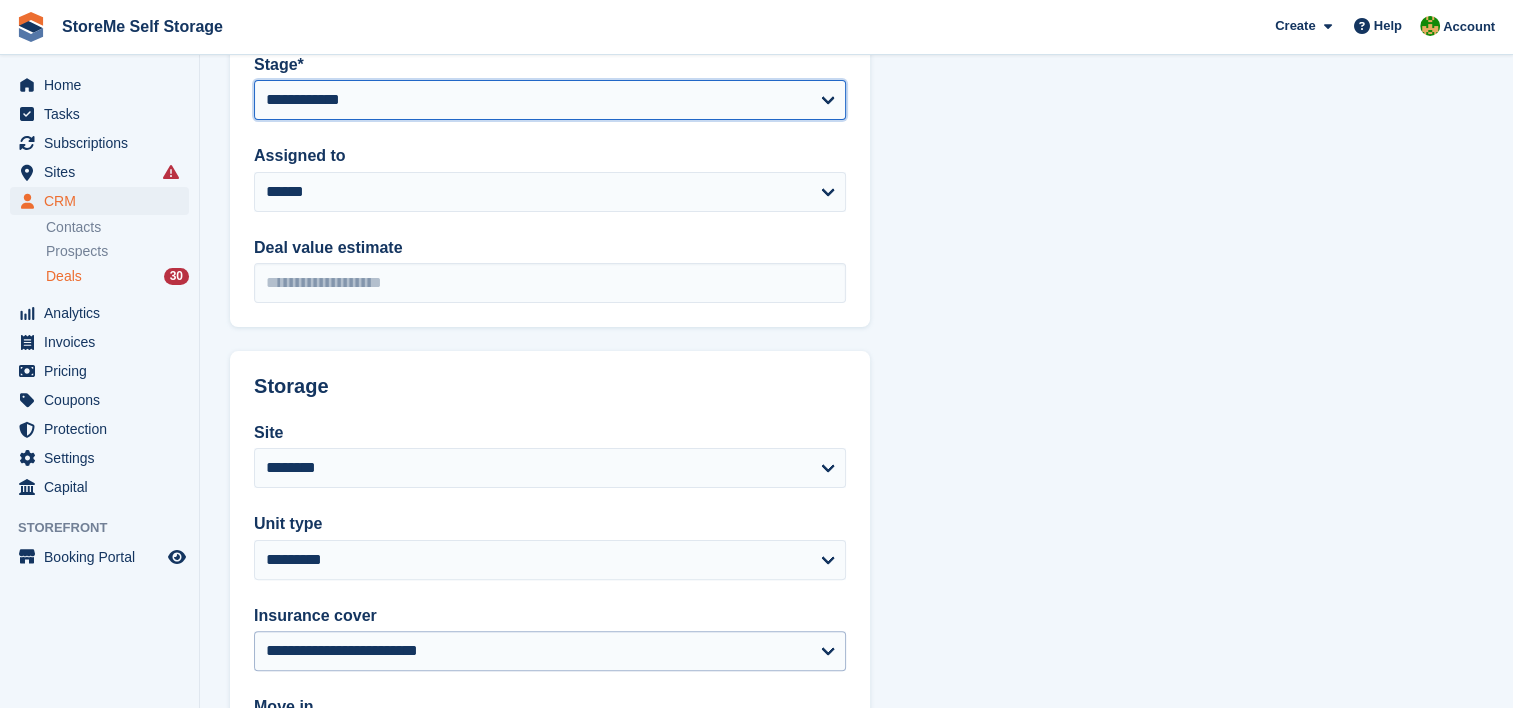scroll, scrollTop: 564, scrollLeft: 0, axis: vertical 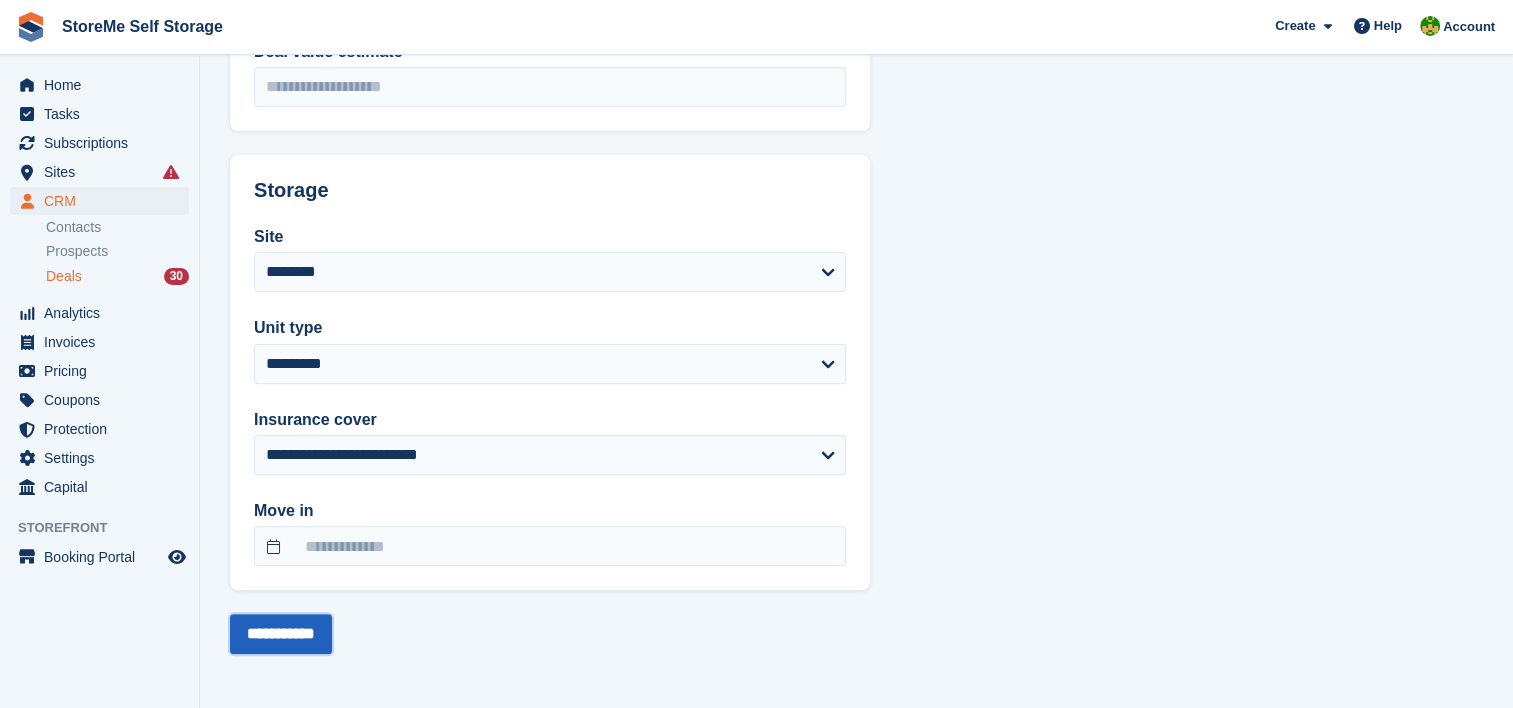 click on "**********" at bounding box center (281, 634) 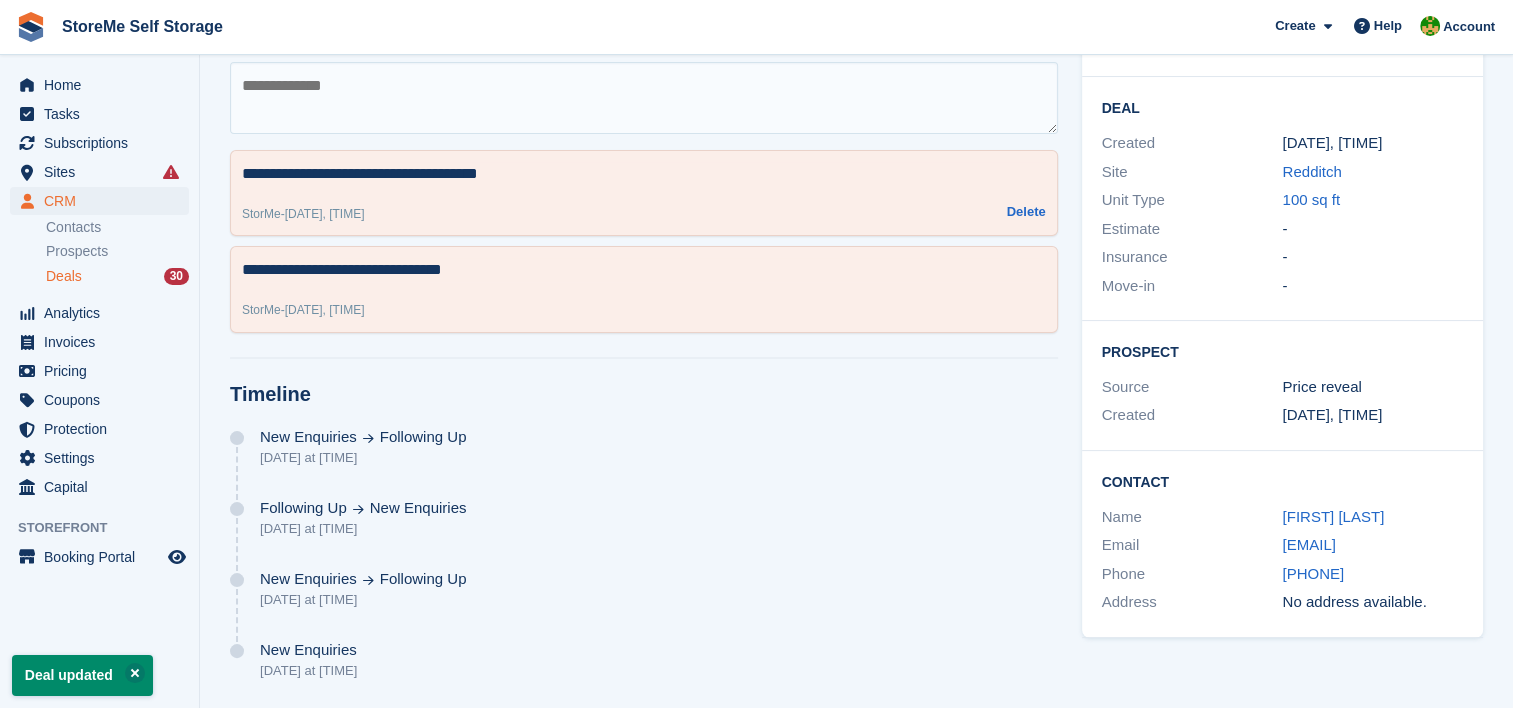 scroll, scrollTop: 0, scrollLeft: 0, axis: both 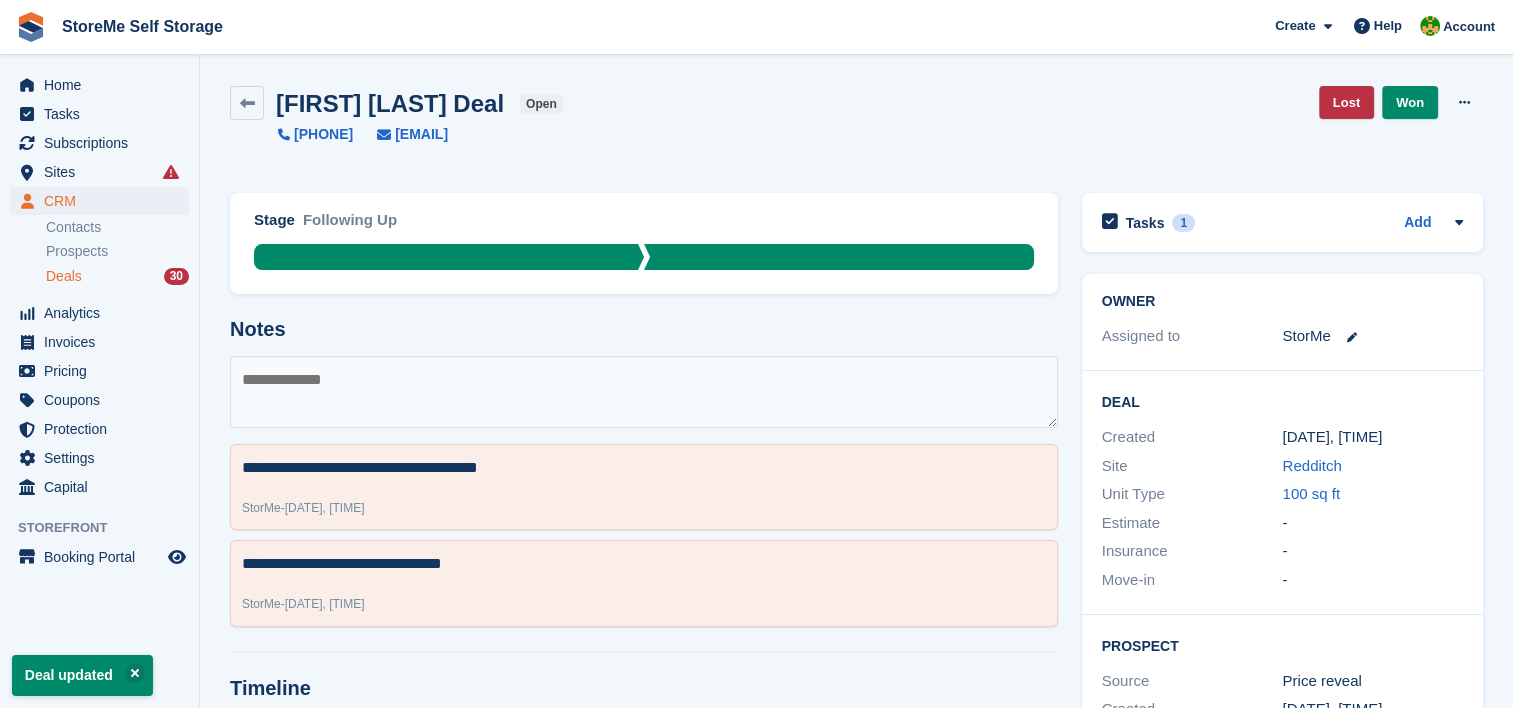 click on "Deals" at bounding box center (64, 276) 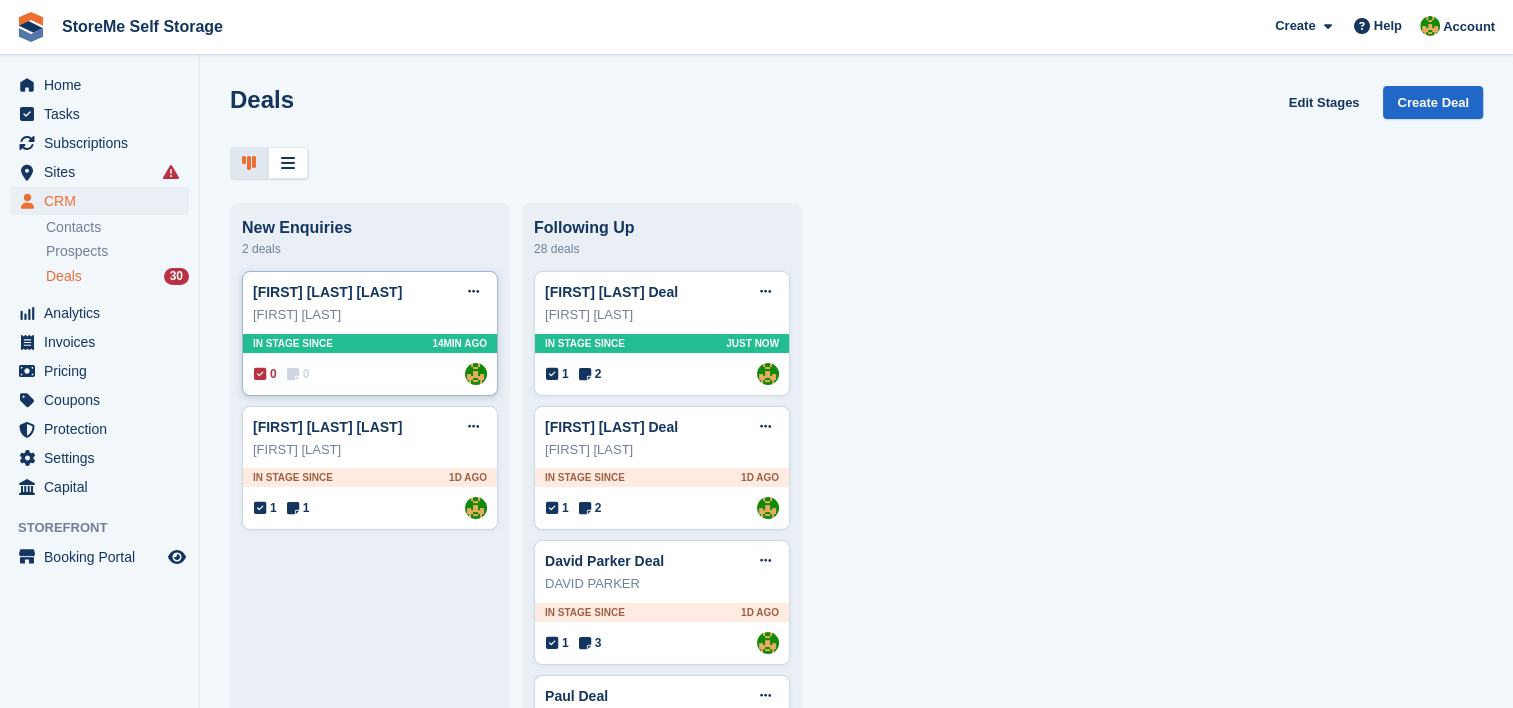 click on "Cyrus Hays Deal
Edit deal
Mark as won
Mark as lost
Delete deal
Cyrus Hays
In stage since 14MIN AGO
0
0
Assigned to StorMe" at bounding box center (370, 333) 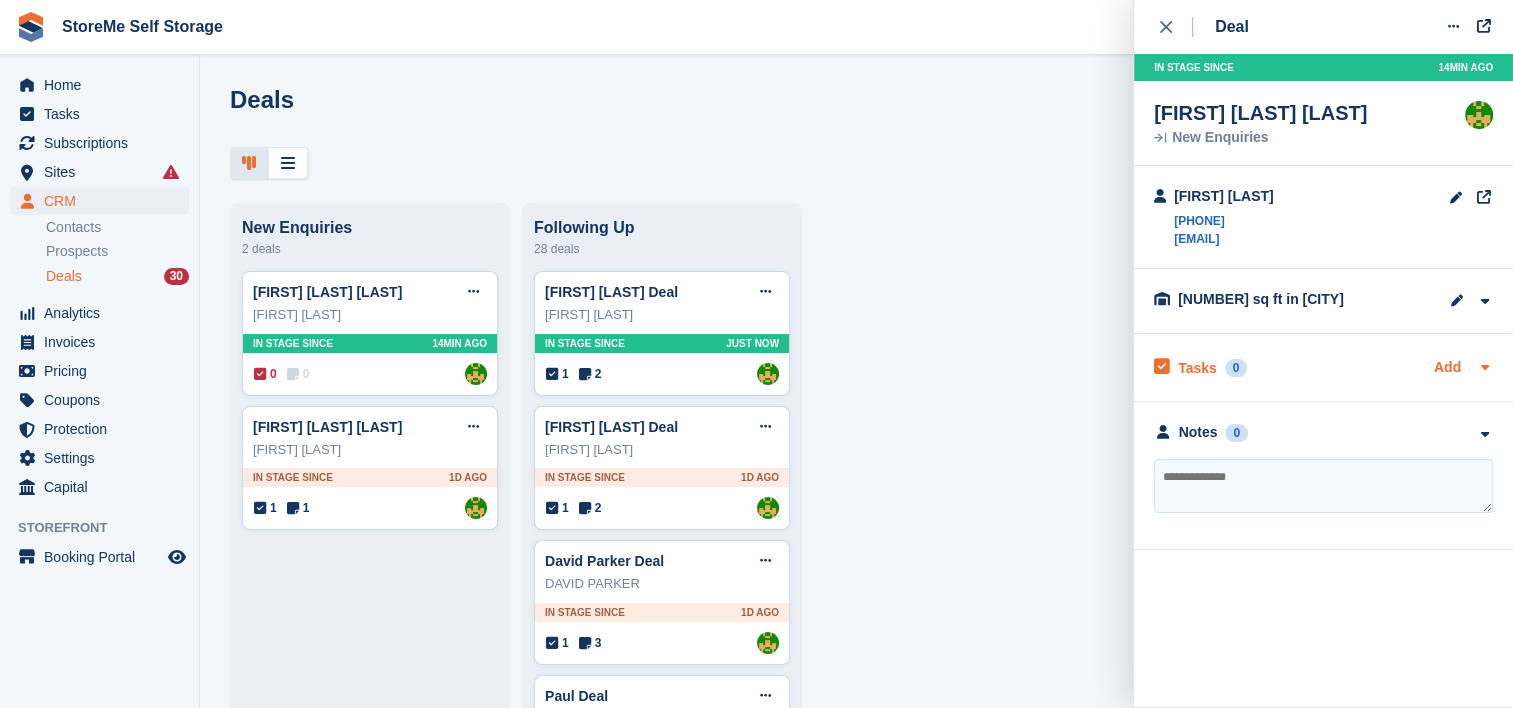 click on "Add" at bounding box center [1447, 368] 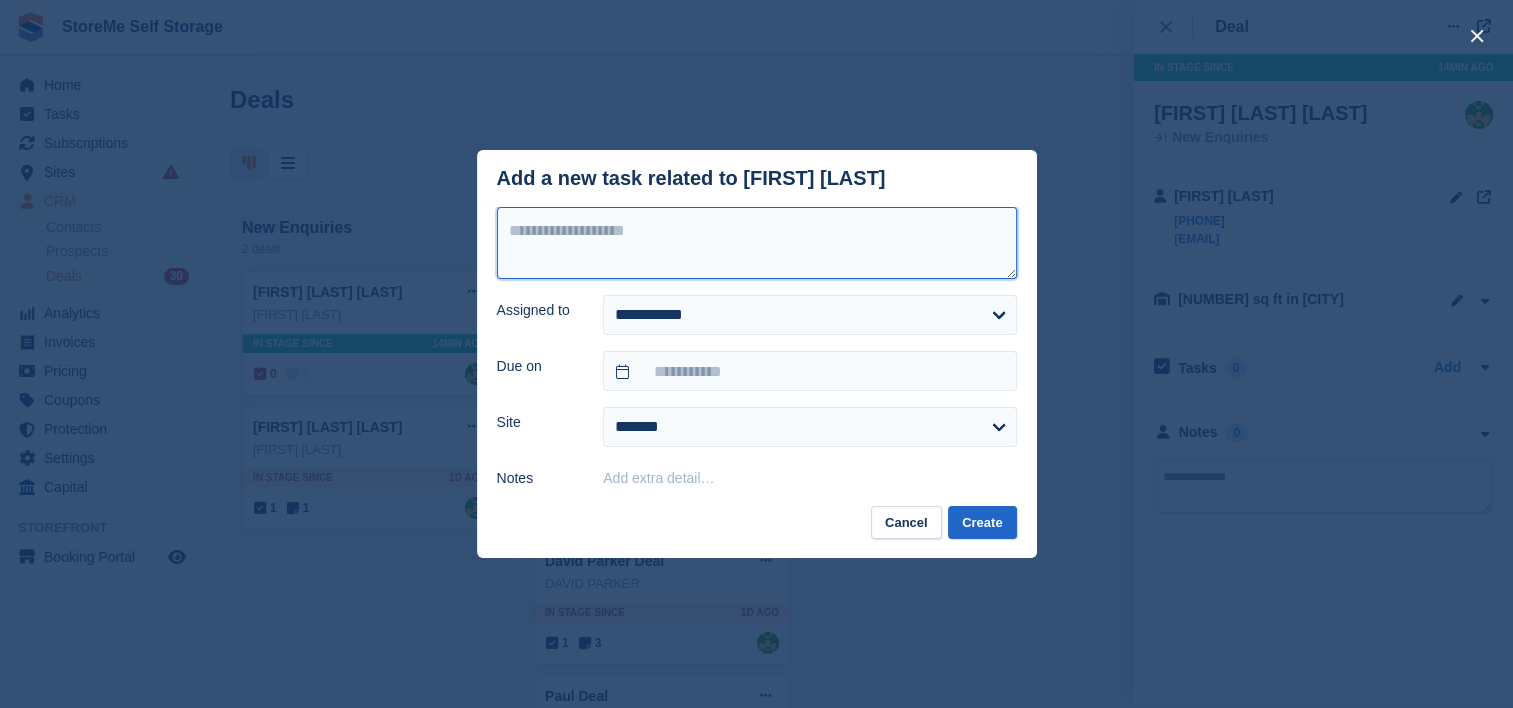 click at bounding box center [757, 243] 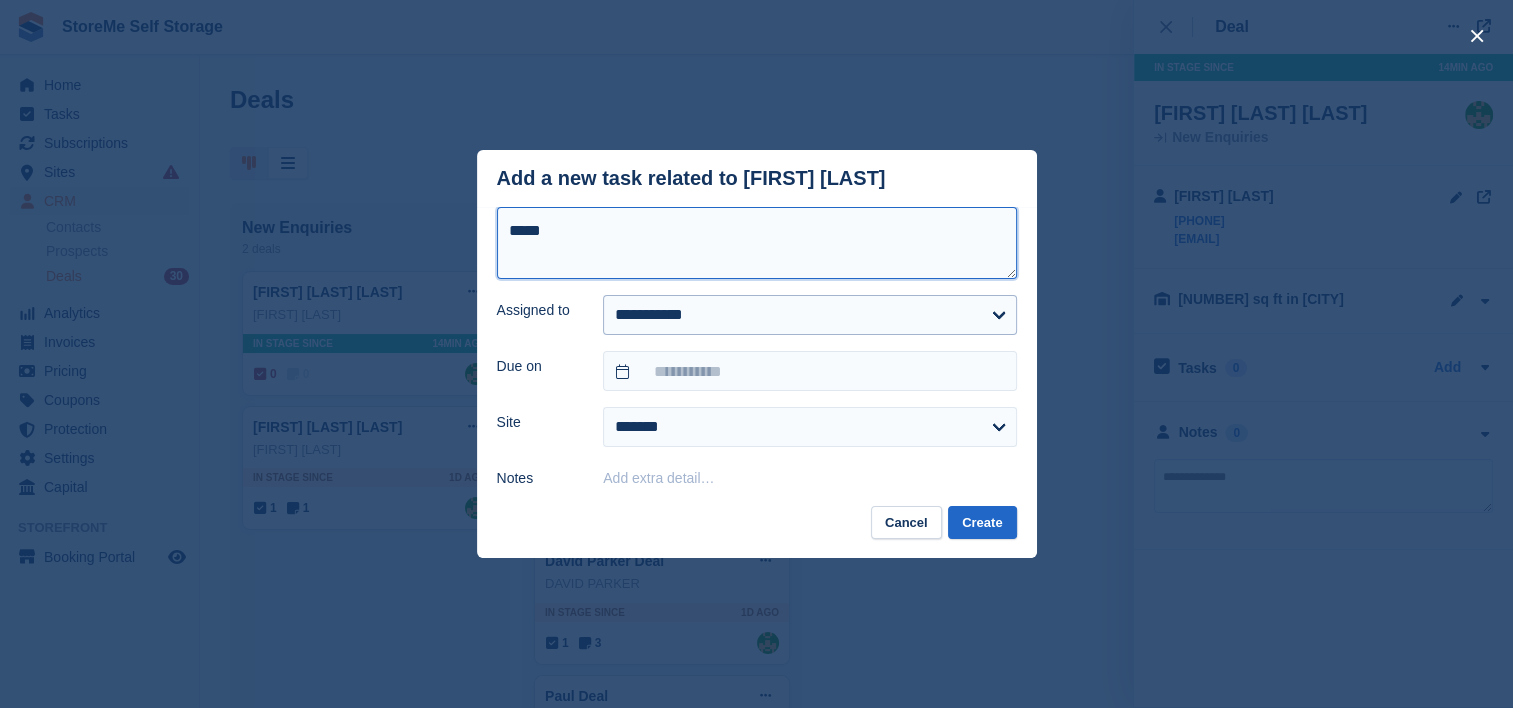 type on "*****" 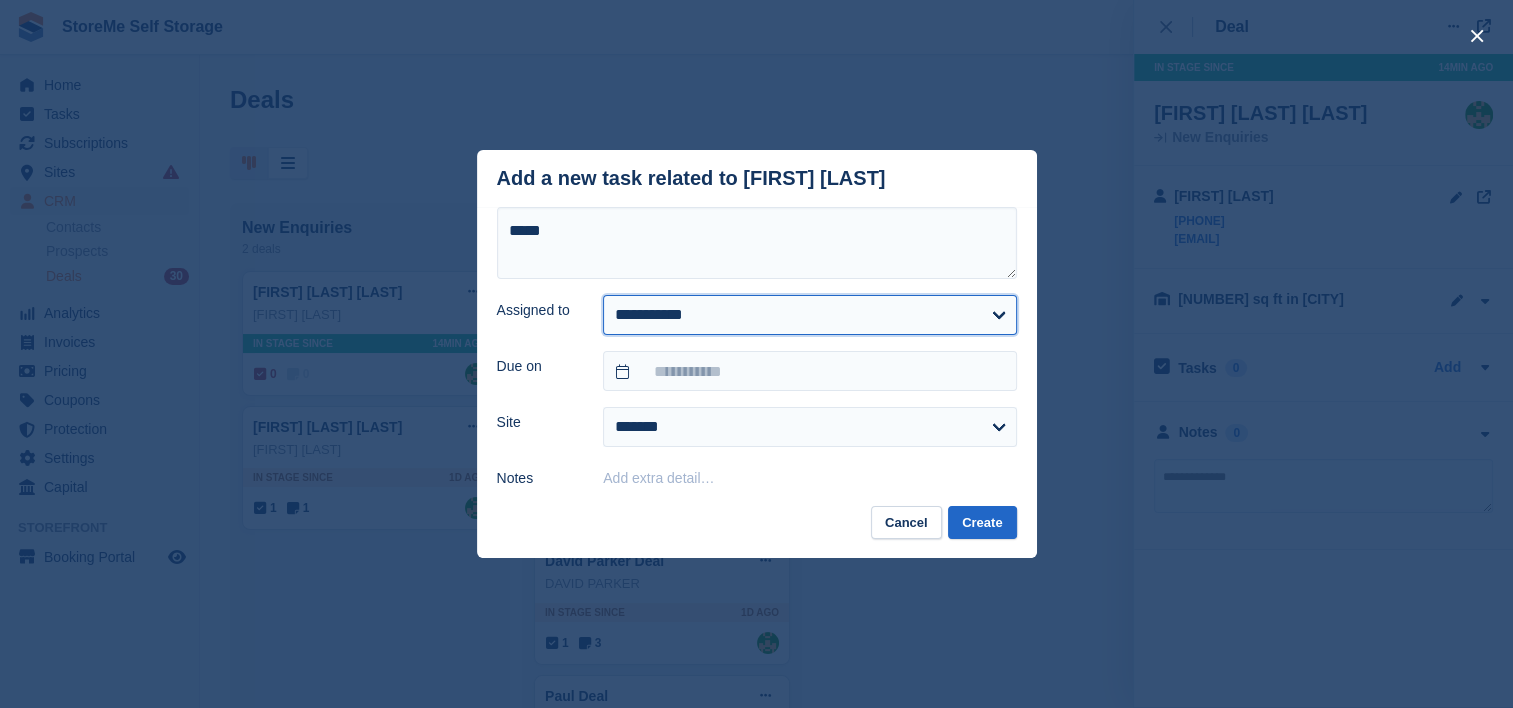 drag, startPoint x: 701, startPoint y: 317, endPoint x: 689, endPoint y: 332, distance: 19.209373 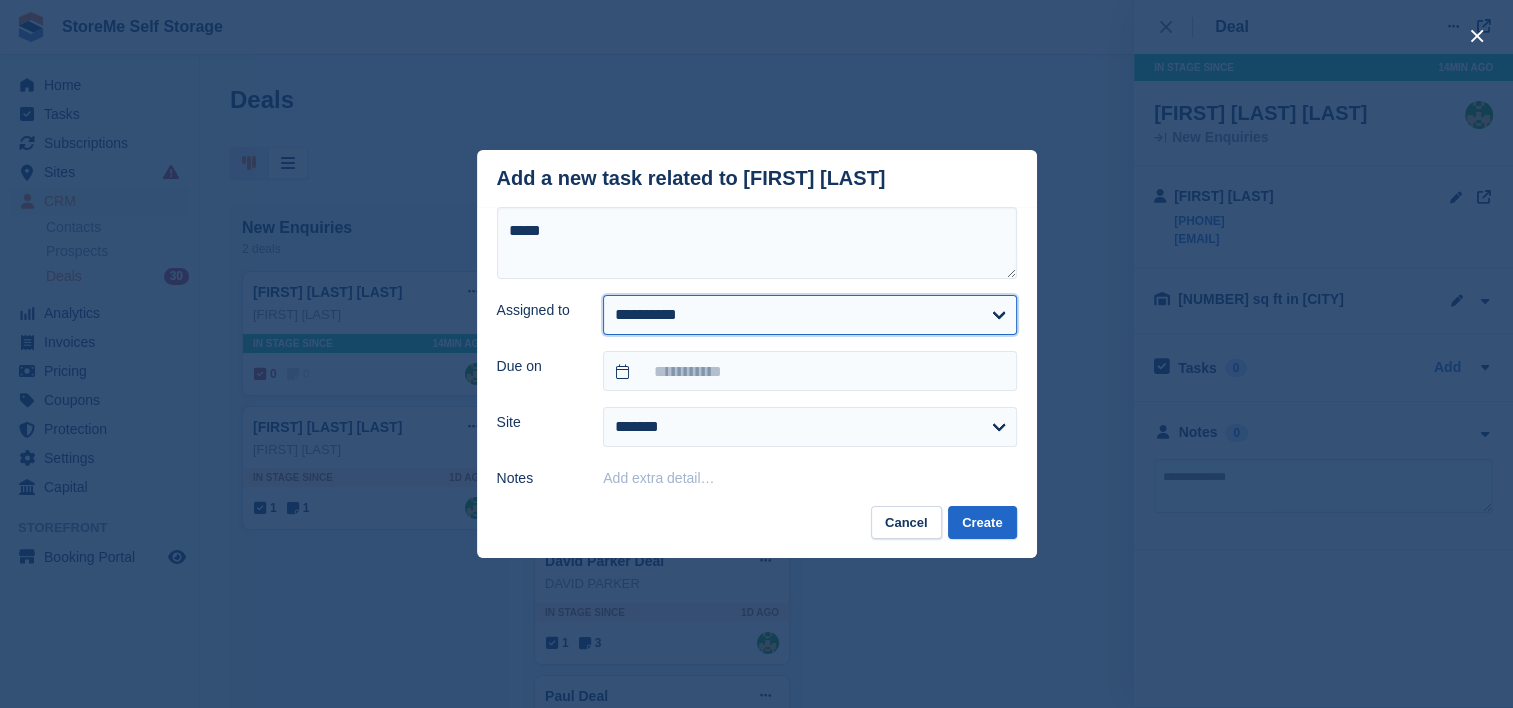 click on "**********" at bounding box center [809, 315] 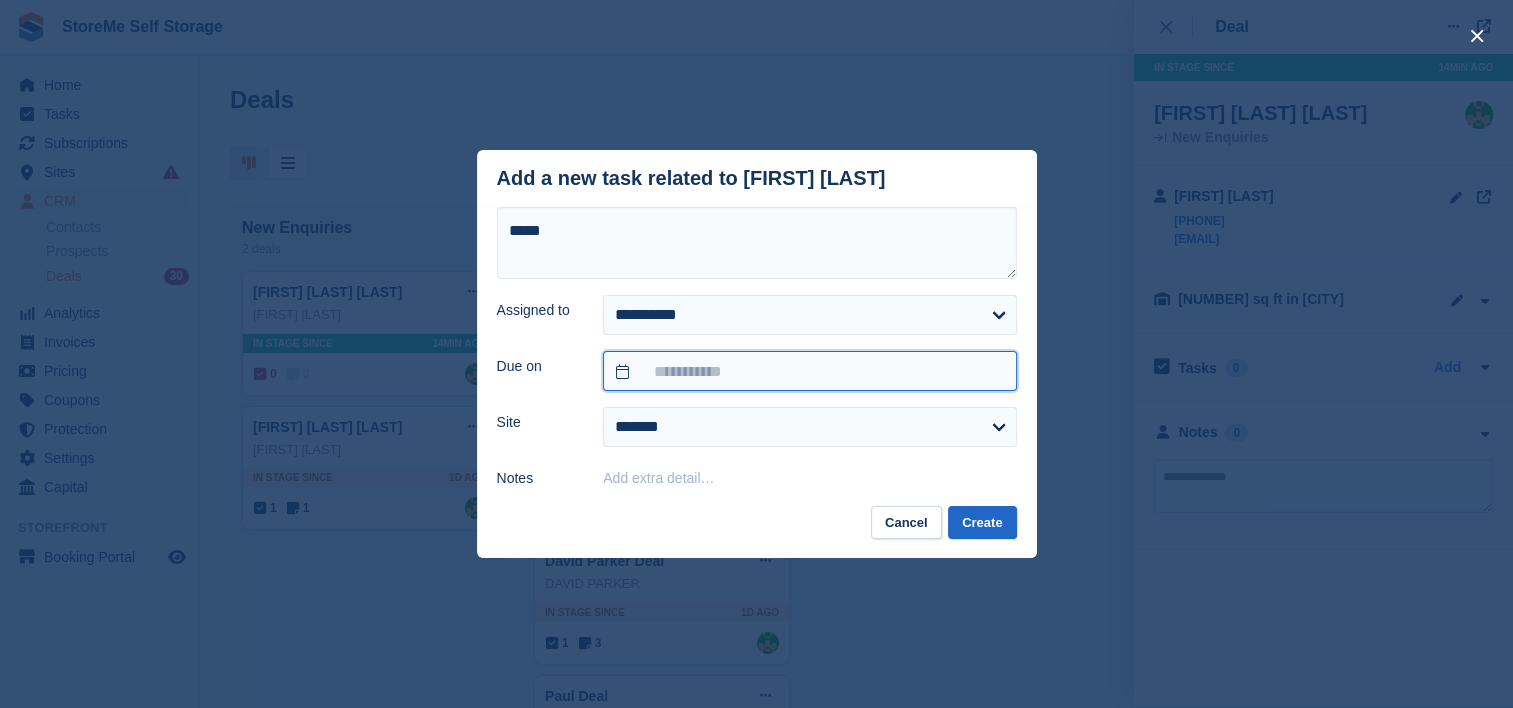 click at bounding box center [809, 371] 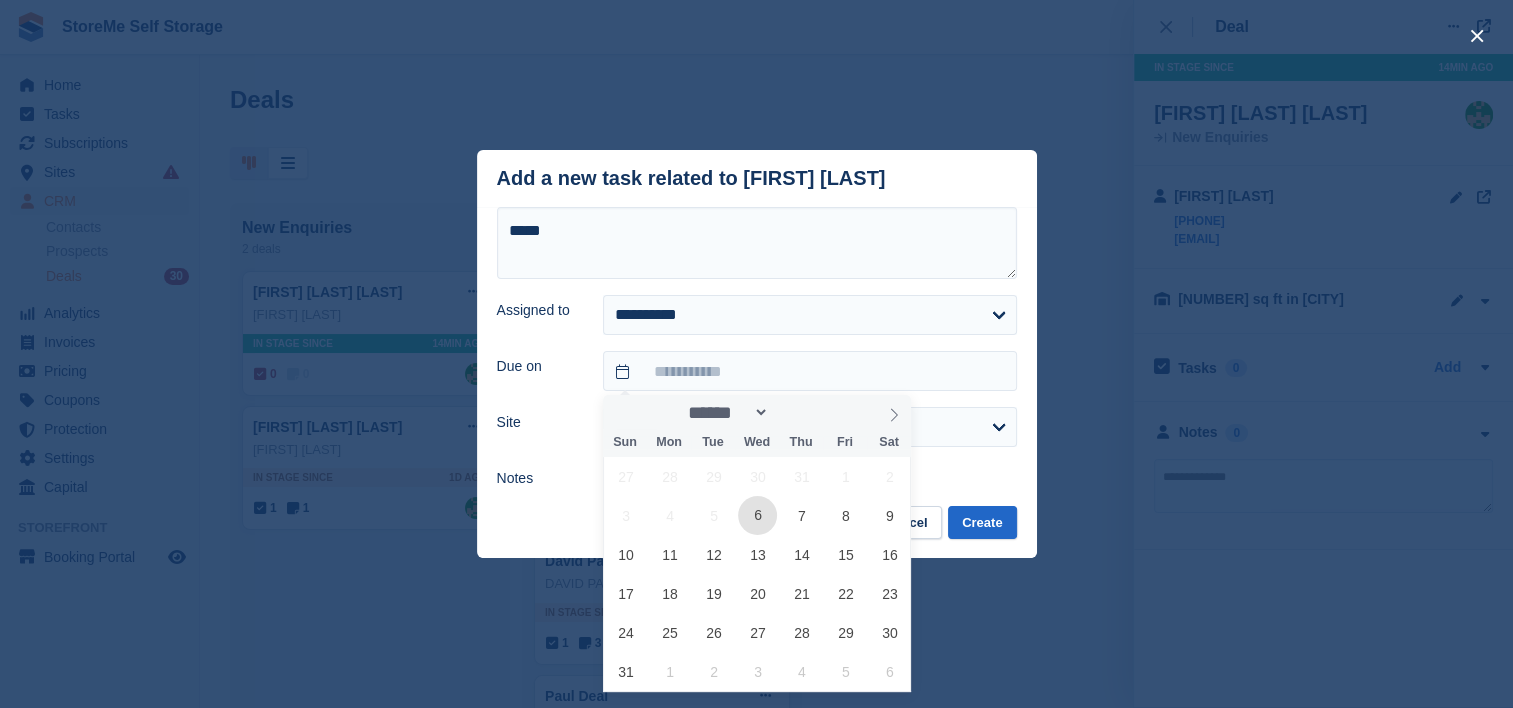 click on "6" at bounding box center [757, 515] 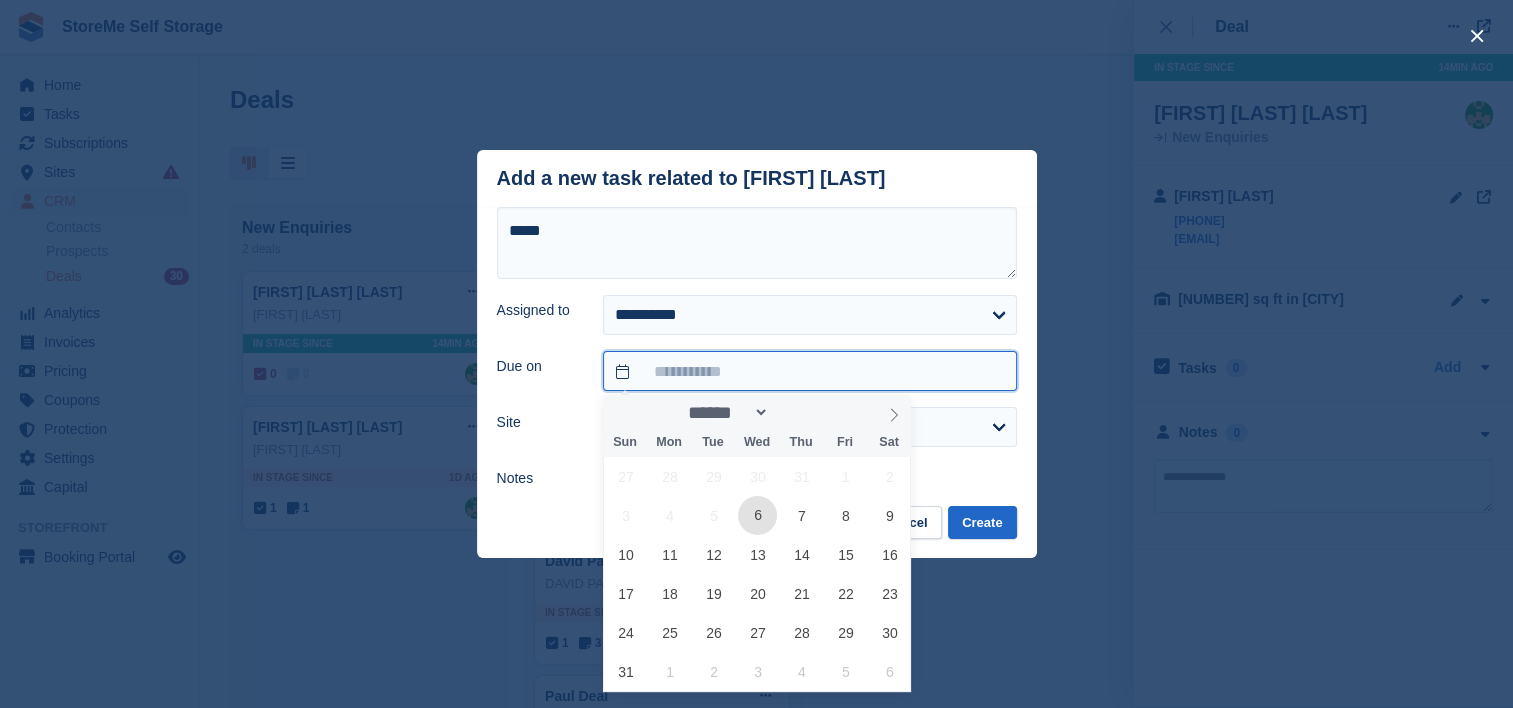 type on "**********" 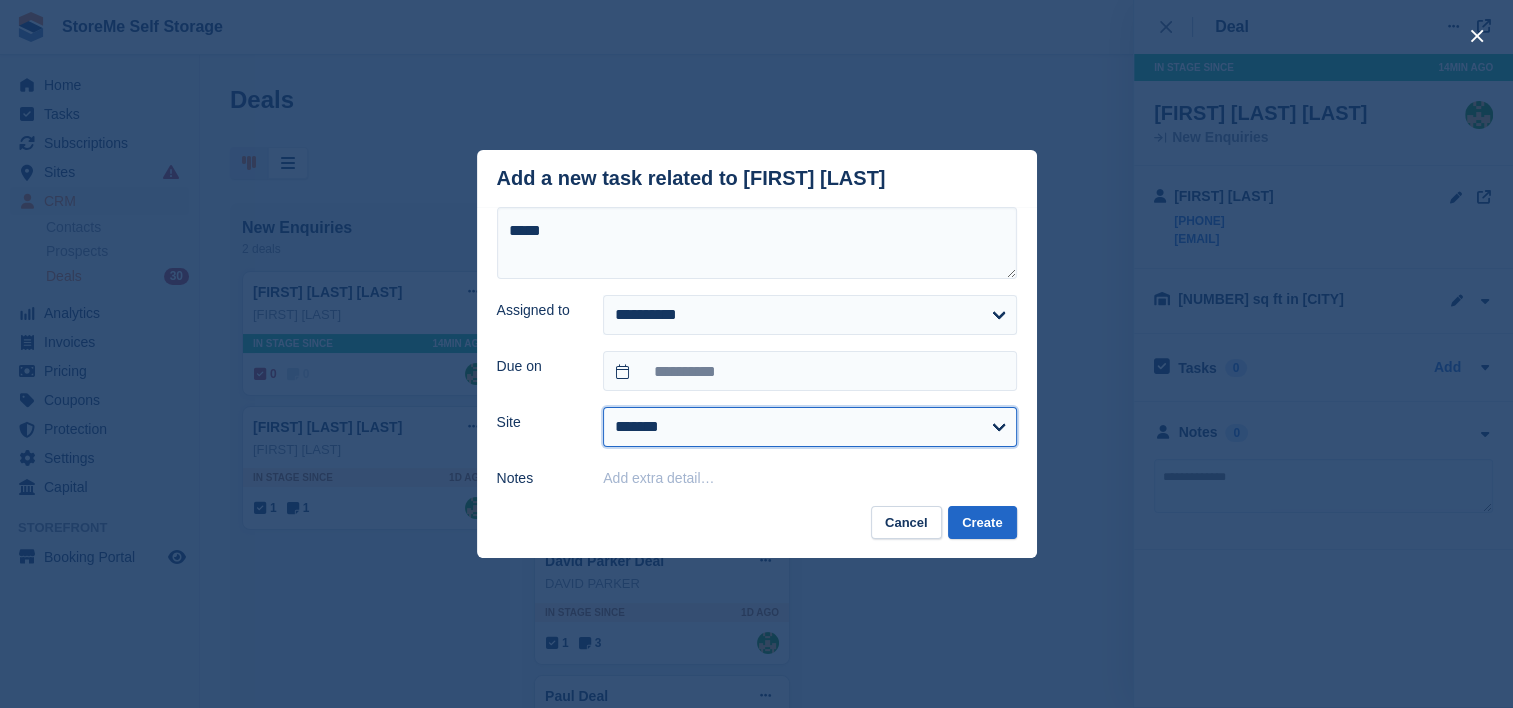 click on "*******
********" at bounding box center [809, 427] 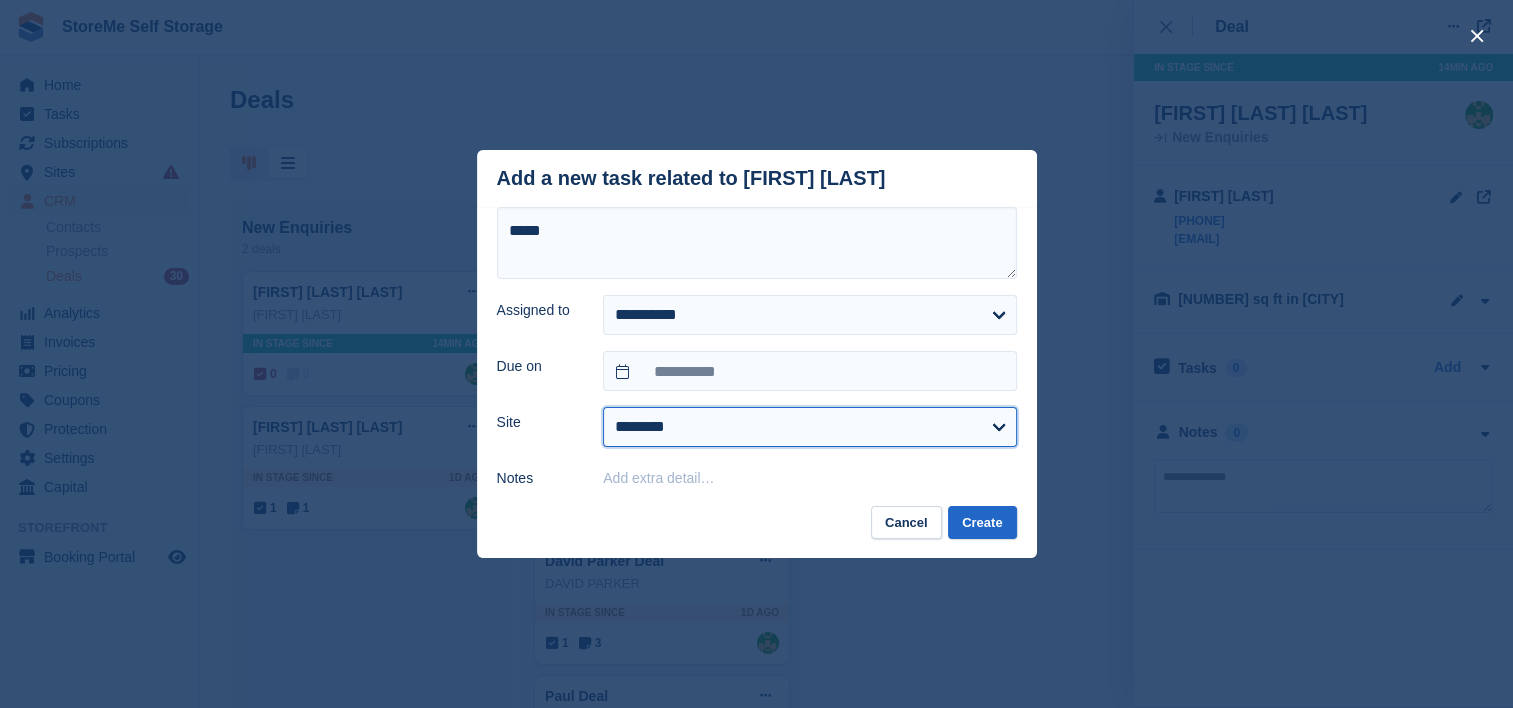 click on "*******
********" at bounding box center (809, 427) 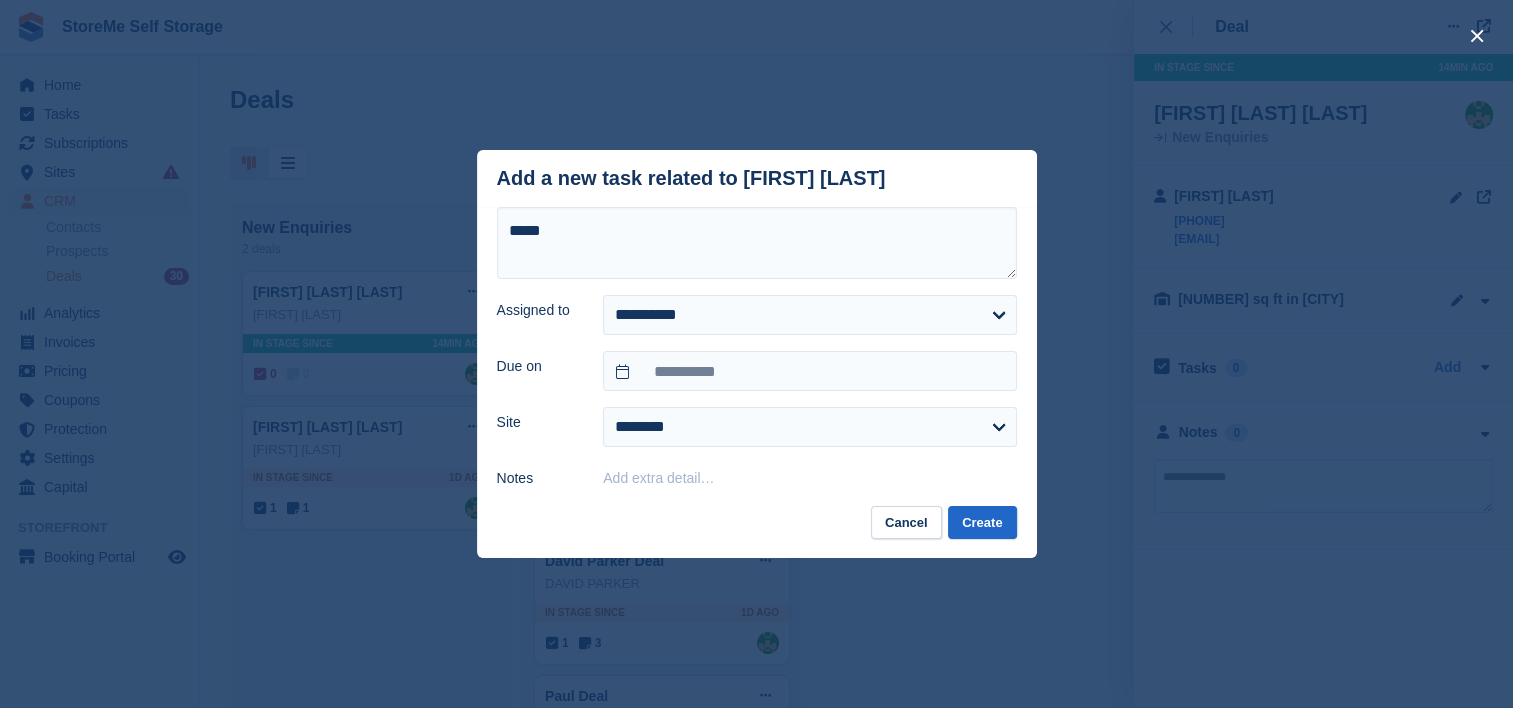 click at bounding box center (756, 354) 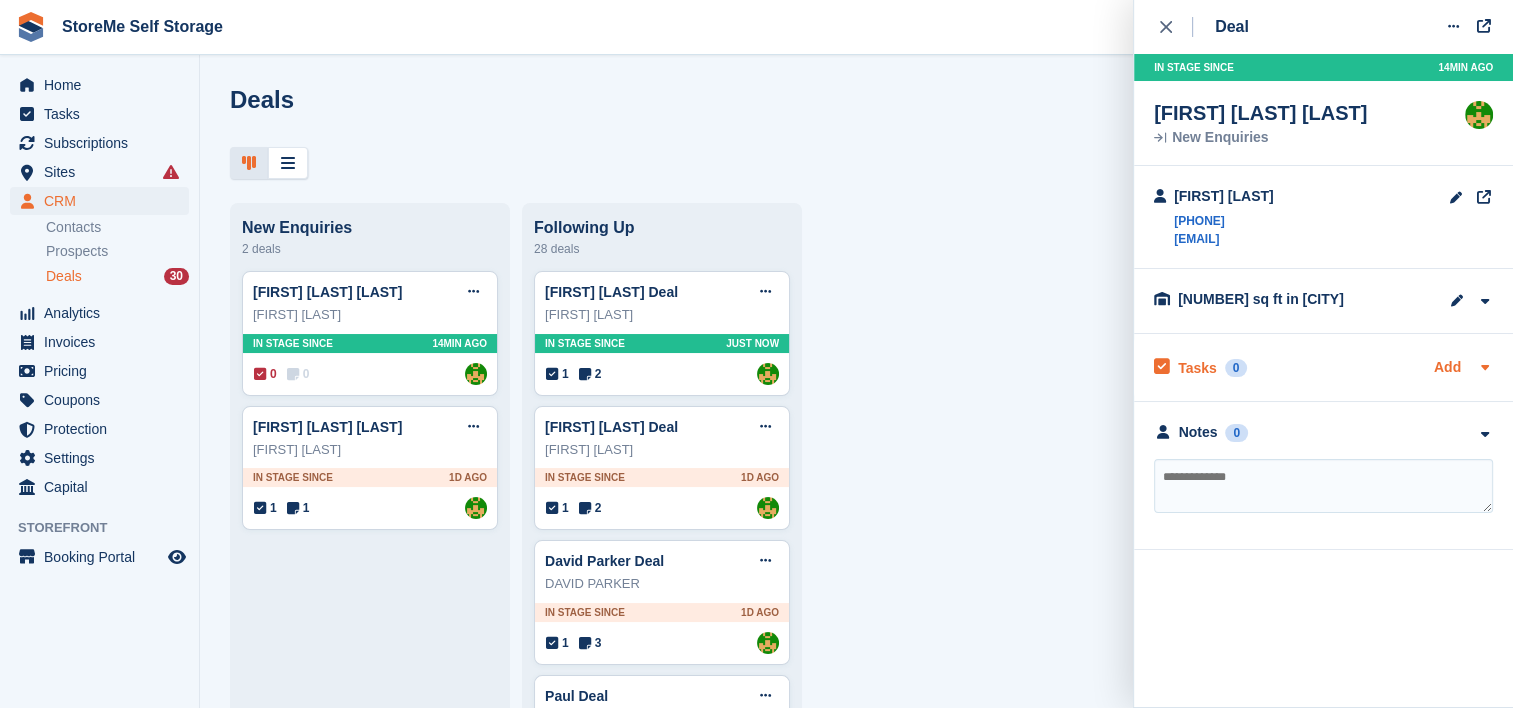 click on "Add" at bounding box center [1447, 368] 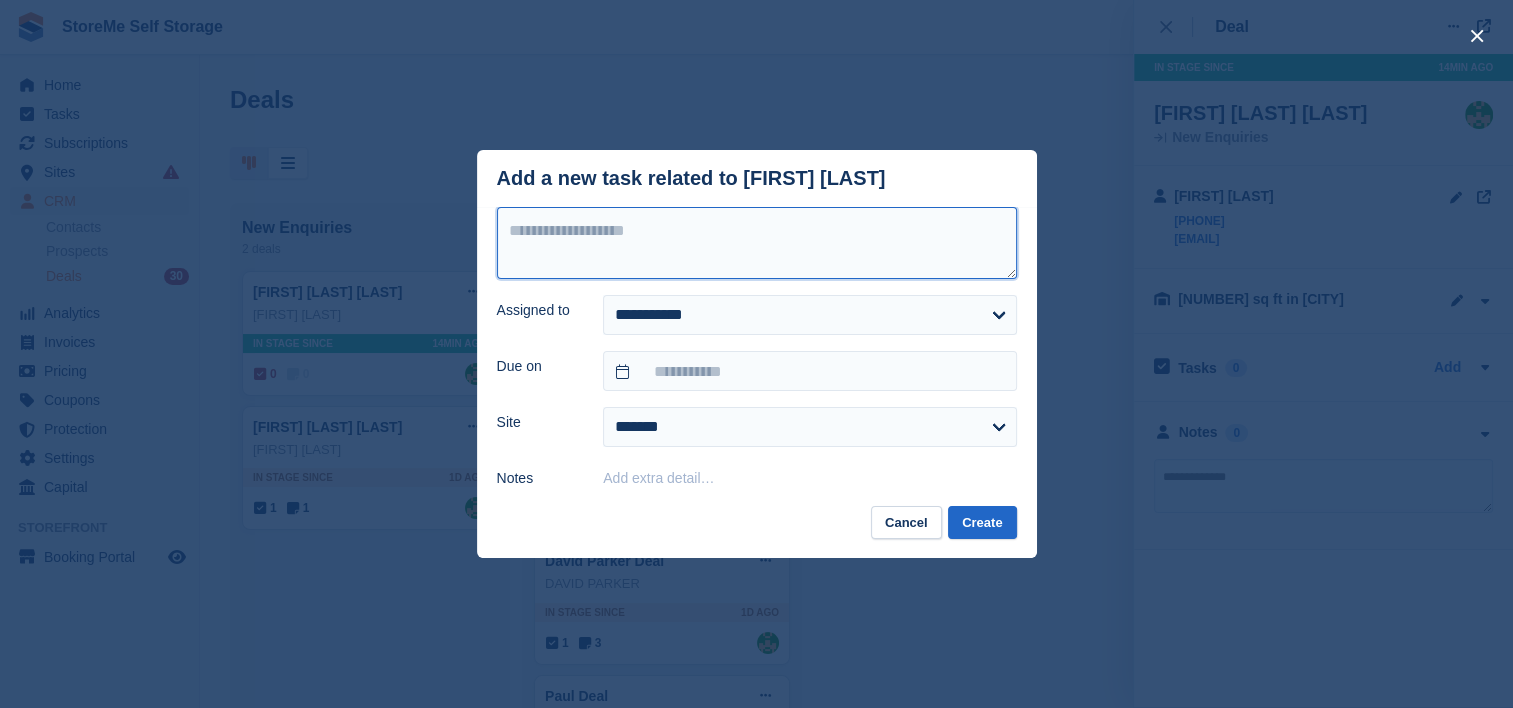 click at bounding box center (757, 243) 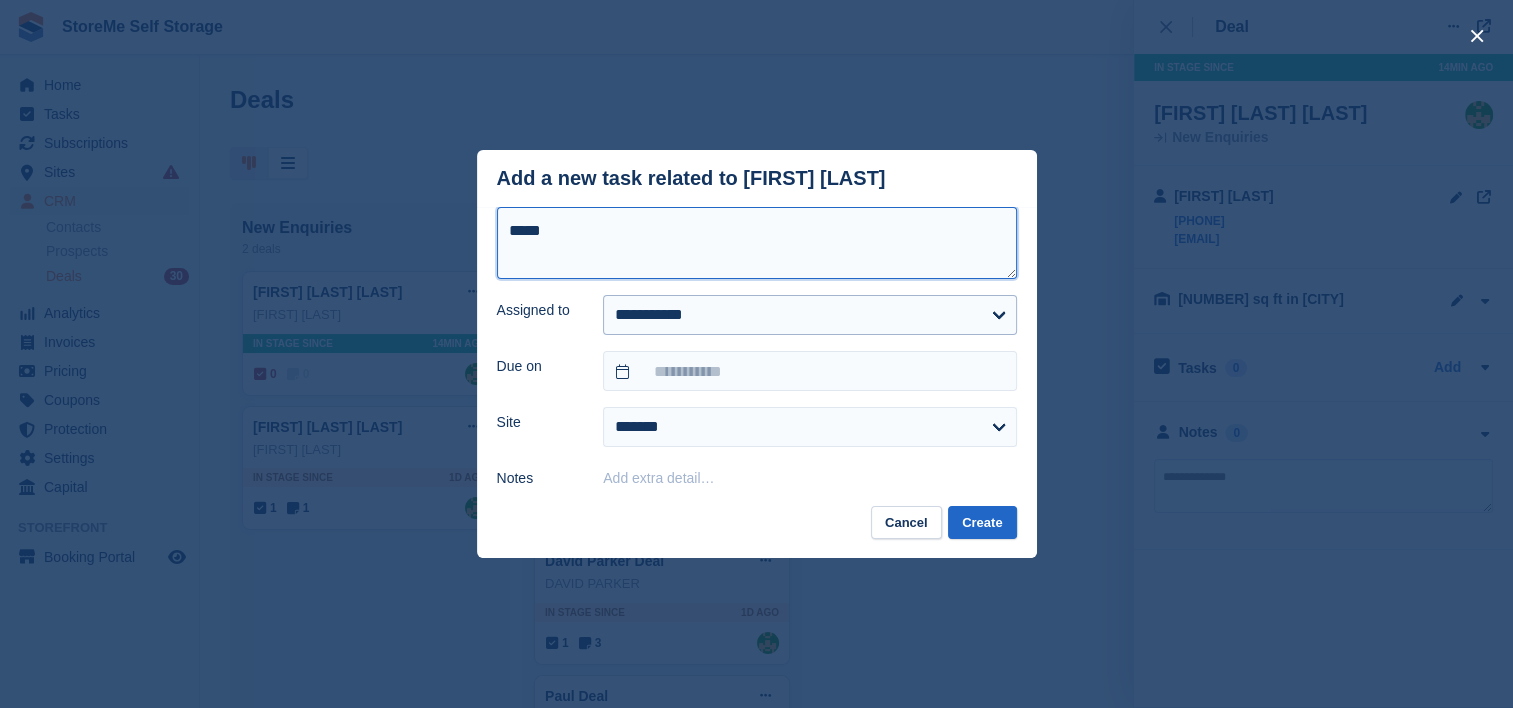 type on "*****" 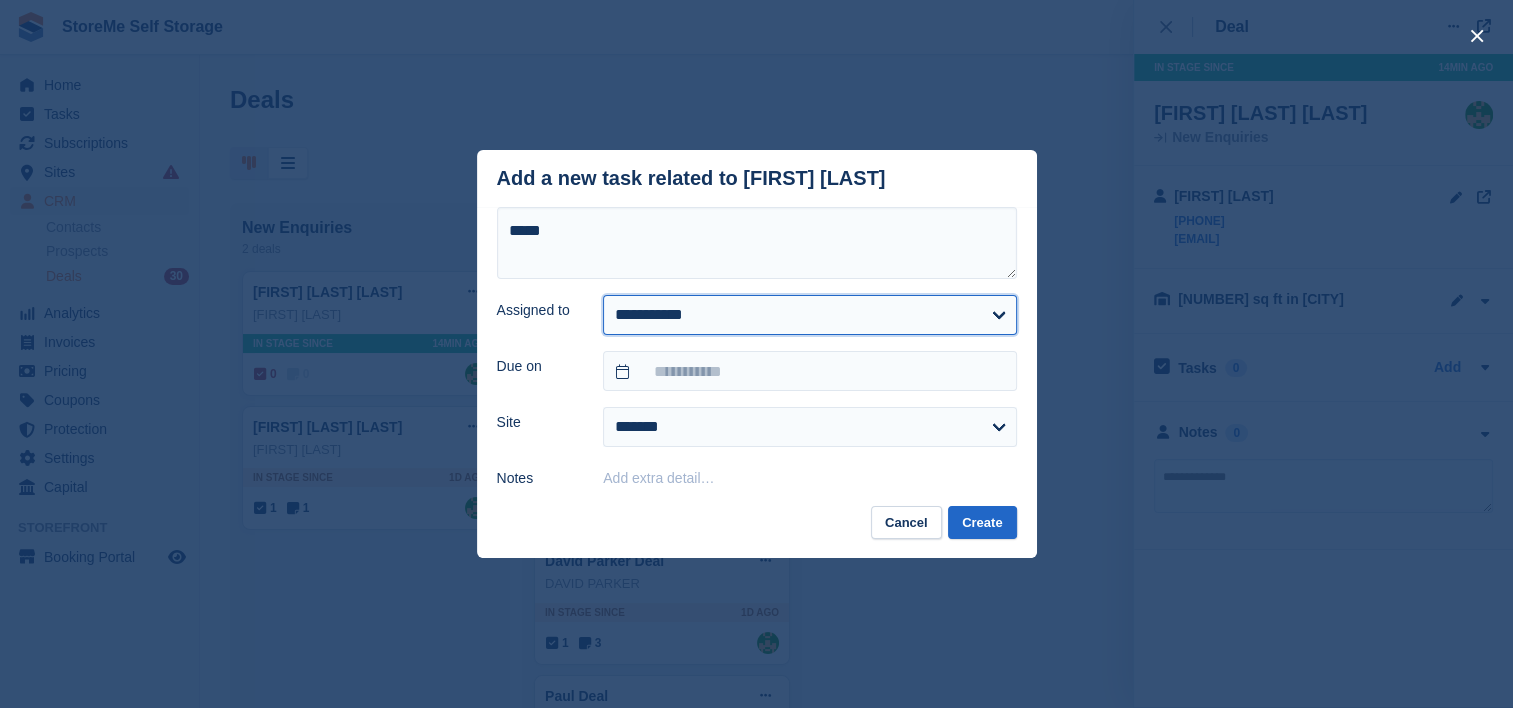 click on "**********" at bounding box center [809, 315] 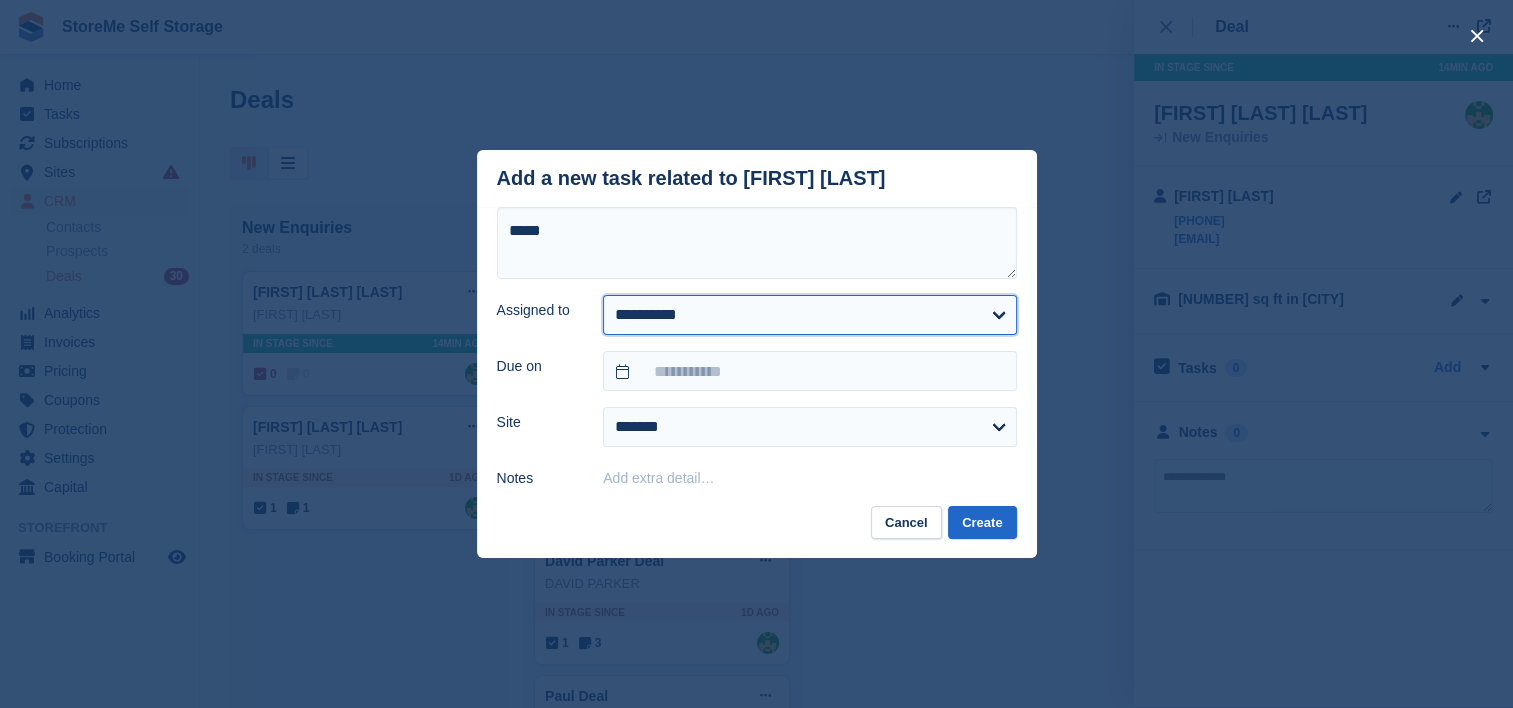click on "**********" at bounding box center [809, 315] 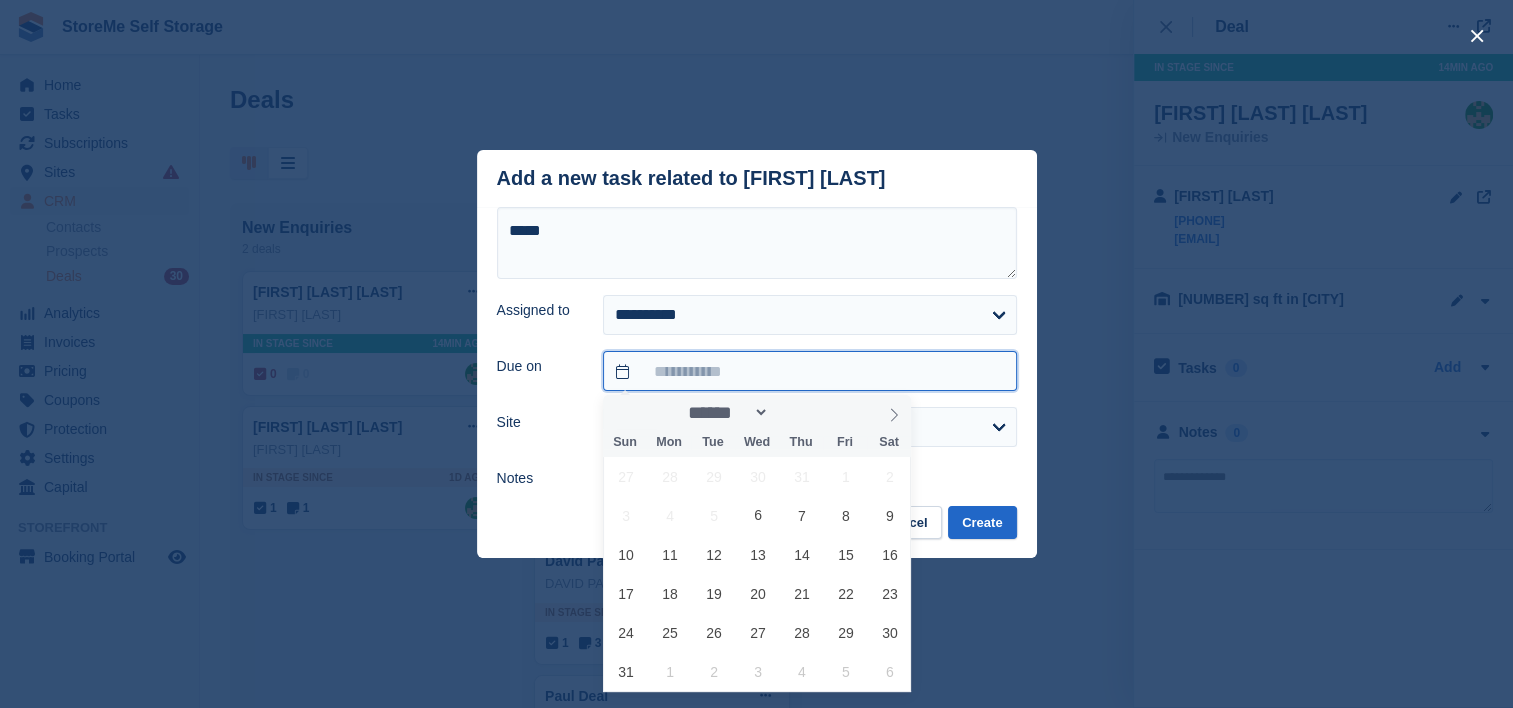 click at bounding box center (809, 371) 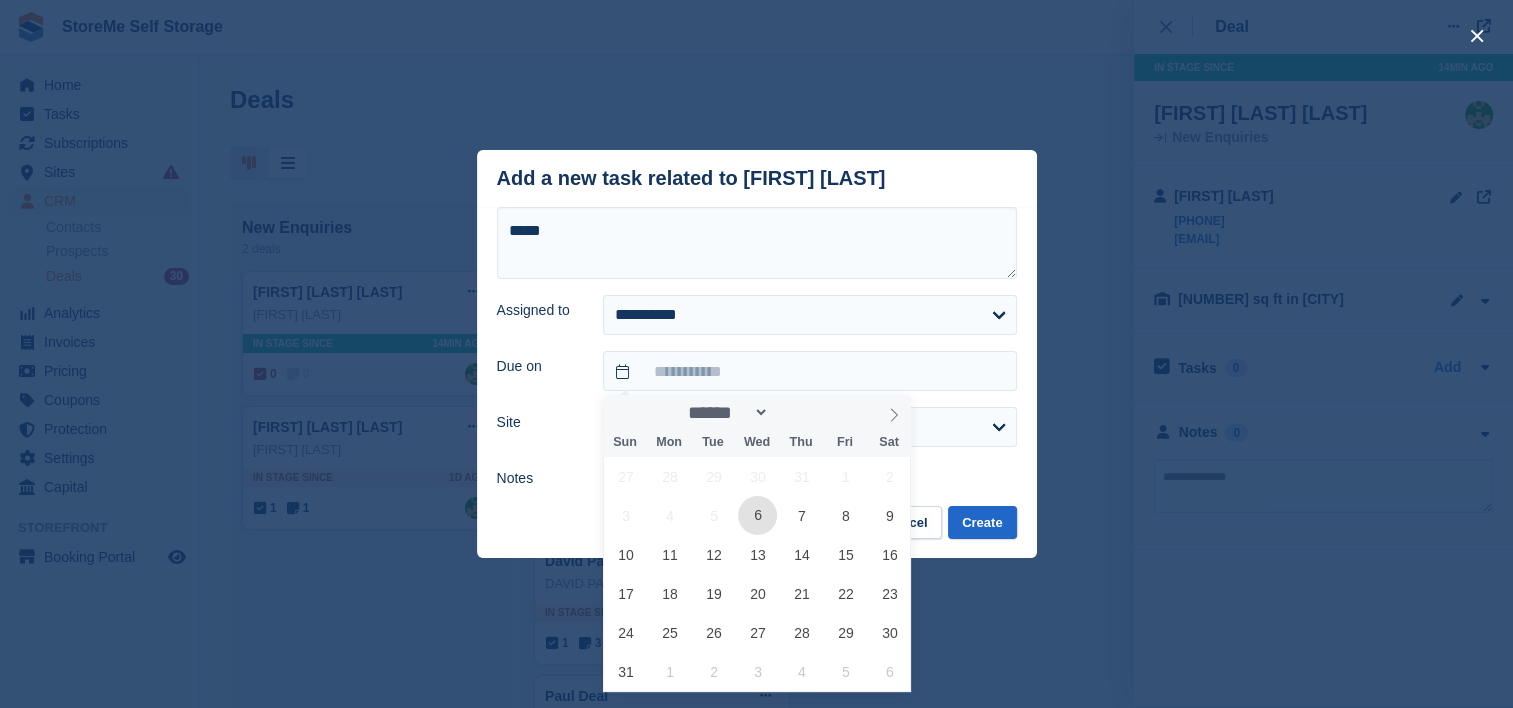 click on "6" at bounding box center [757, 515] 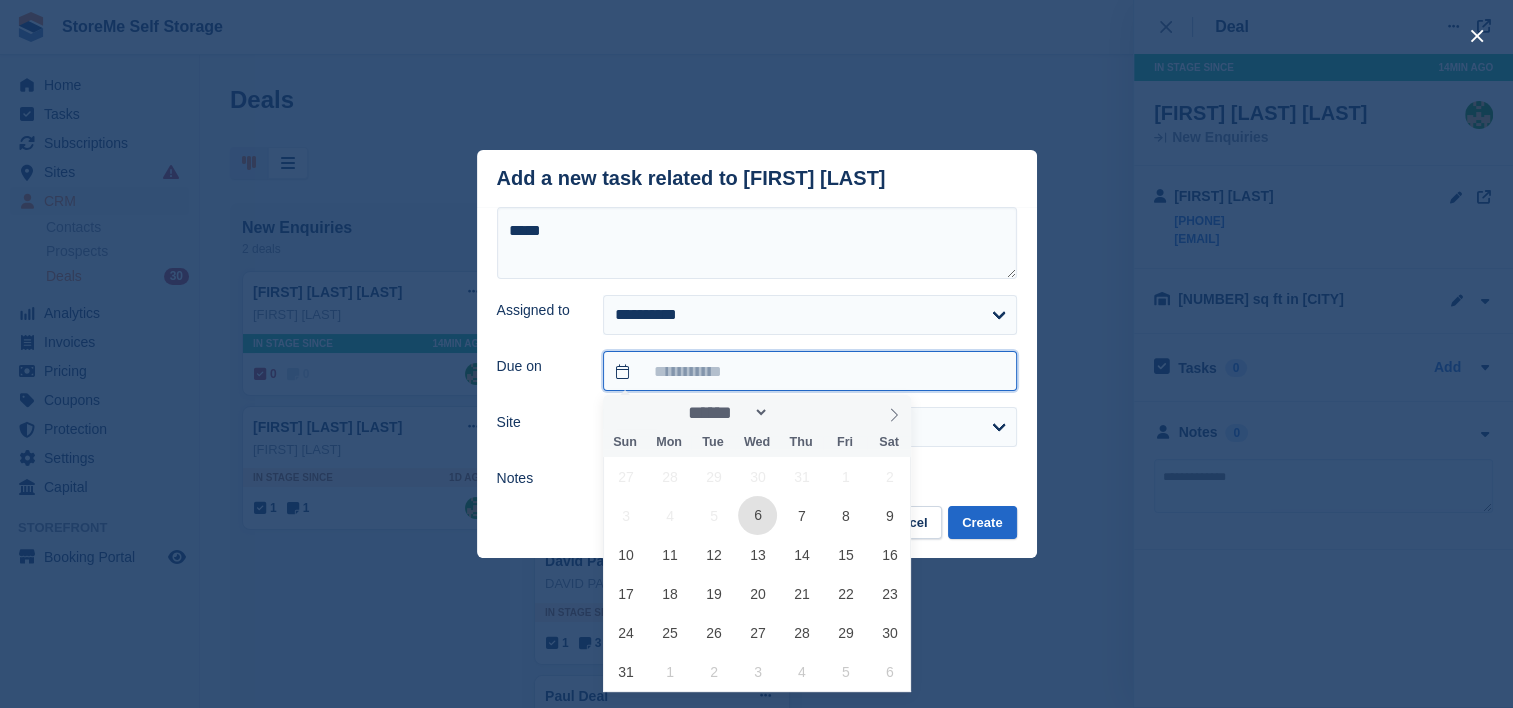 type on "**********" 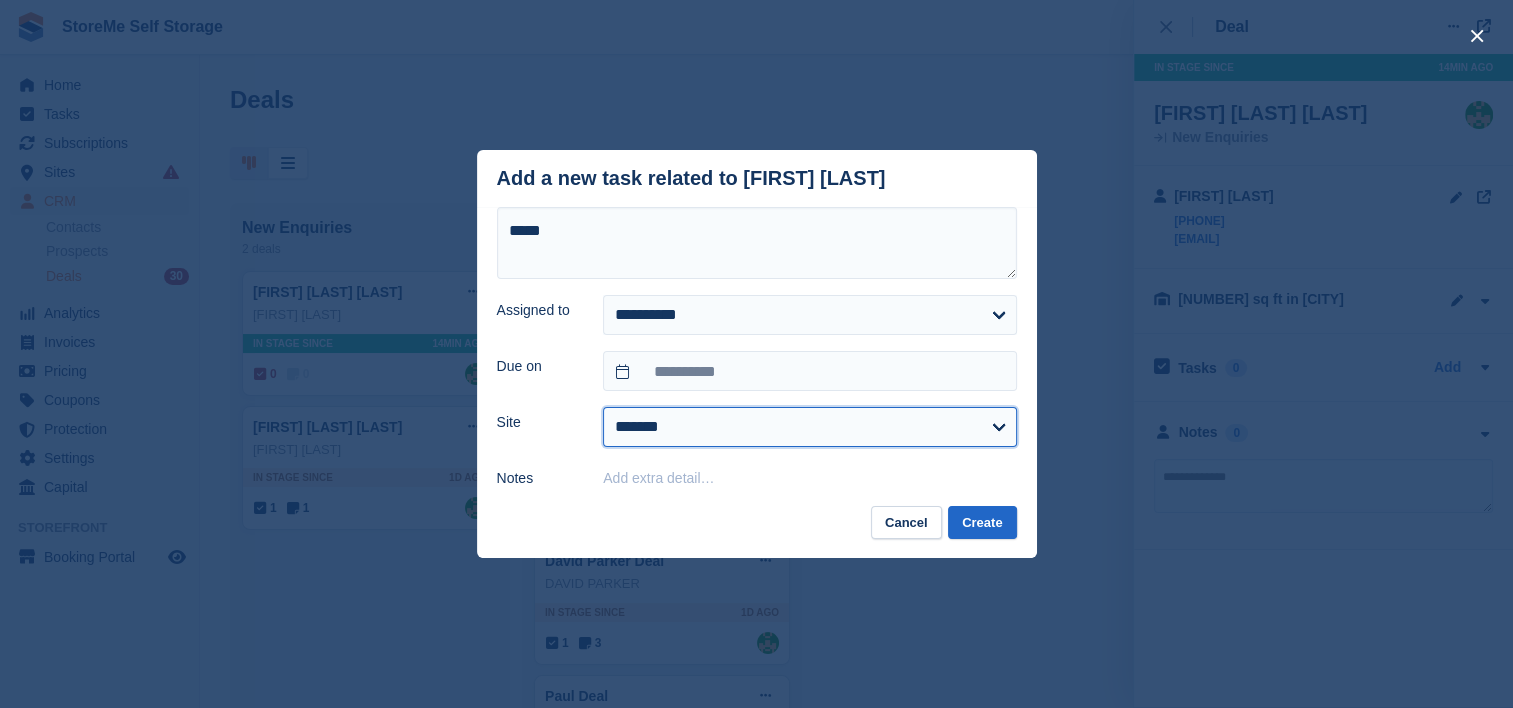 click on "*******
********" at bounding box center (809, 427) 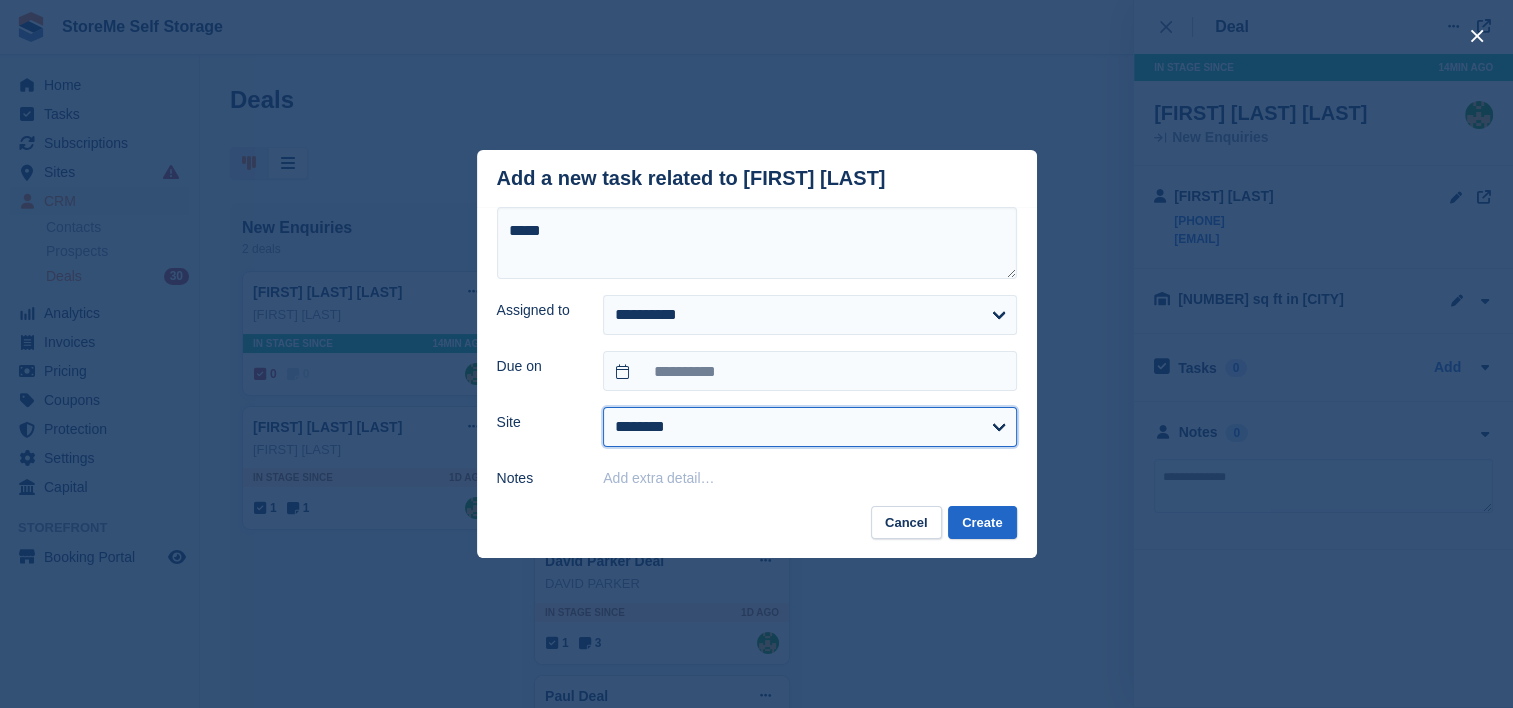 click on "*******
********" at bounding box center [809, 427] 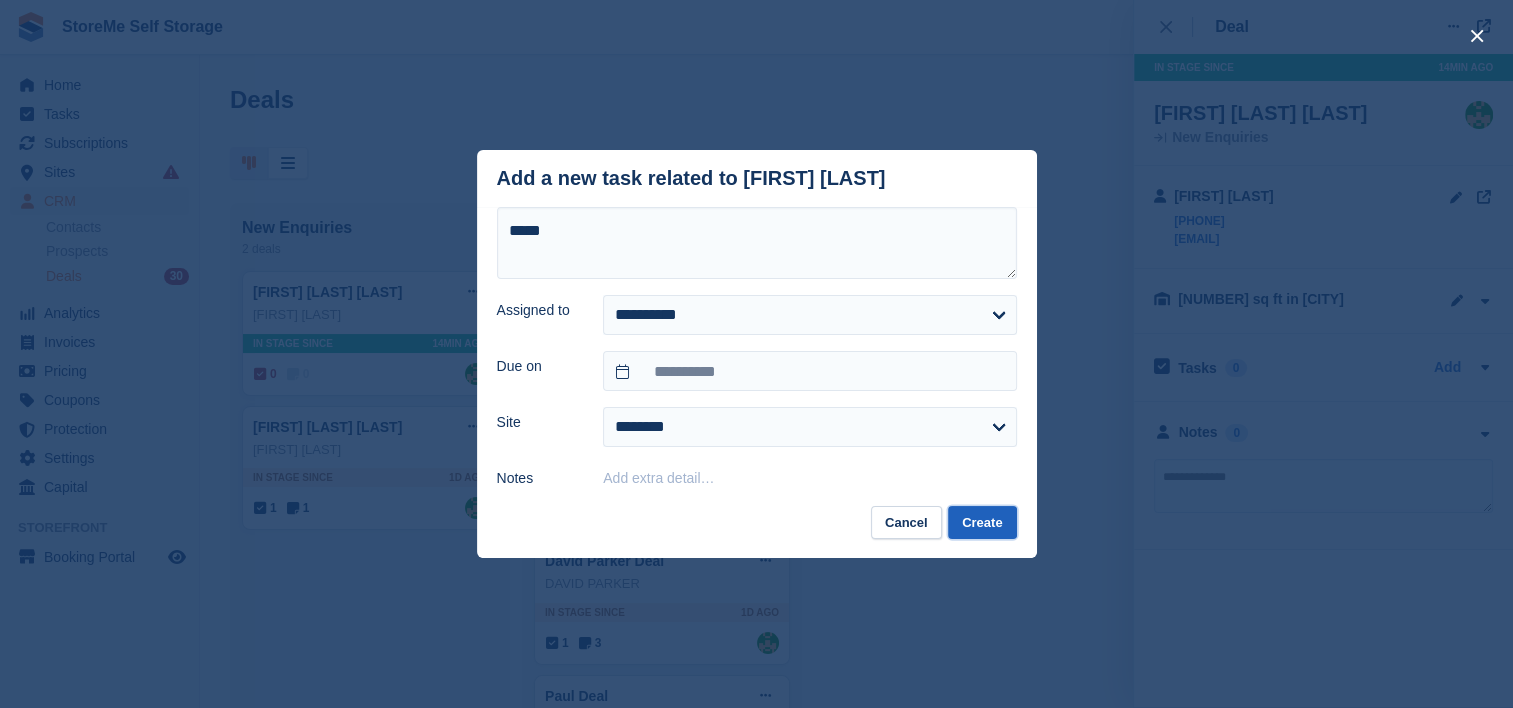 click on "Create" at bounding box center (982, 522) 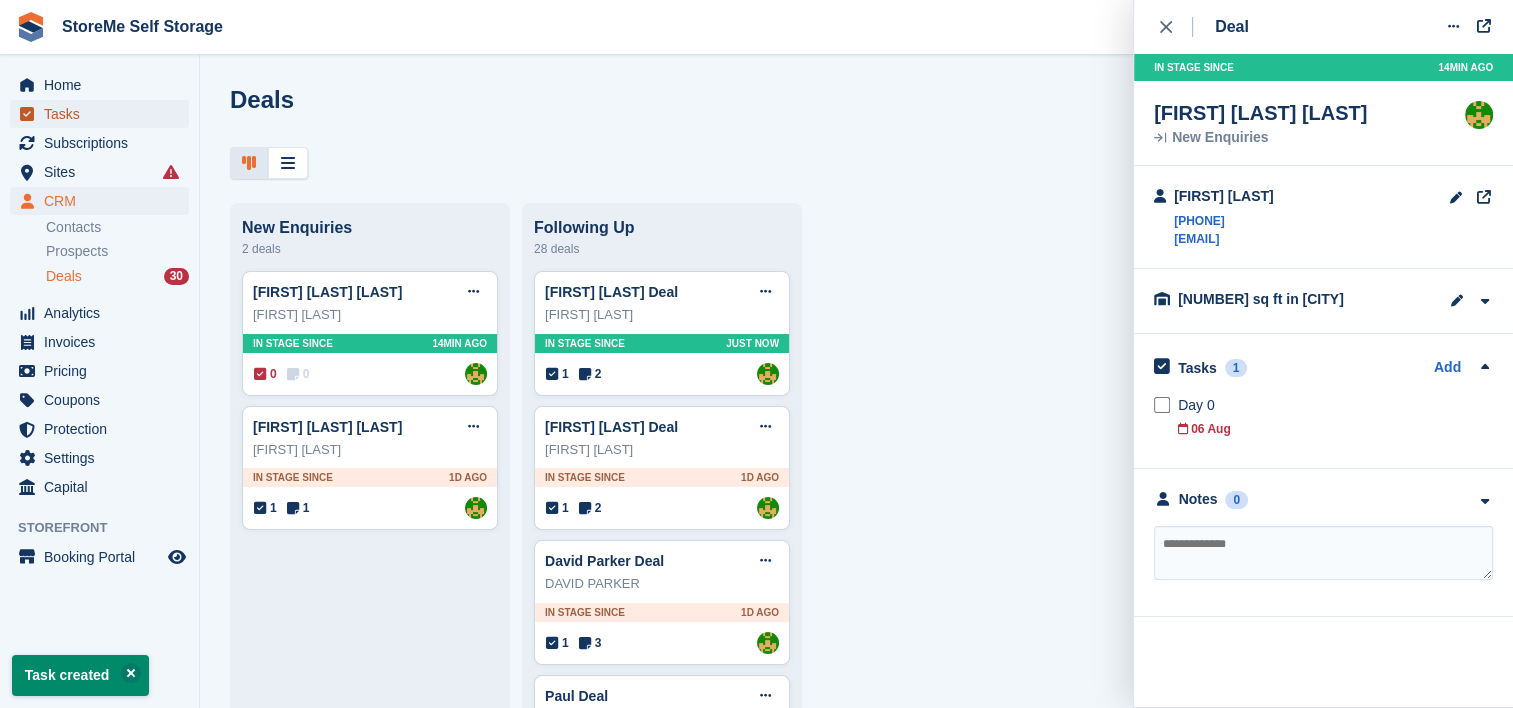 click on "Tasks" at bounding box center (104, 114) 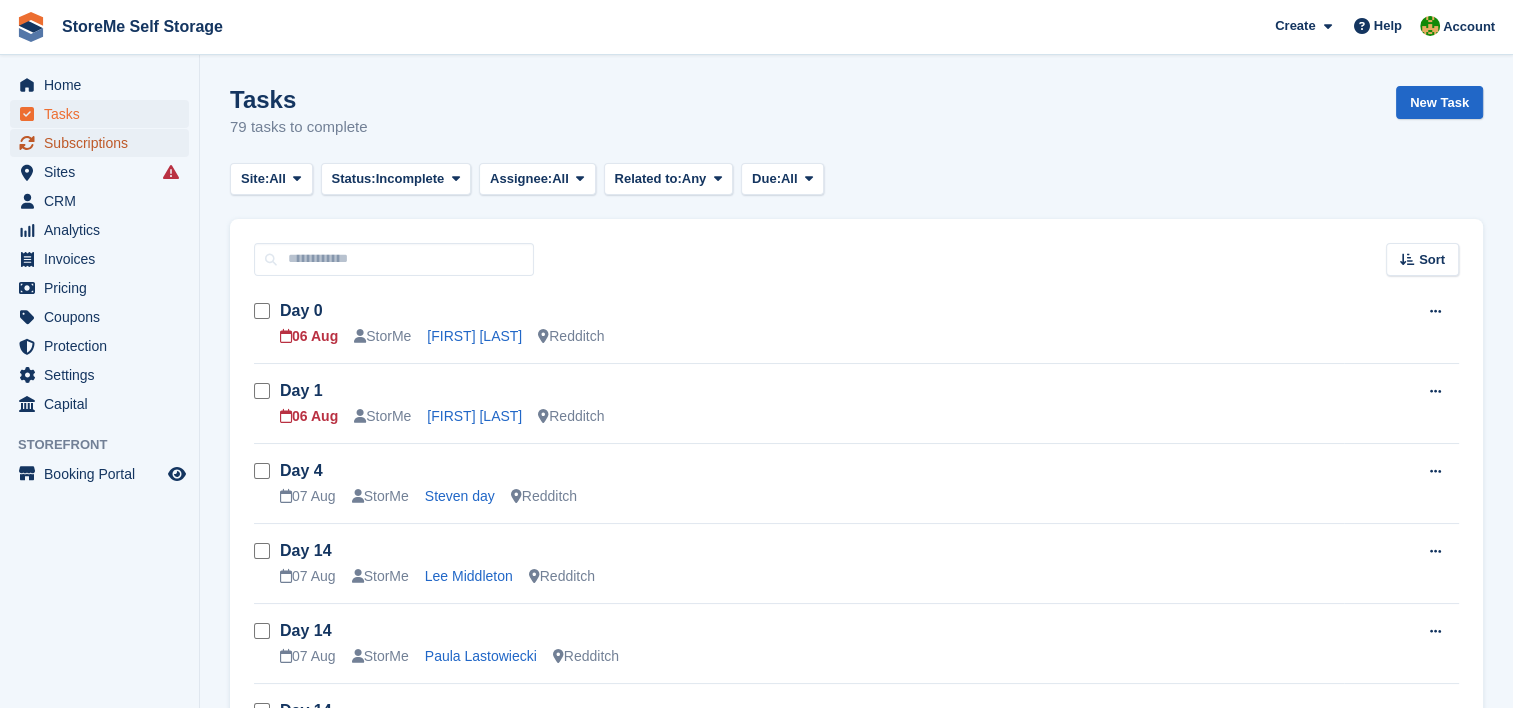 click on "Subscriptions" at bounding box center [104, 143] 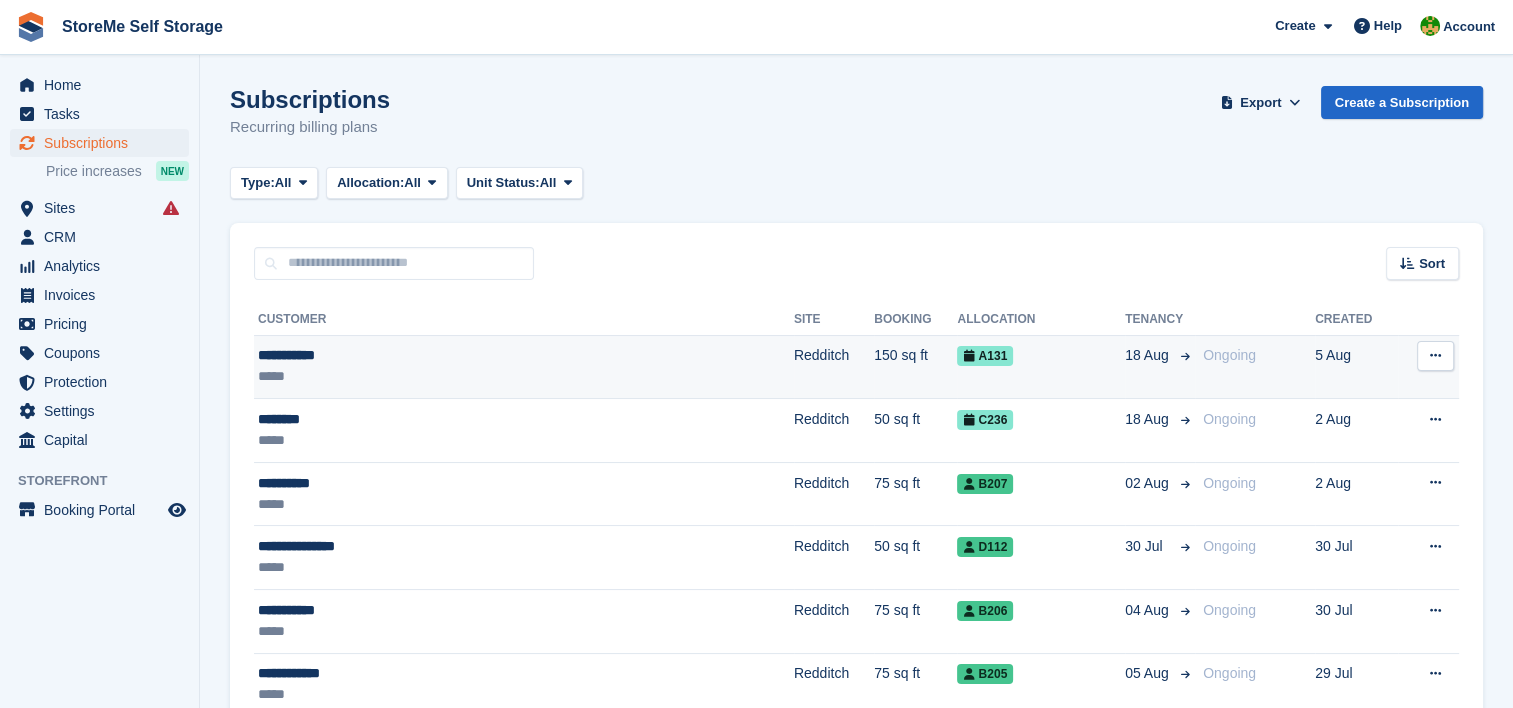 click on "Redditch" at bounding box center (834, 367) 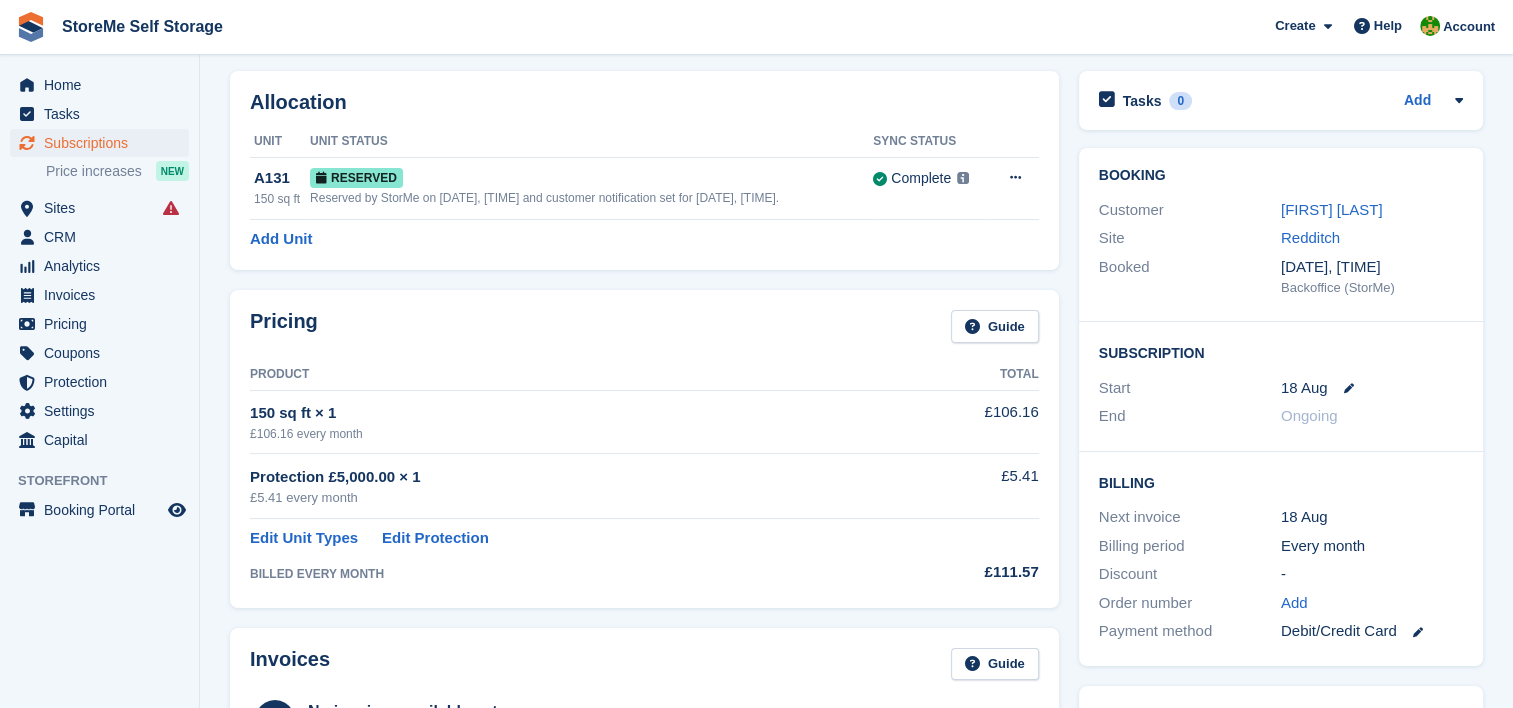 scroll, scrollTop: 0, scrollLeft: 0, axis: both 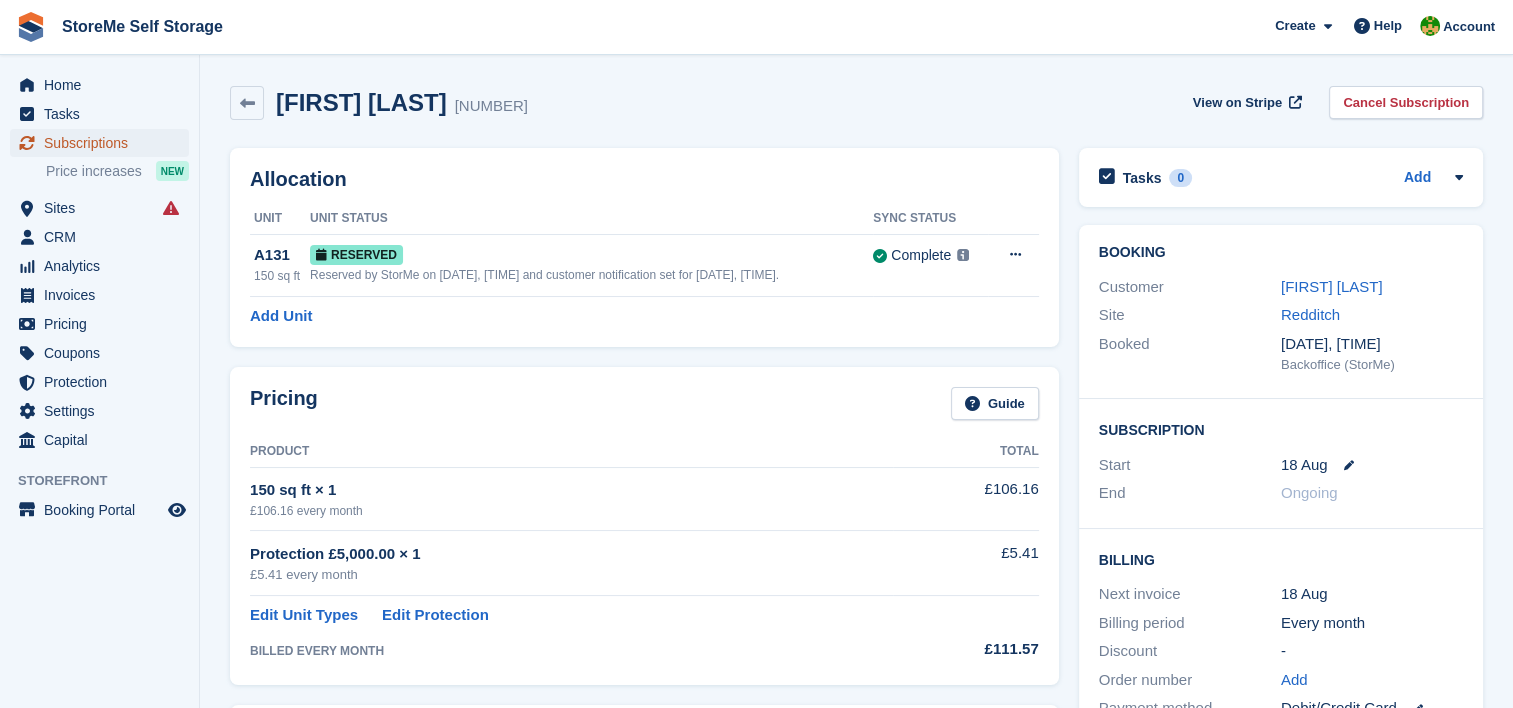 click on "Subscriptions" at bounding box center (104, 143) 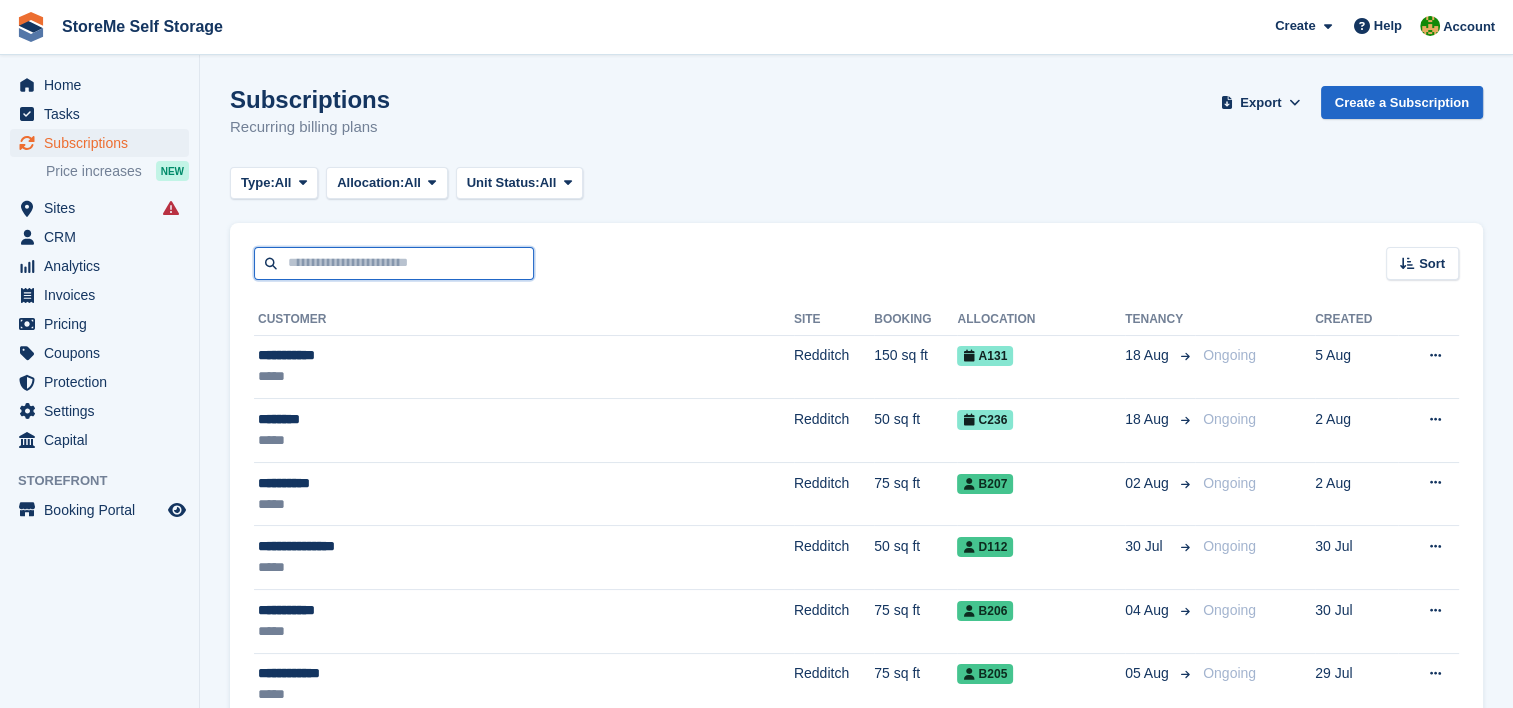 click at bounding box center [394, 263] 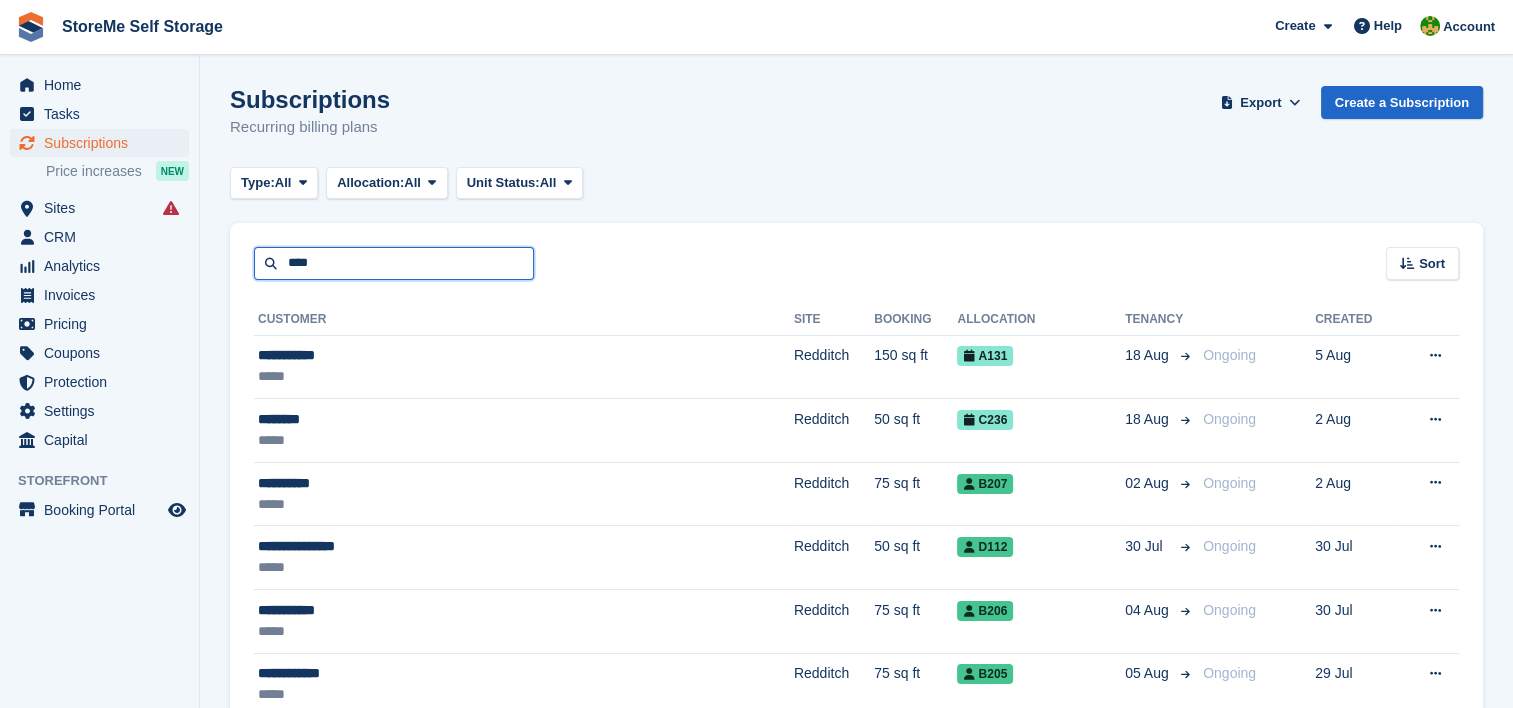 type on "****" 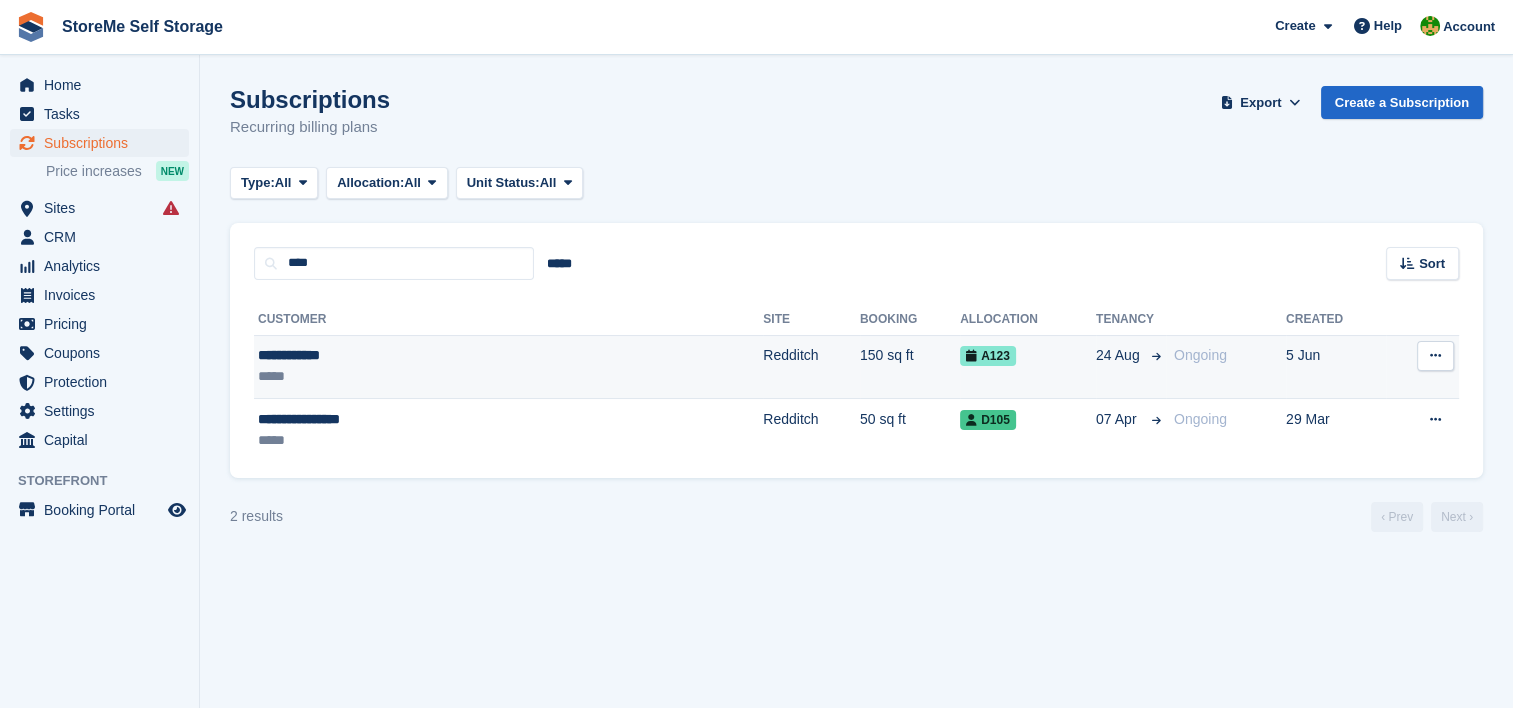 click on "150 sq ft" at bounding box center [910, 367] 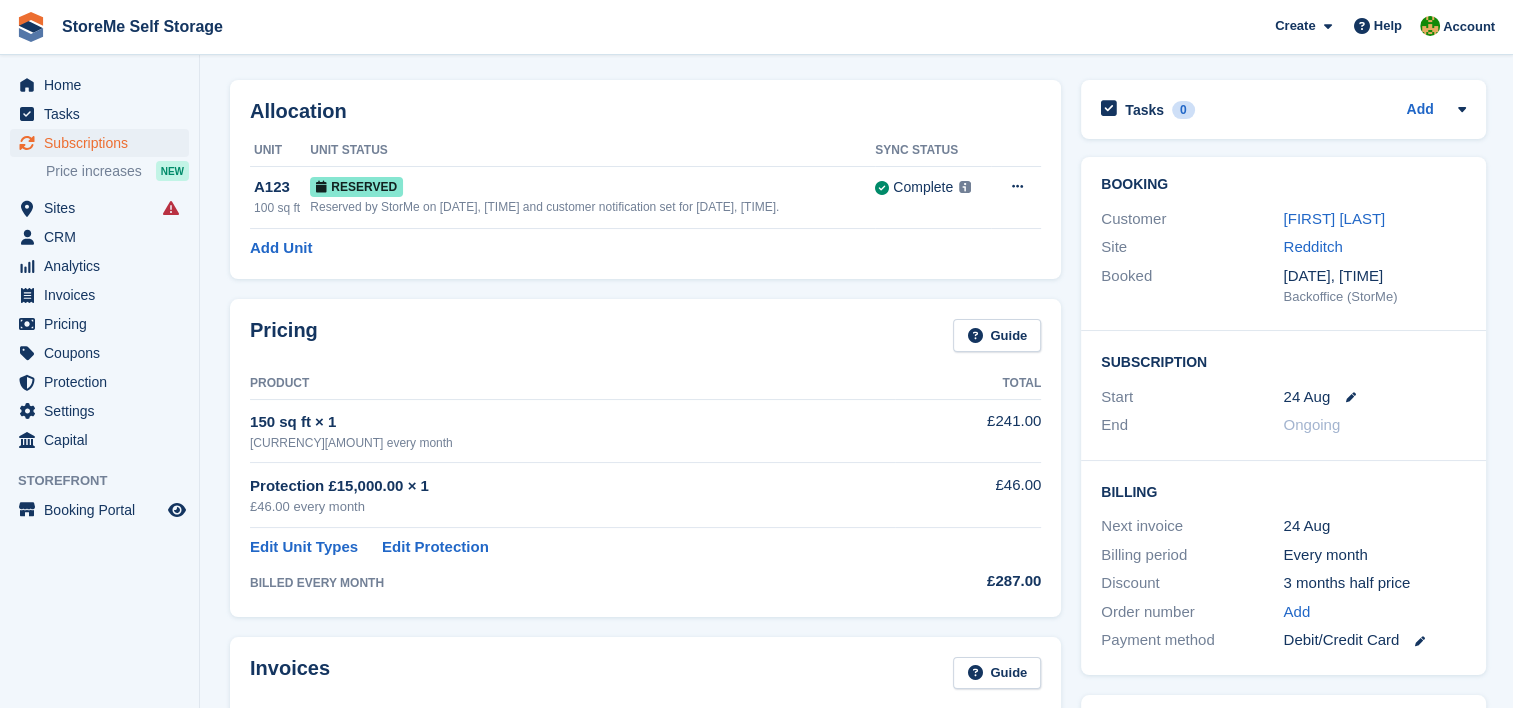 scroll, scrollTop: 0, scrollLeft: 0, axis: both 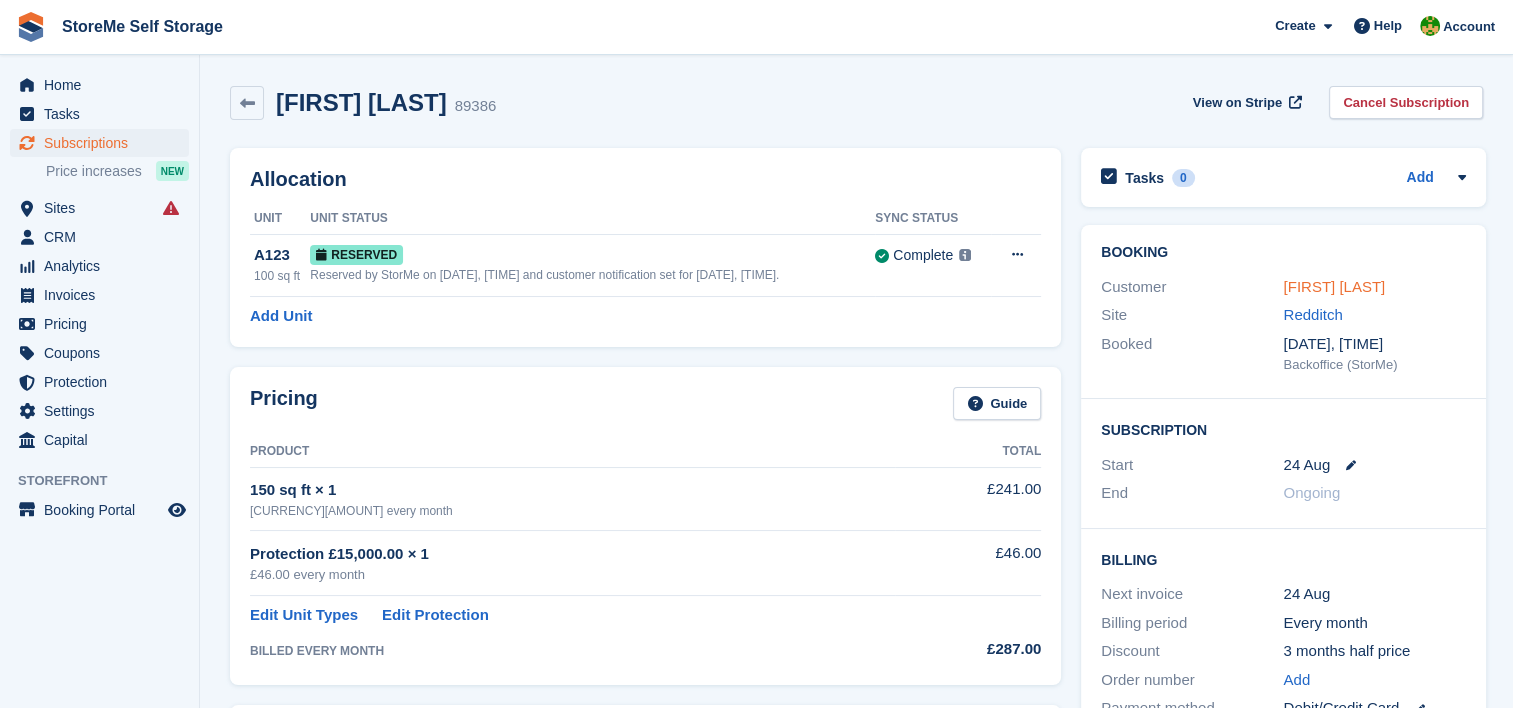 click on "John Kearney" at bounding box center [1334, 286] 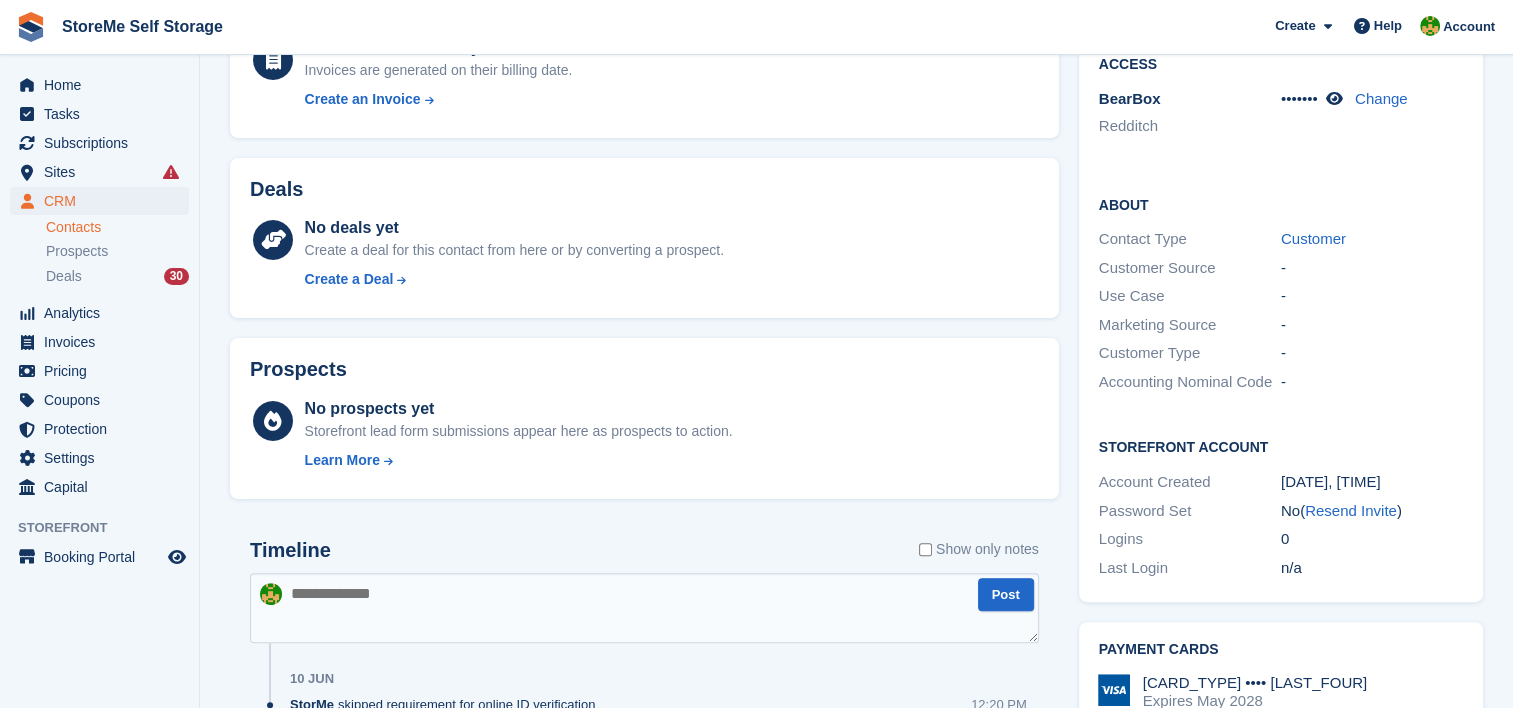 scroll, scrollTop: 0, scrollLeft: 0, axis: both 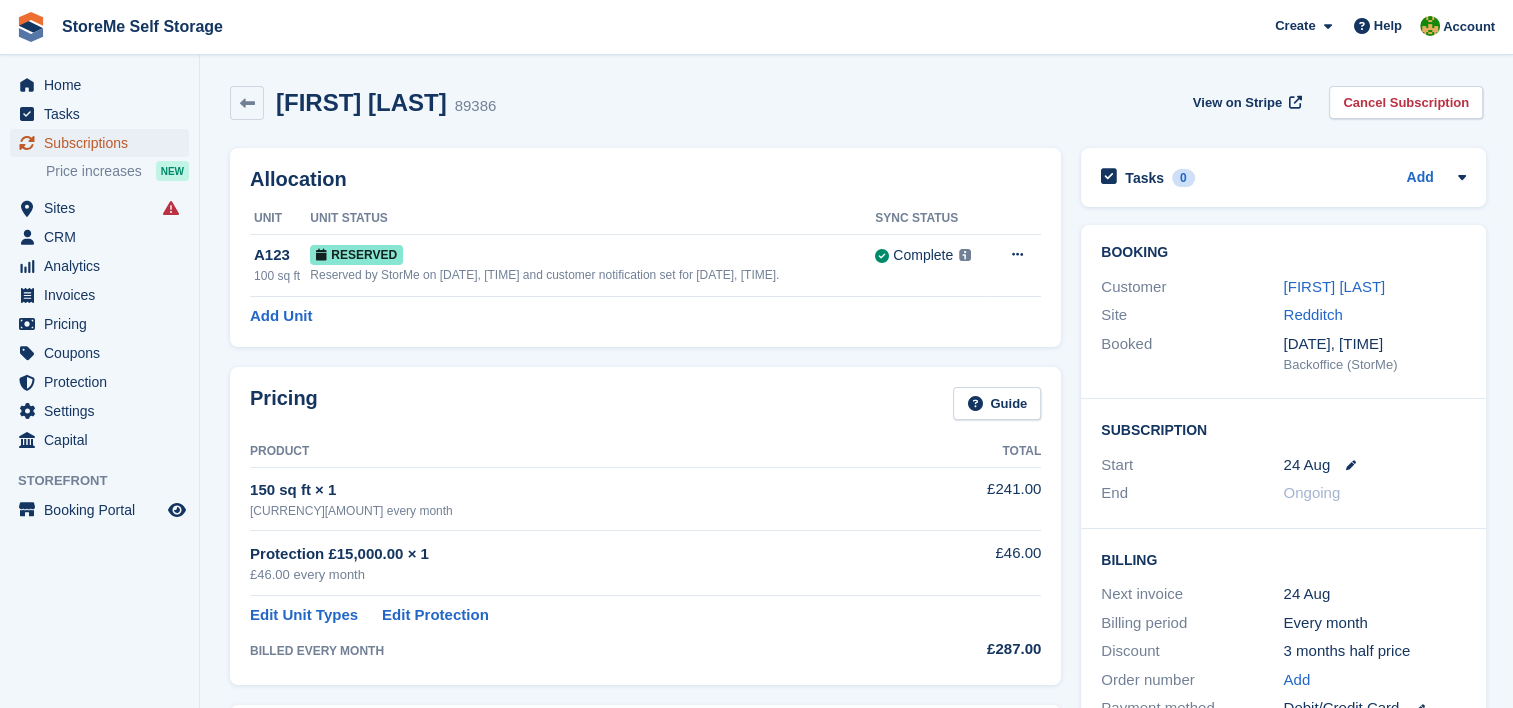 click on "Subscriptions" at bounding box center [104, 143] 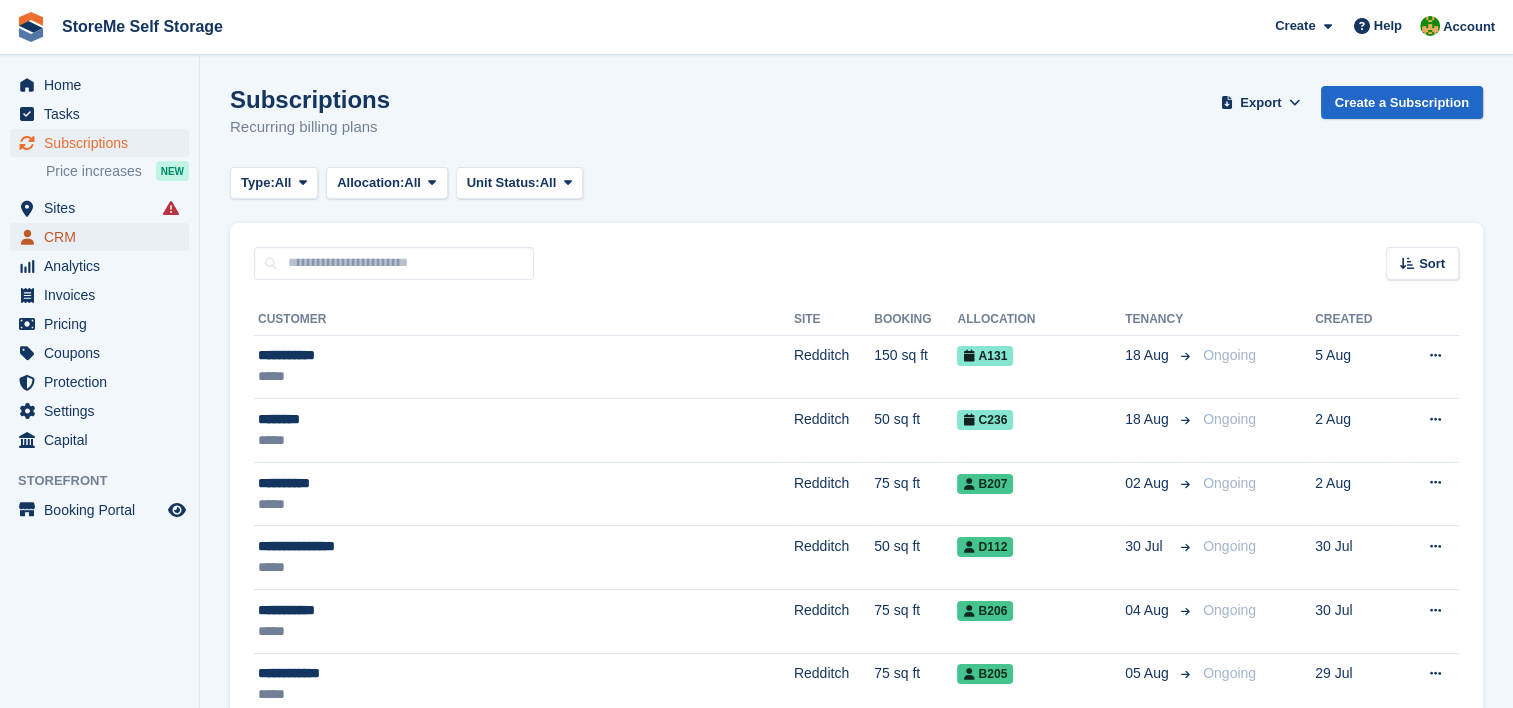 click on "CRM" at bounding box center [104, 237] 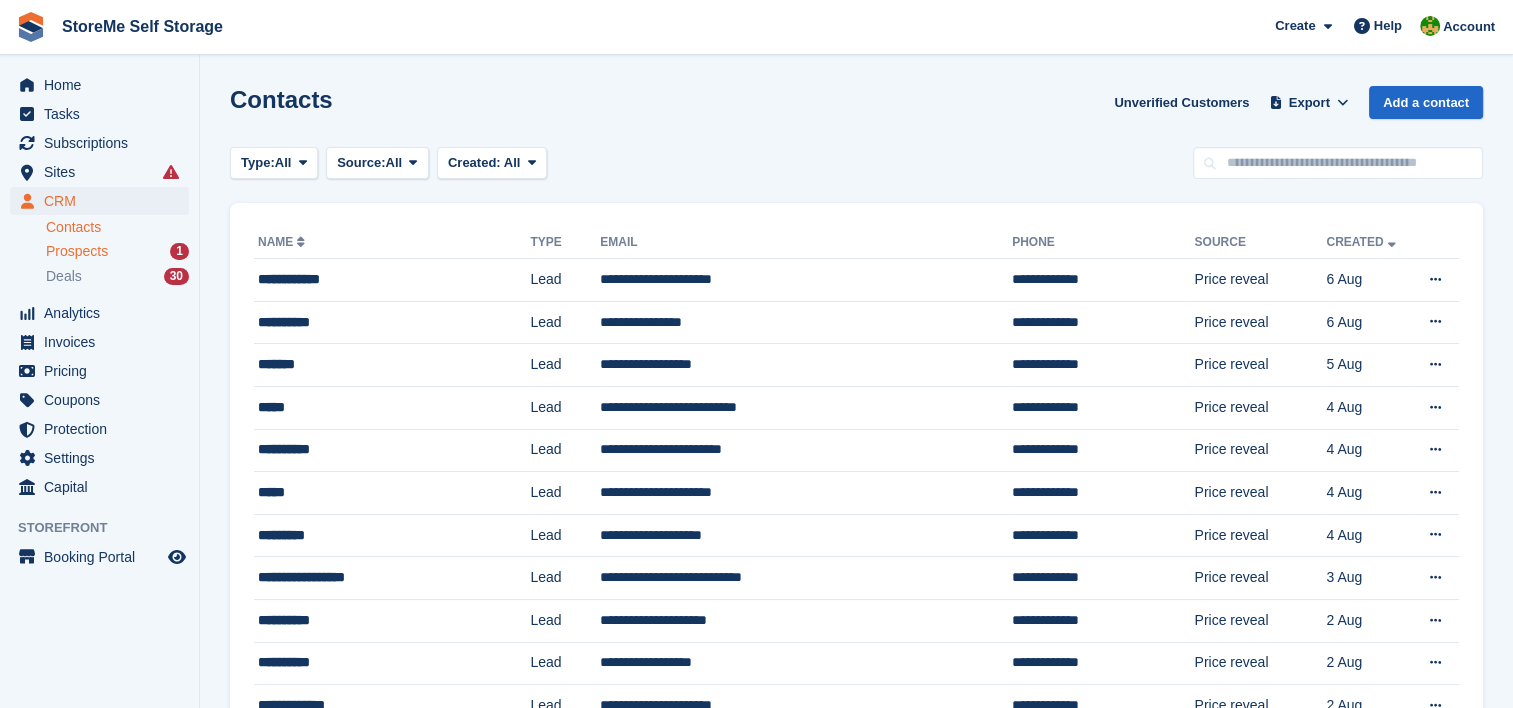 click on "Prospects" at bounding box center [77, 251] 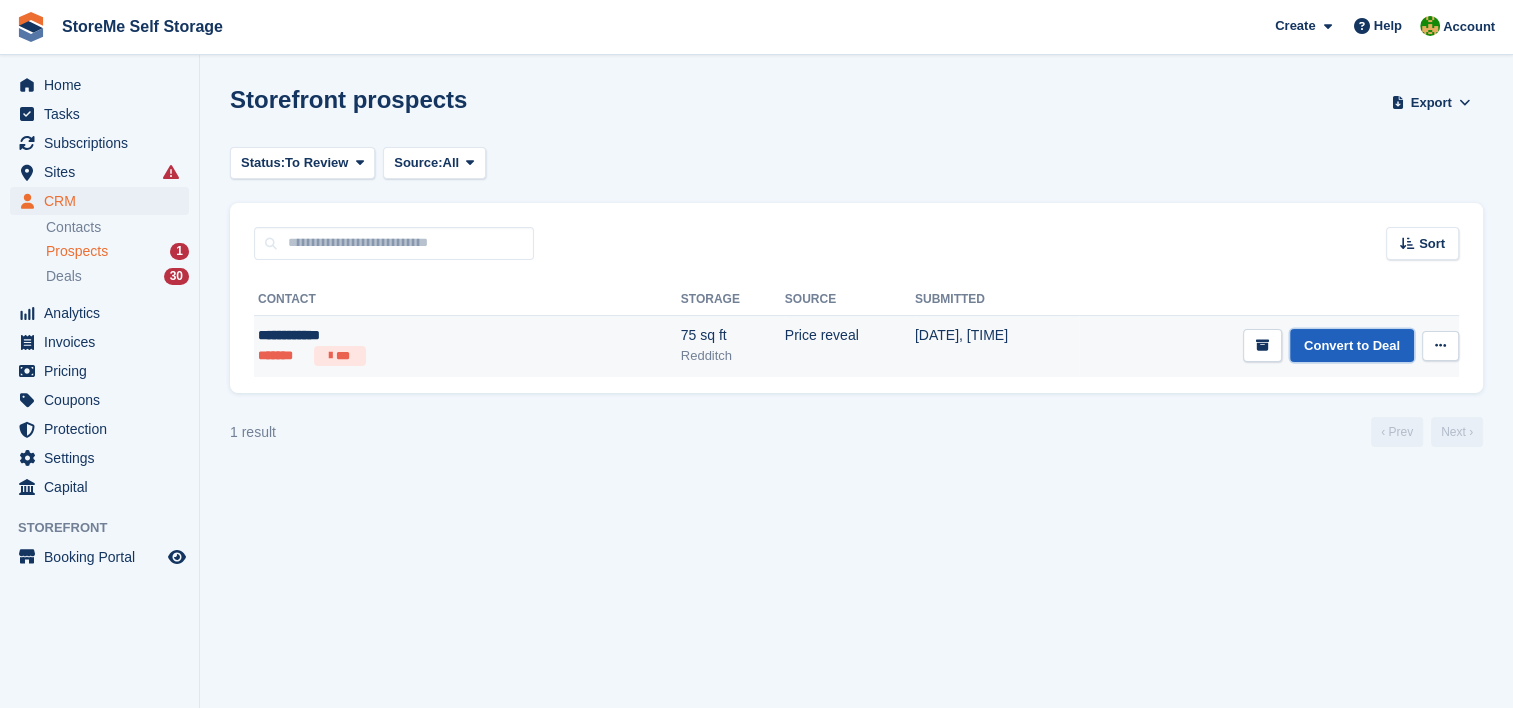 click on "Convert to Deal" at bounding box center [1352, 345] 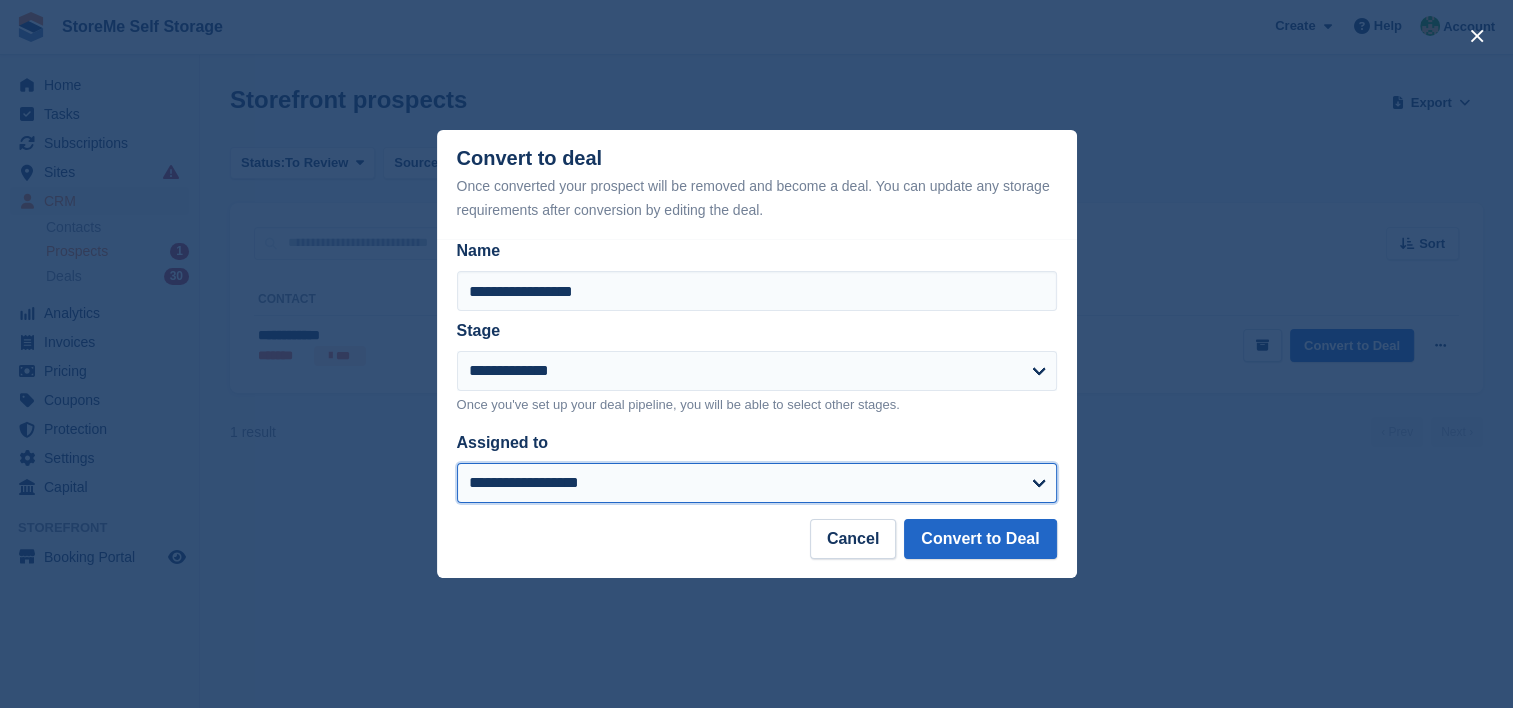 click on "**********" at bounding box center (757, 483) 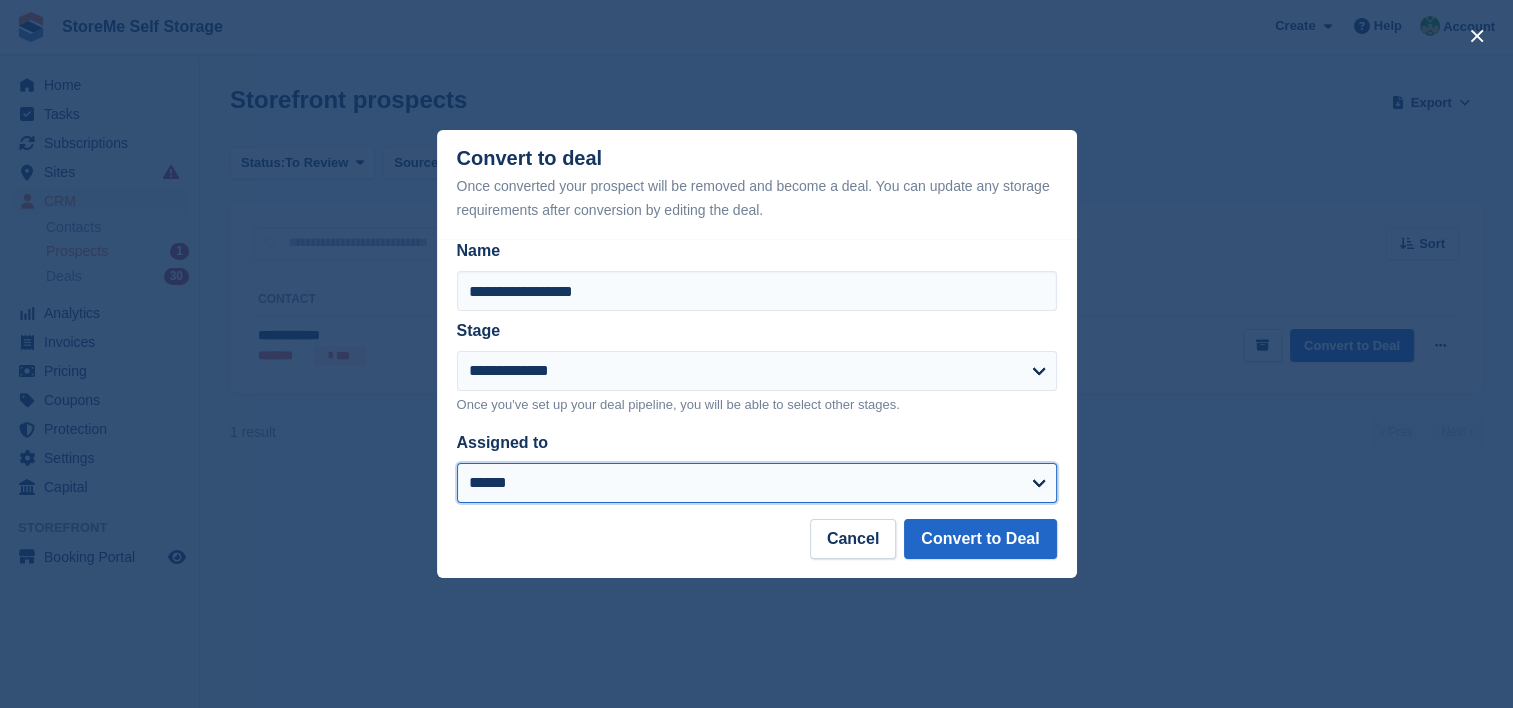 click on "**********" at bounding box center [757, 483] 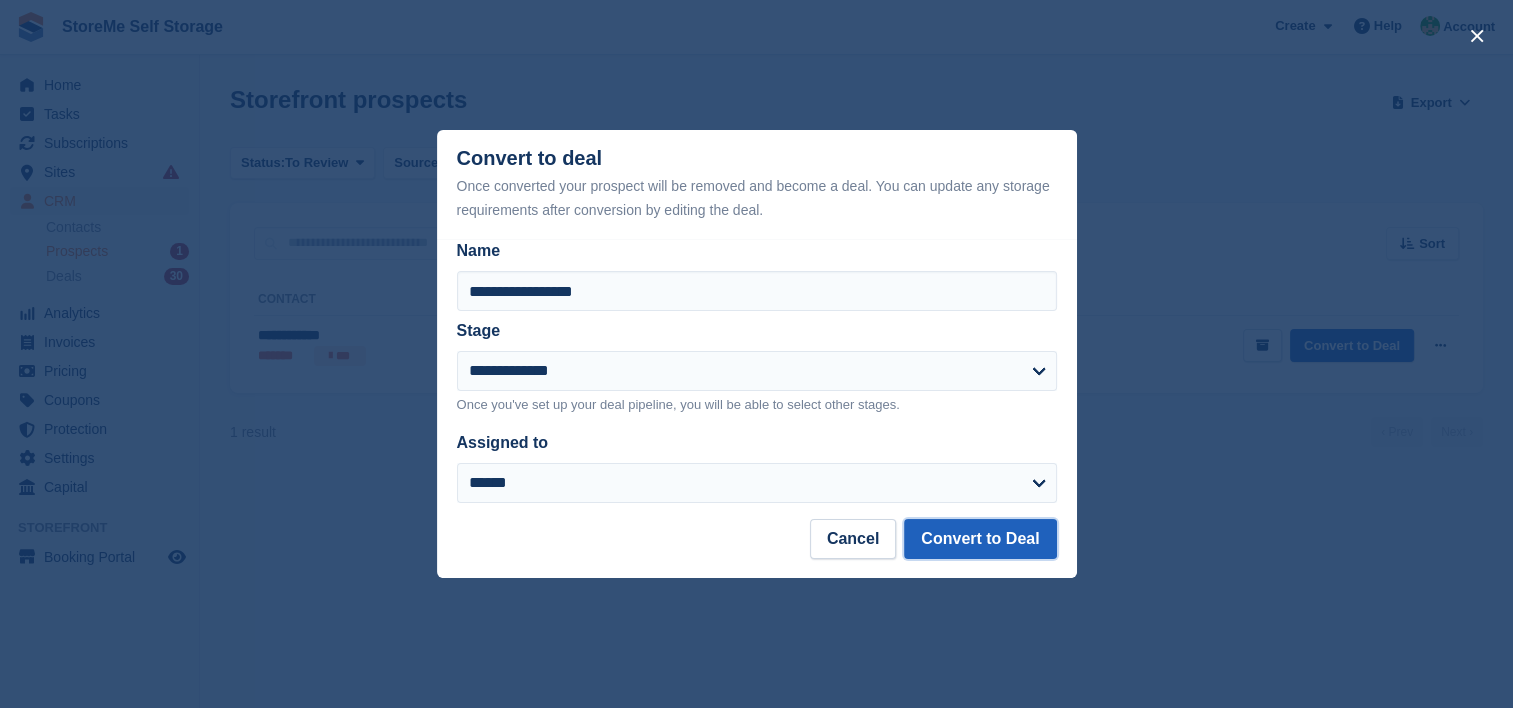 click on "Convert to Deal" at bounding box center (980, 539) 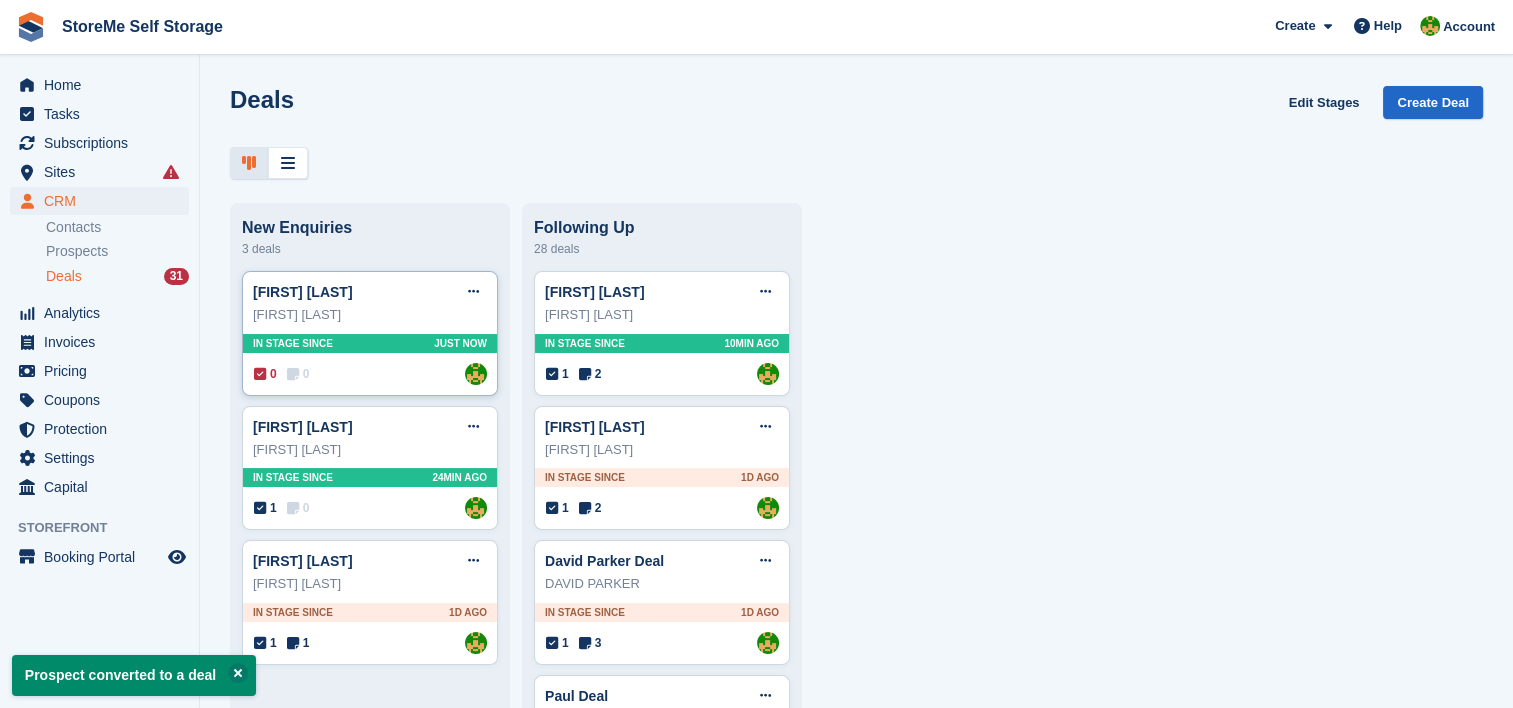 click on "In stage since Just now" at bounding box center [370, 343] 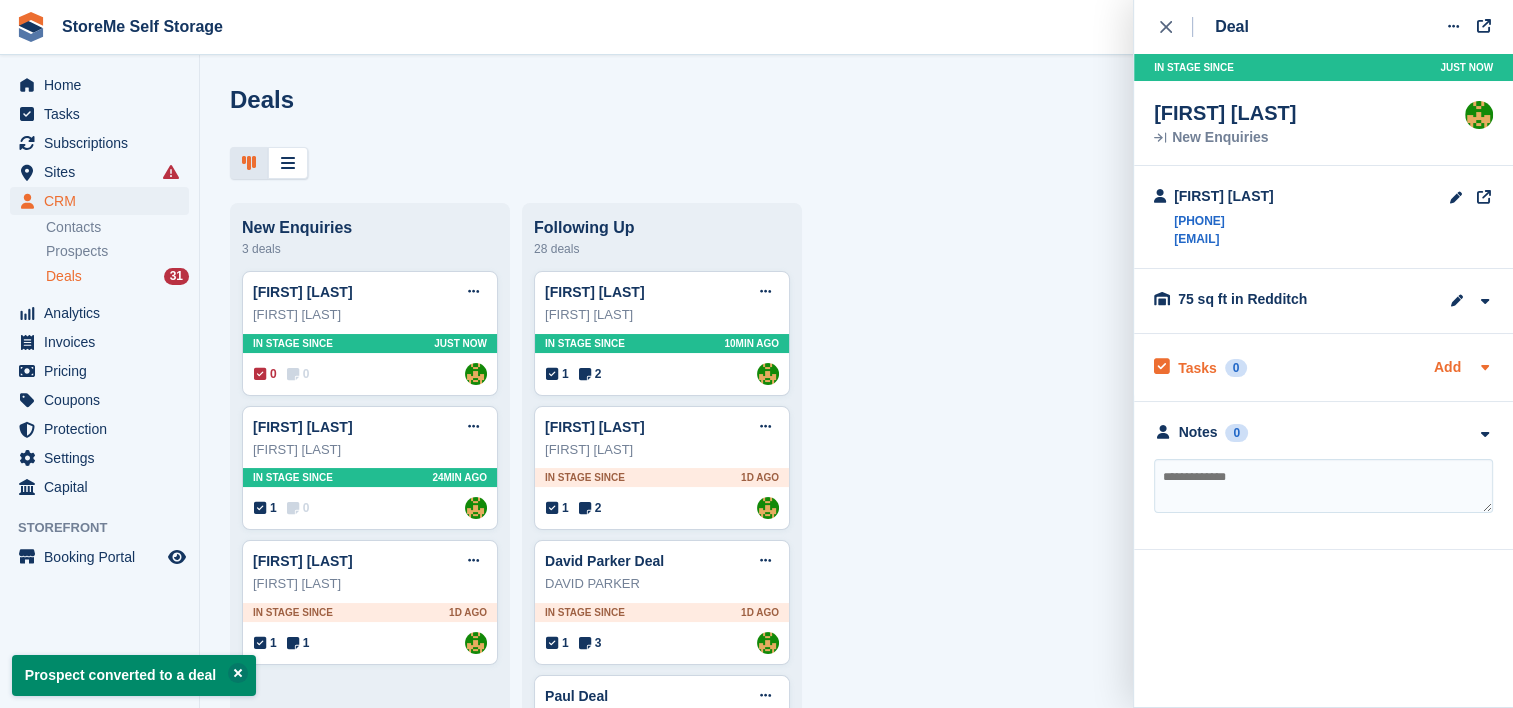 click on "Add" at bounding box center [1447, 368] 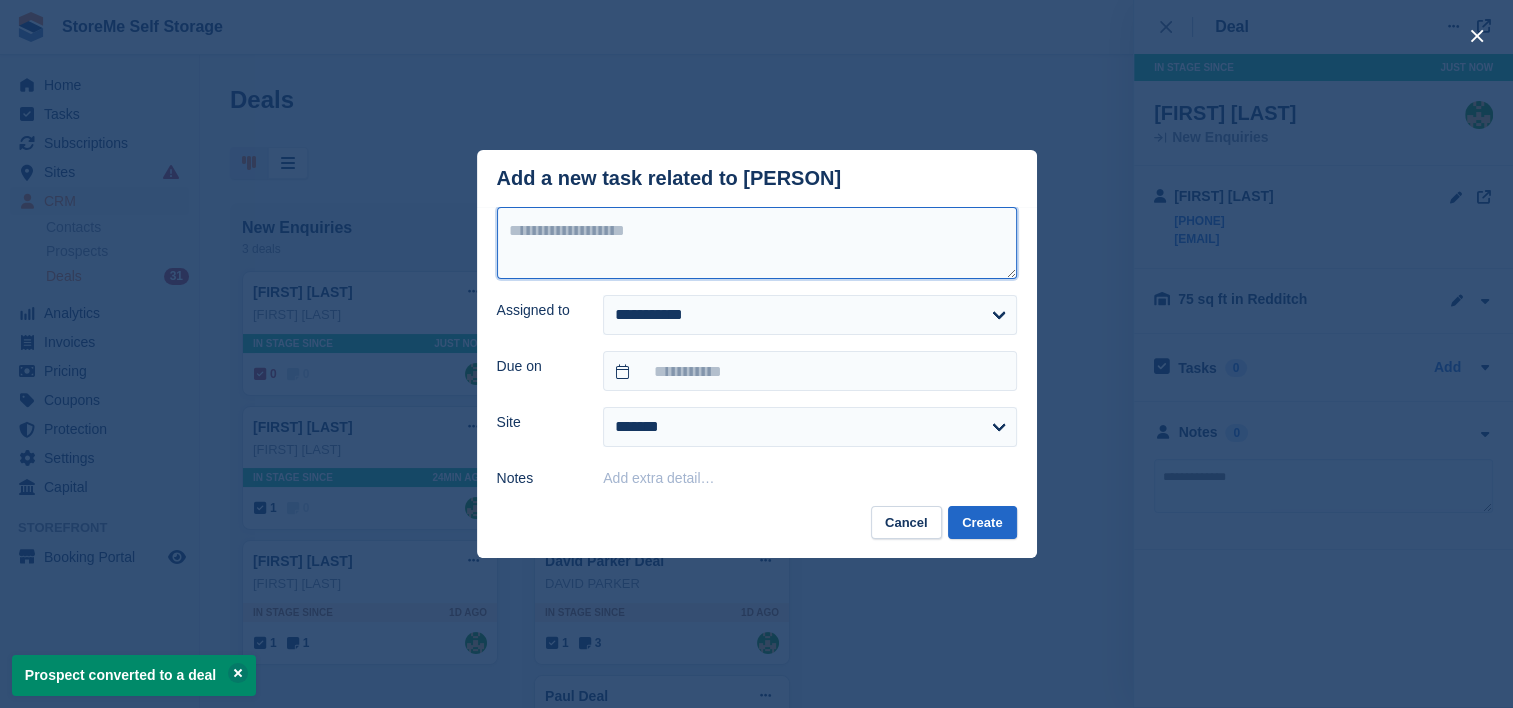click at bounding box center (757, 243) 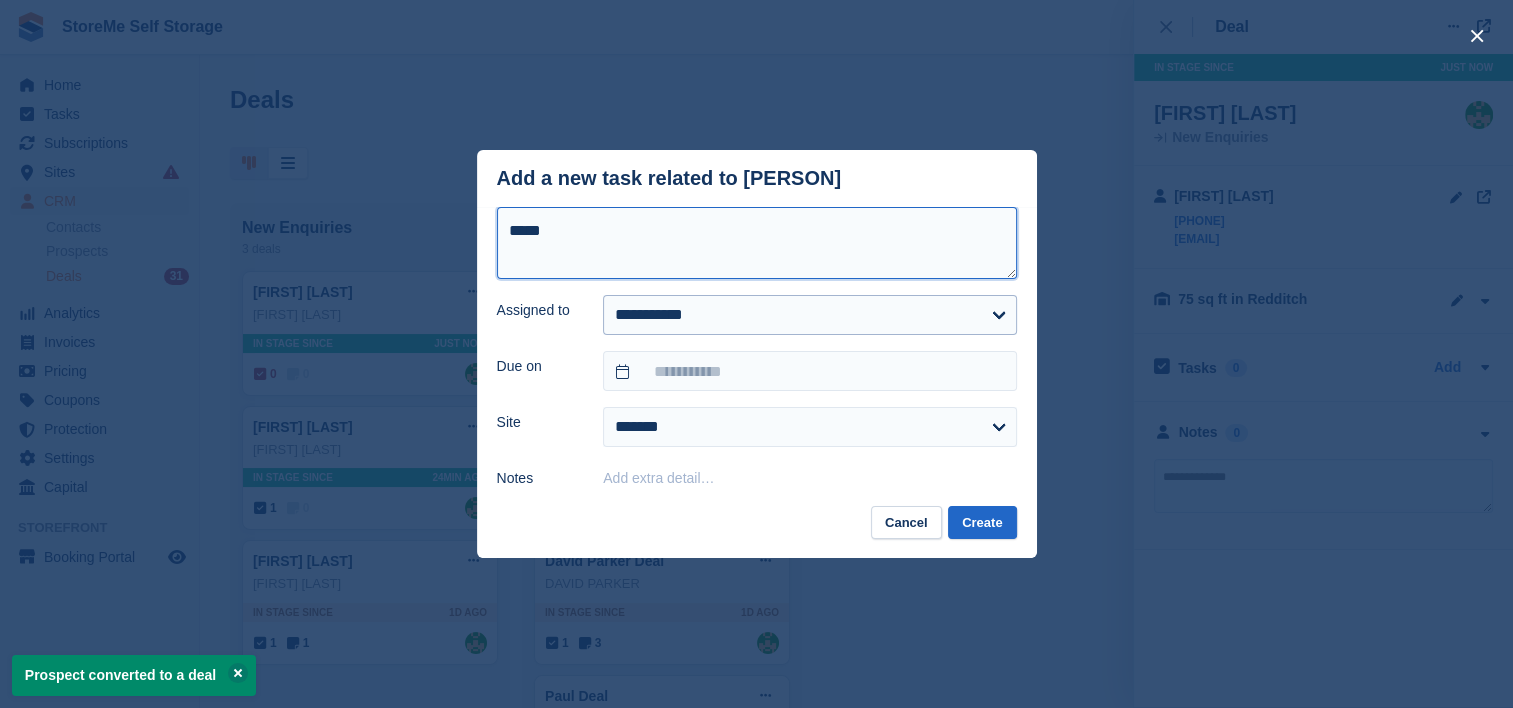 type on "*****" 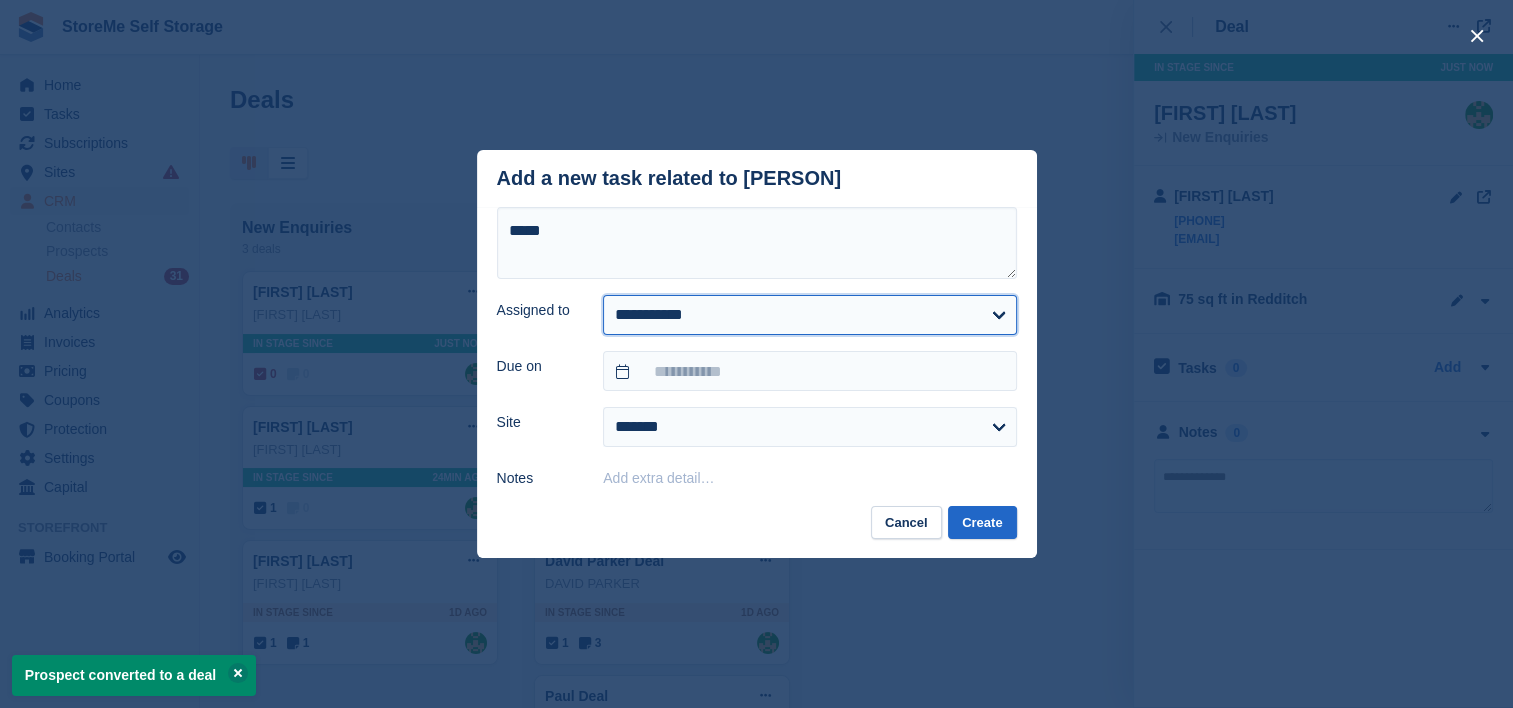 click on "**********" at bounding box center (809, 315) 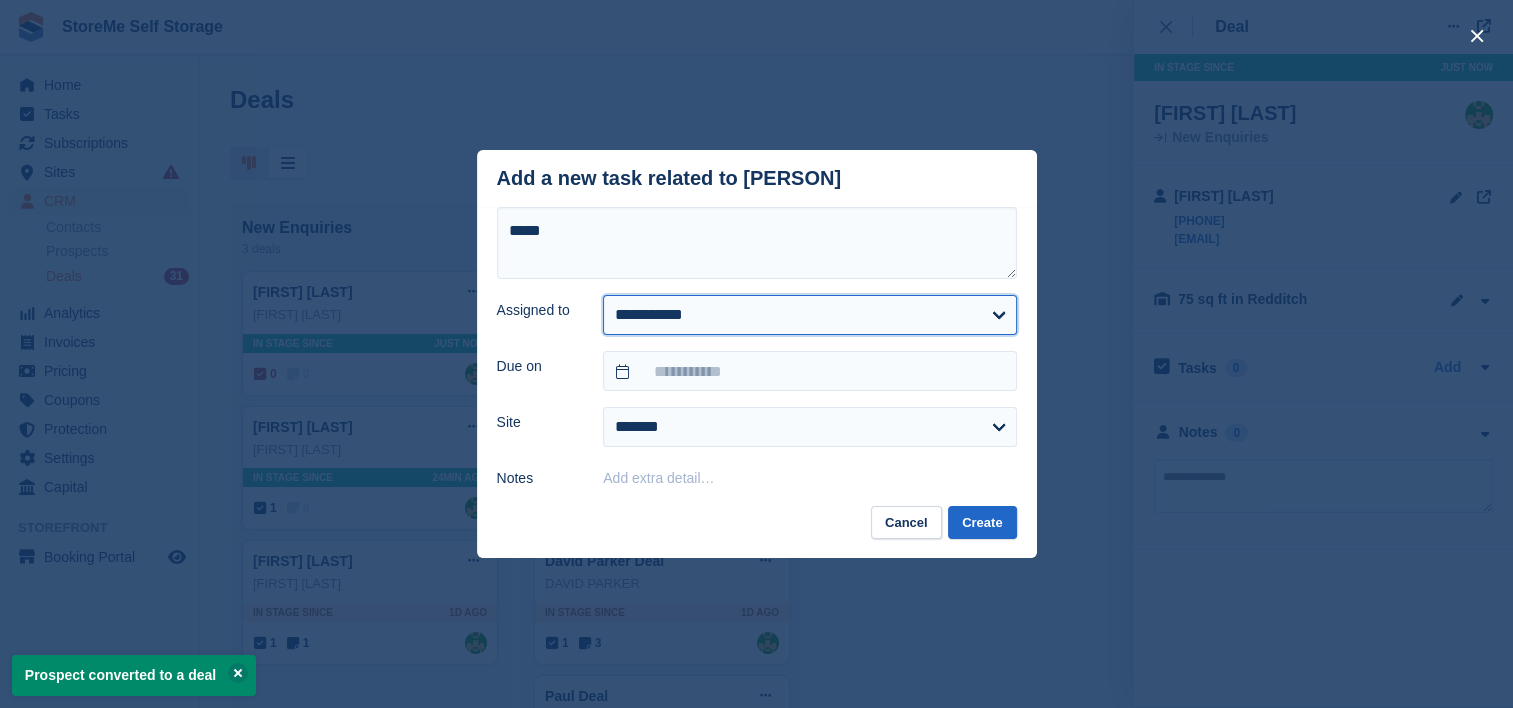 select on "**" 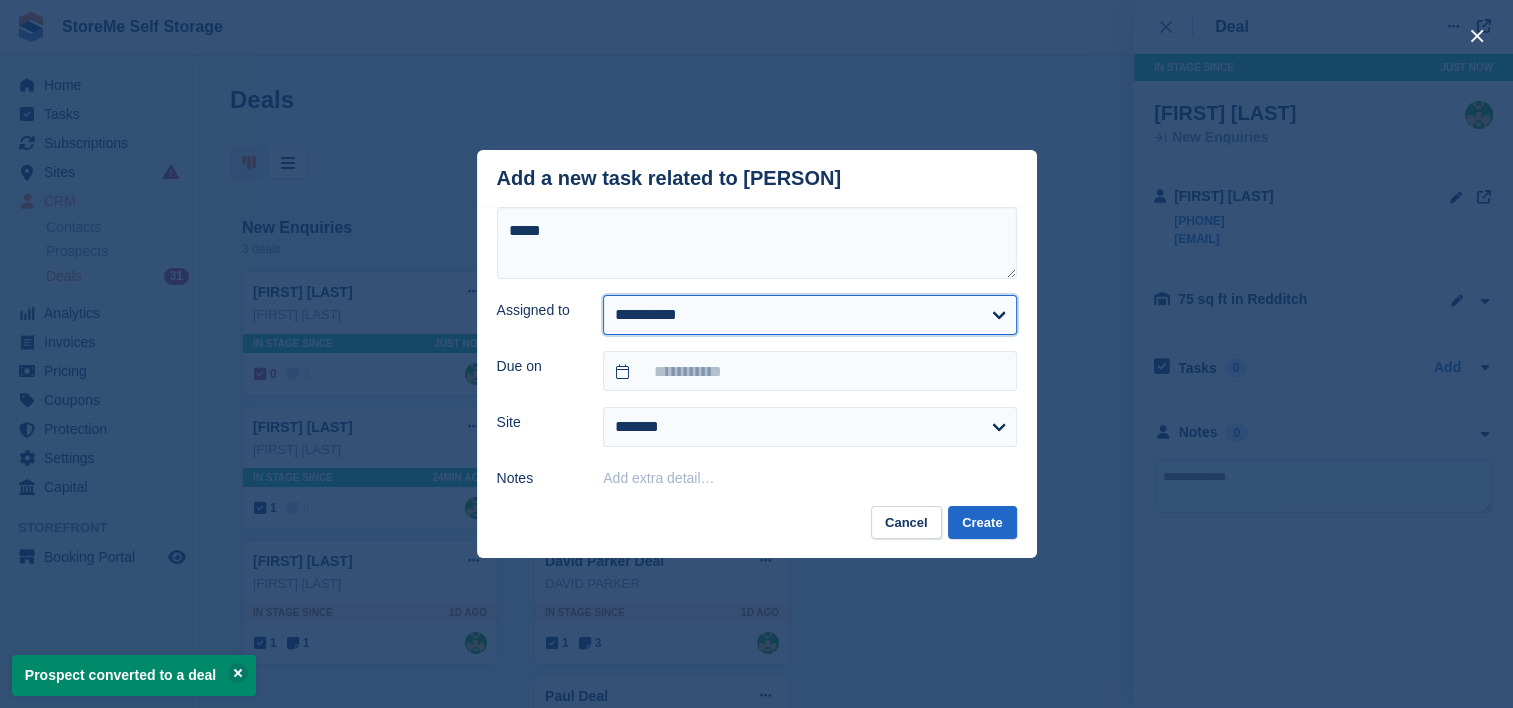 click on "**********" at bounding box center [809, 315] 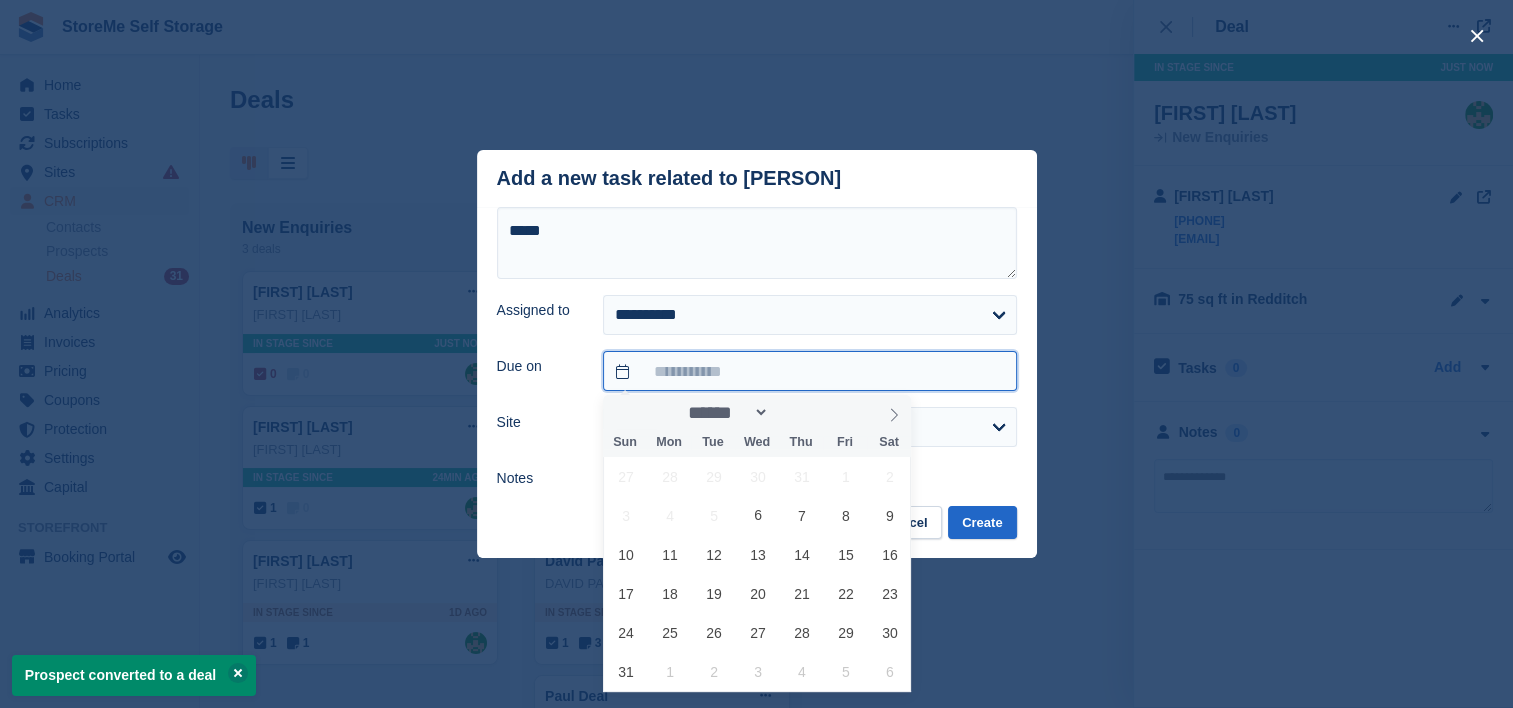 click at bounding box center (809, 371) 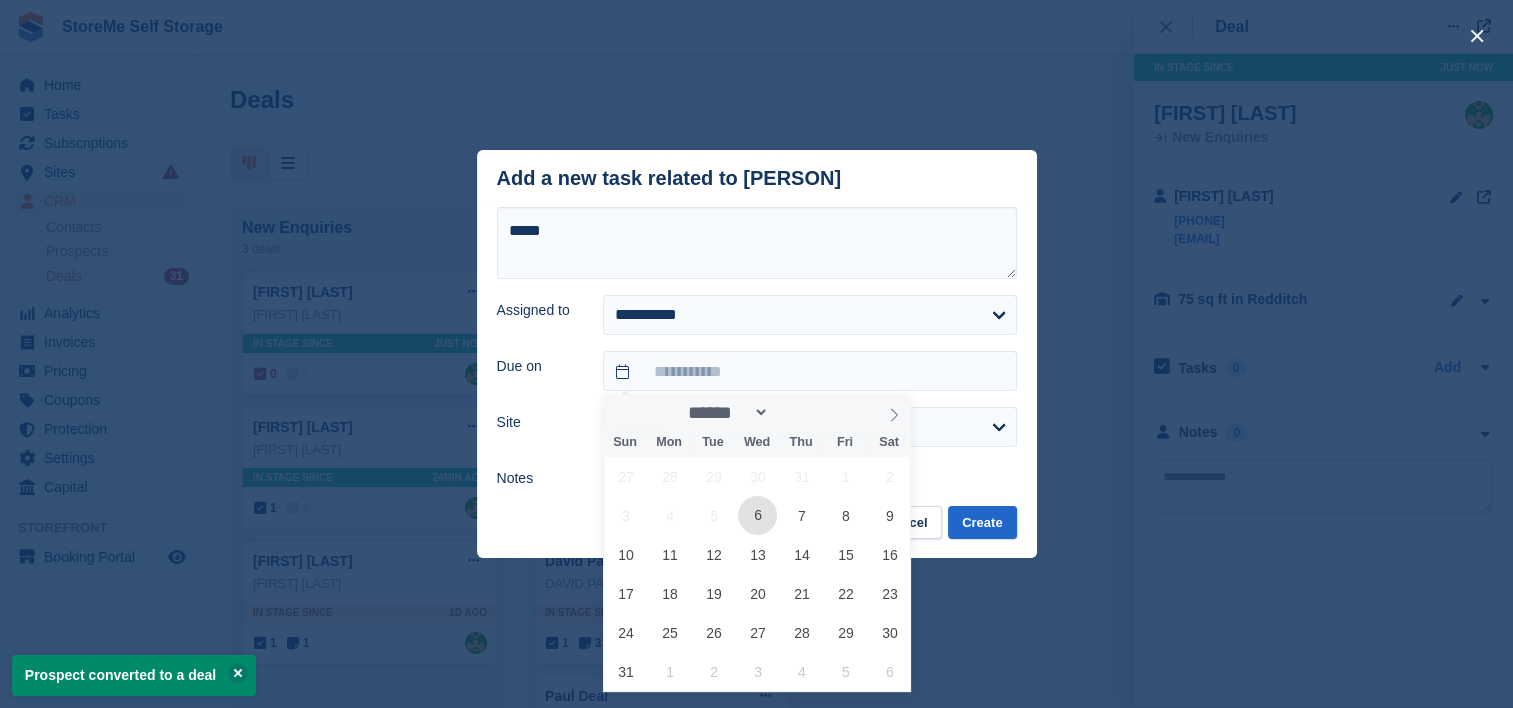 click on "6" at bounding box center [757, 515] 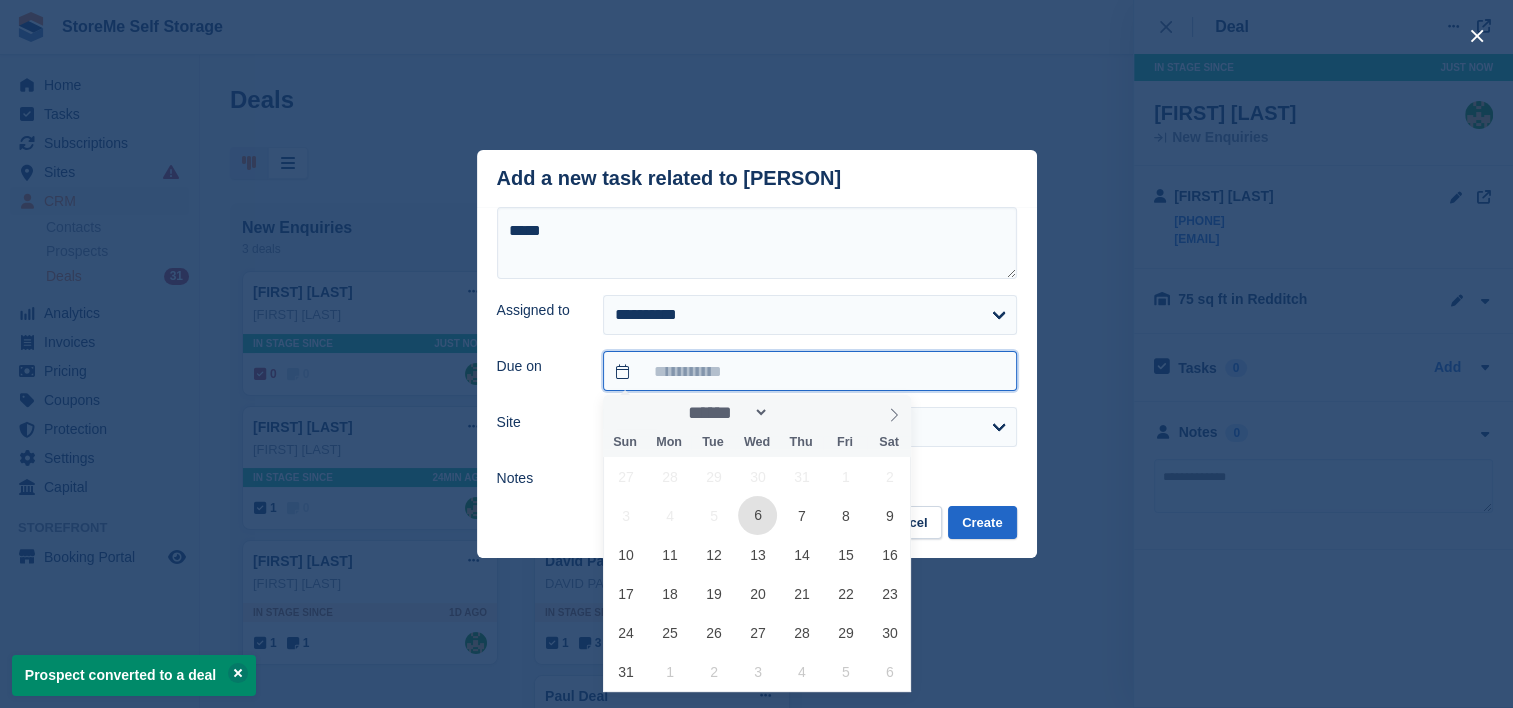 type on "**********" 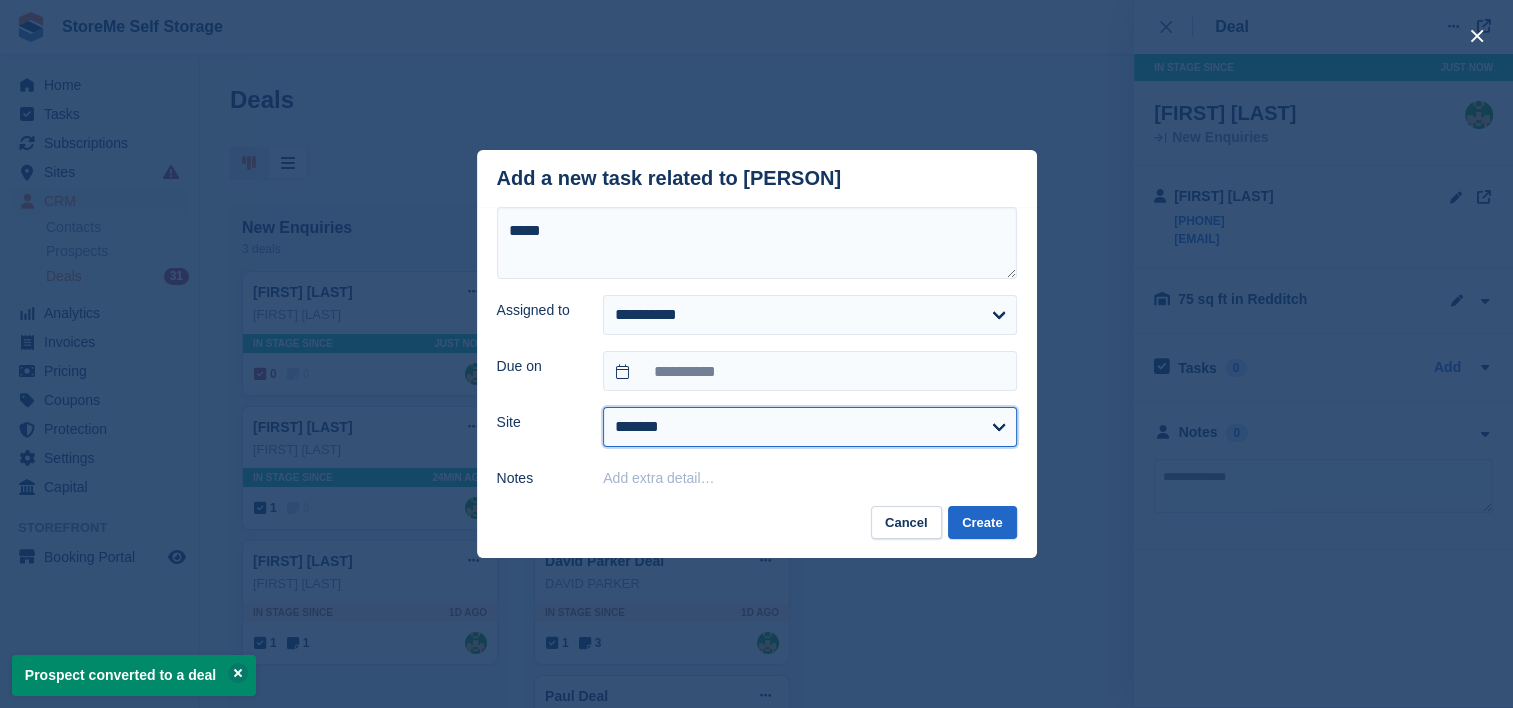 click on "*******
********" at bounding box center [809, 427] 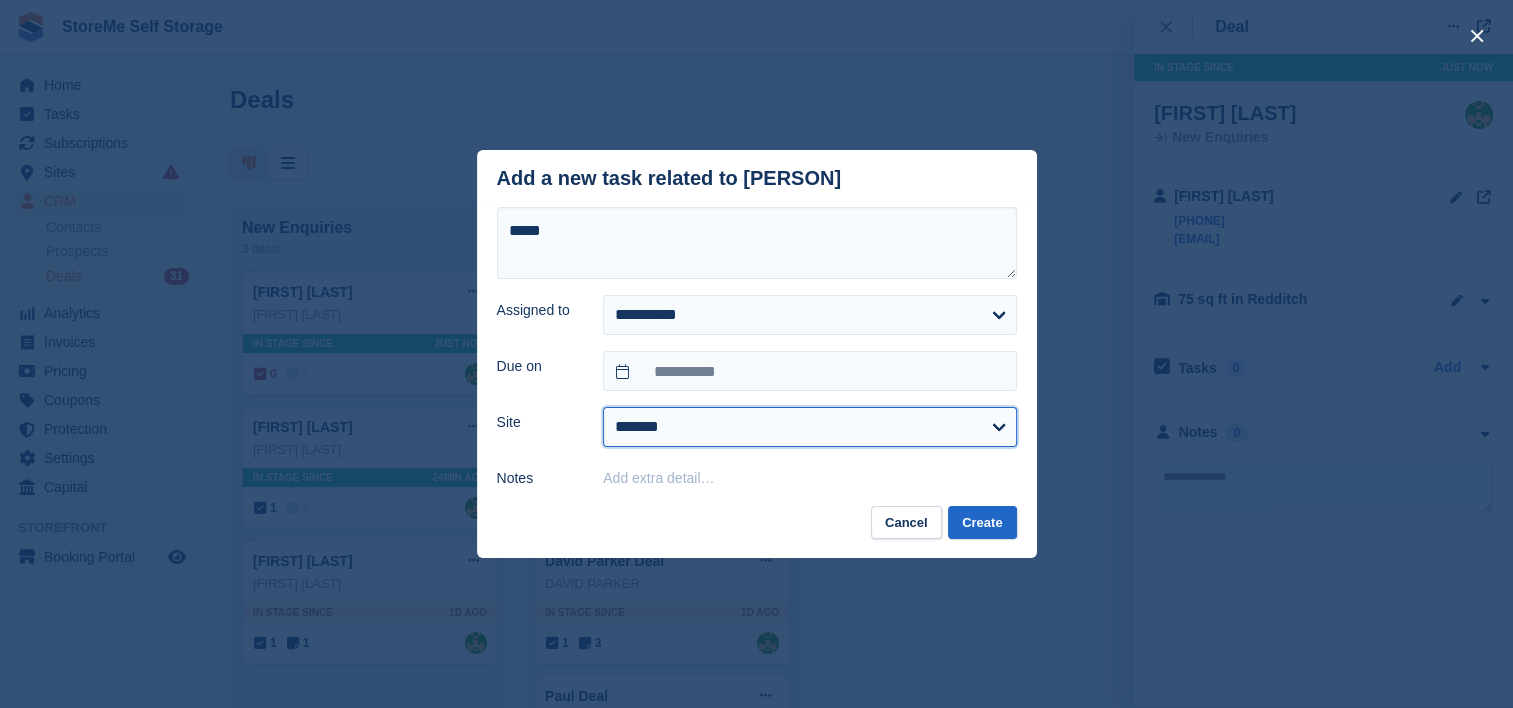 select on "**" 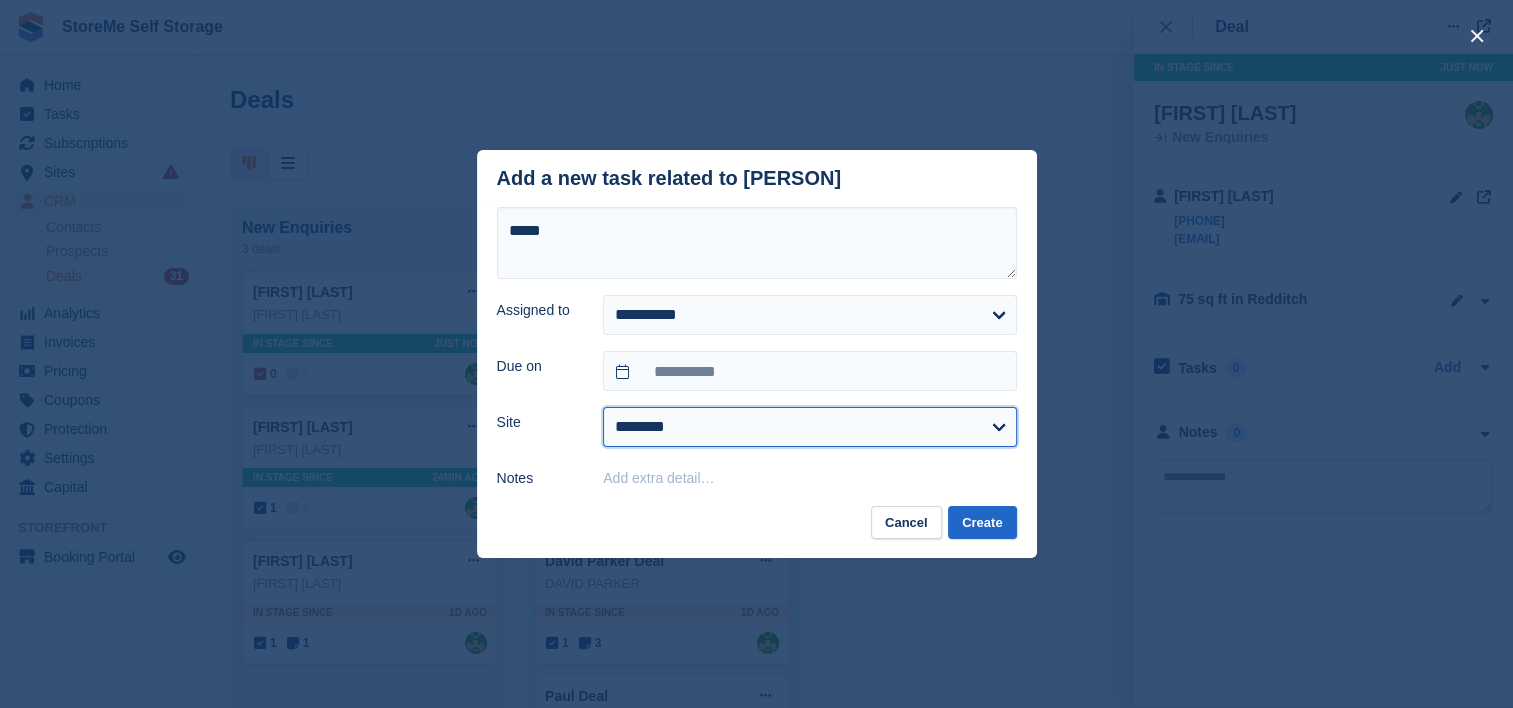 click on "*******
********" at bounding box center (809, 427) 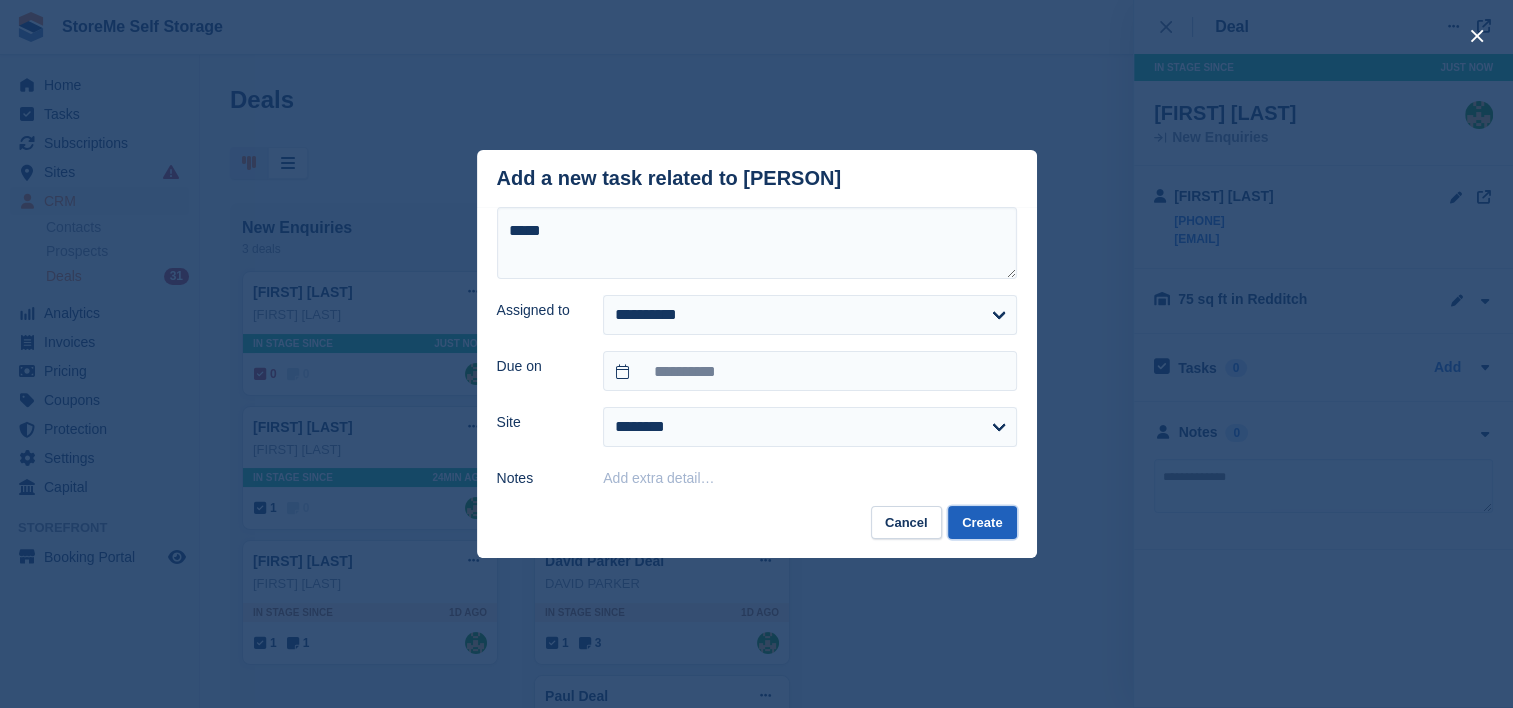 click on "Create" at bounding box center [982, 522] 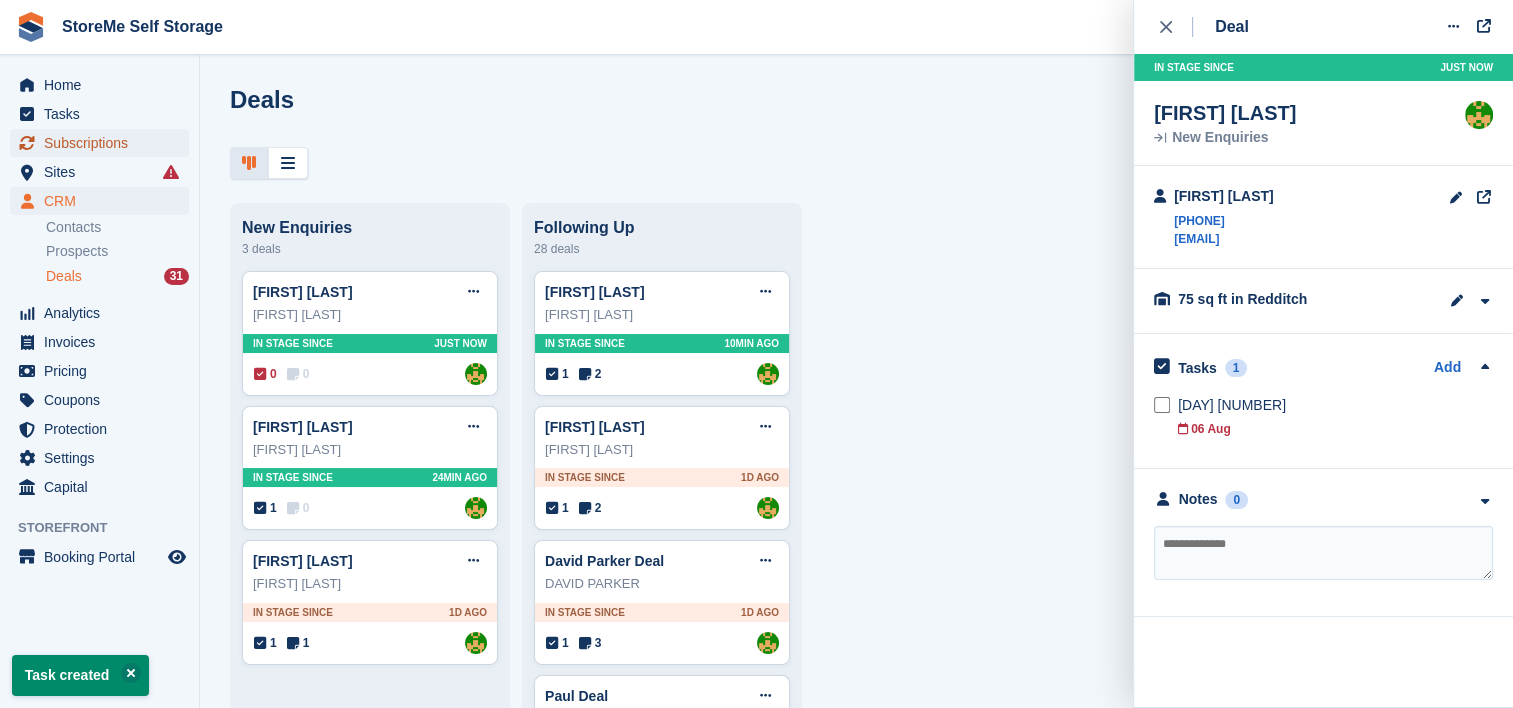 click on "Subscriptions" at bounding box center (104, 143) 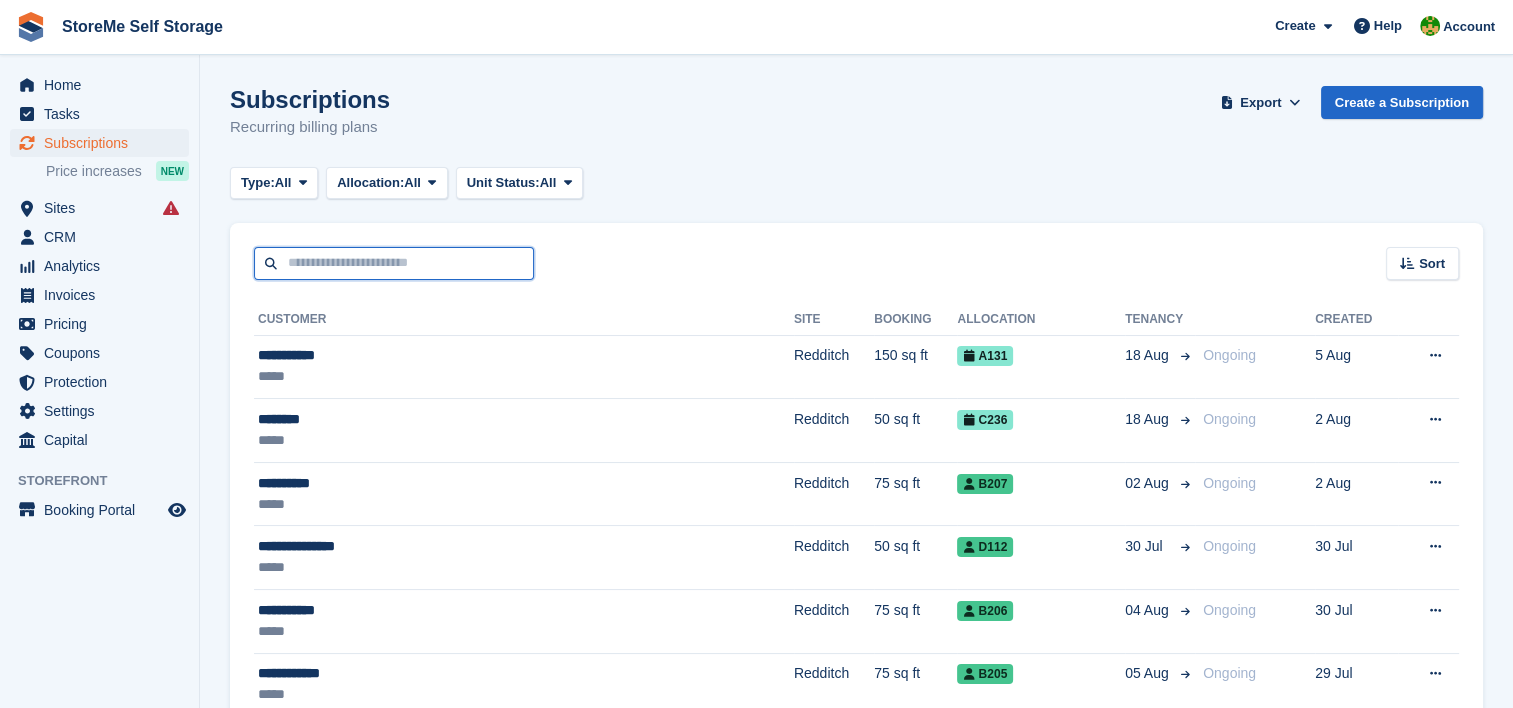 click at bounding box center [394, 263] 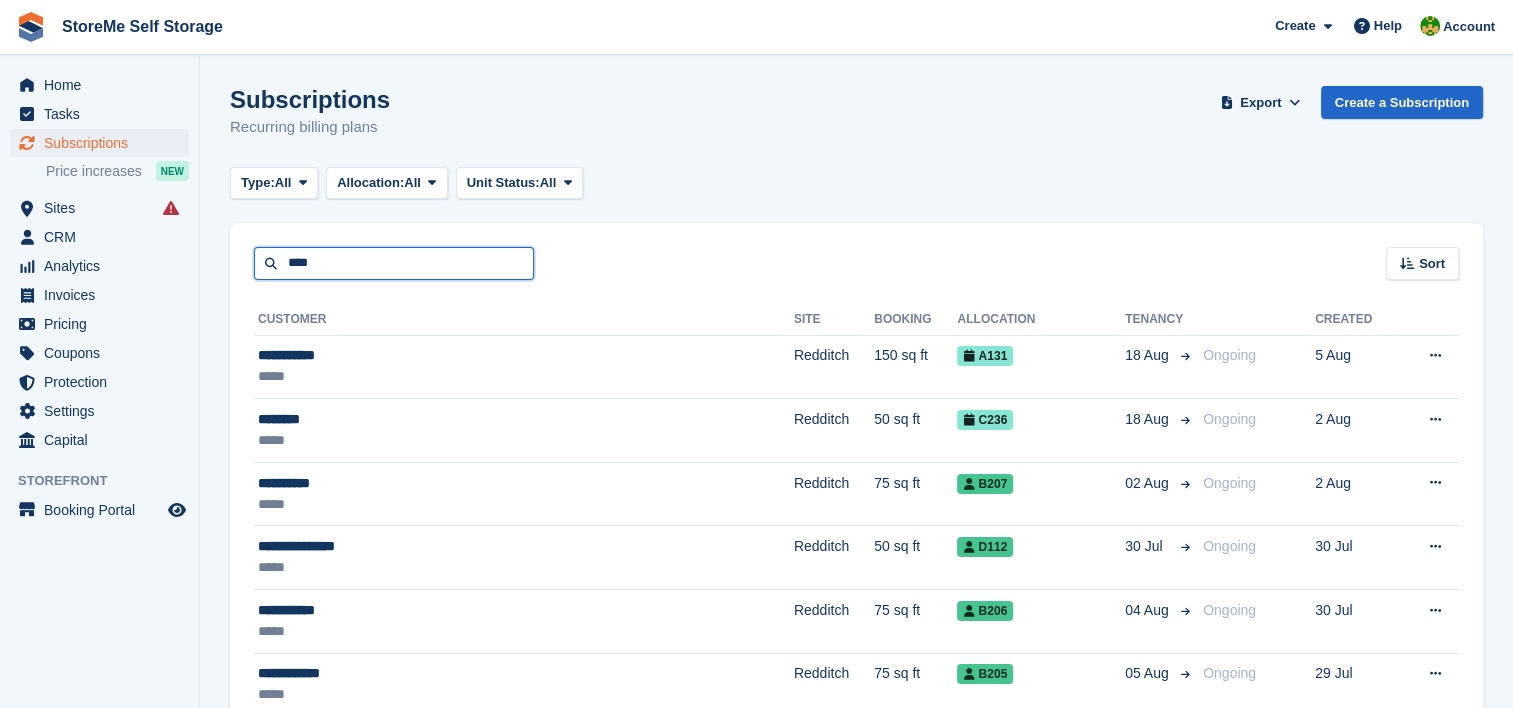 type on "****" 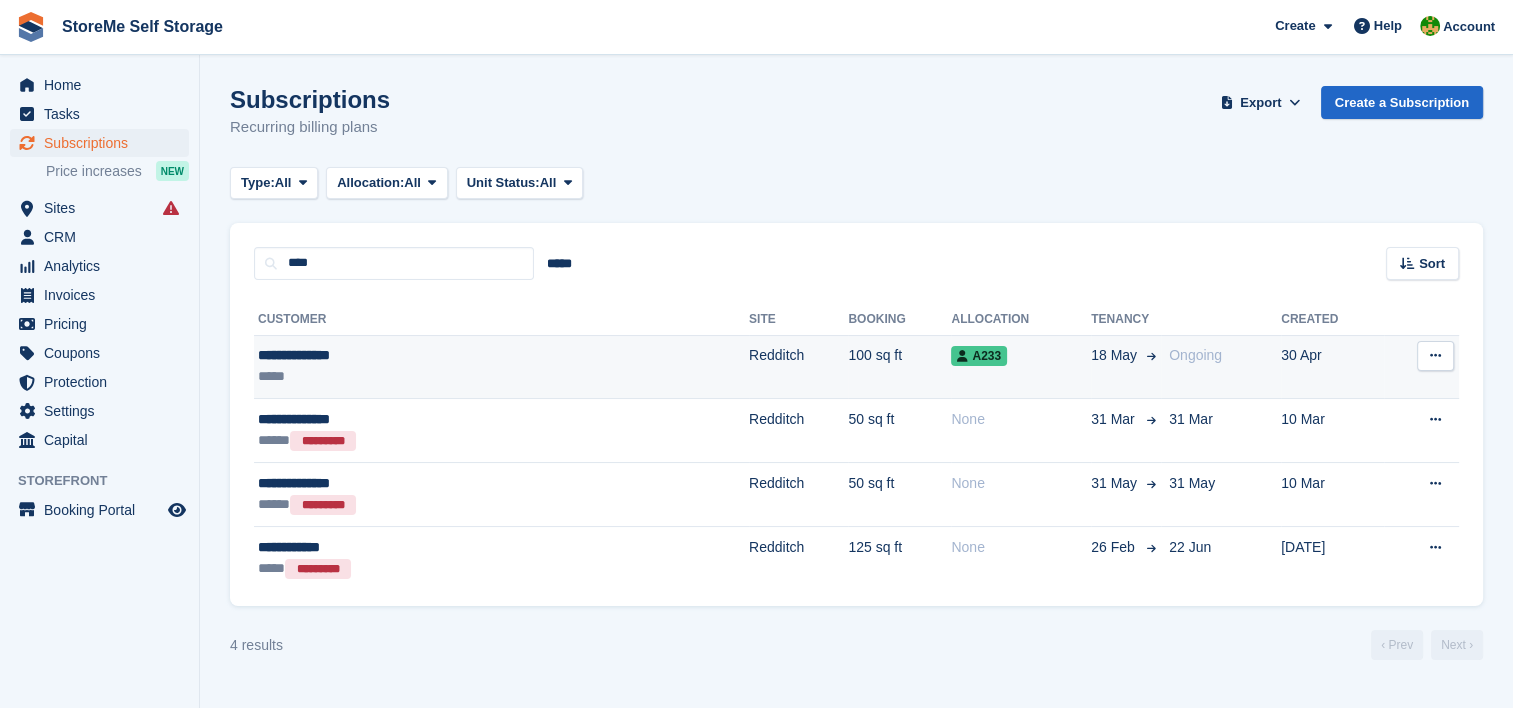 click on "Redditch" at bounding box center [798, 367] 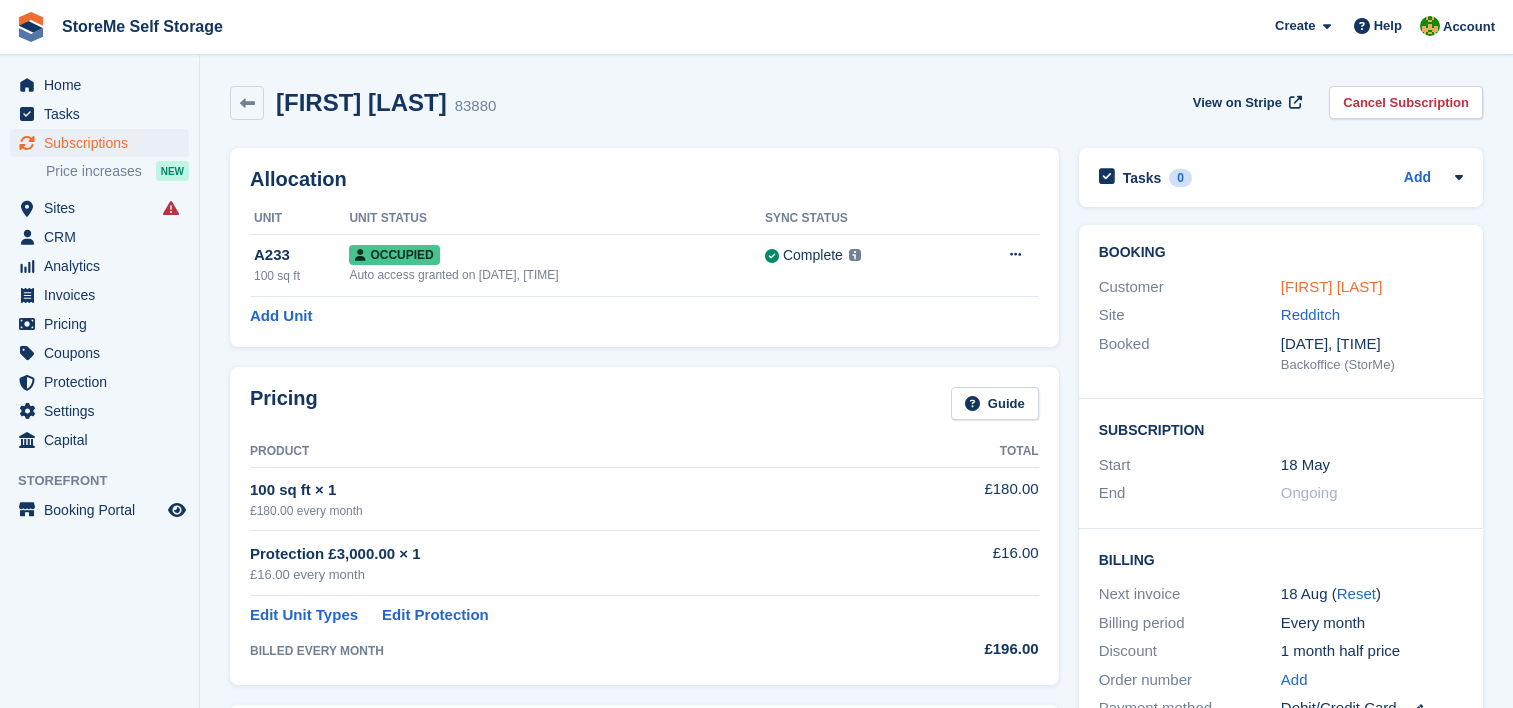 drag, startPoint x: 0, startPoint y: 0, endPoint x: 1353, endPoint y: 284, distance: 1382.4851 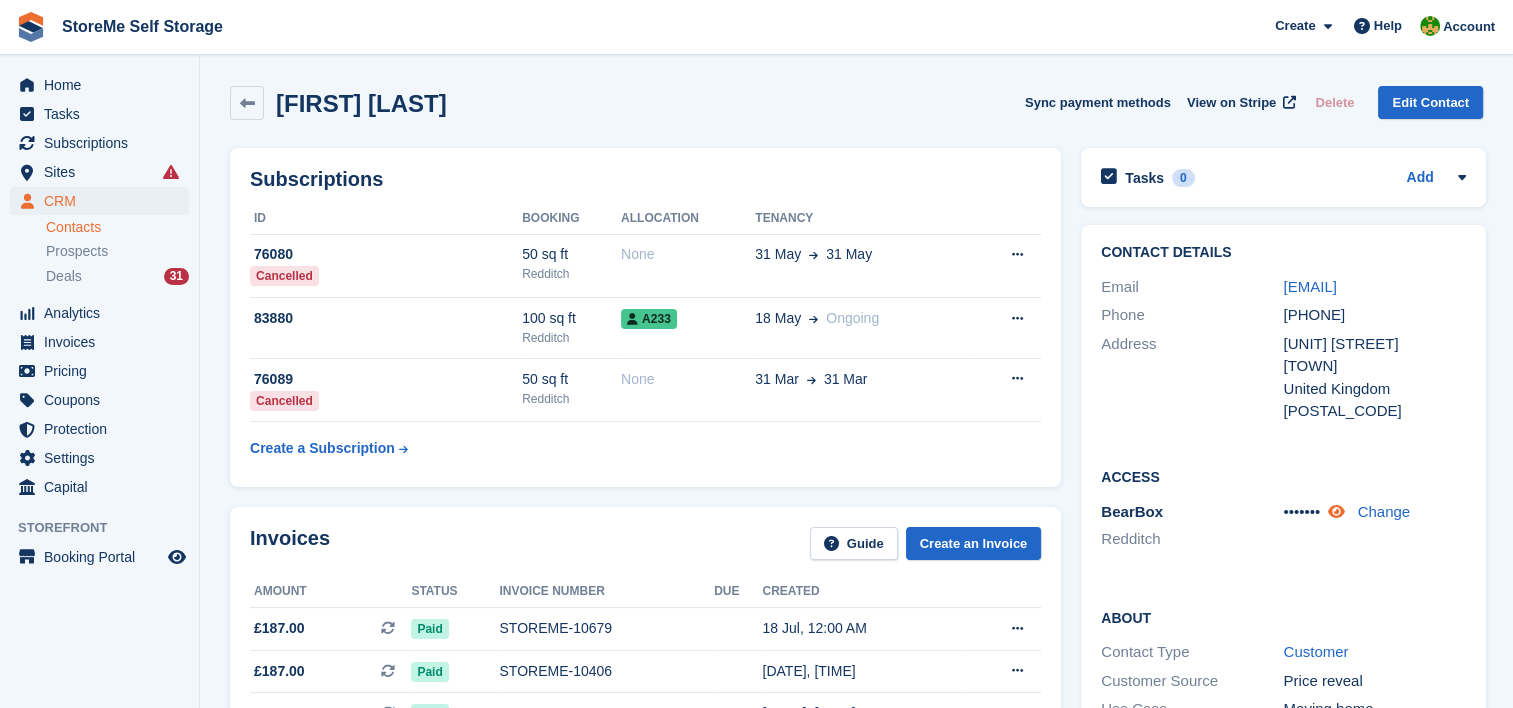 click at bounding box center [1336, 511] 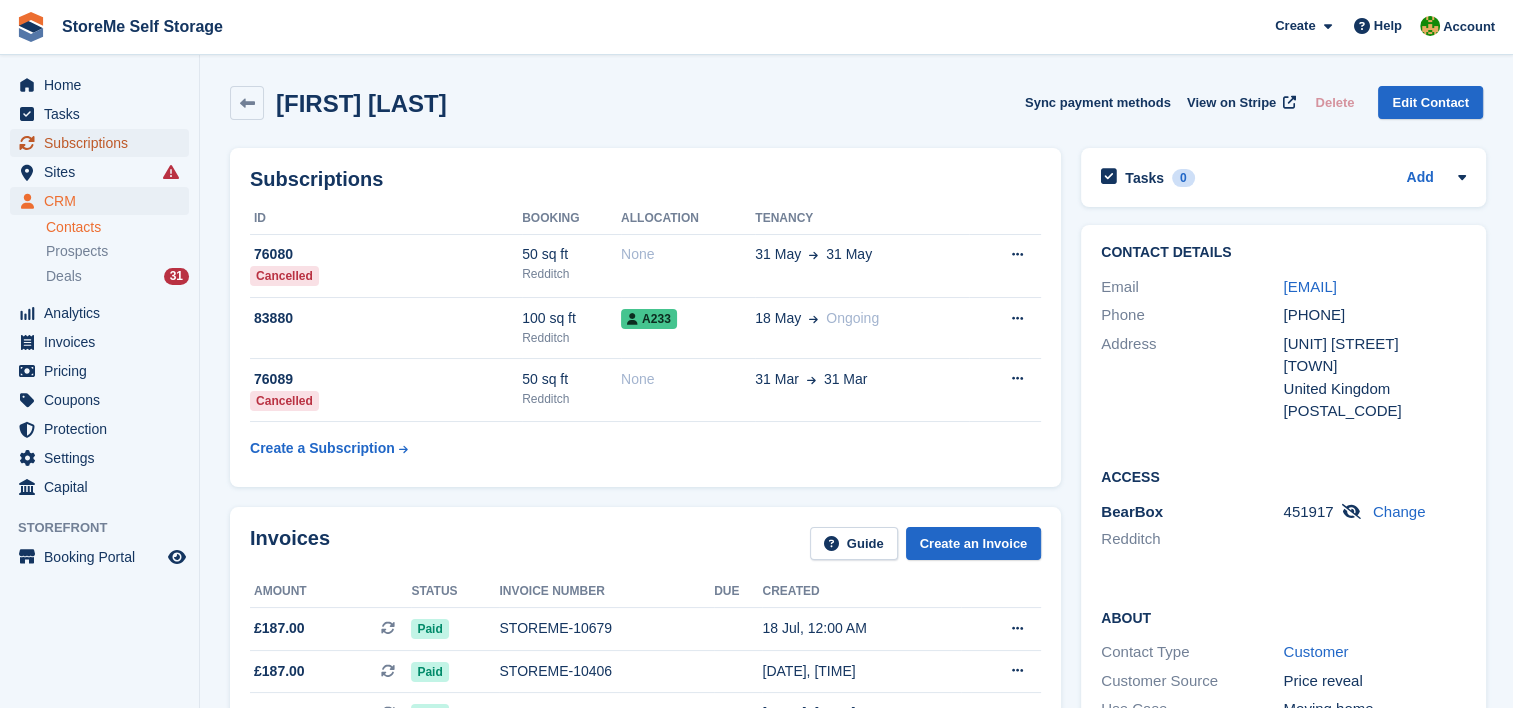 click on "Subscriptions" at bounding box center [104, 143] 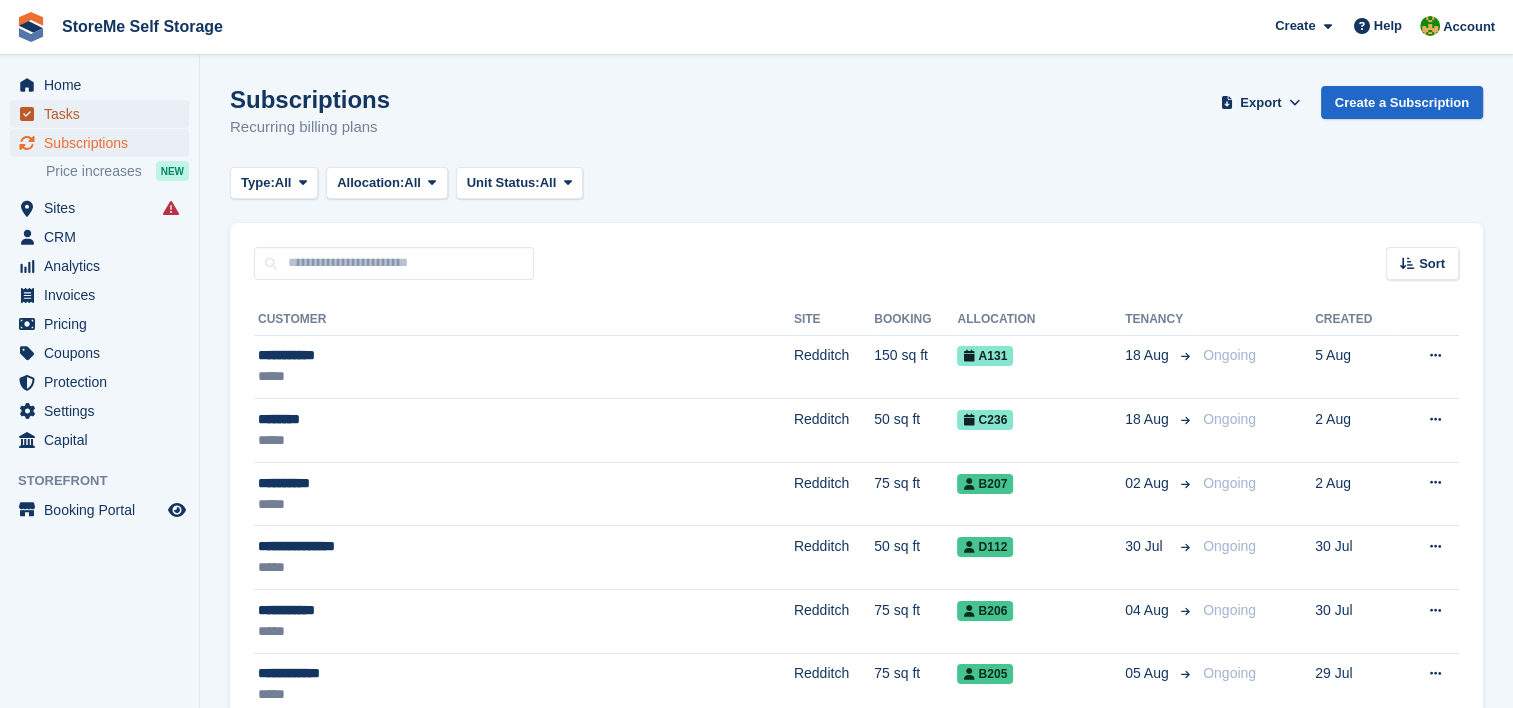 click on "Tasks" at bounding box center [104, 114] 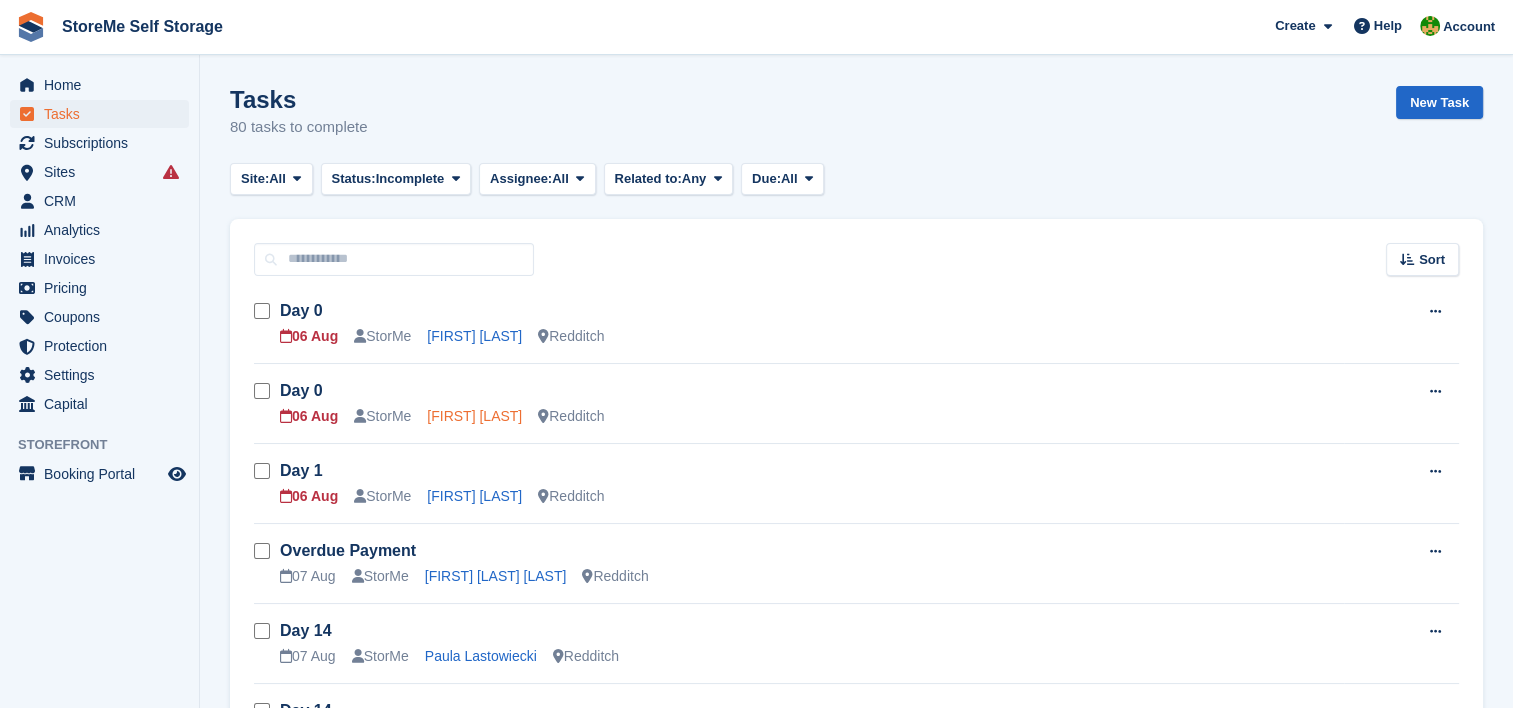 click on "[FIRST] [LAST]" at bounding box center [474, 416] 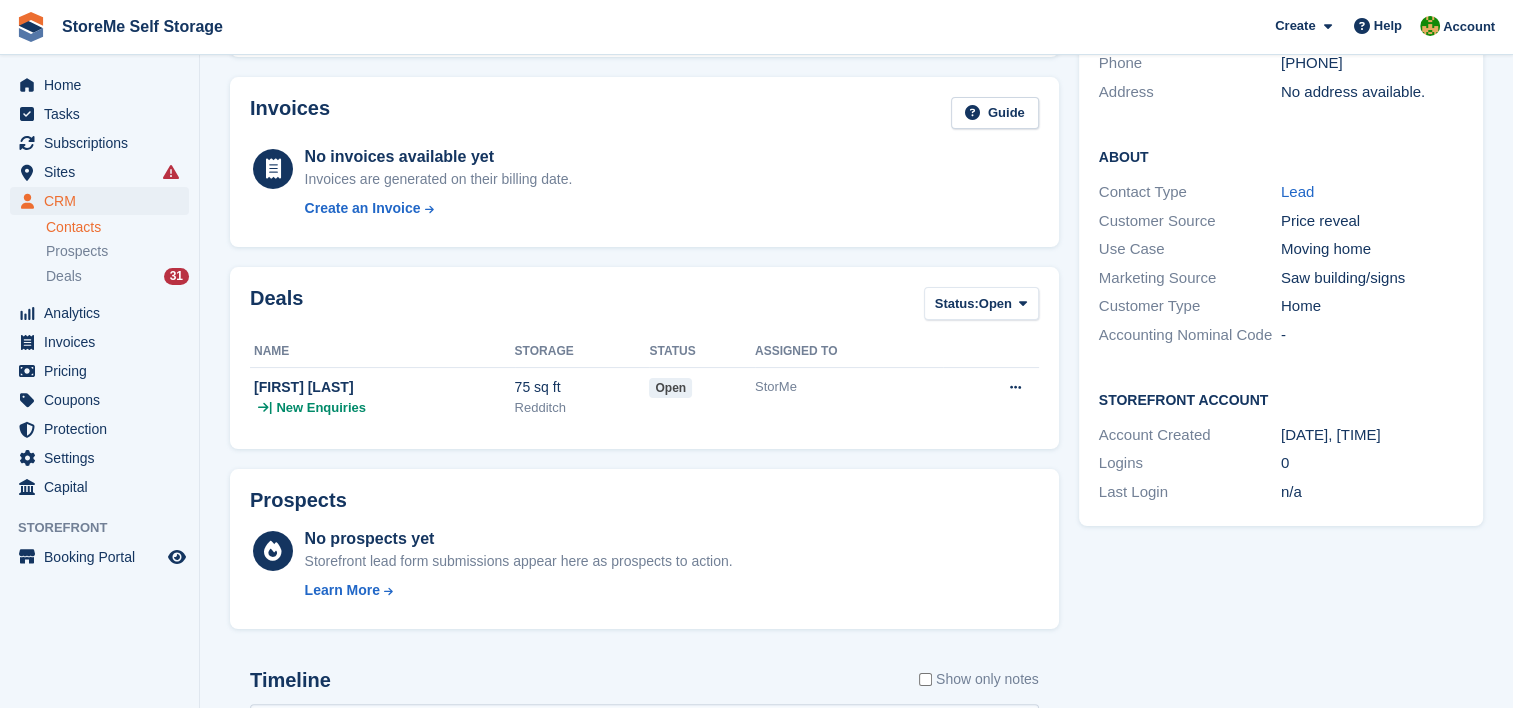 scroll, scrollTop: 564, scrollLeft: 0, axis: vertical 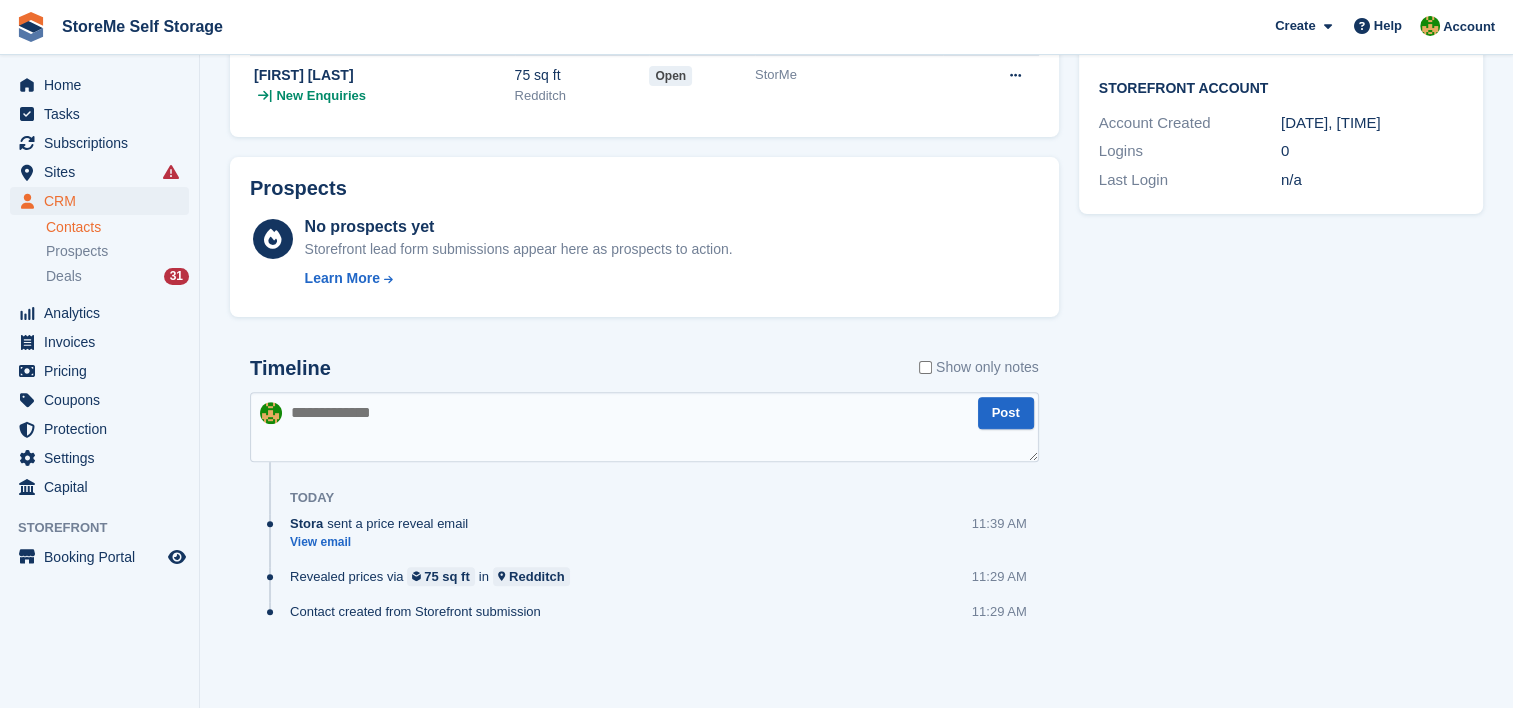 click at bounding box center [644, 427] 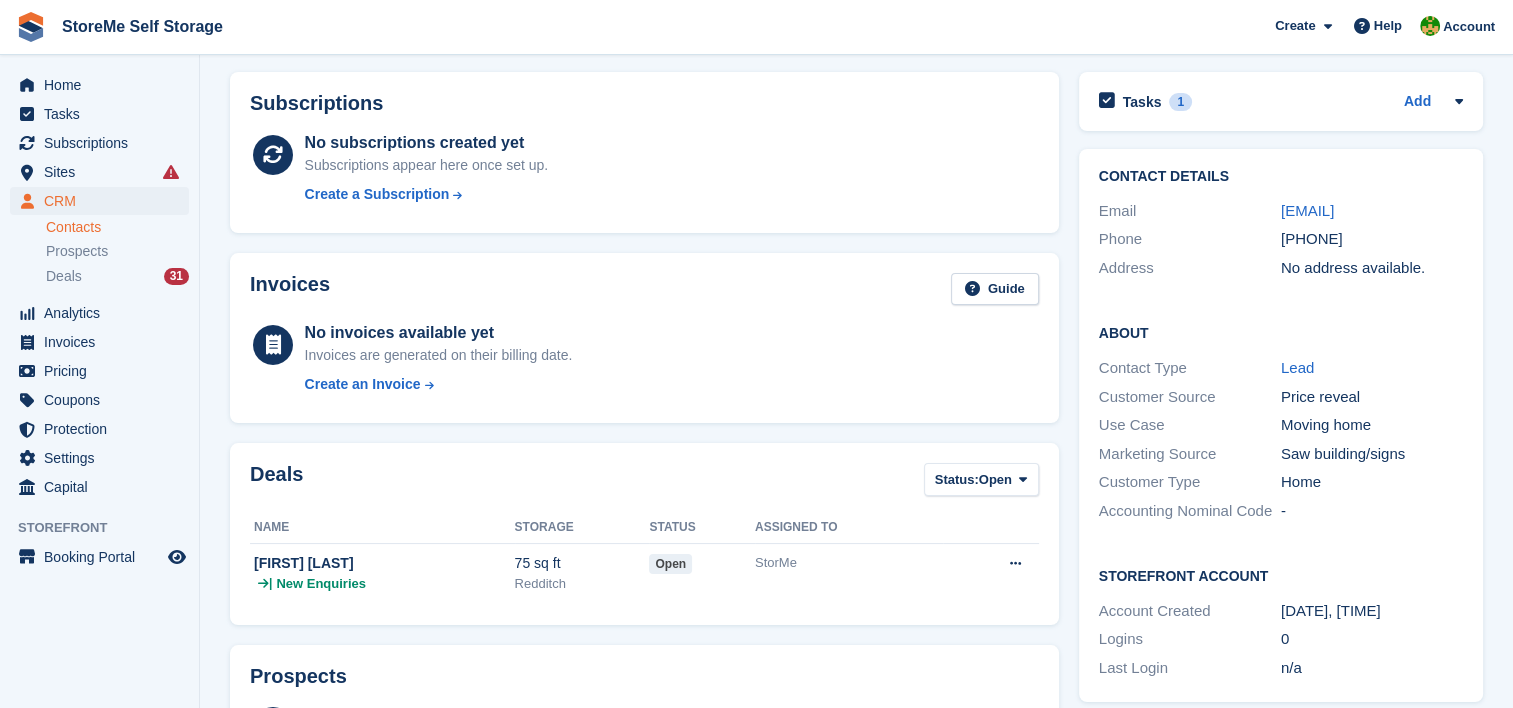 scroll, scrollTop: 0, scrollLeft: 0, axis: both 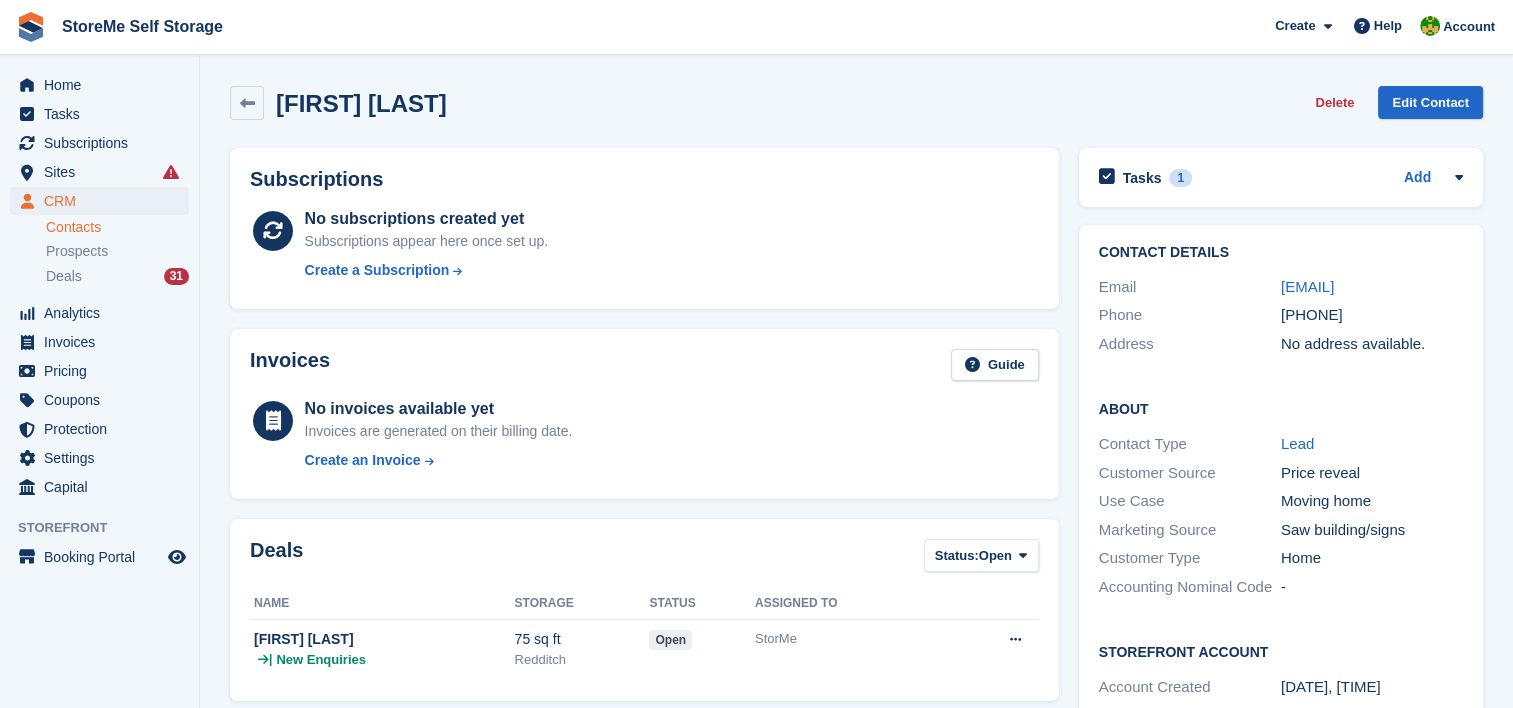 click on "Subscriptions
No subscriptions created yet
Subscriptions appear here once set up.
Create a Subscription" at bounding box center (644, 228) 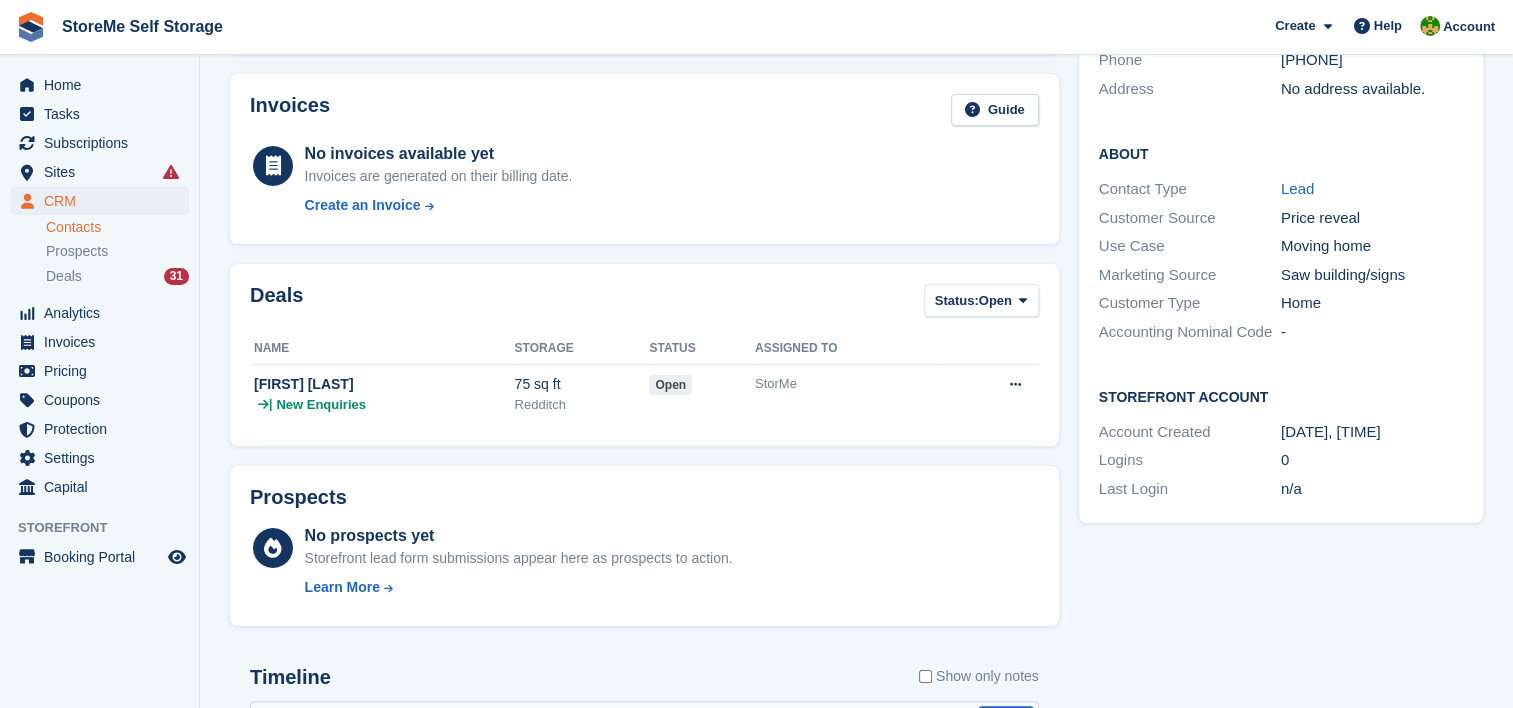 scroll, scrollTop: 564, scrollLeft: 0, axis: vertical 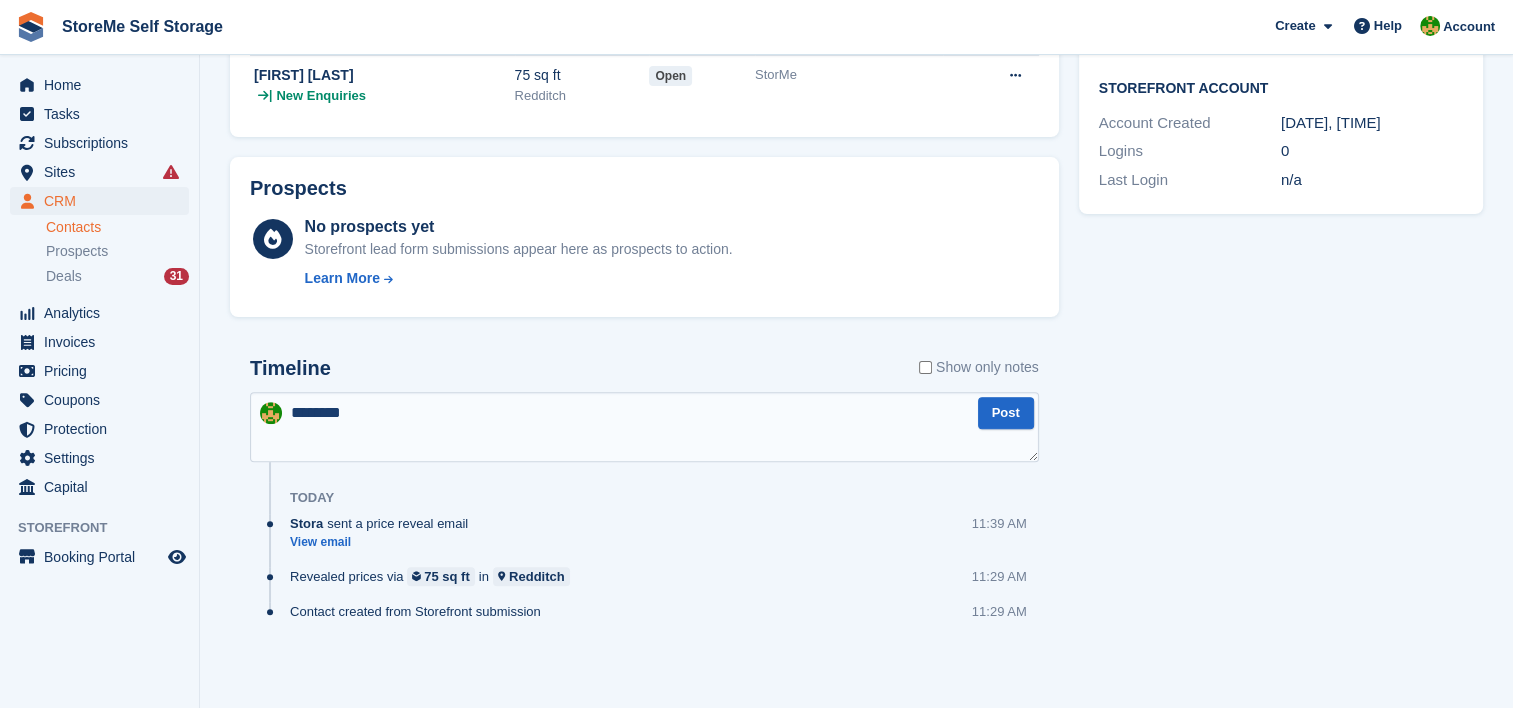click on "*******" at bounding box center [644, 427] 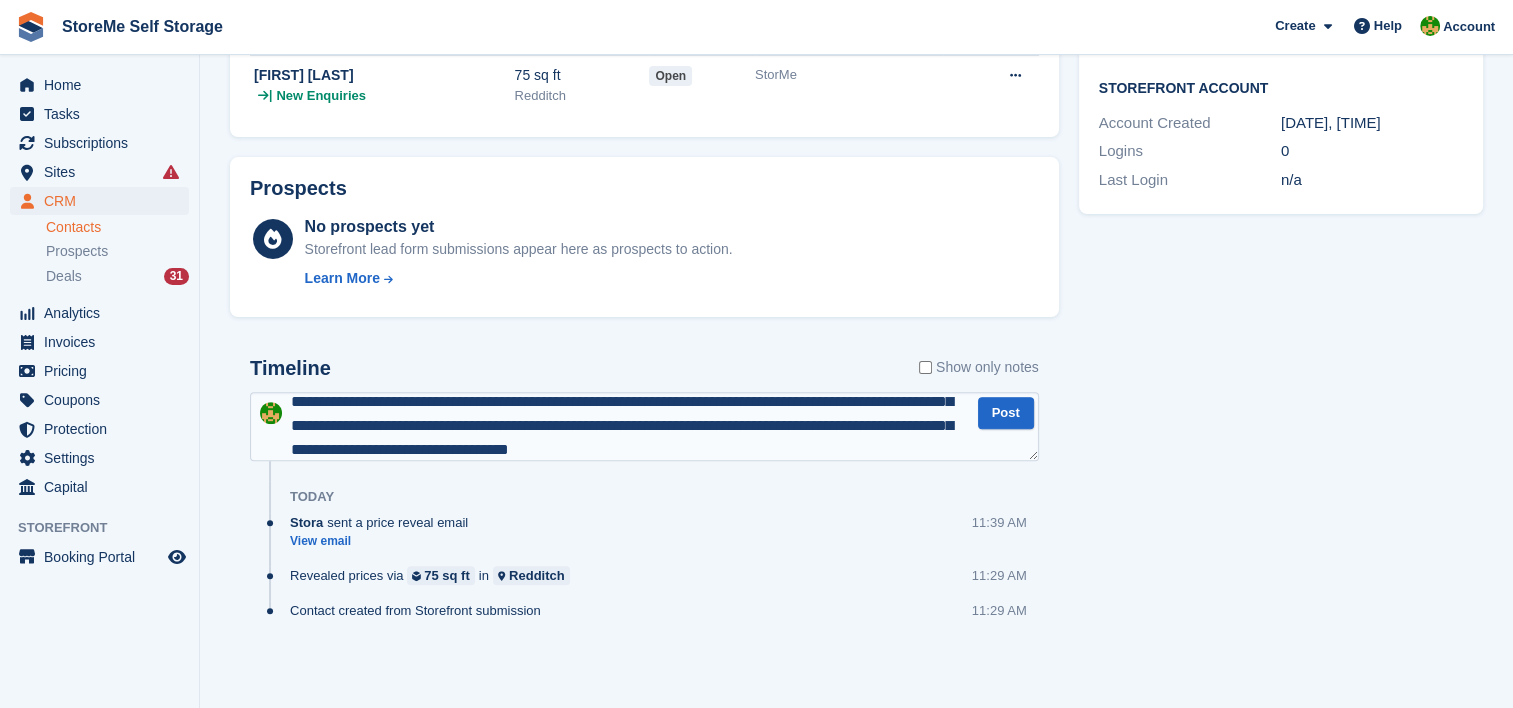 scroll, scrollTop: 59, scrollLeft: 0, axis: vertical 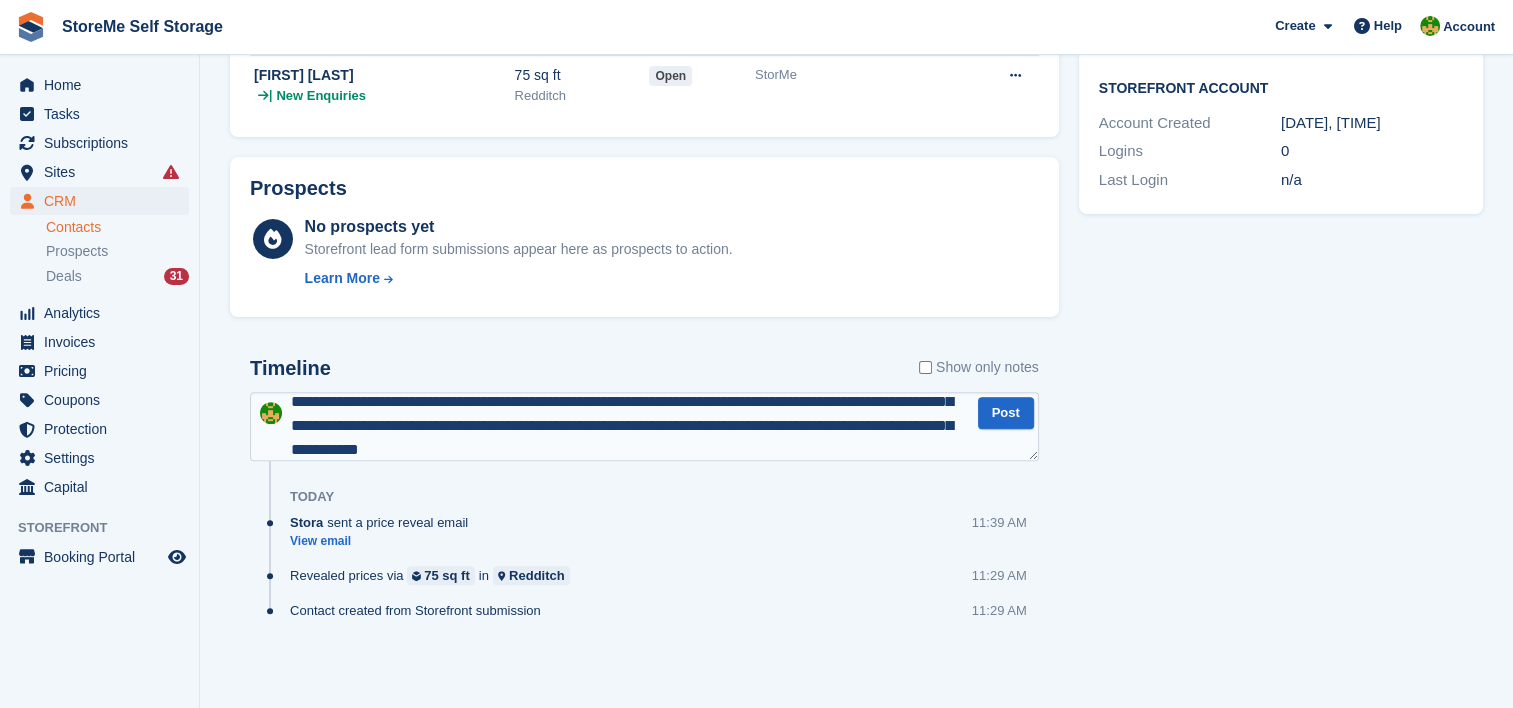 type on "**********" 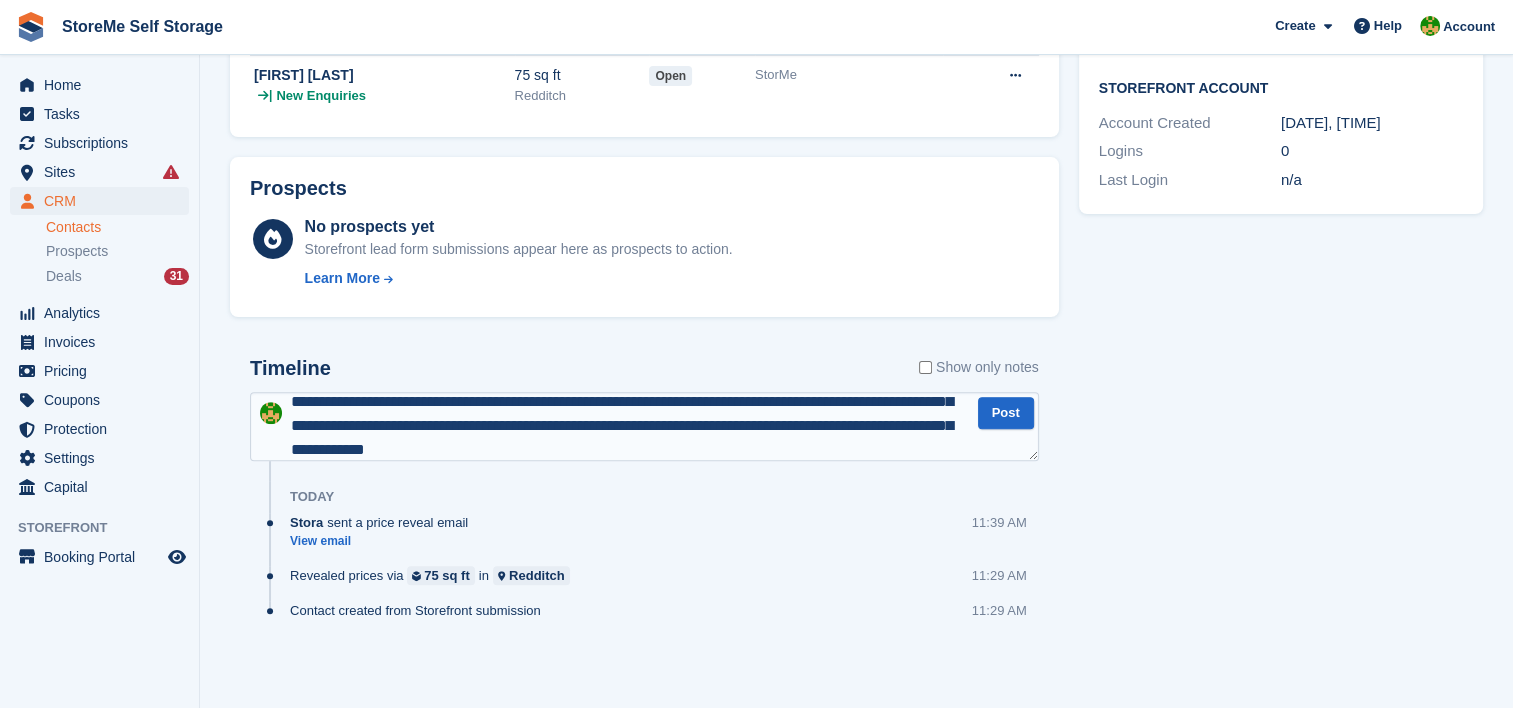 type 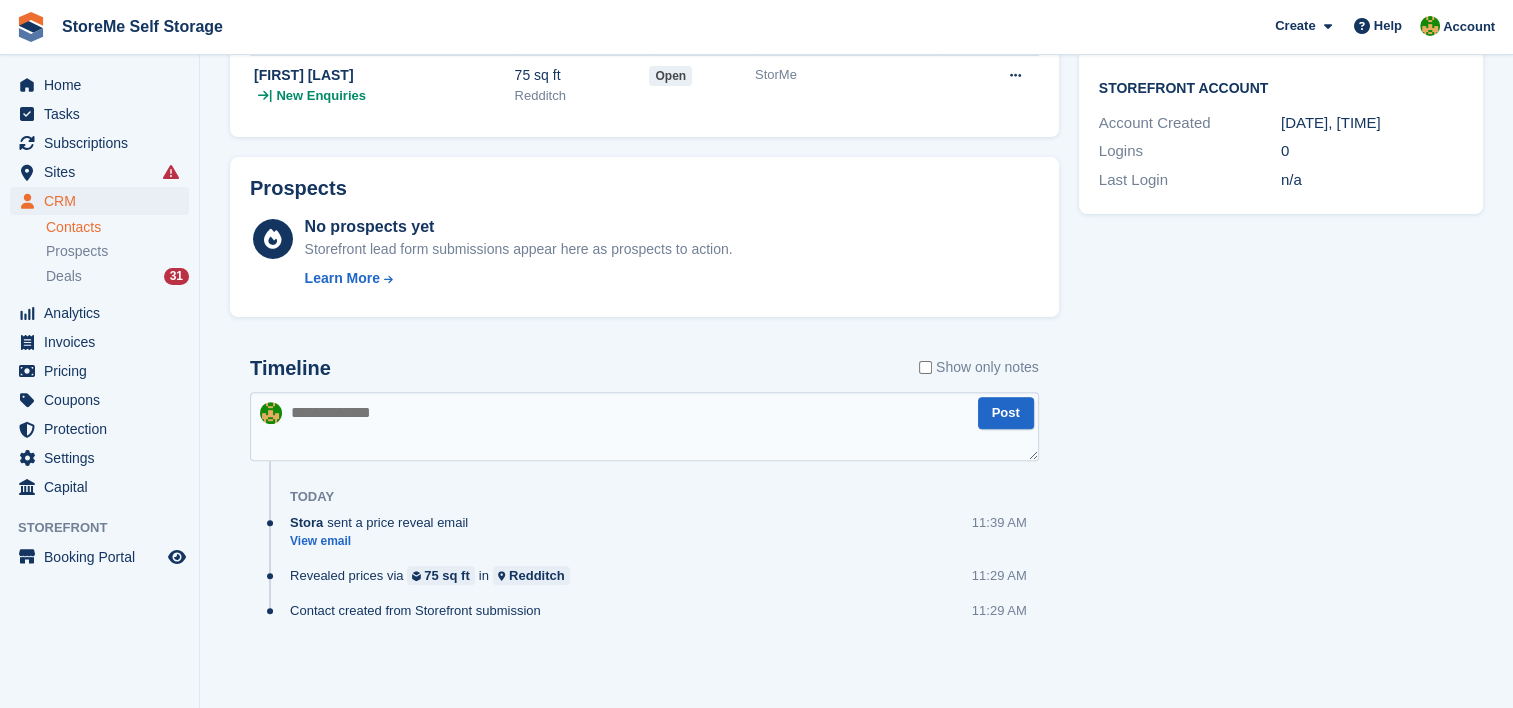 scroll, scrollTop: 0, scrollLeft: 0, axis: both 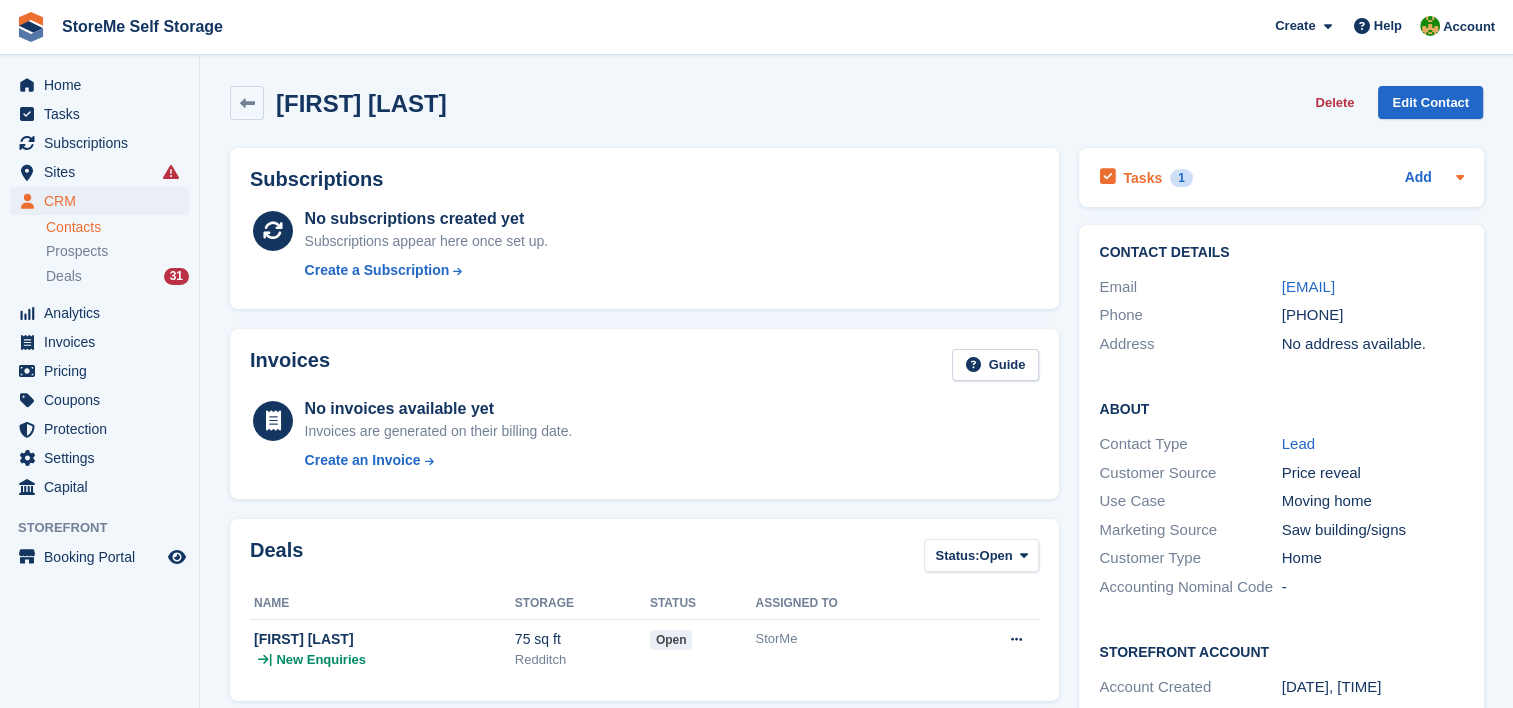 click on "Tasks" at bounding box center [1142, 178] 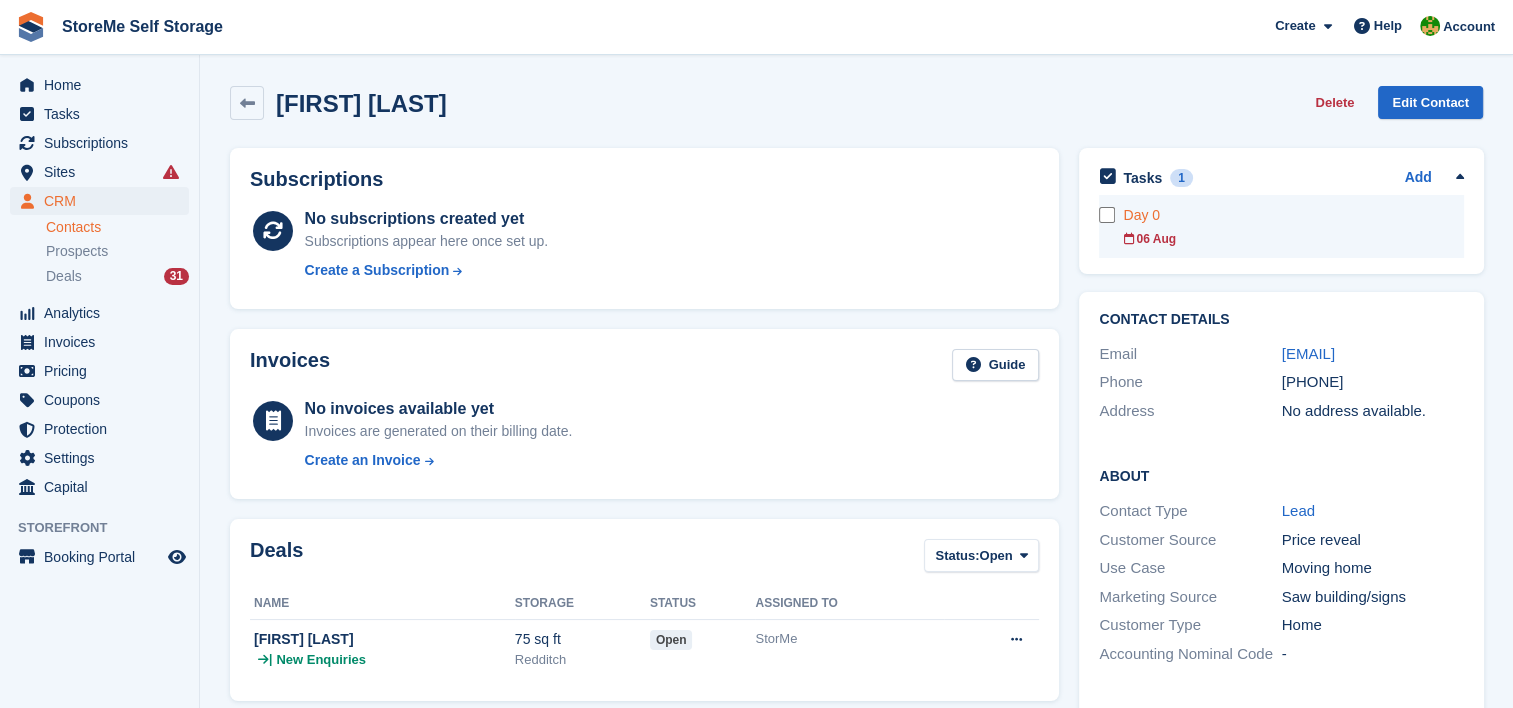click on "Day 0" at bounding box center [1293, 215] 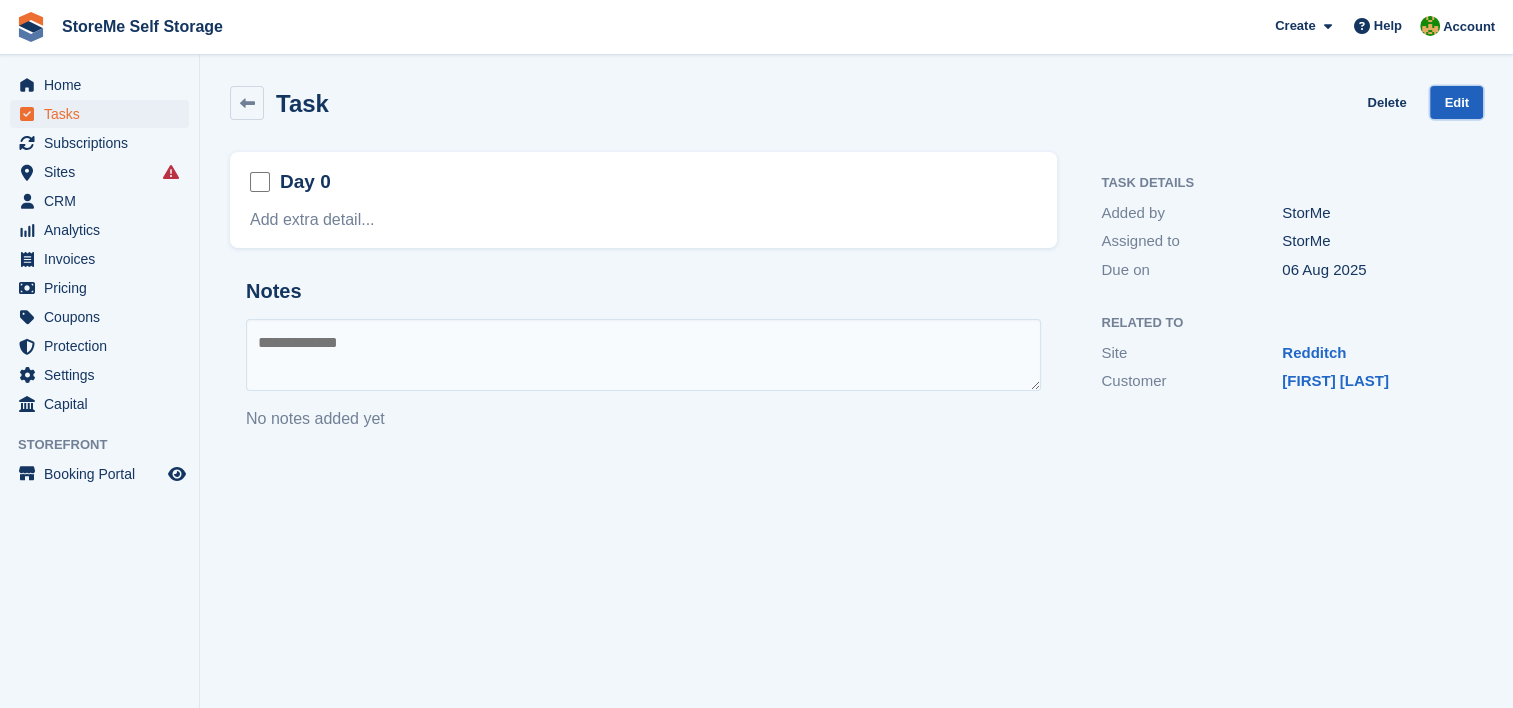 drag, startPoint x: 1463, startPoint y: 97, endPoint x: 1440, endPoint y: 96, distance: 23.021729 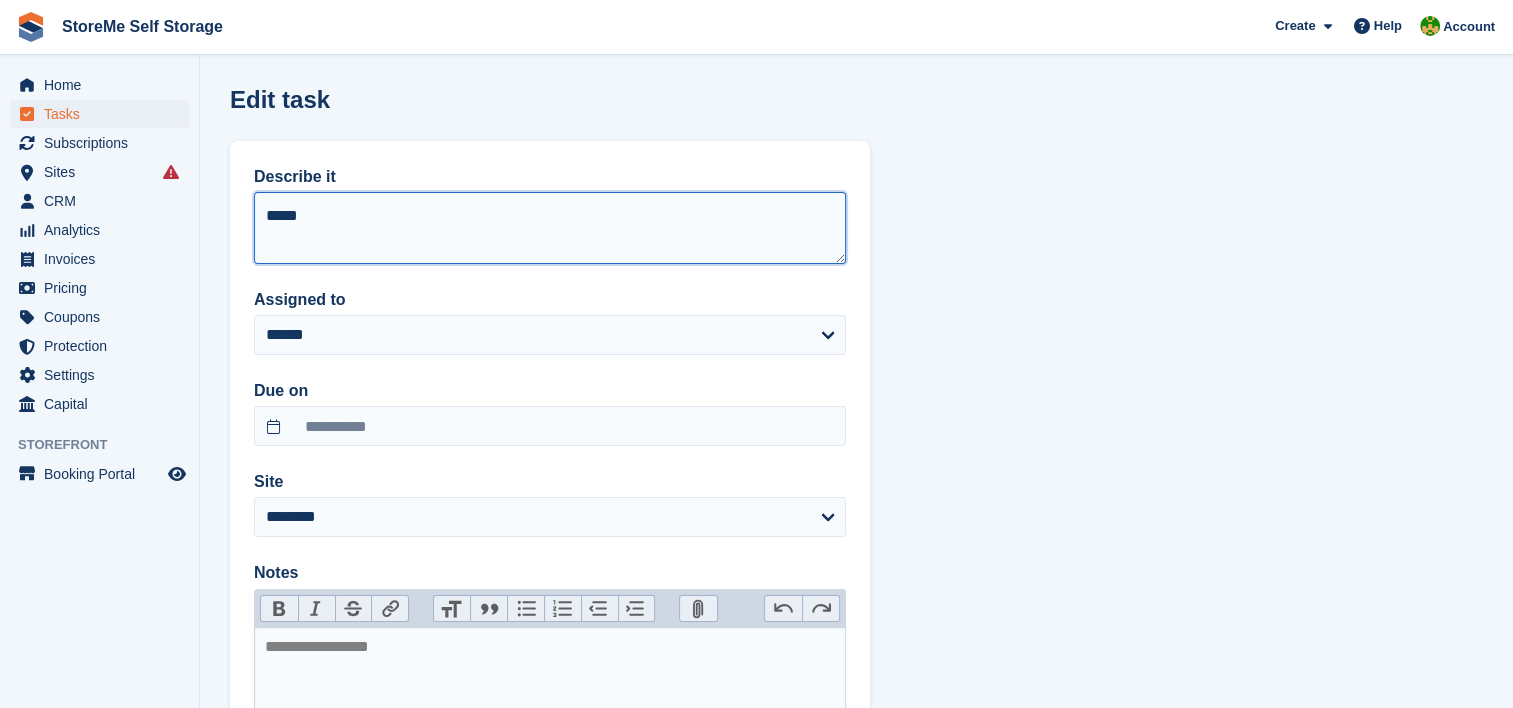 click on "*****" at bounding box center [550, 228] 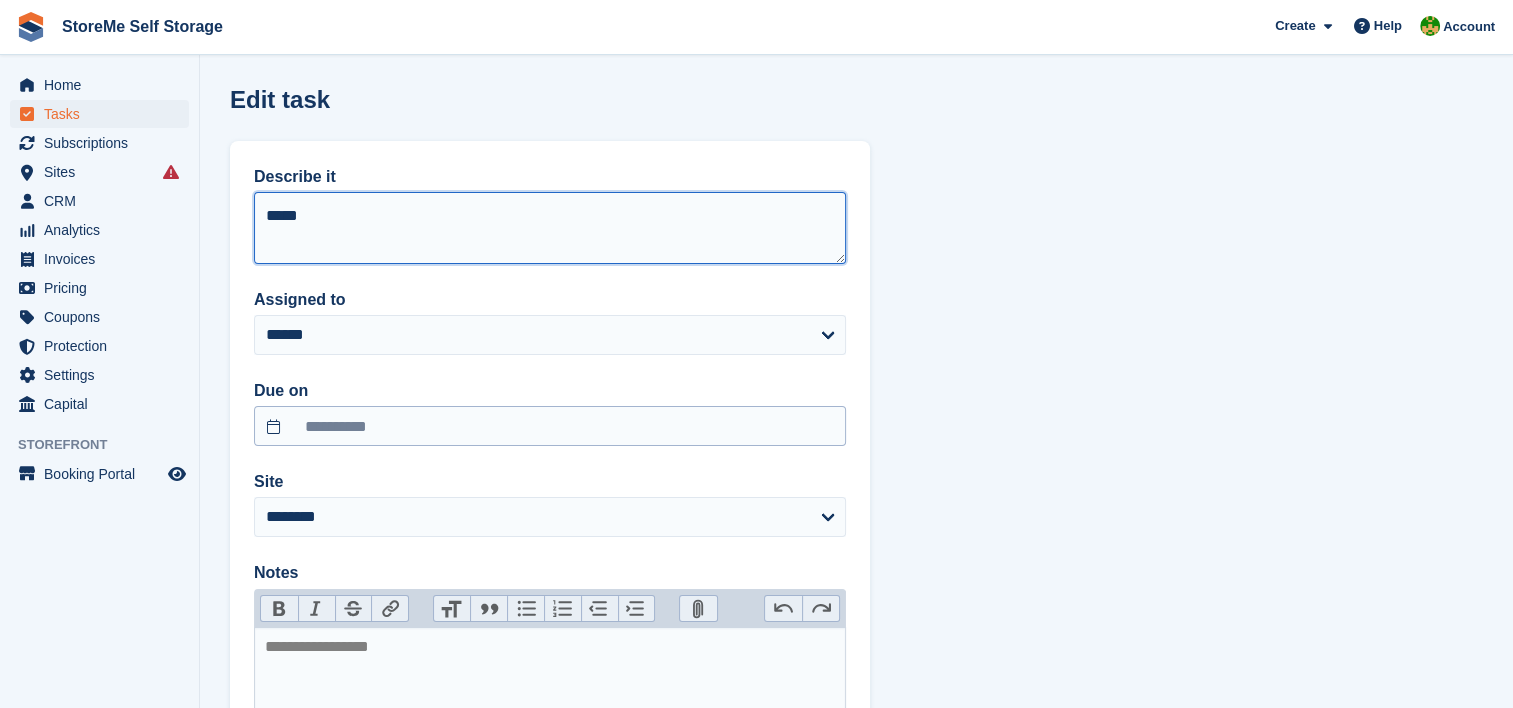 type on "*****" 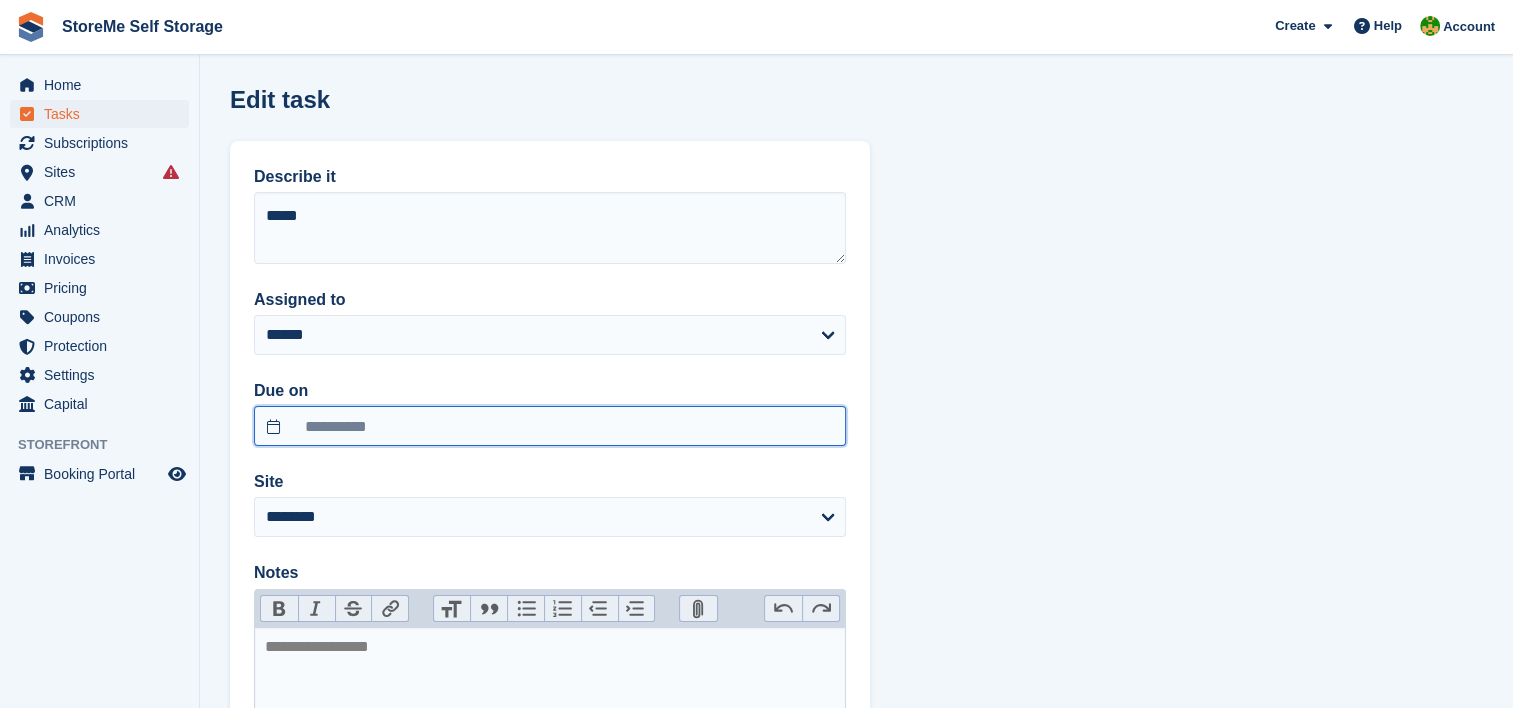 click on "**********" at bounding box center [550, 426] 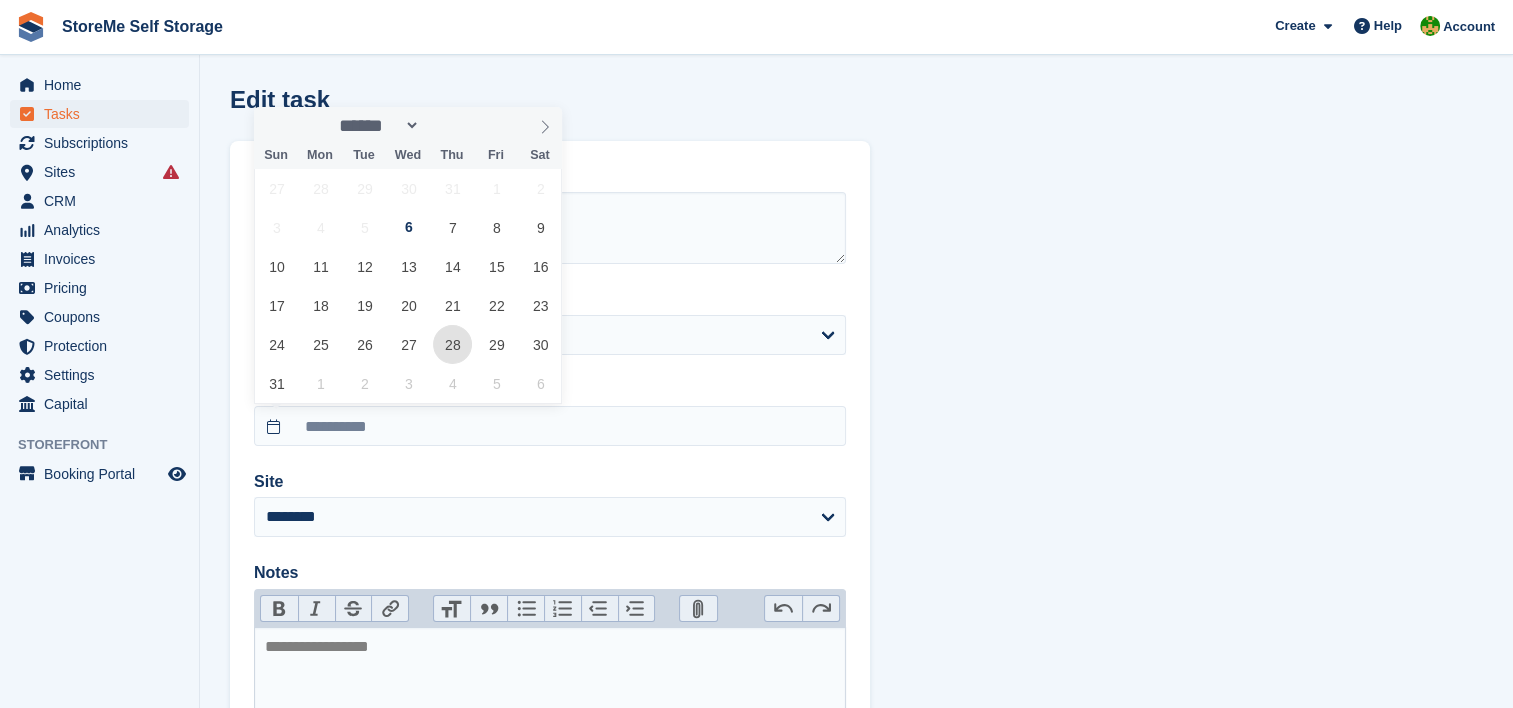 click on "28" at bounding box center (452, 344) 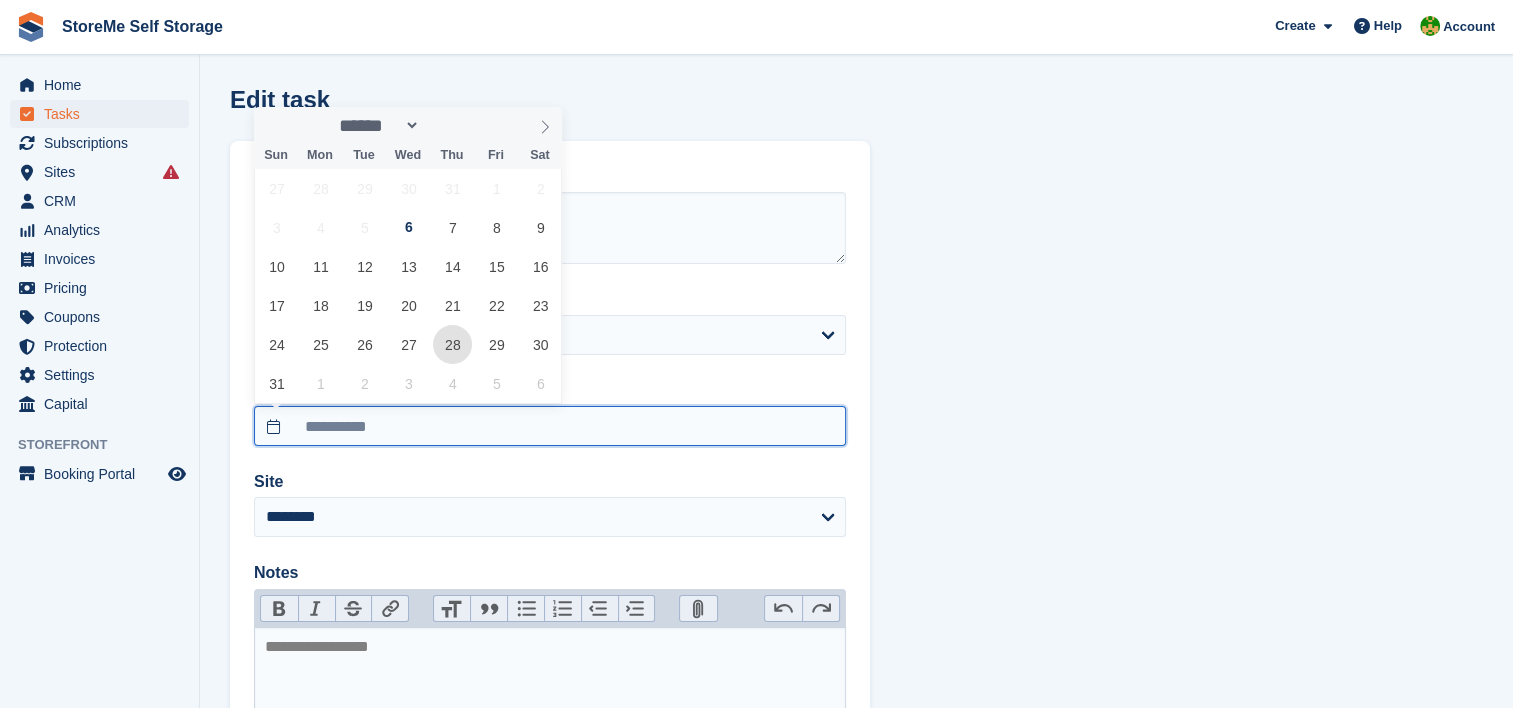type on "**********" 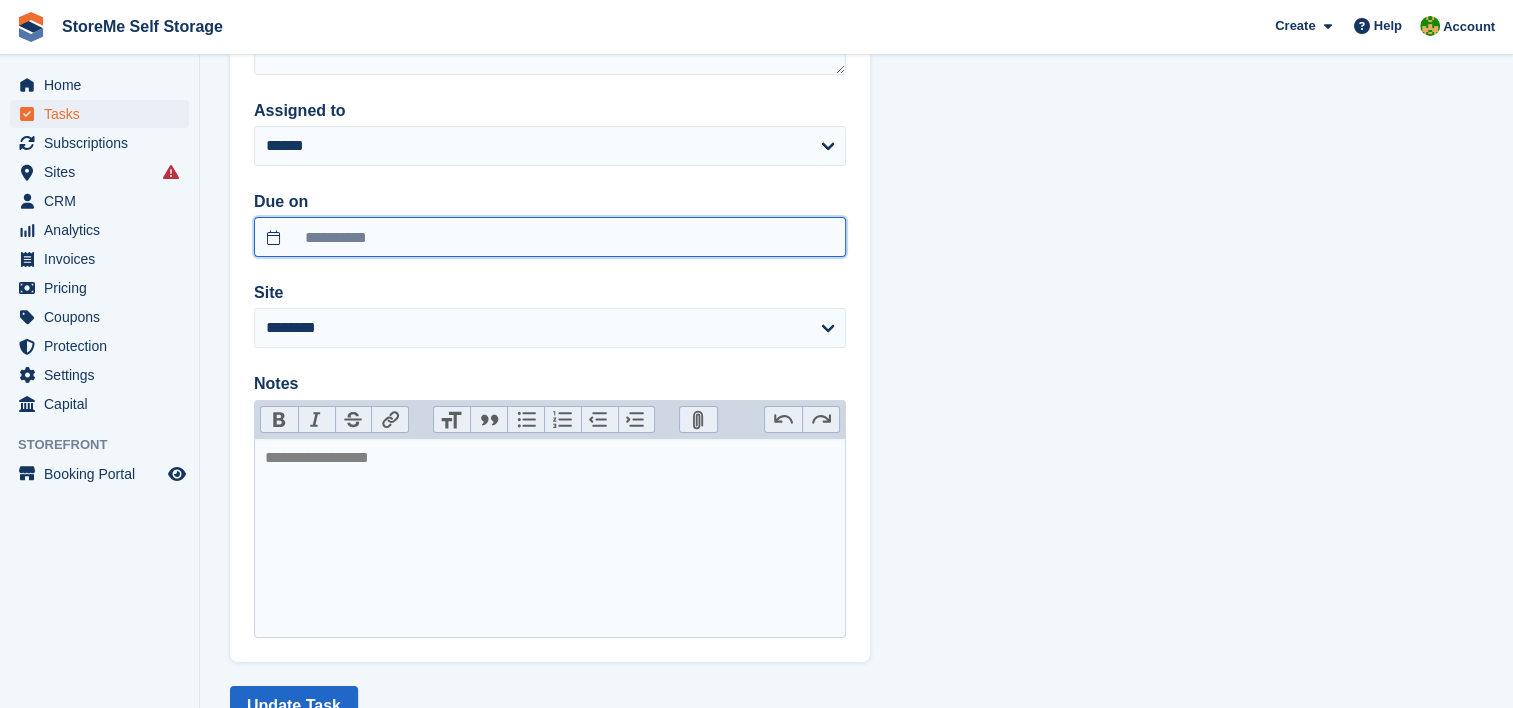scroll, scrollTop: 260, scrollLeft: 0, axis: vertical 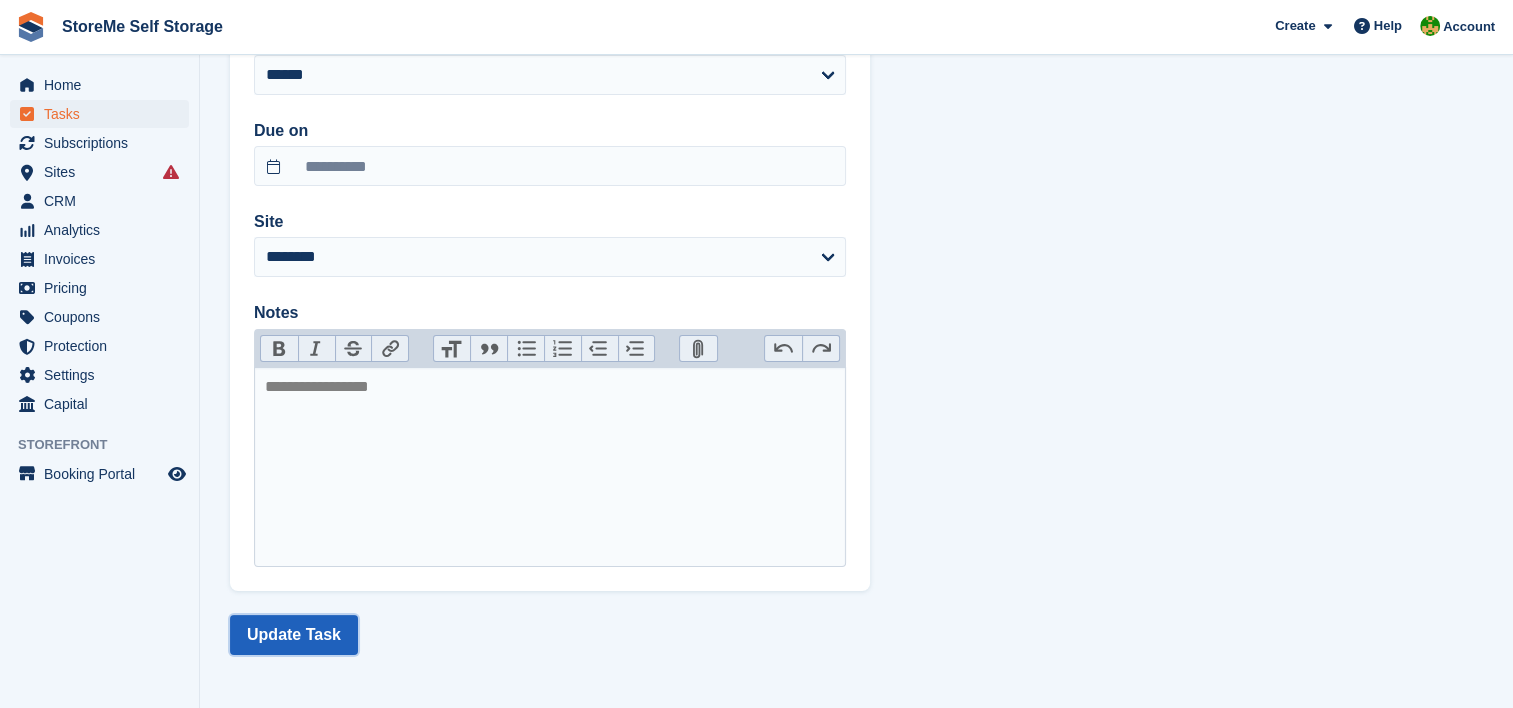 click on "Update Task" at bounding box center (294, 635) 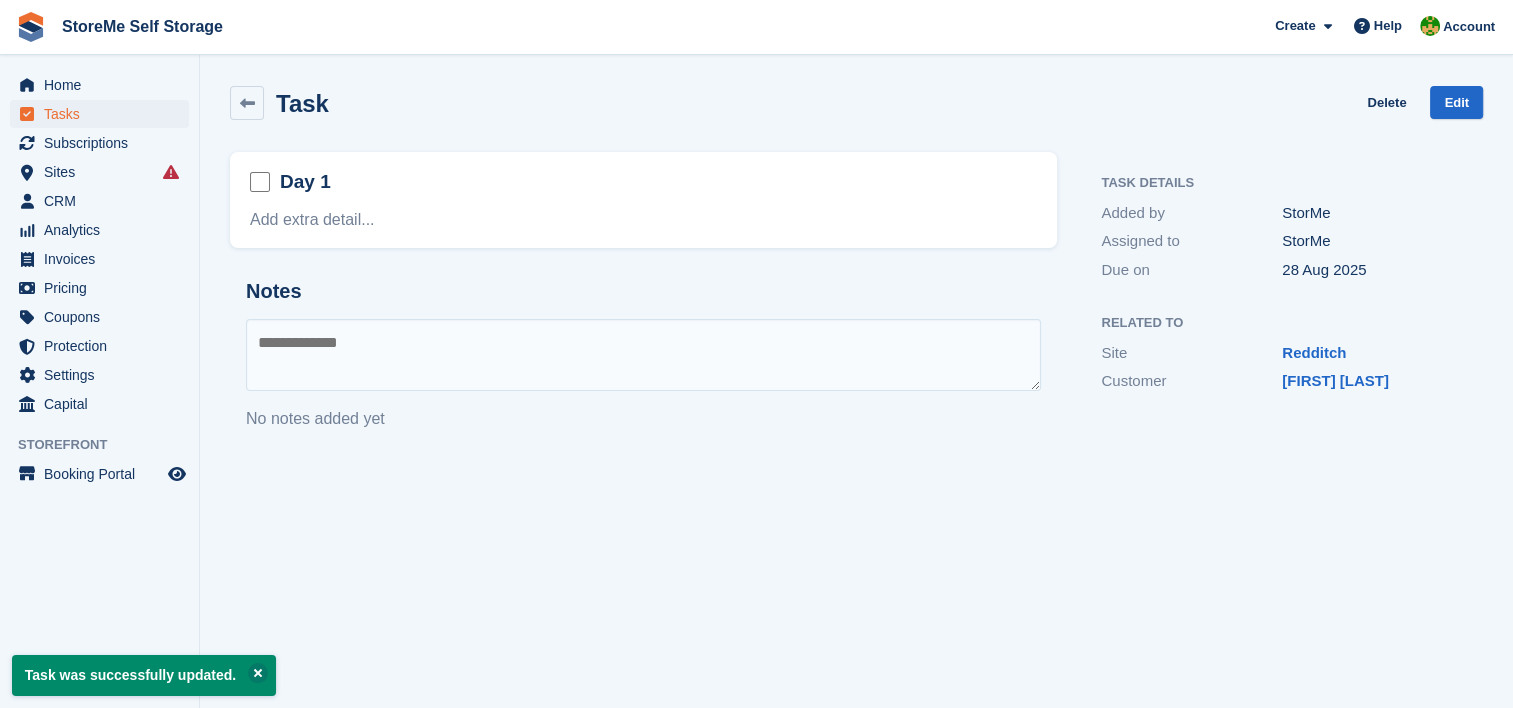scroll, scrollTop: 0, scrollLeft: 0, axis: both 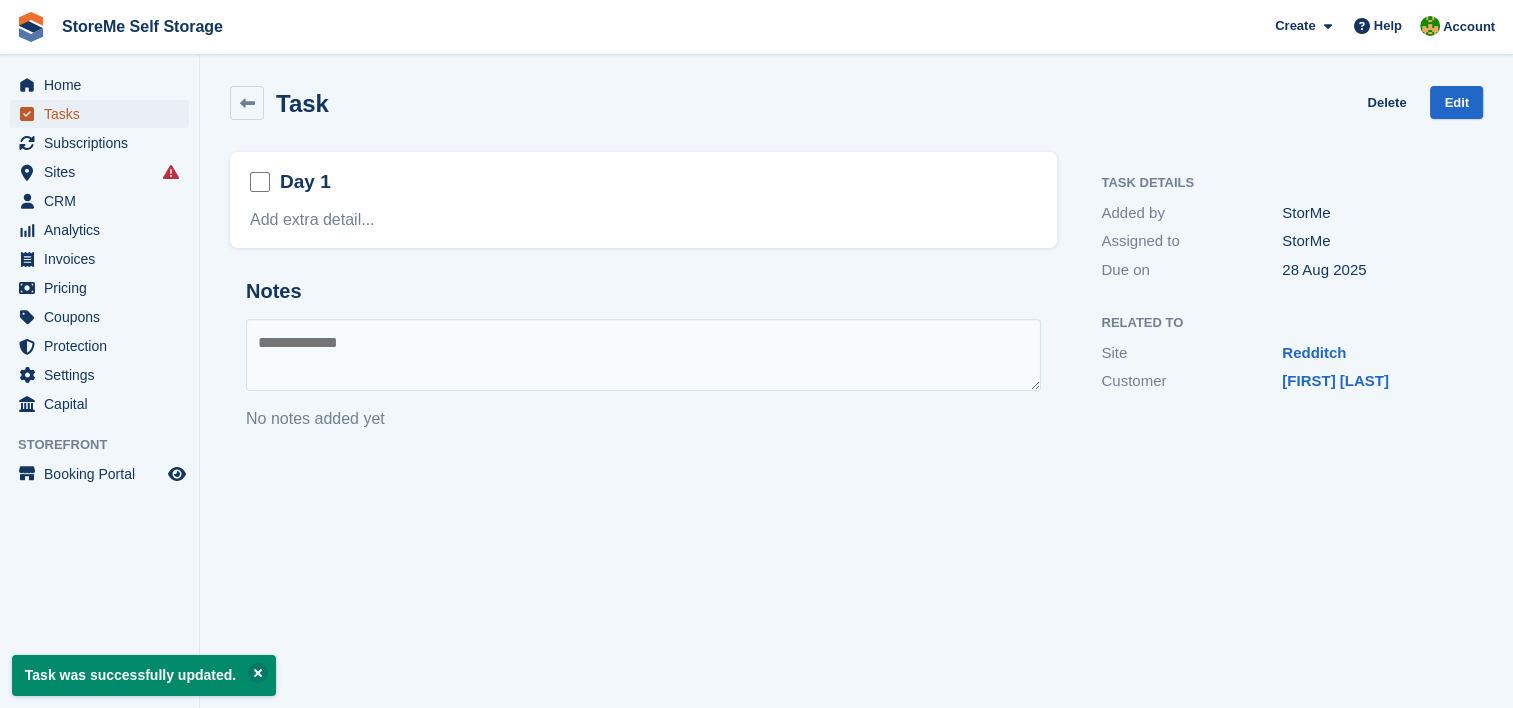 click on "Tasks" at bounding box center [104, 114] 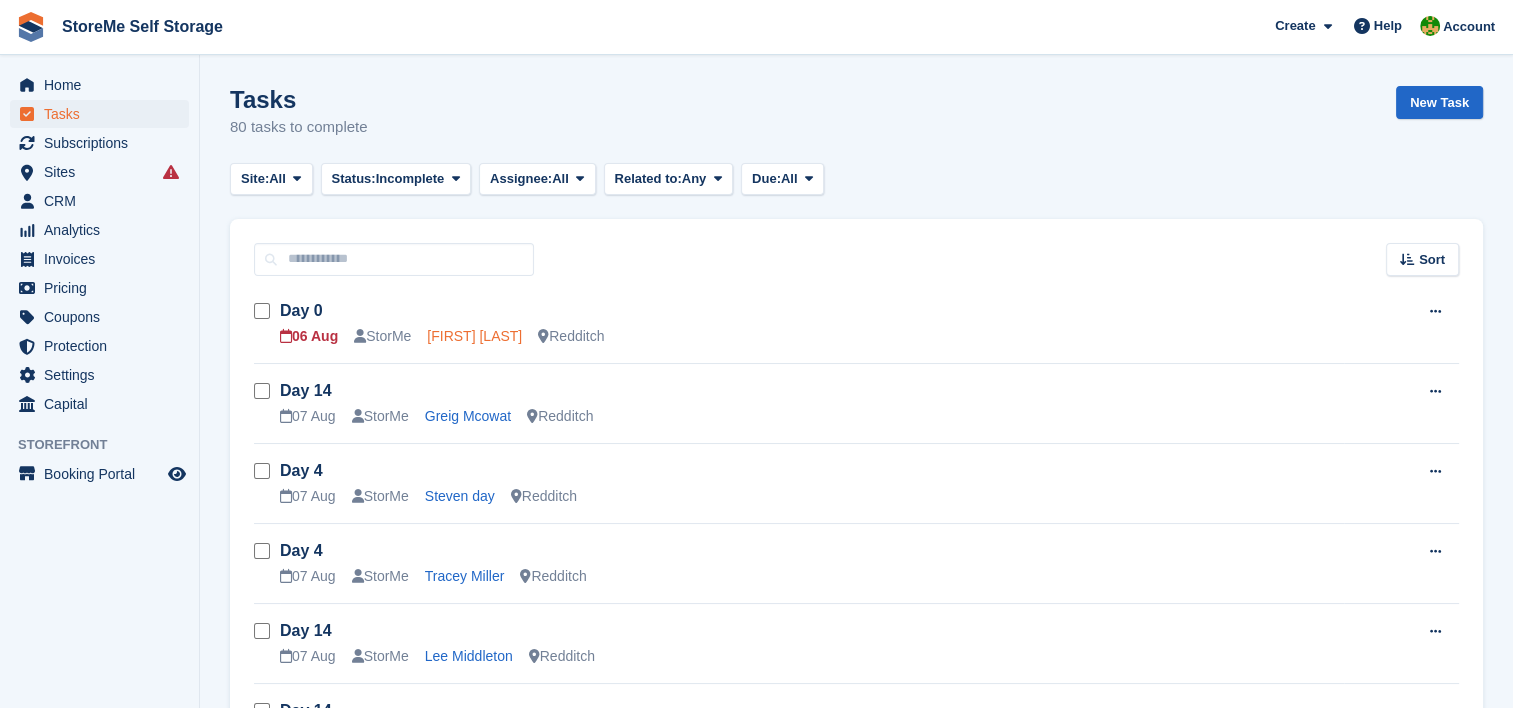 click on "Cyrus Hays" at bounding box center (474, 336) 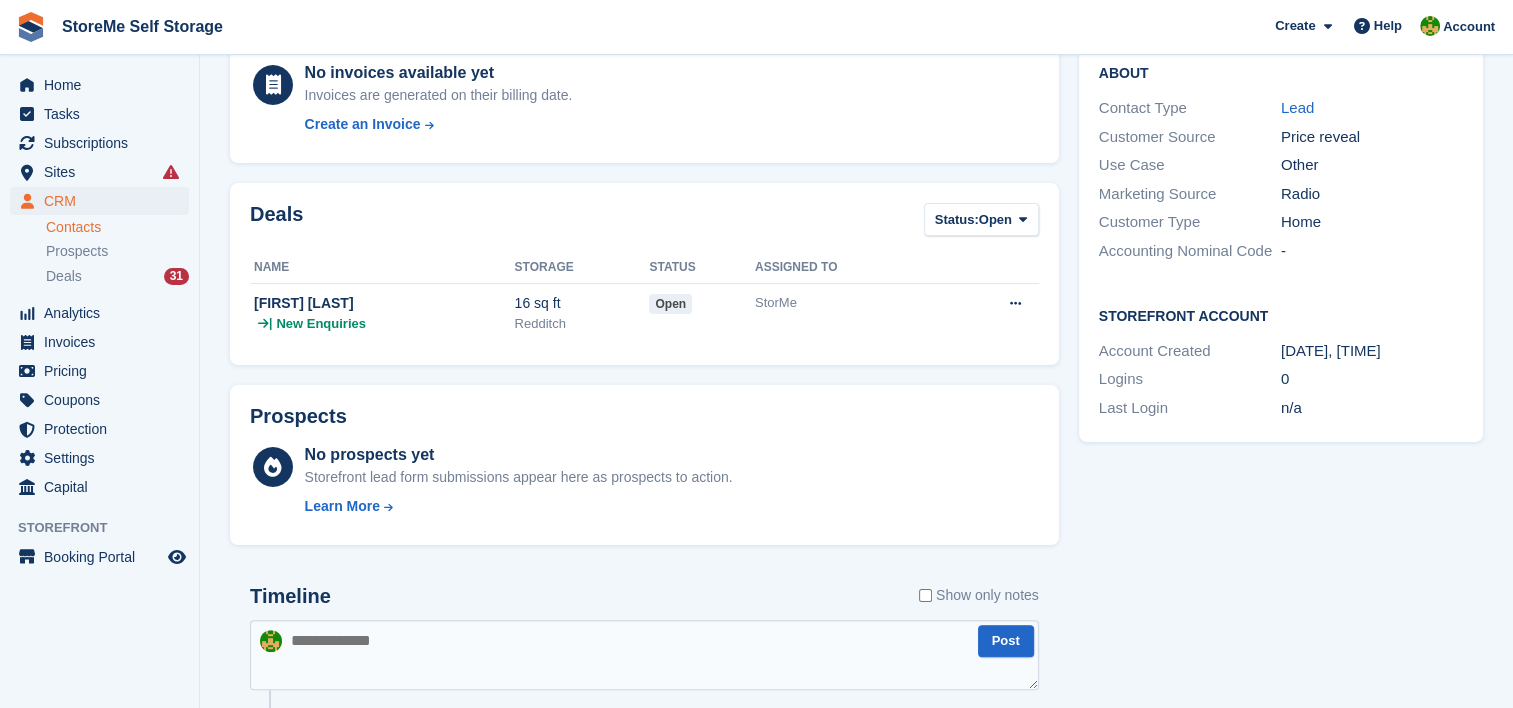 scroll, scrollTop: 564, scrollLeft: 0, axis: vertical 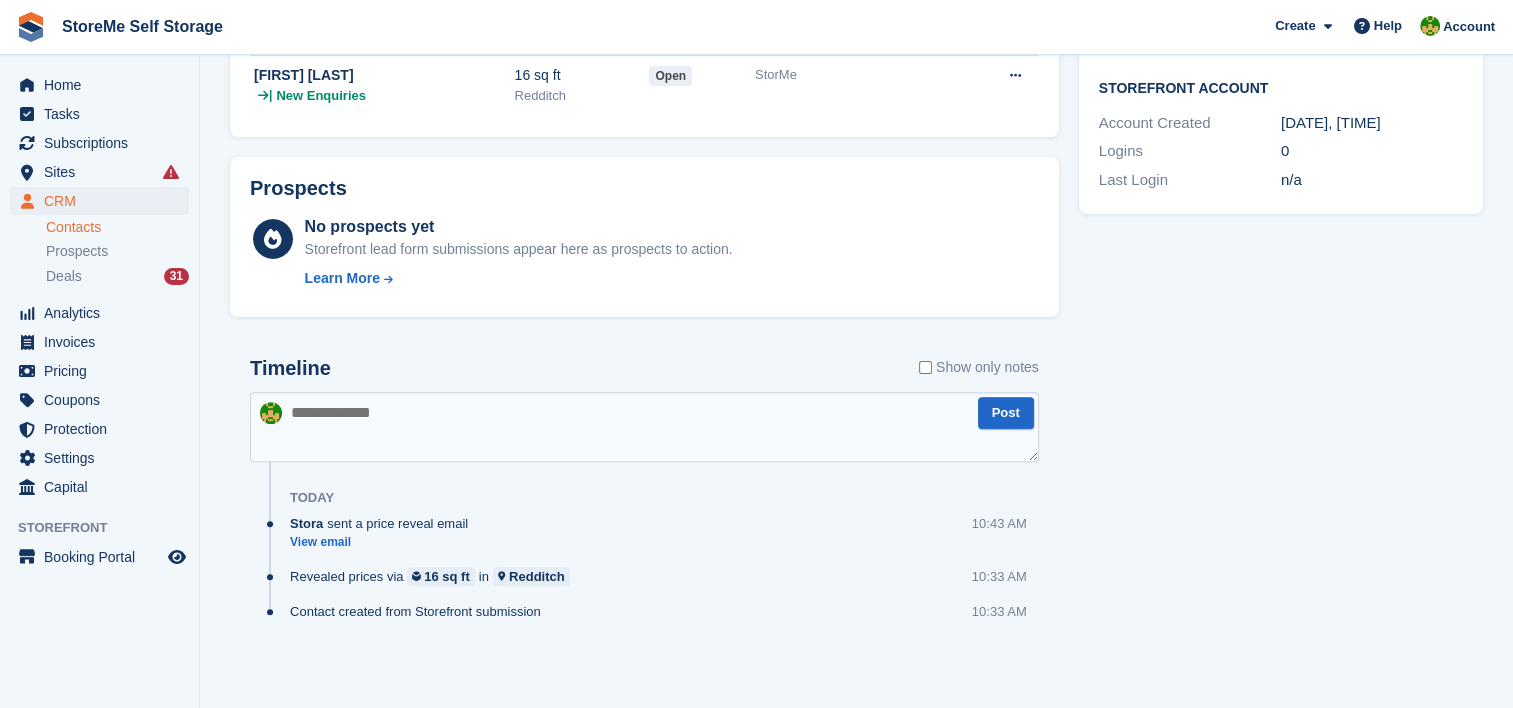 click at bounding box center (644, 427) 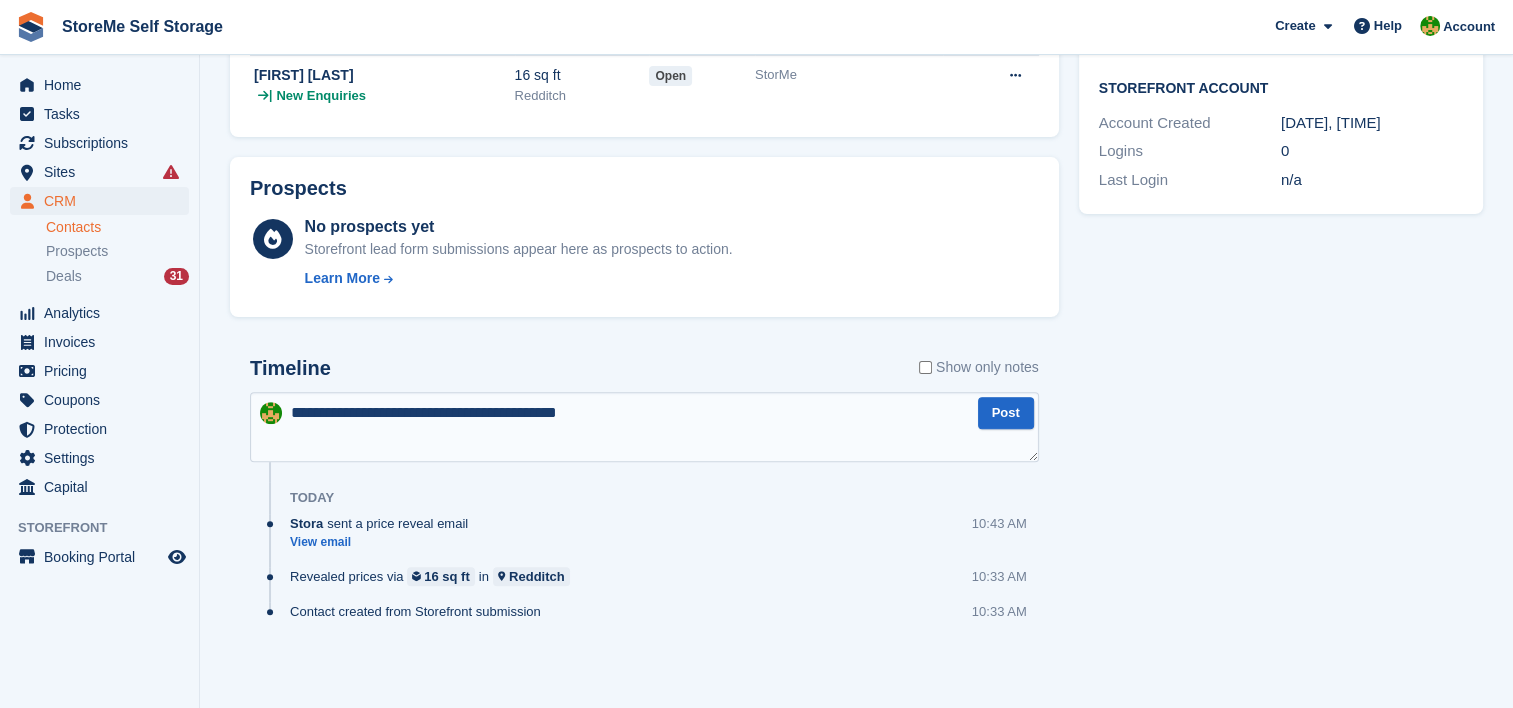type on "**********" 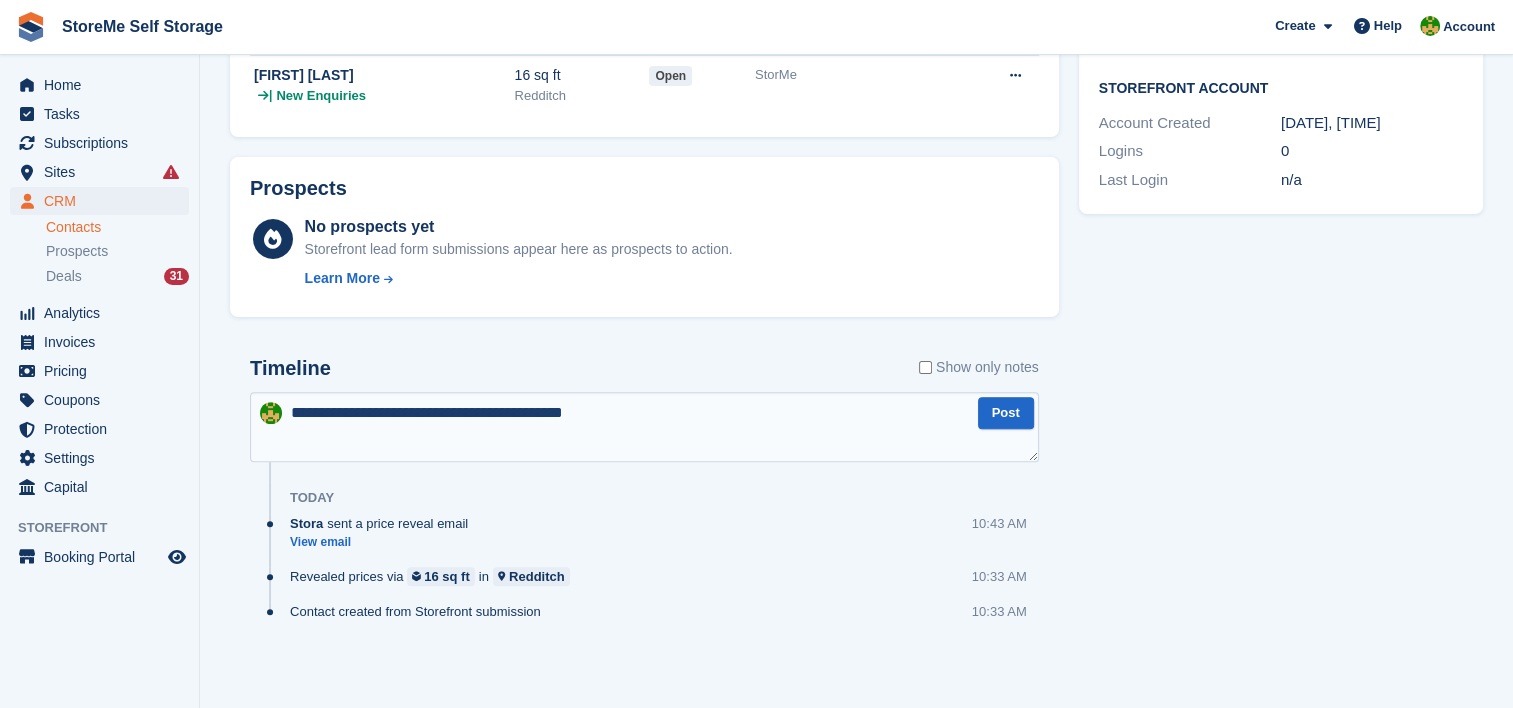 type 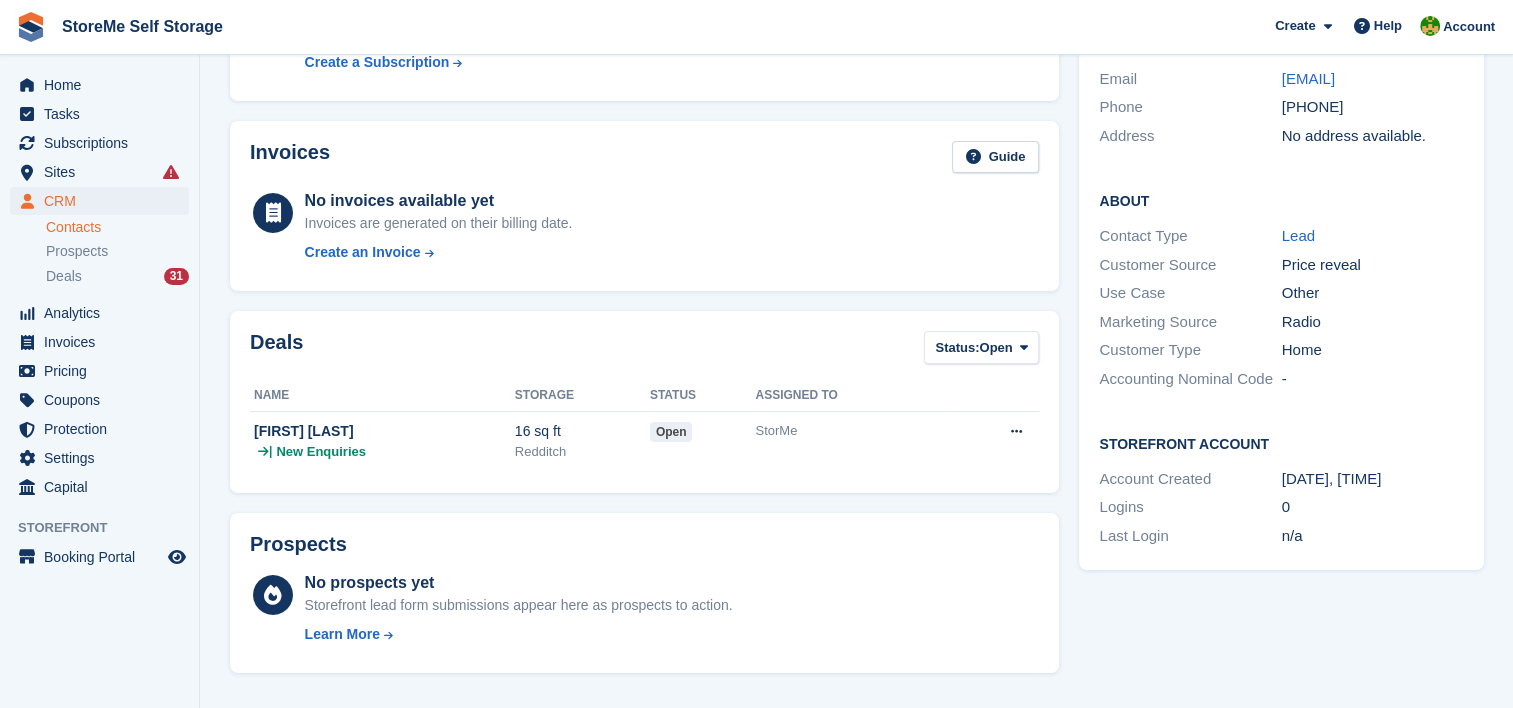 scroll, scrollTop: 0, scrollLeft: 0, axis: both 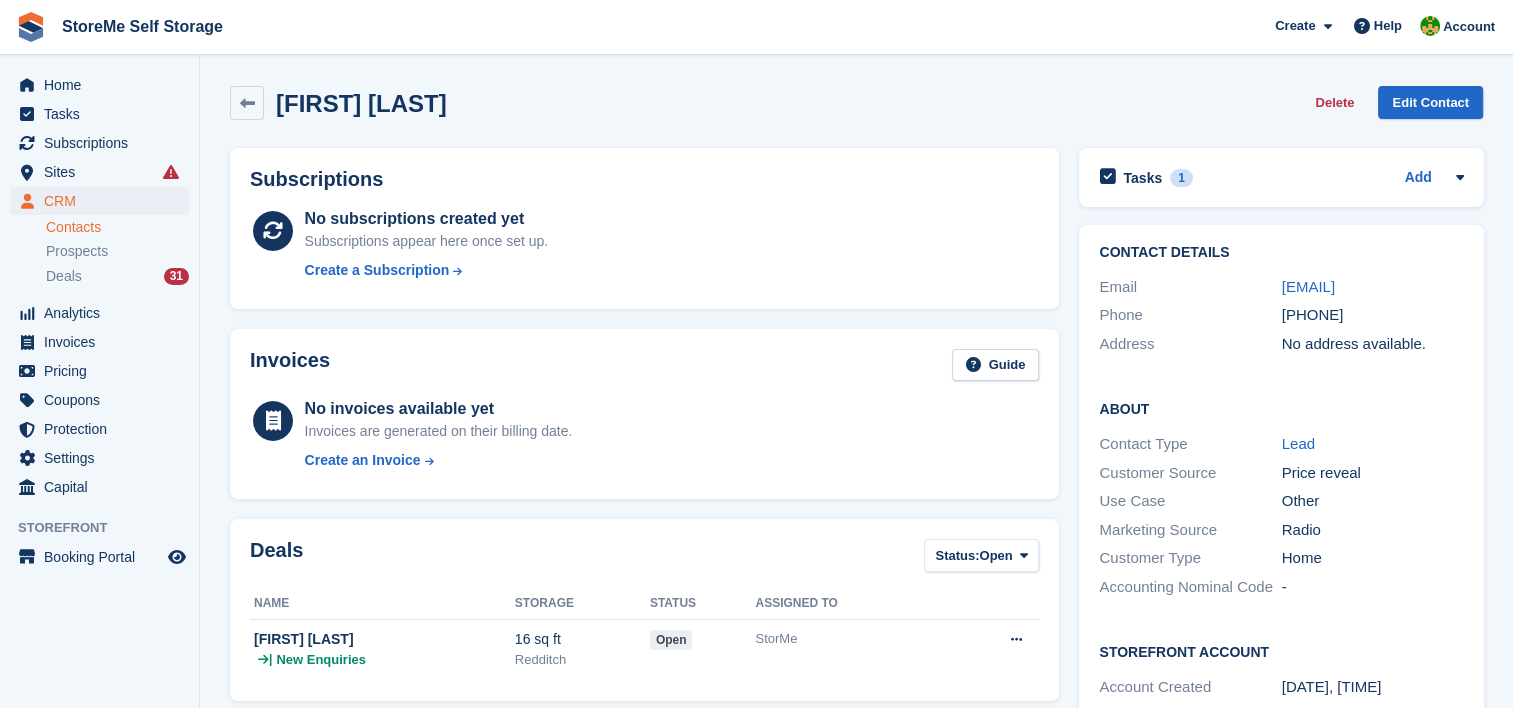 drag, startPoint x: 1414, startPoint y: 285, endPoint x: 1276, endPoint y: 288, distance: 138.03261 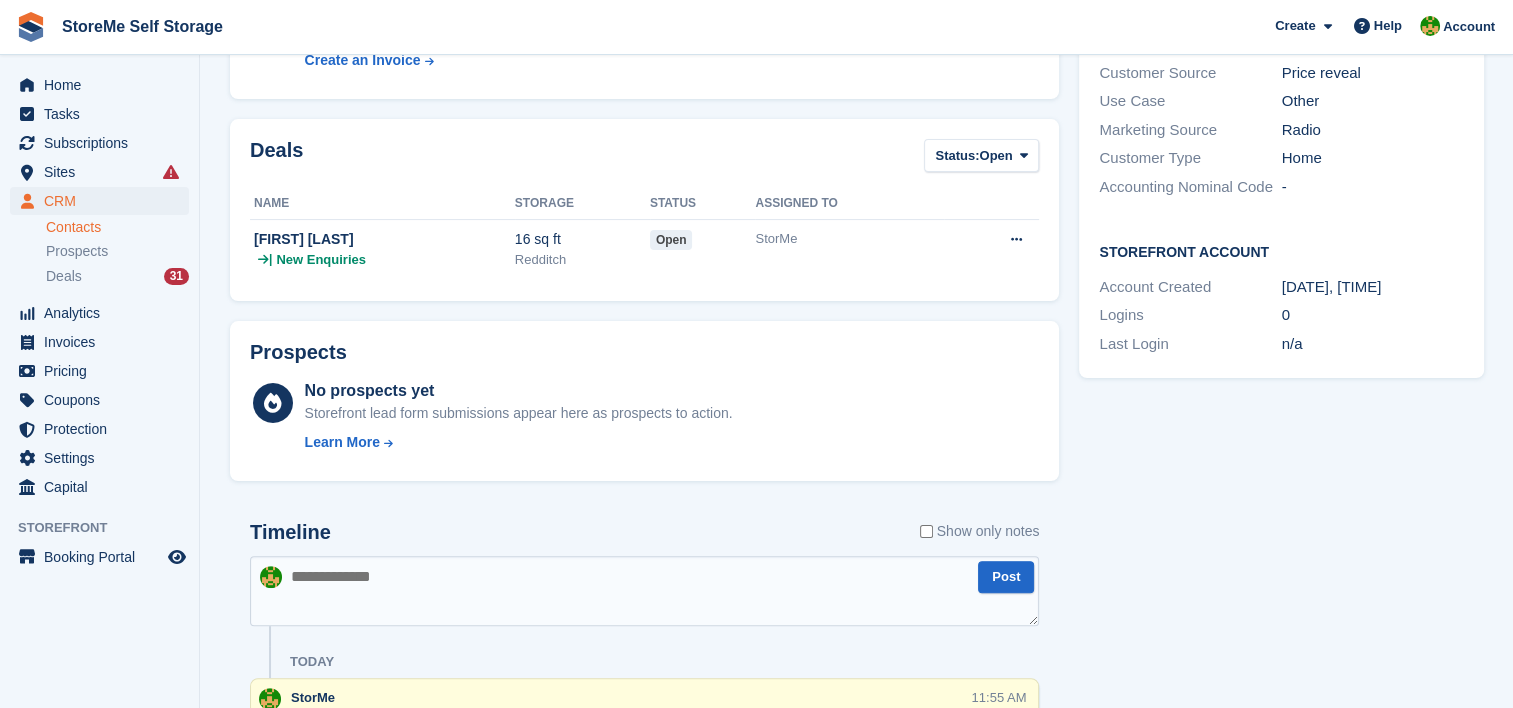 scroll, scrollTop: 0, scrollLeft: 0, axis: both 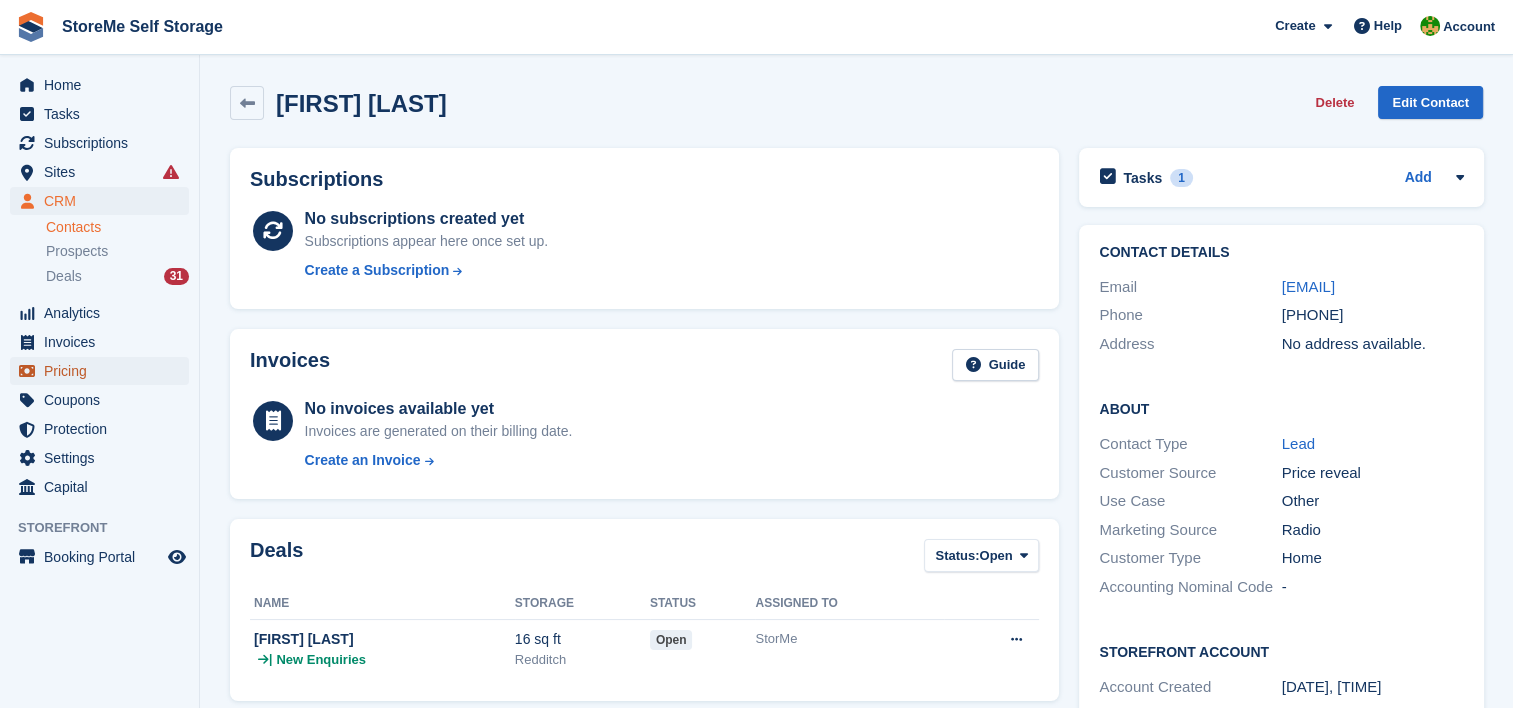 click on "Pricing" at bounding box center (104, 371) 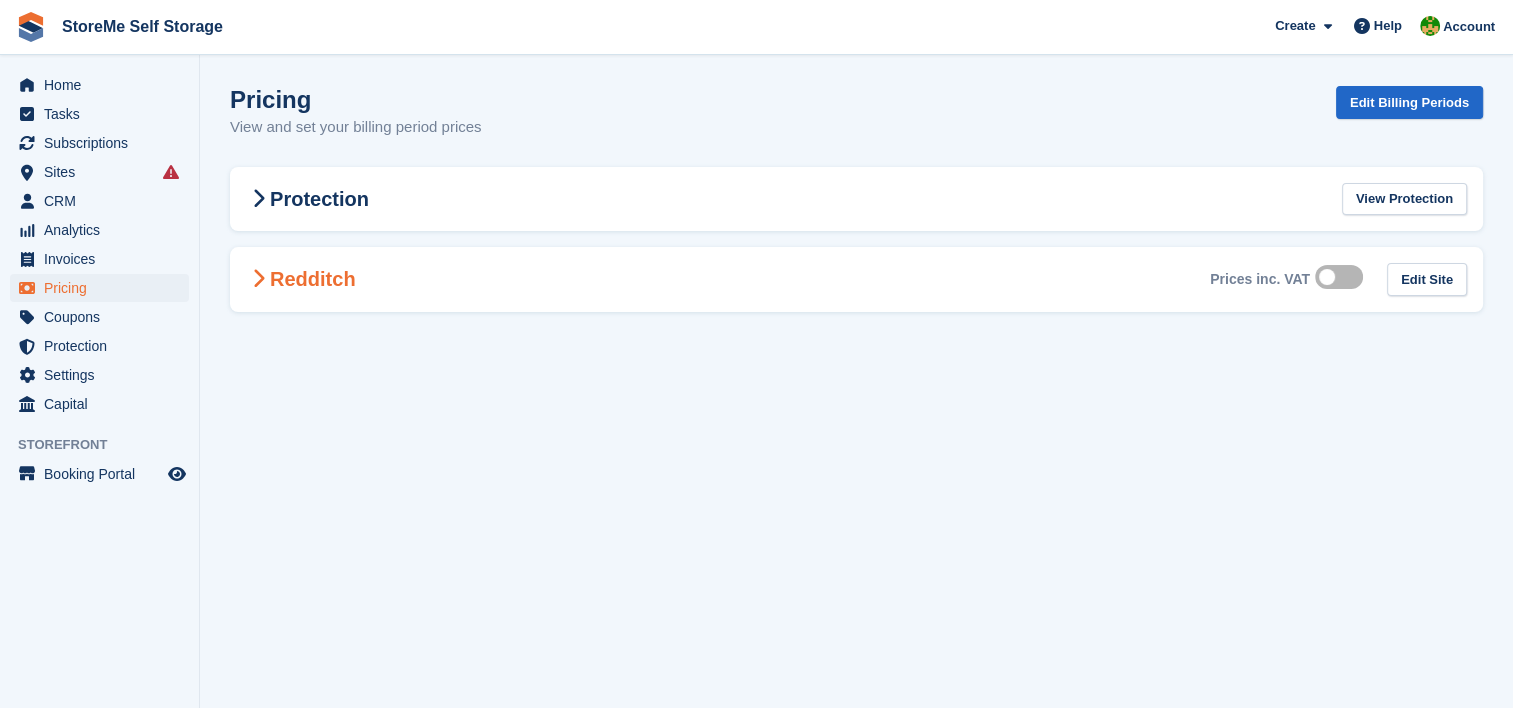 click at bounding box center (258, 279) 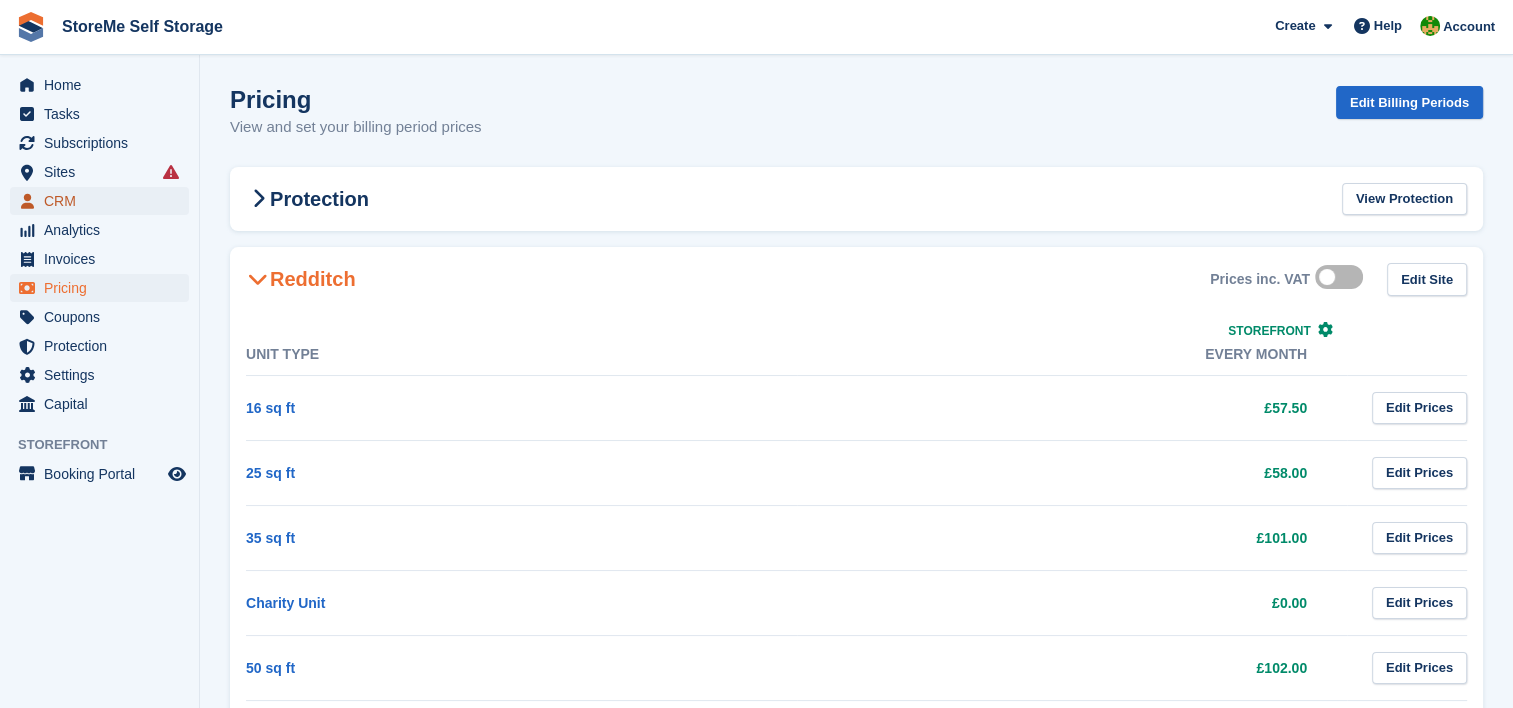 click on "CRM" at bounding box center (104, 201) 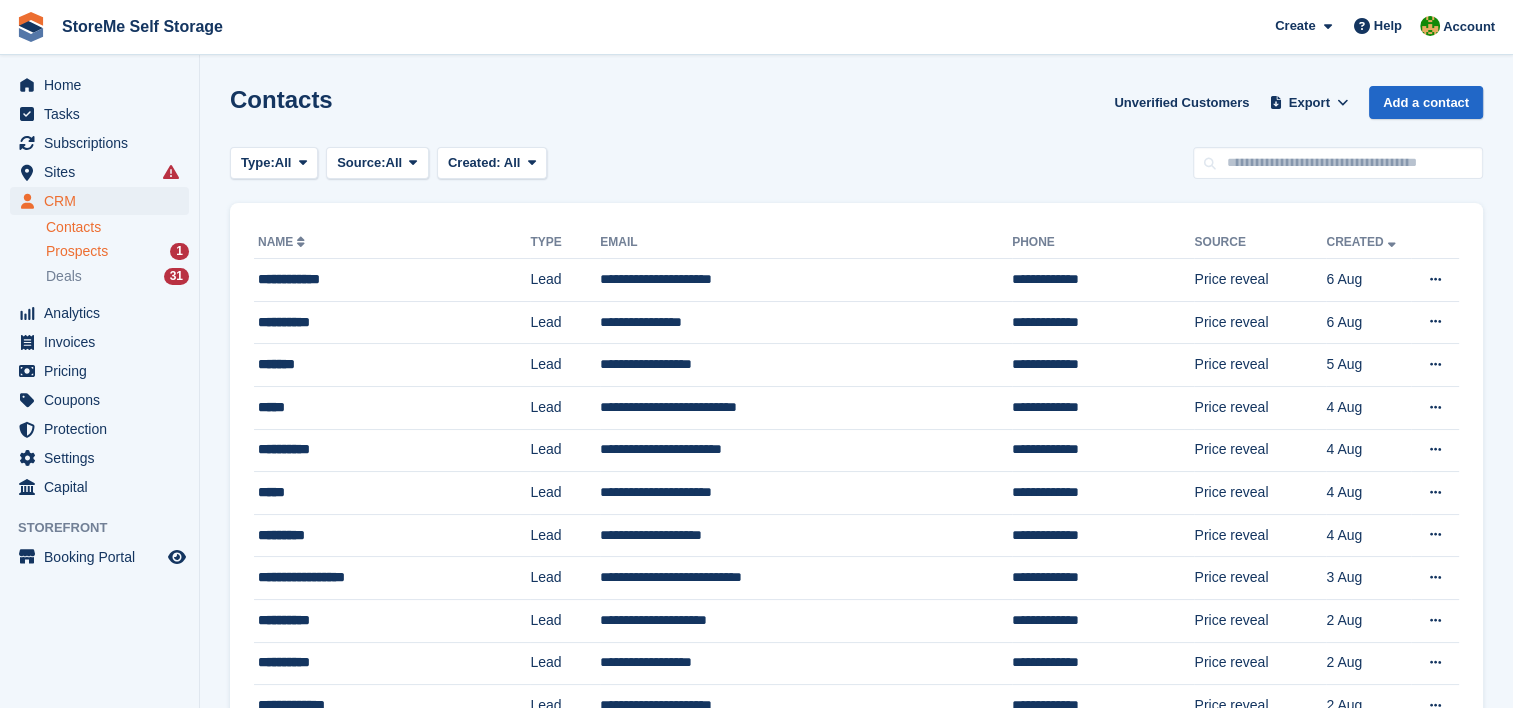 click on "Prospects" at bounding box center [77, 251] 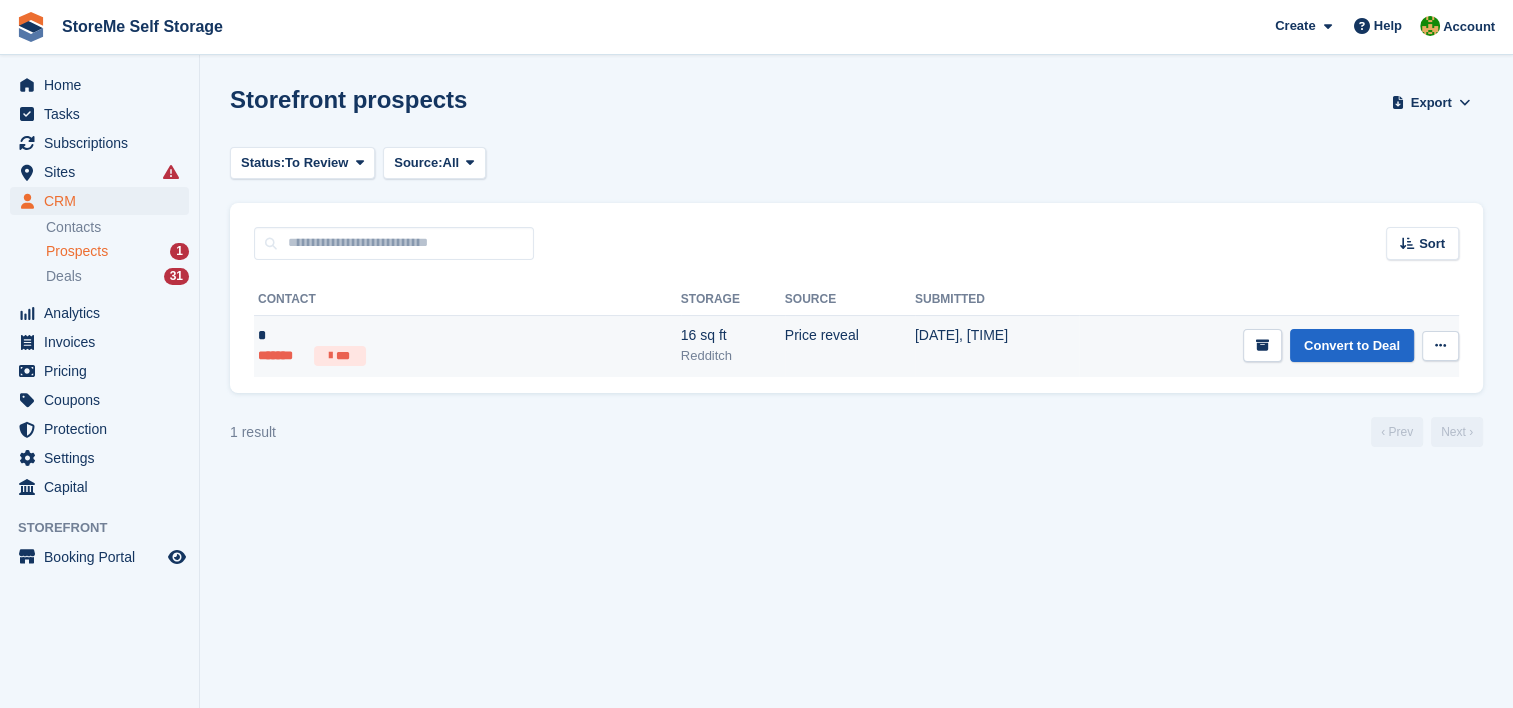 click at bounding box center [1440, 345] 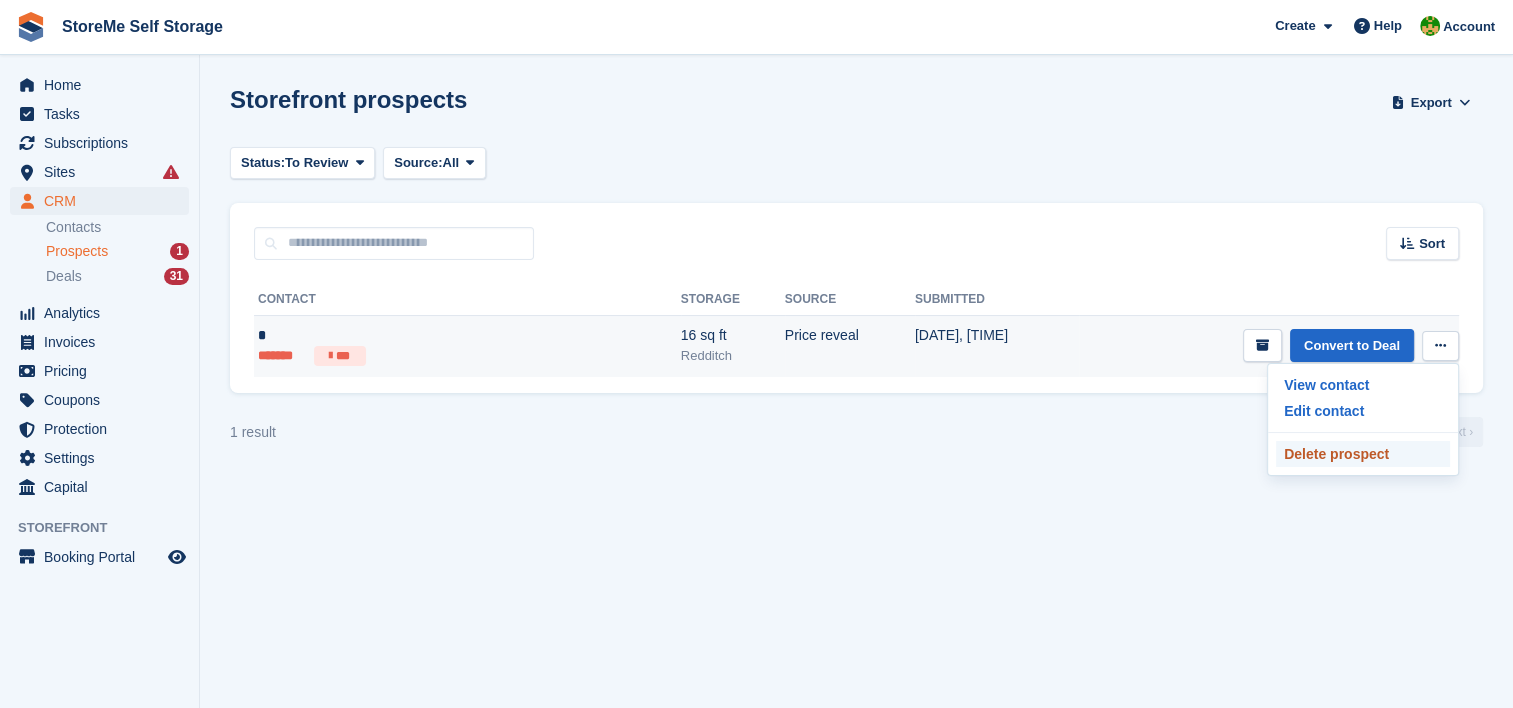 click on "Delete prospect" at bounding box center (1363, 454) 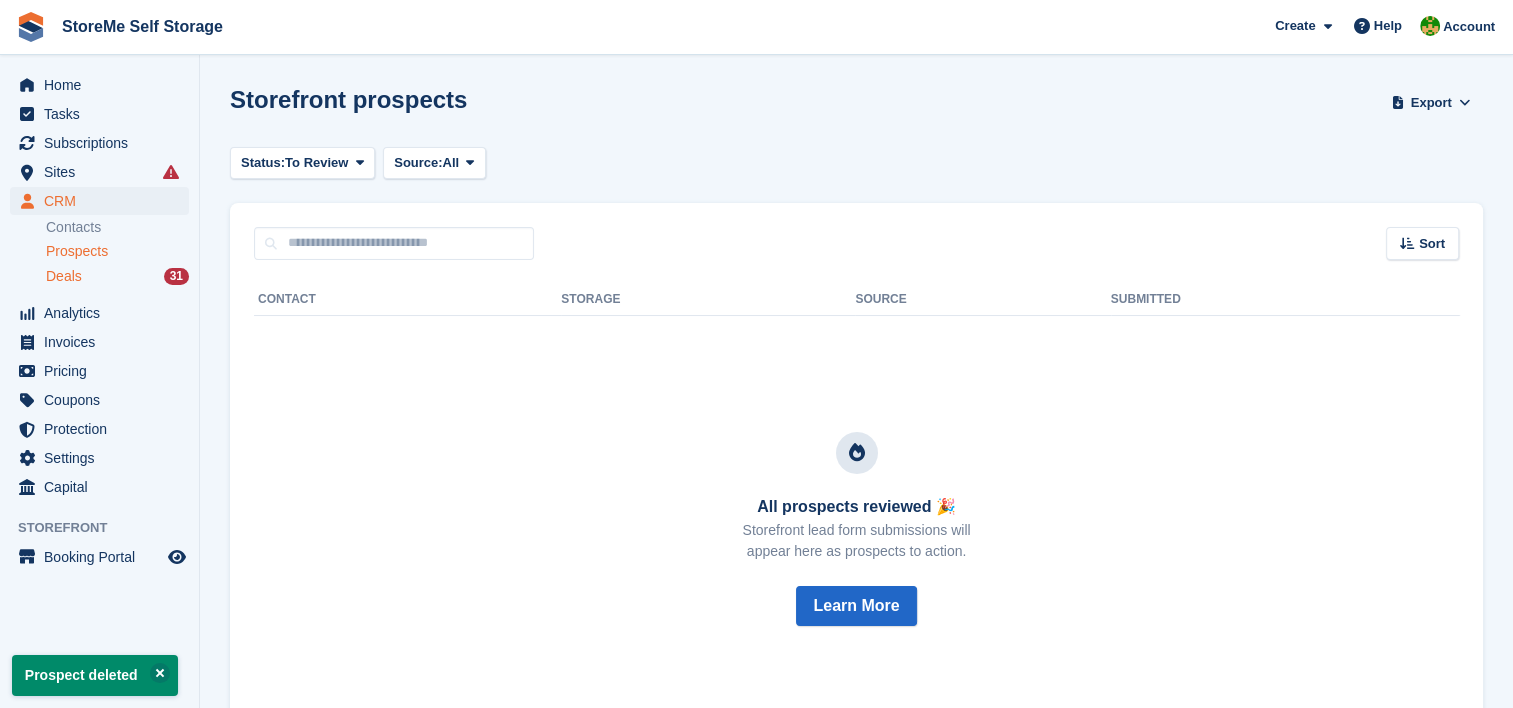 click on "Deals" at bounding box center [64, 276] 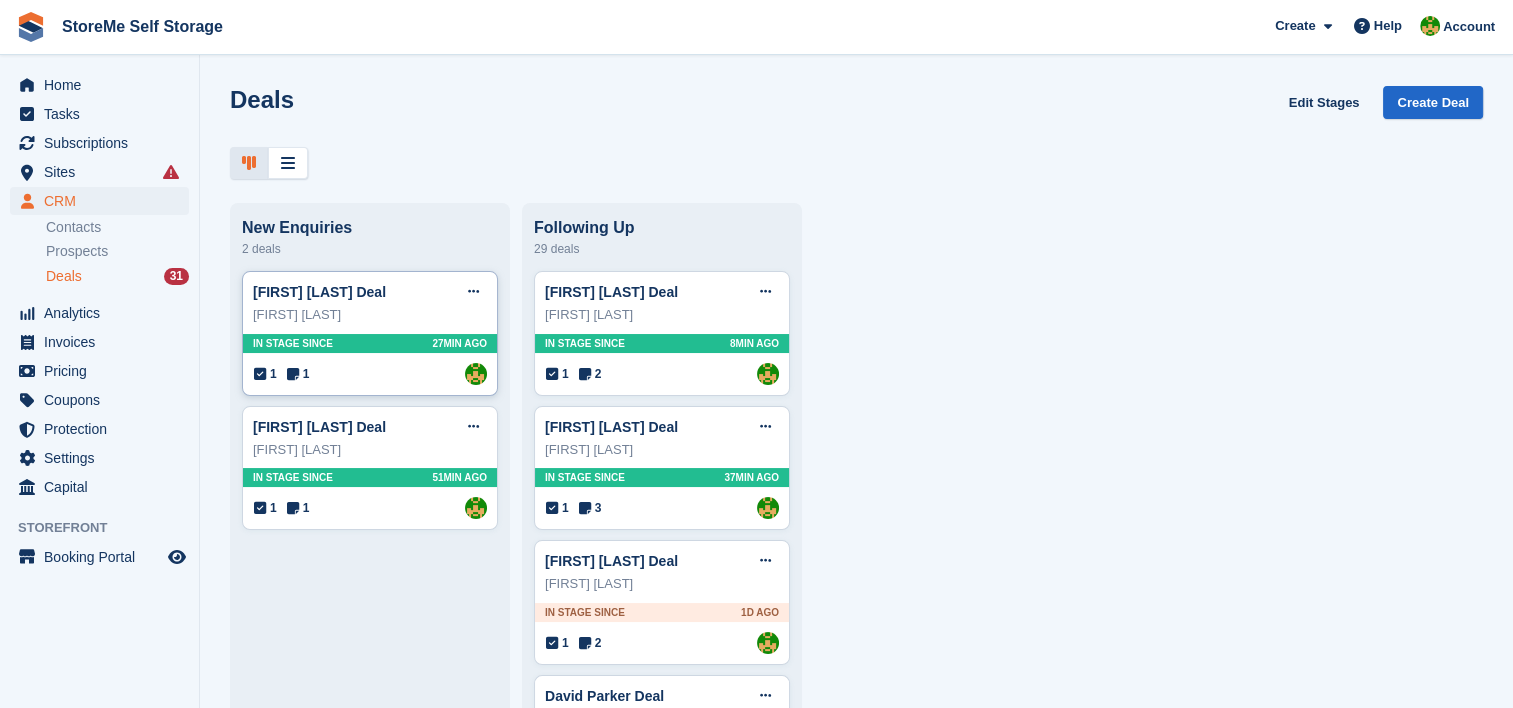click on "1
1
Assigned to StorMe" at bounding box center [370, 374] 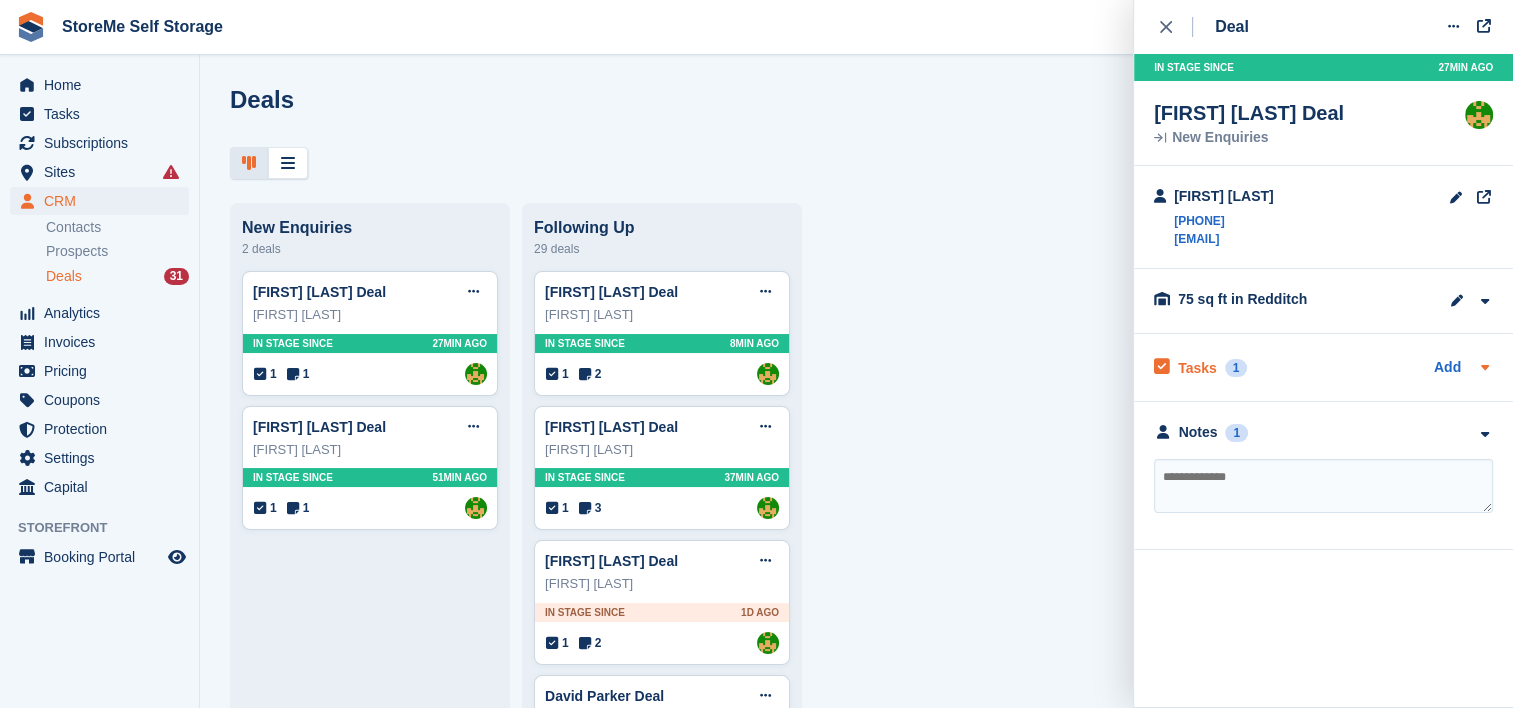 click on "Tasks
1" at bounding box center [1200, 367] 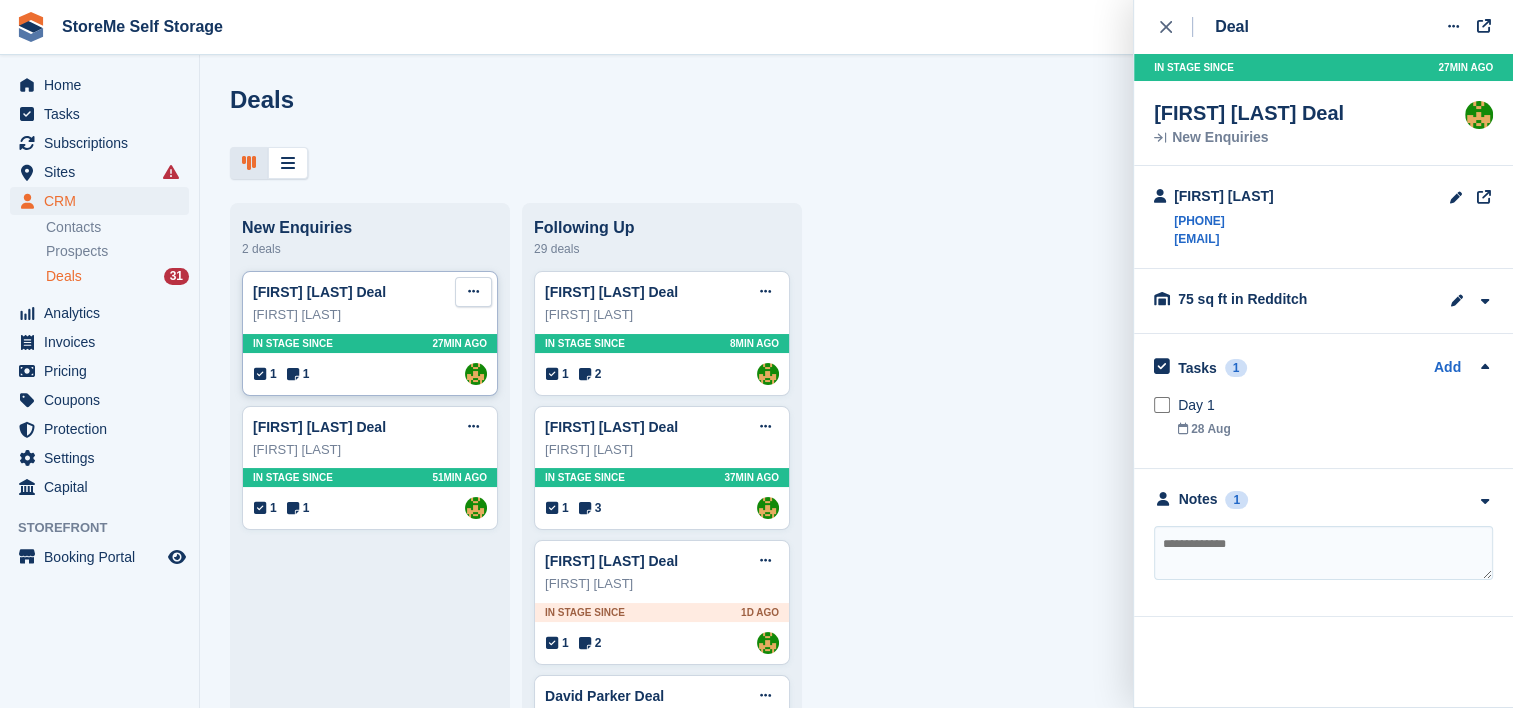 click at bounding box center [473, 292] 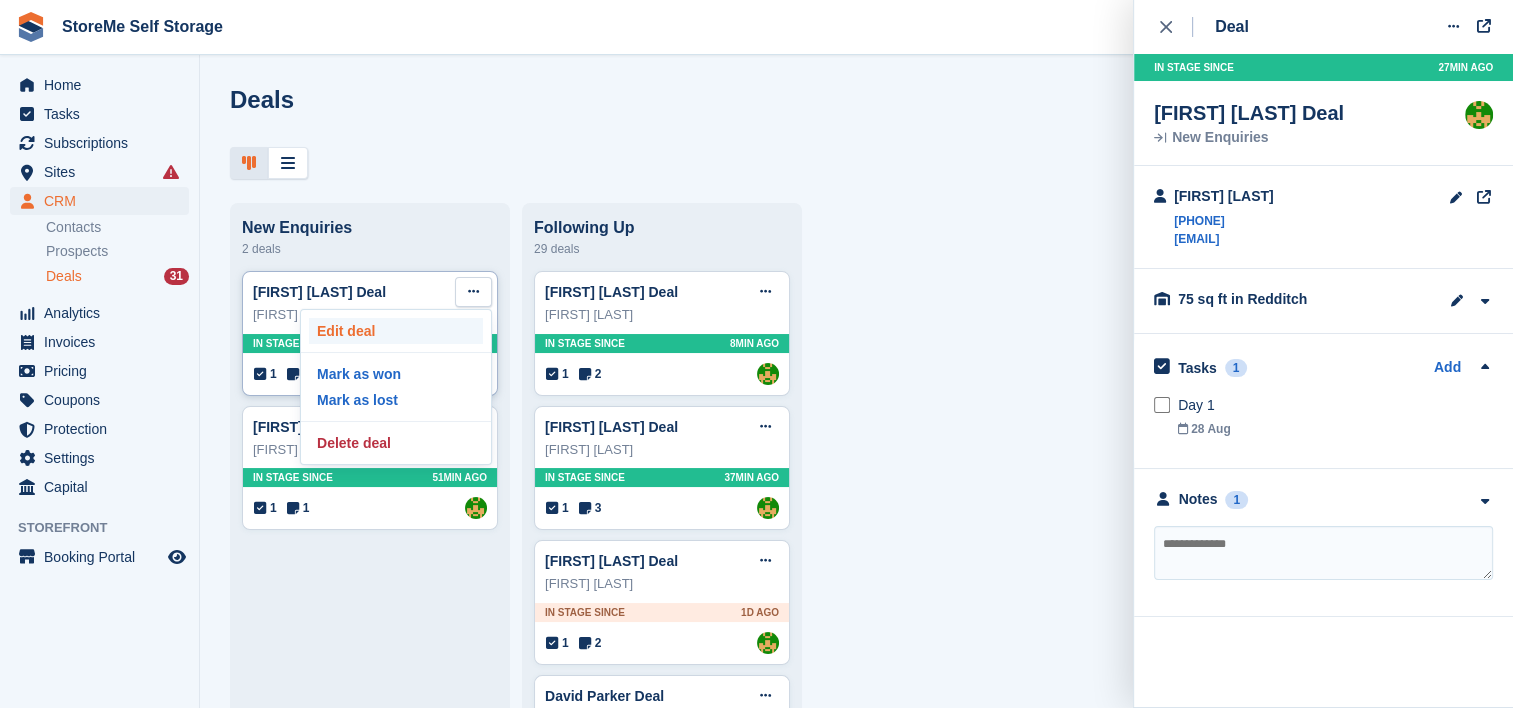 click on "Edit deal" at bounding box center [396, 331] 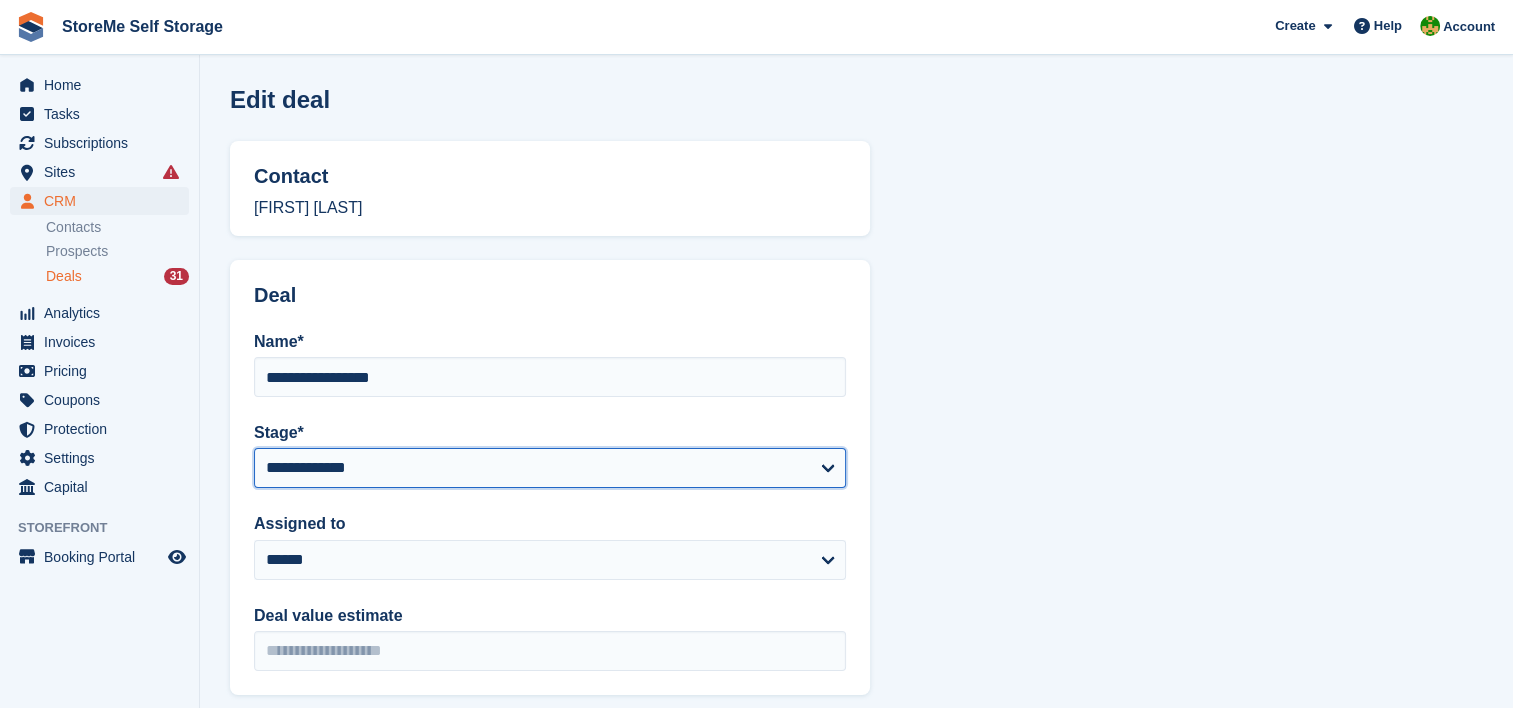 click on "**********" at bounding box center [550, 468] 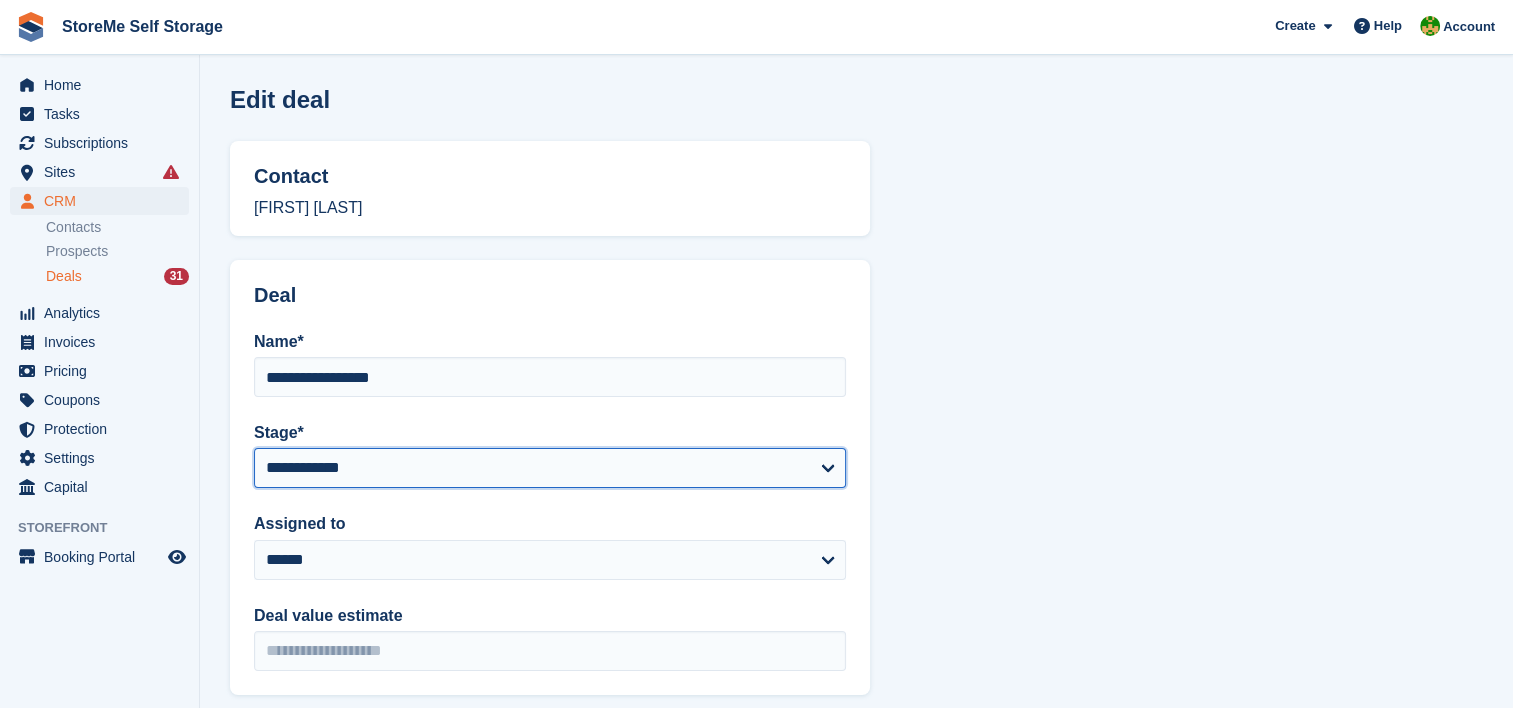 click on "**********" at bounding box center (550, 468) 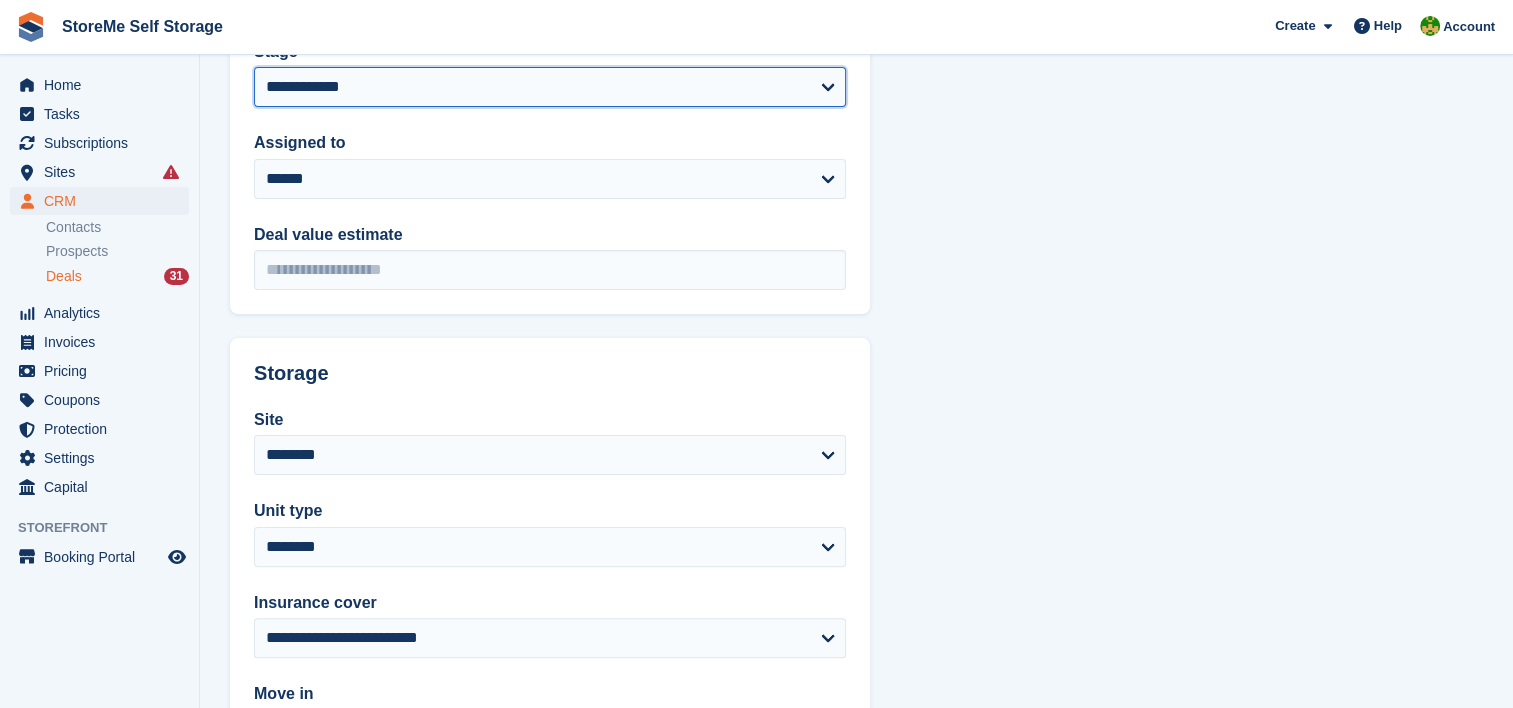 scroll, scrollTop: 564, scrollLeft: 0, axis: vertical 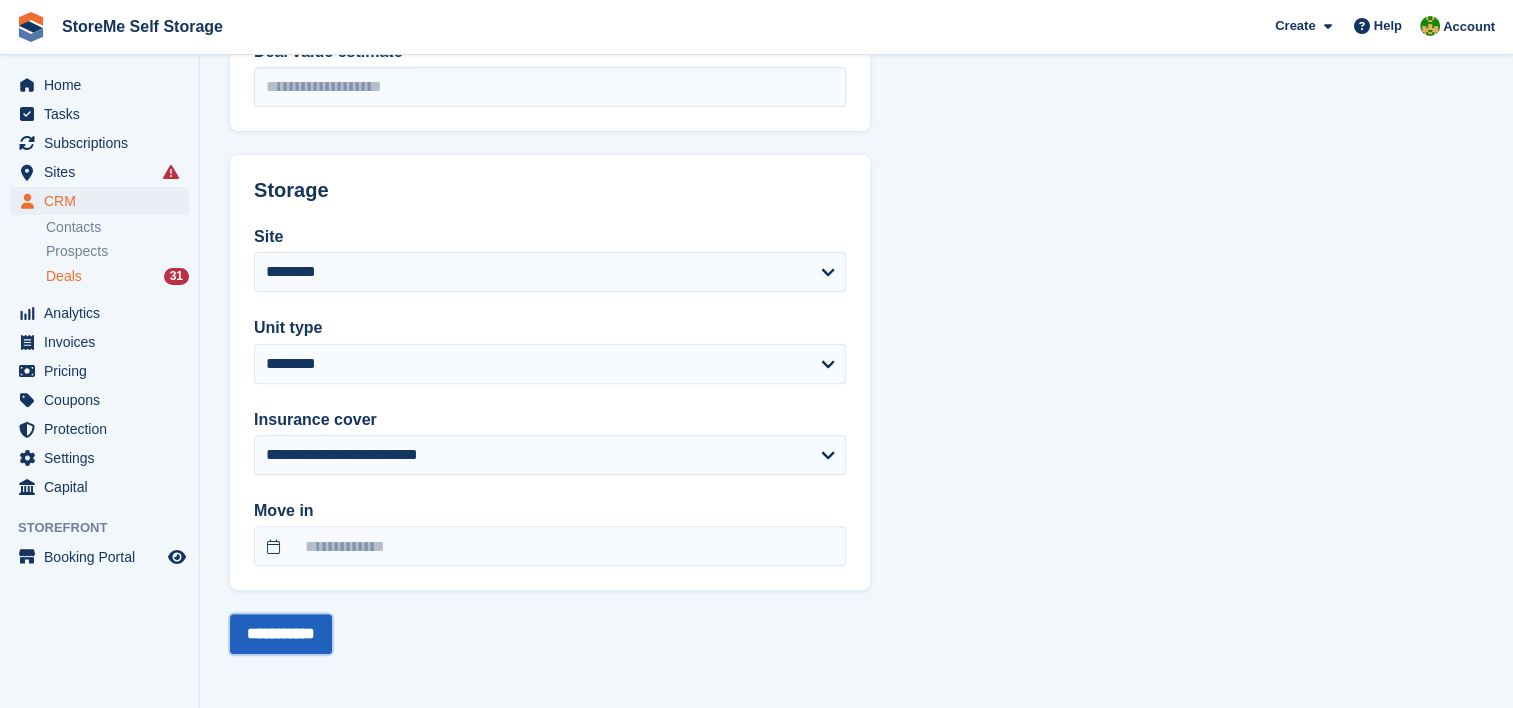 click on "**********" at bounding box center [281, 634] 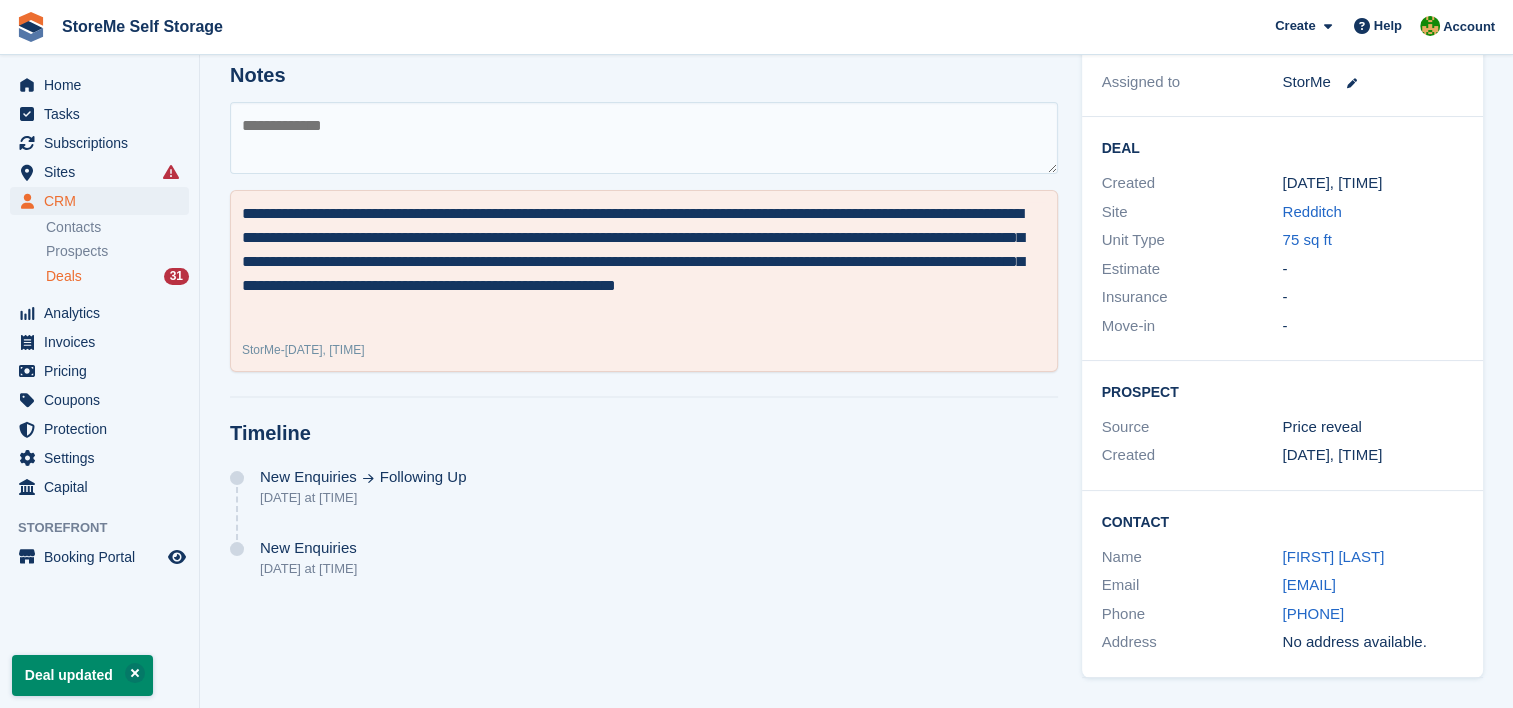 scroll, scrollTop: 0, scrollLeft: 0, axis: both 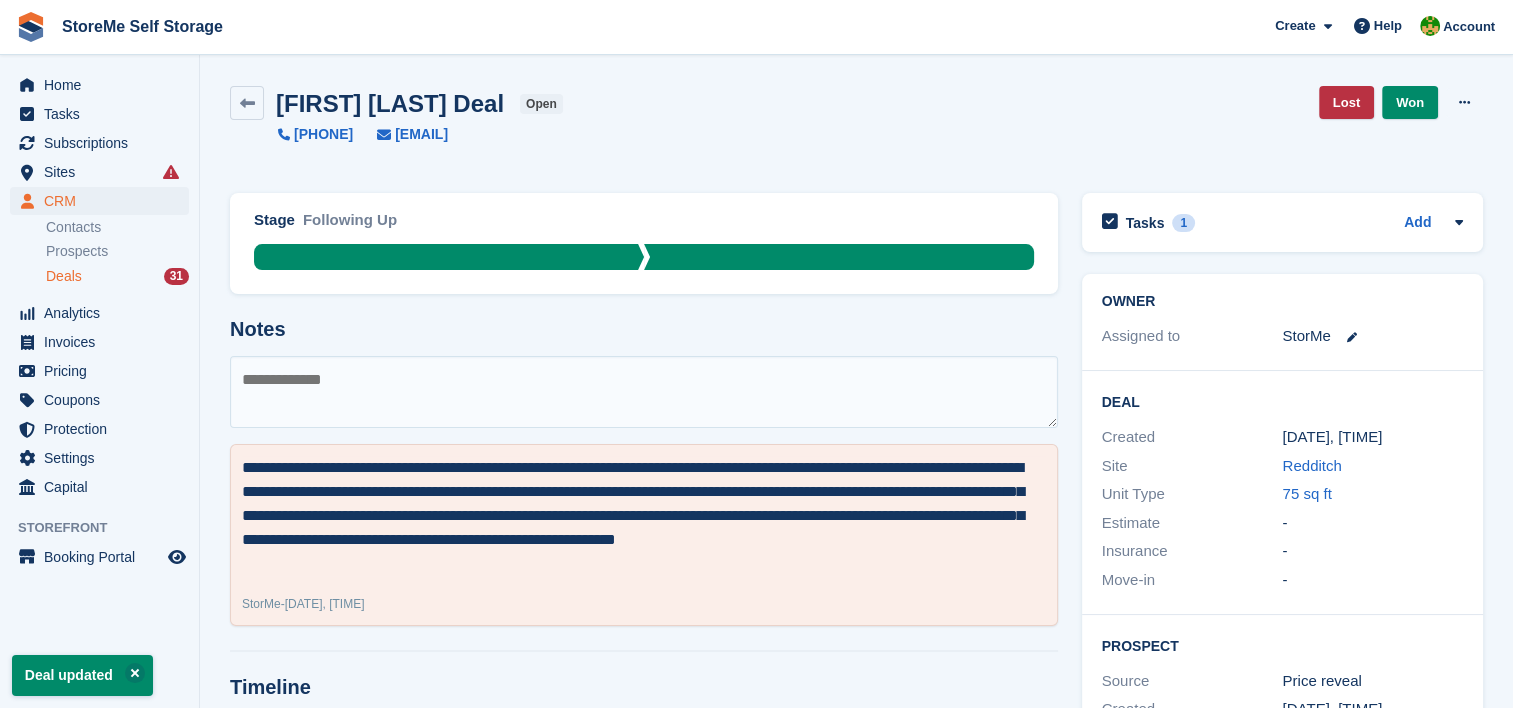 click on "Deals" at bounding box center [64, 276] 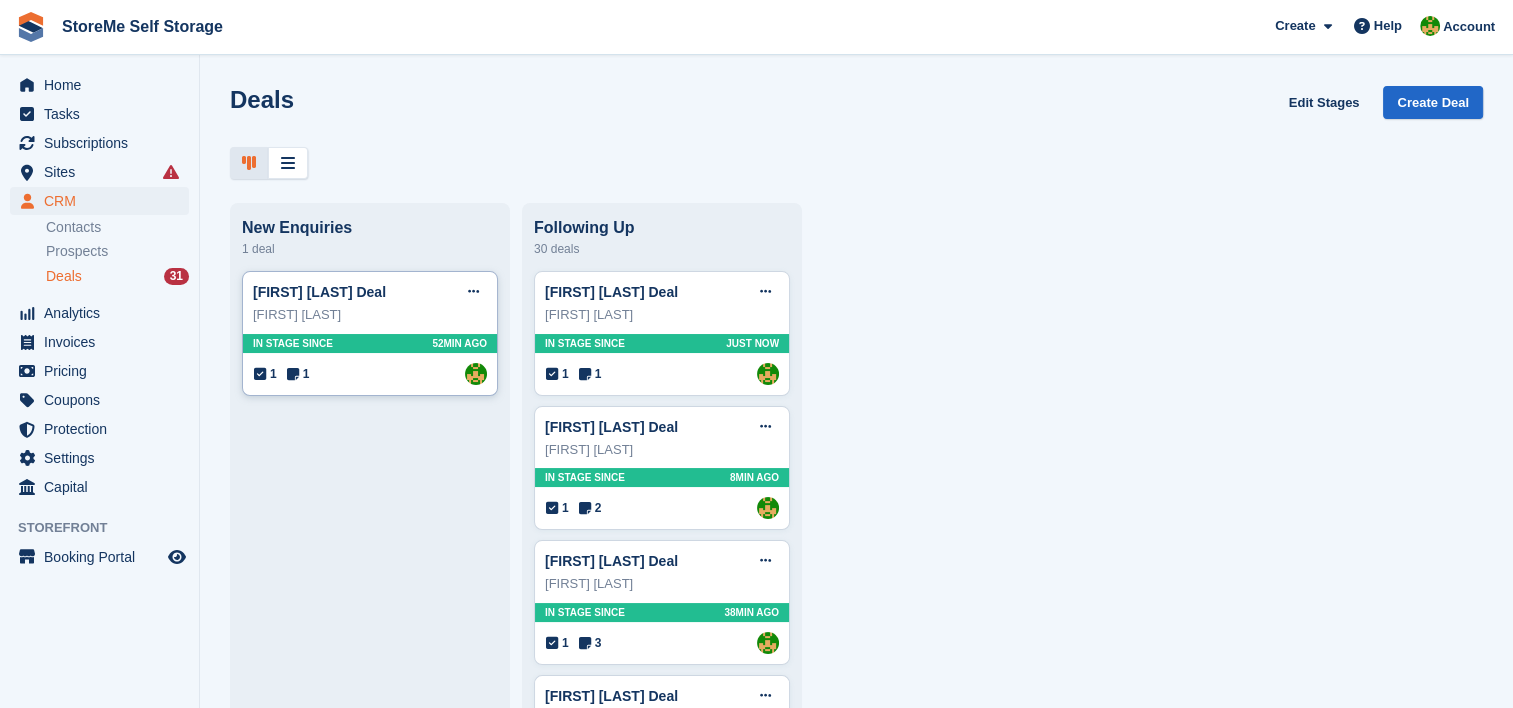 click on "Cyrus Hays Deal
Edit deal
Mark as won
Mark as lost
Delete deal
Cyrus Hays
In stage since 52MIN AGO
1
1
Assigned to StorMe" at bounding box center (370, 333) 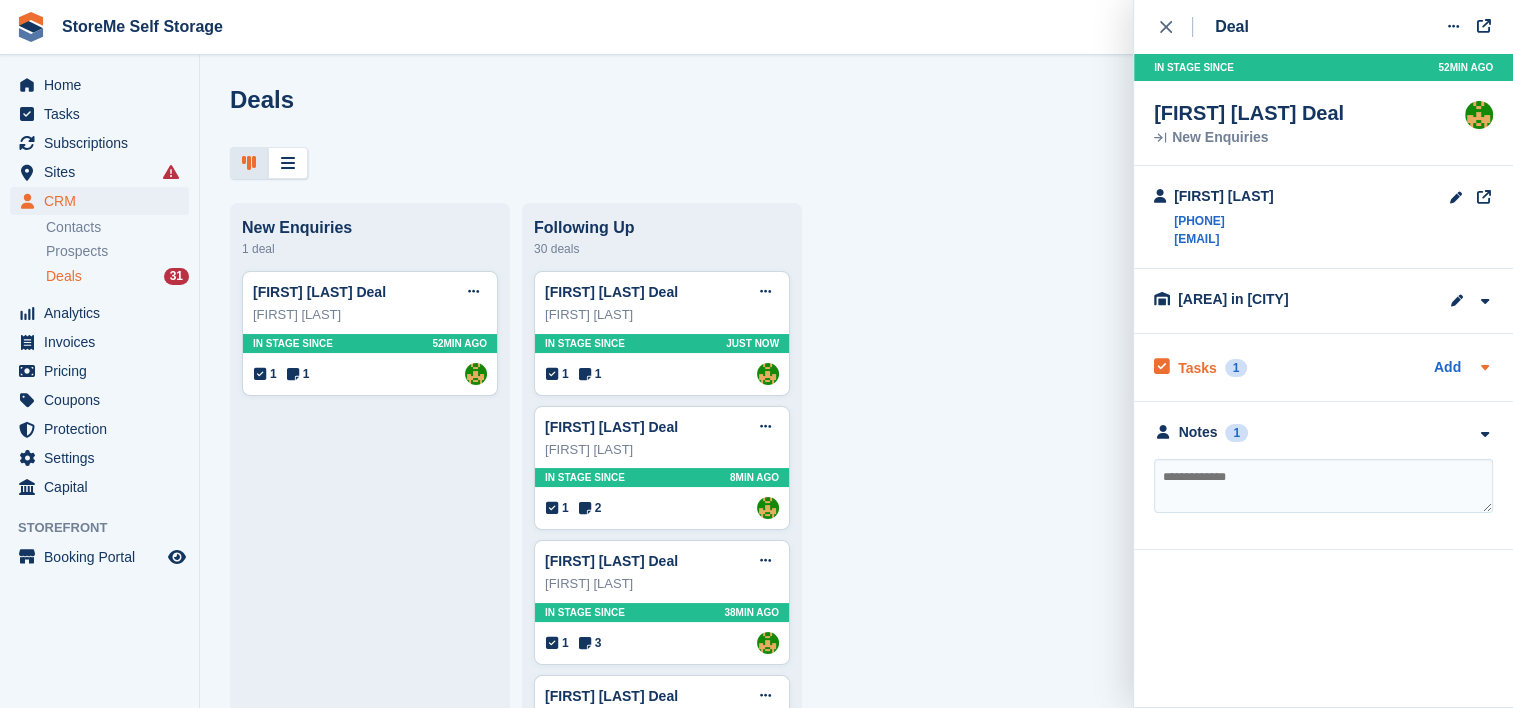 click on "Tasks" at bounding box center [1197, 368] 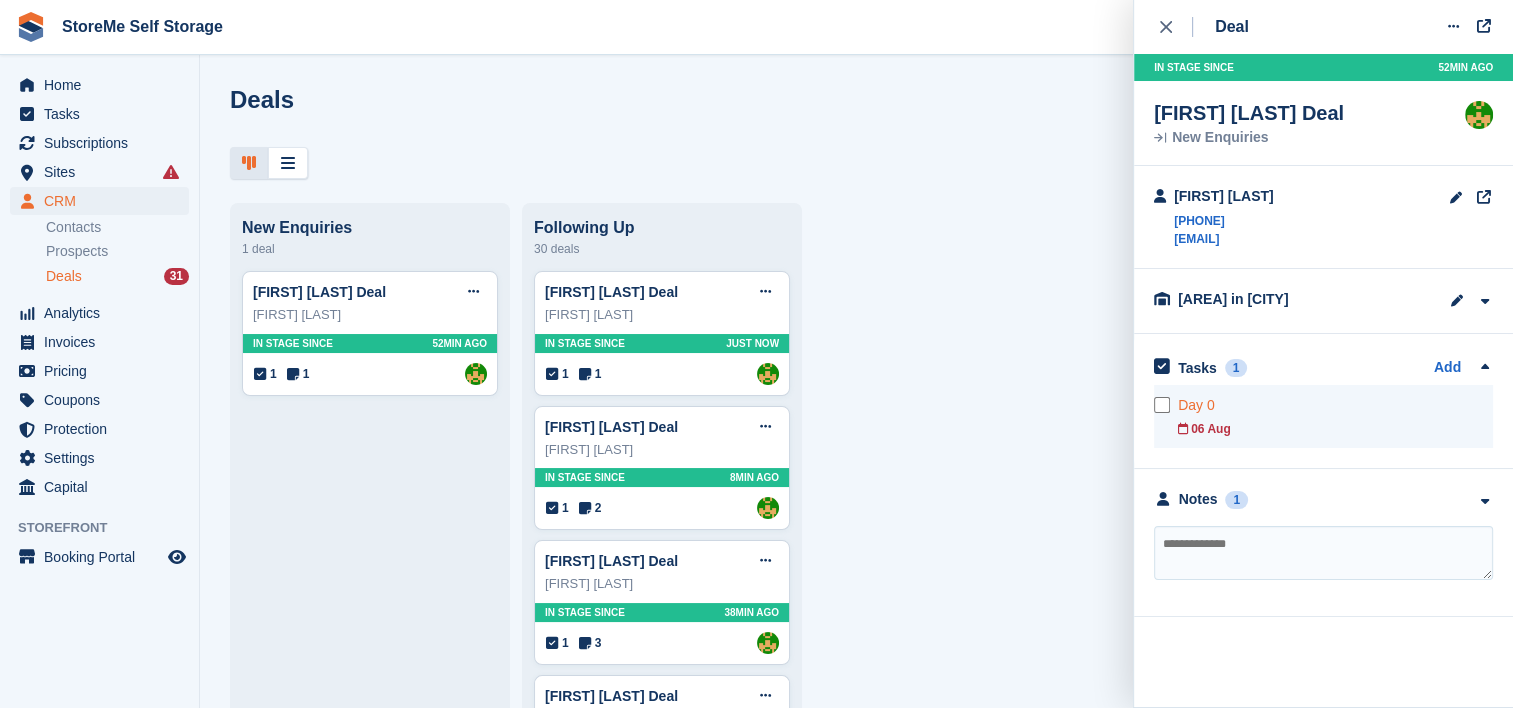 click on "Day 0
06 Aug" at bounding box center [1335, 416] 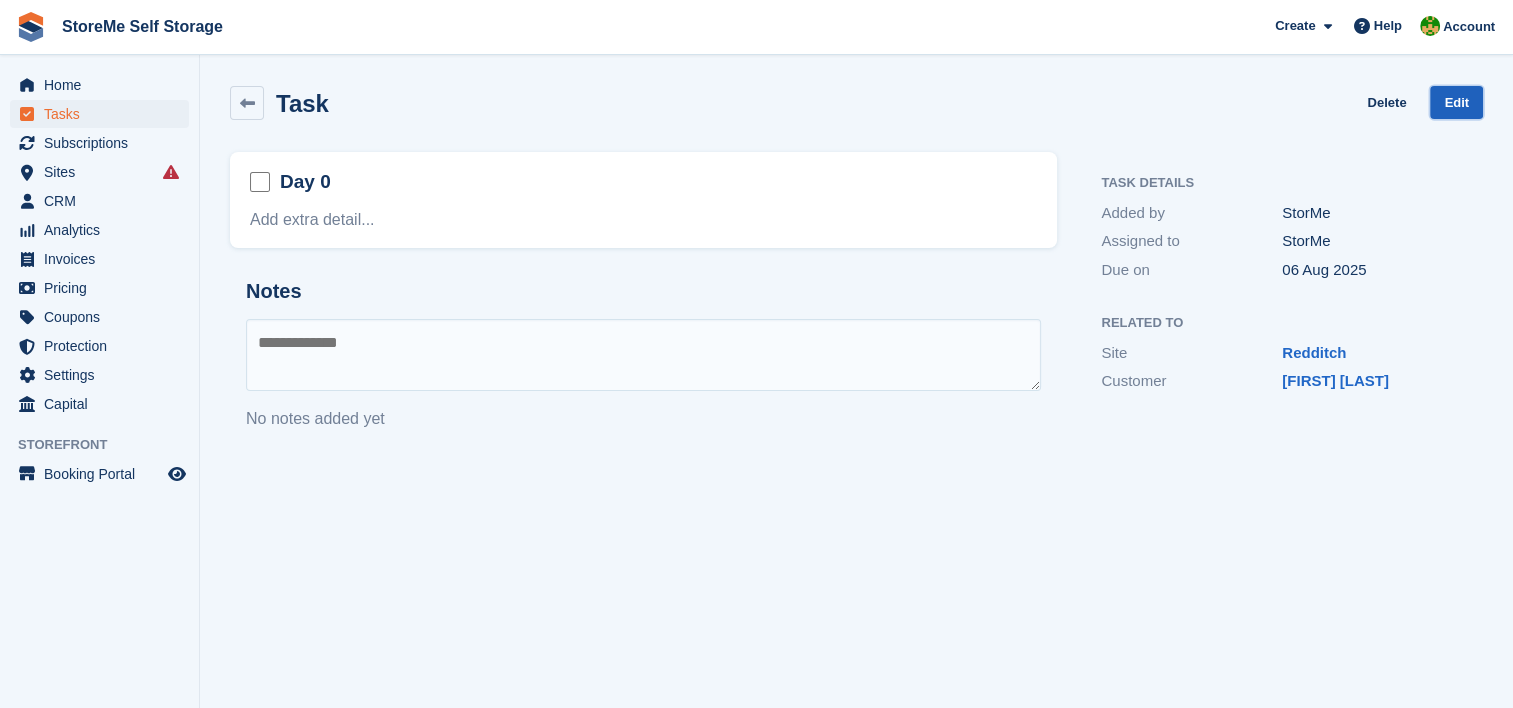 click on "Edit" at bounding box center (1456, 102) 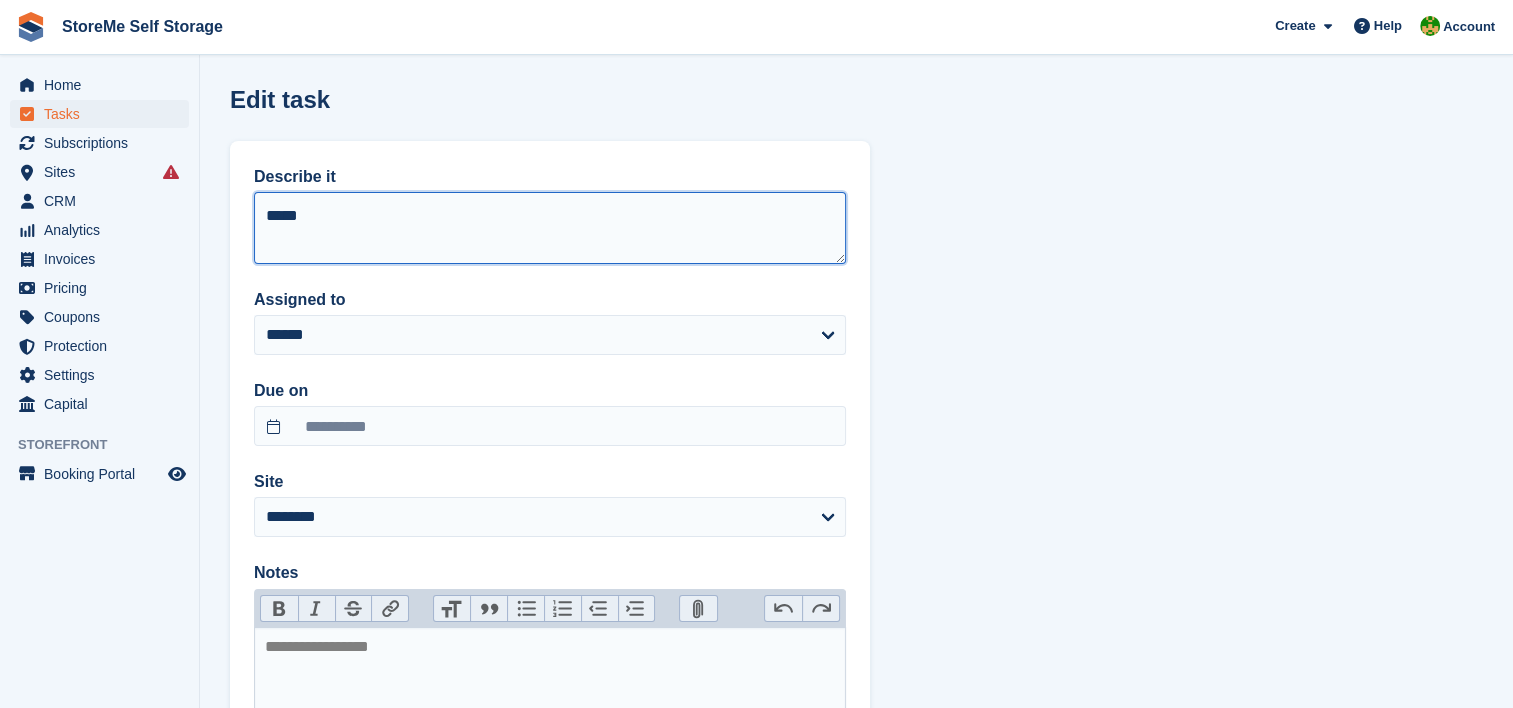 click on "*****" at bounding box center (550, 228) 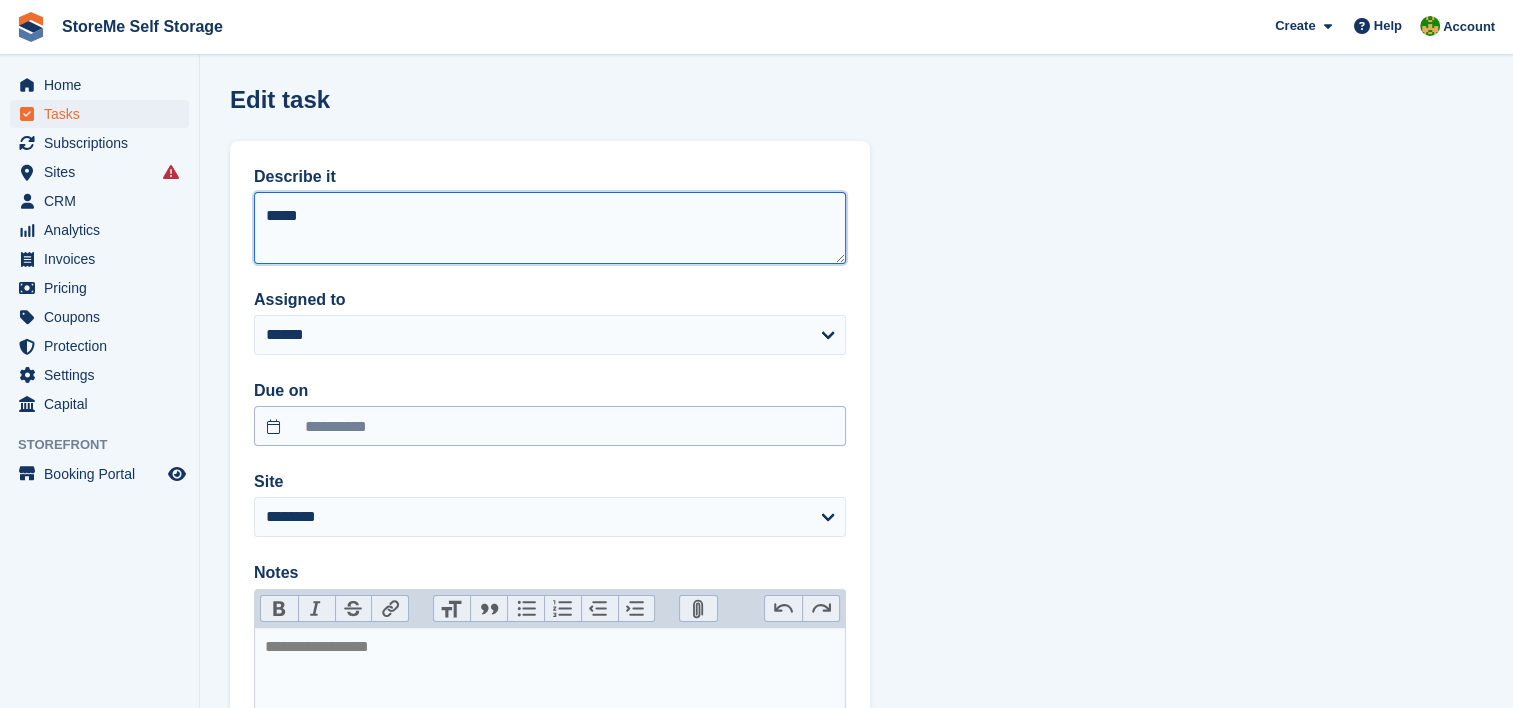 type on "*****" 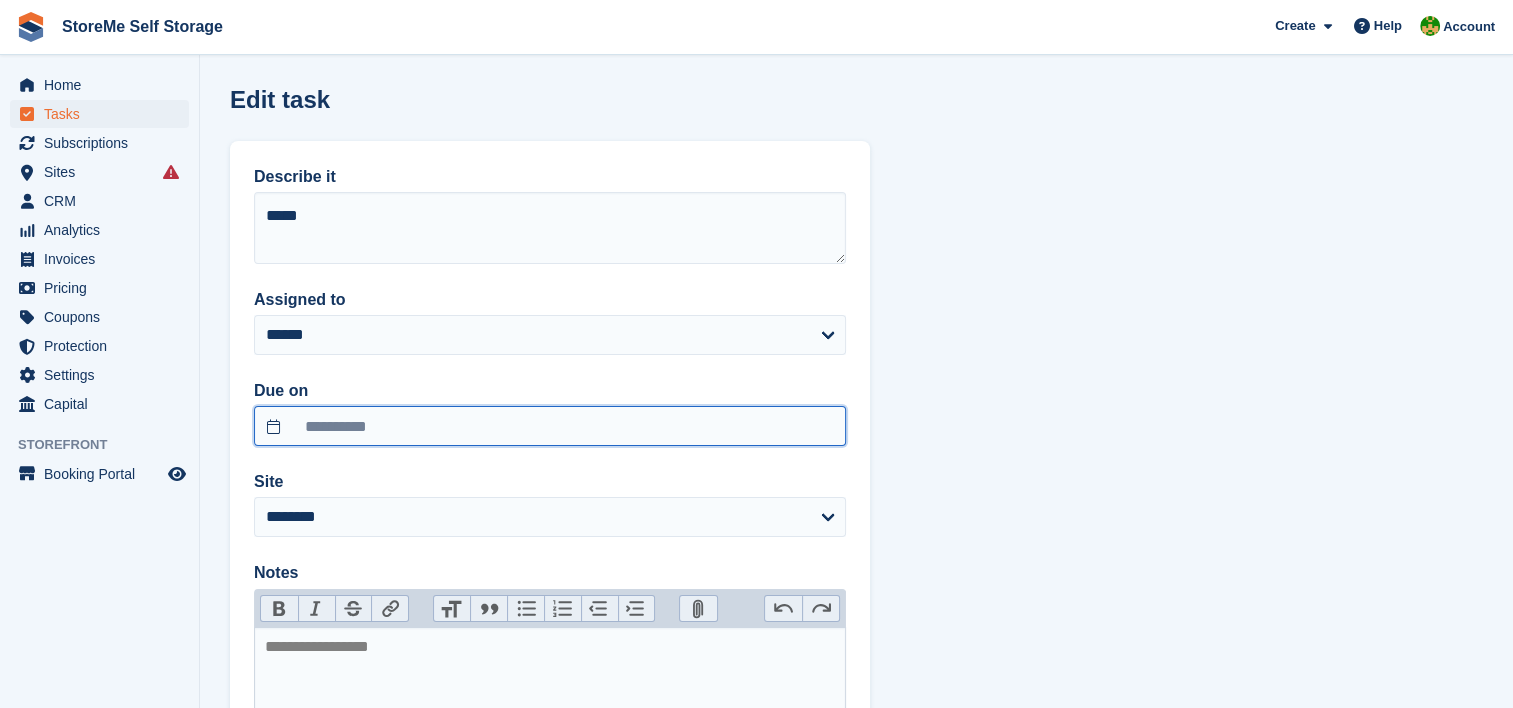 click on "**********" at bounding box center [550, 426] 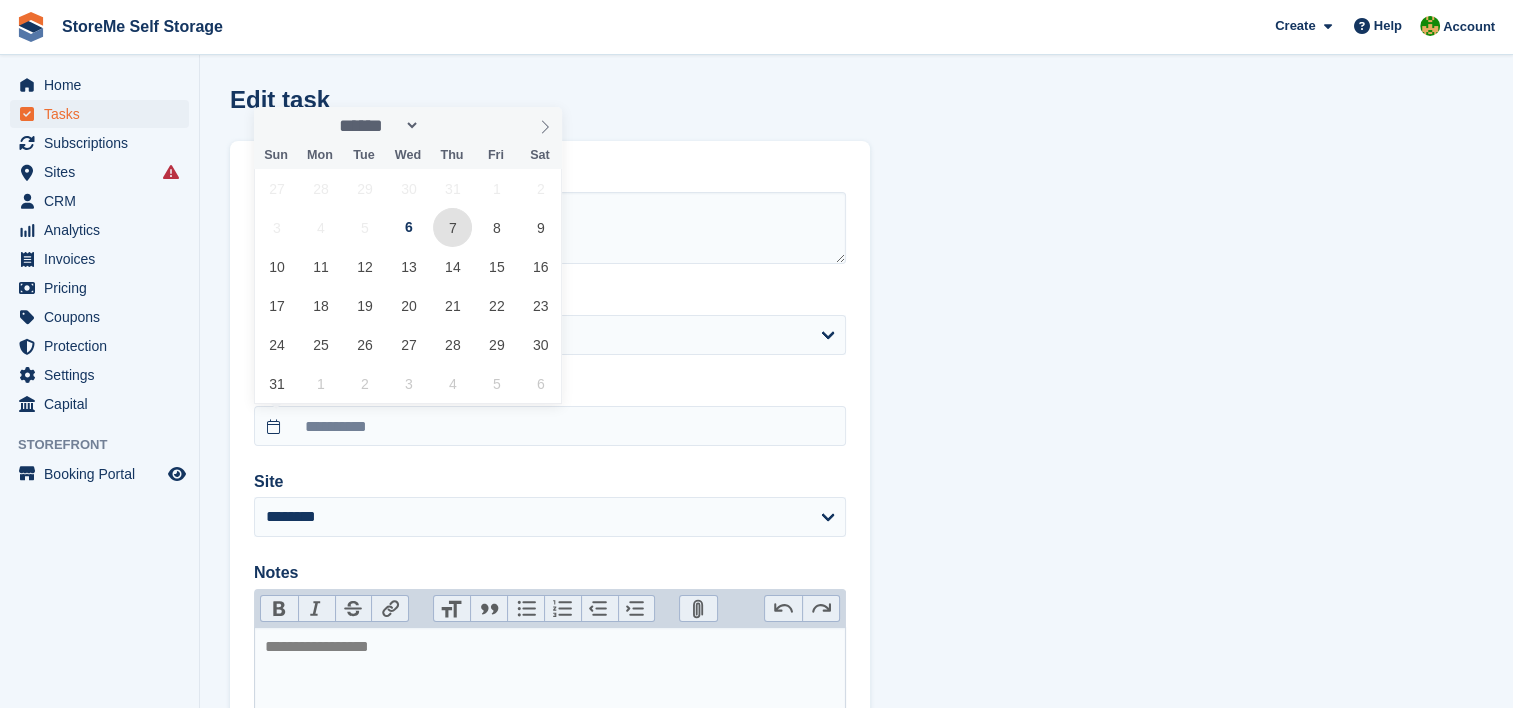 click on "7" at bounding box center [452, 227] 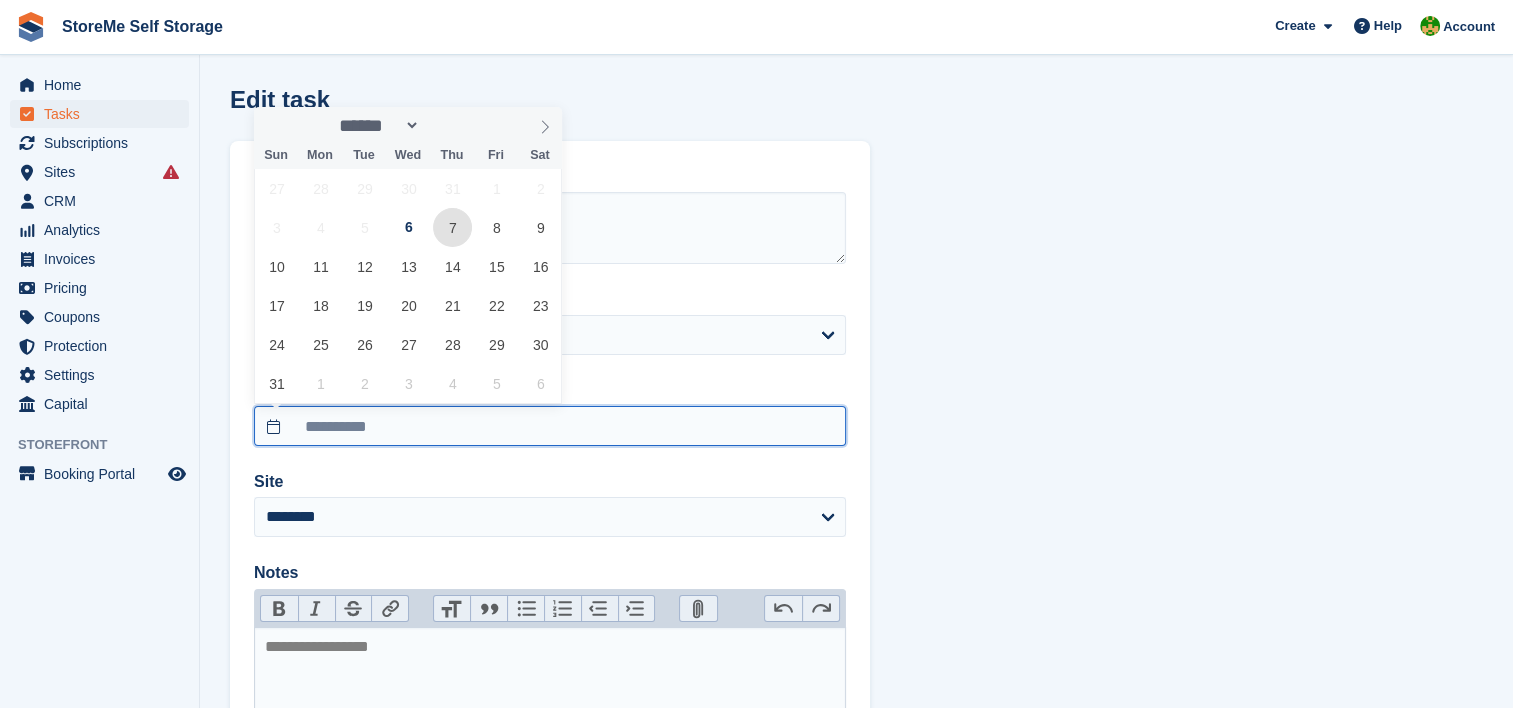 type on "**********" 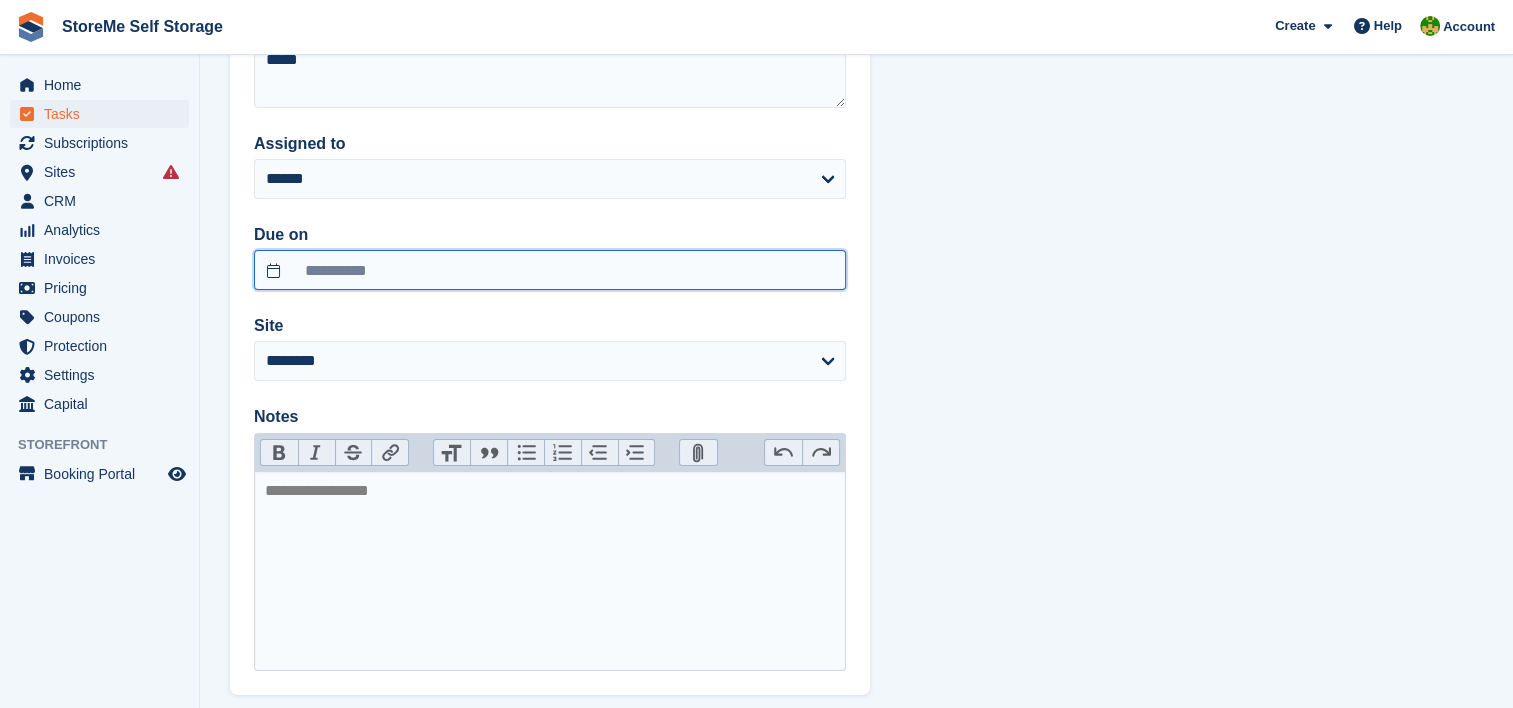 scroll, scrollTop: 260, scrollLeft: 0, axis: vertical 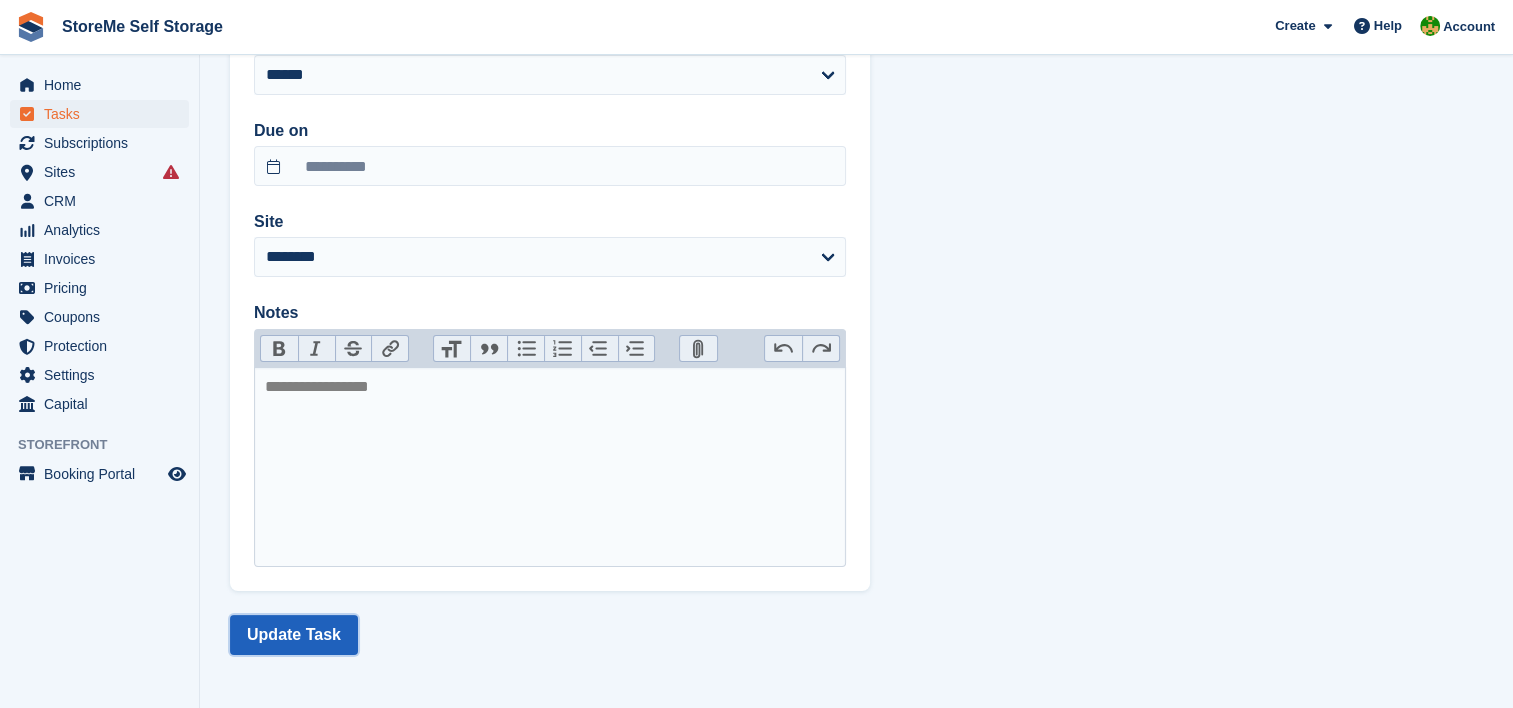 click on "Update Task" at bounding box center [294, 635] 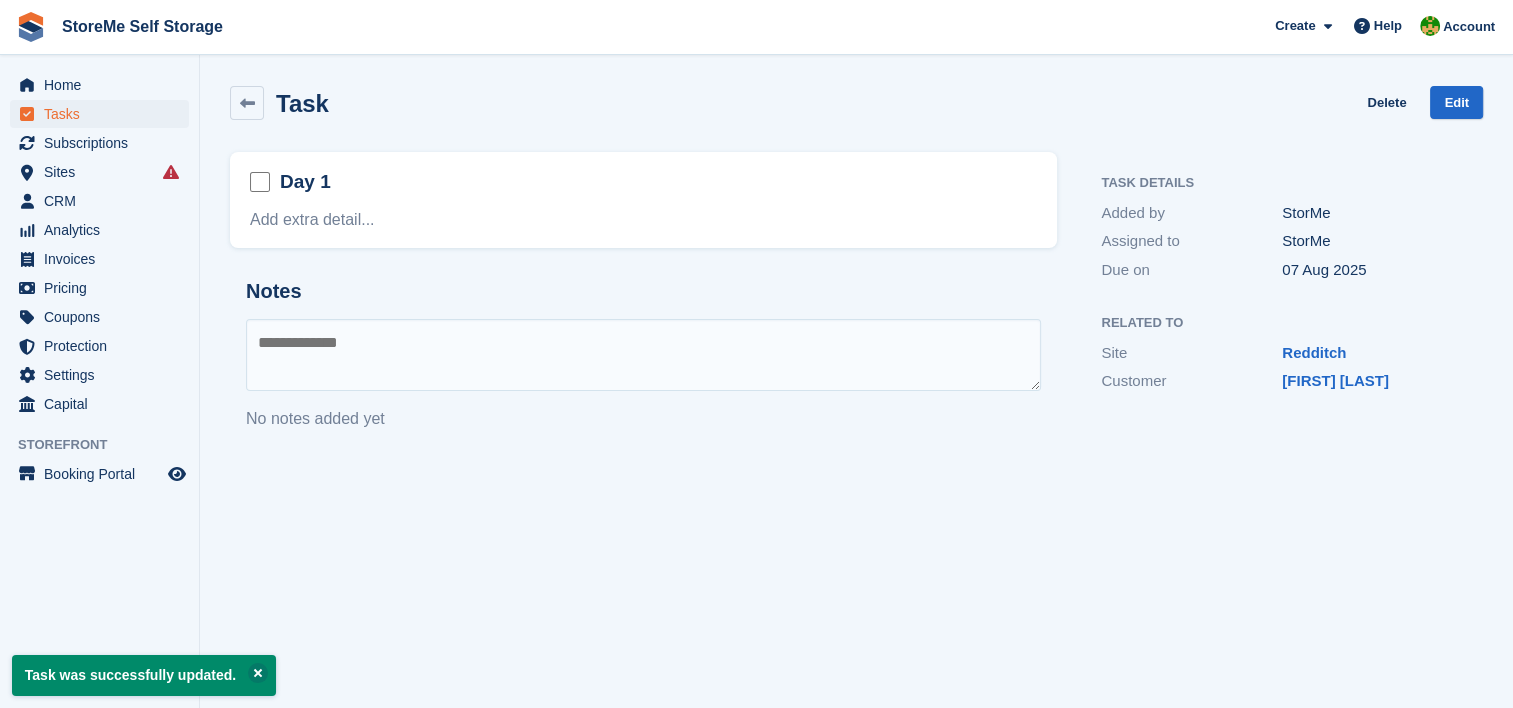 scroll, scrollTop: 0, scrollLeft: 0, axis: both 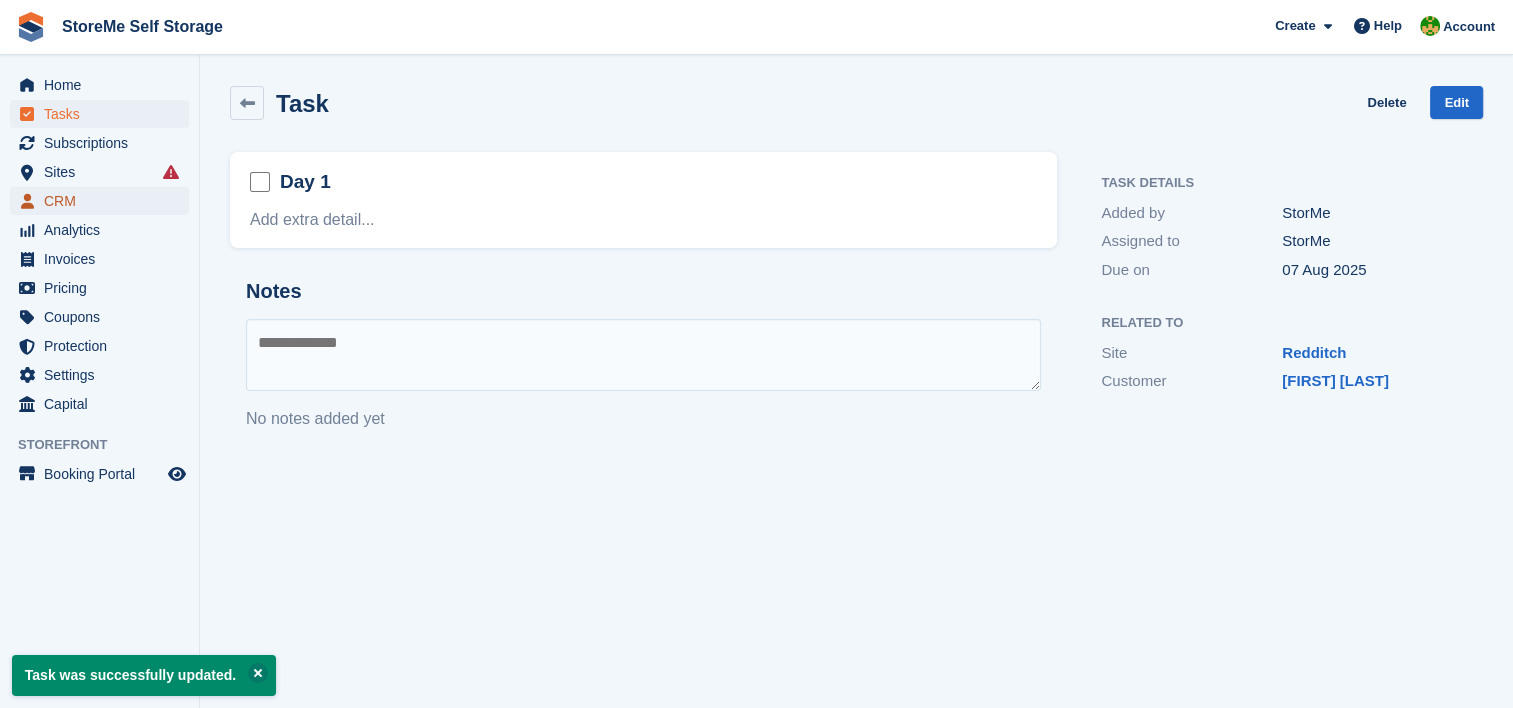 click on "CRM" at bounding box center [104, 201] 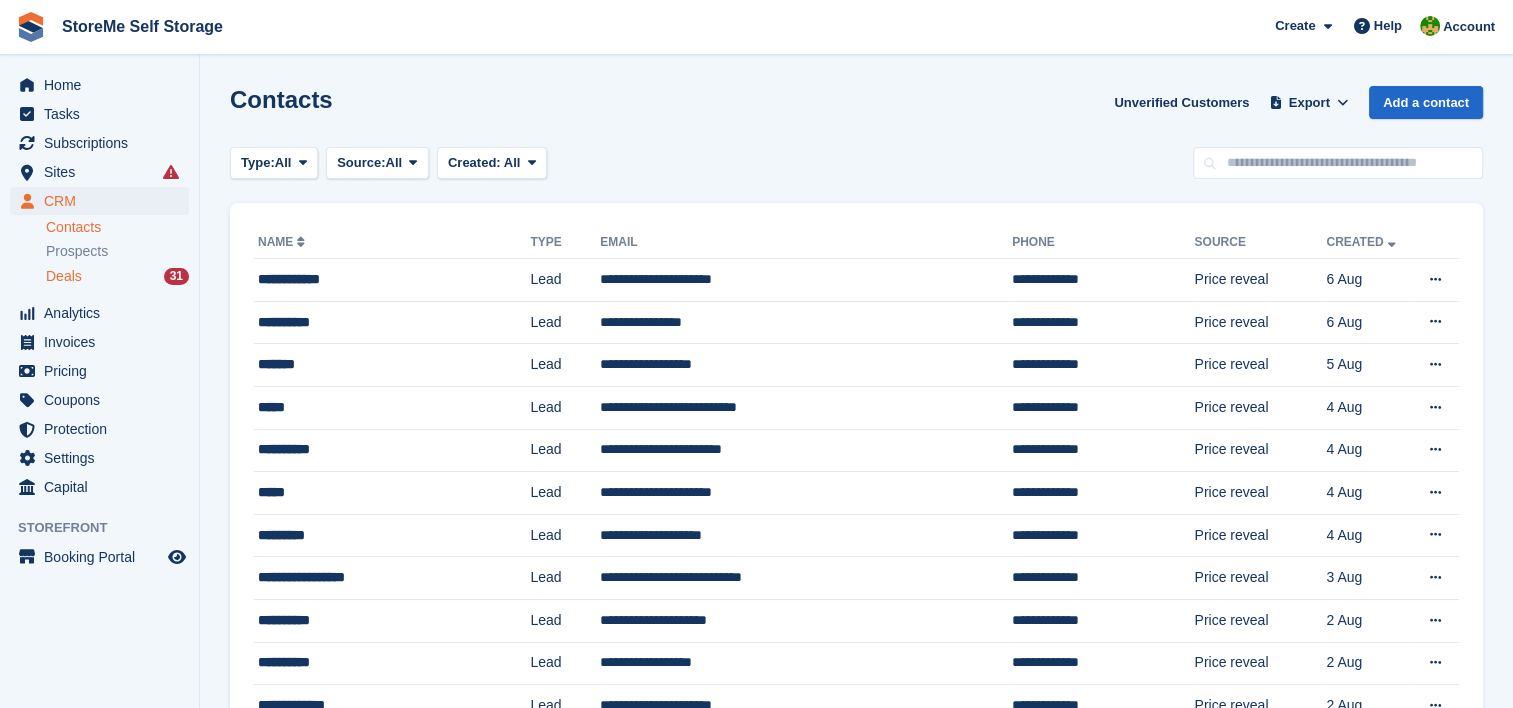 click on "Deals" at bounding box center [64, 276] 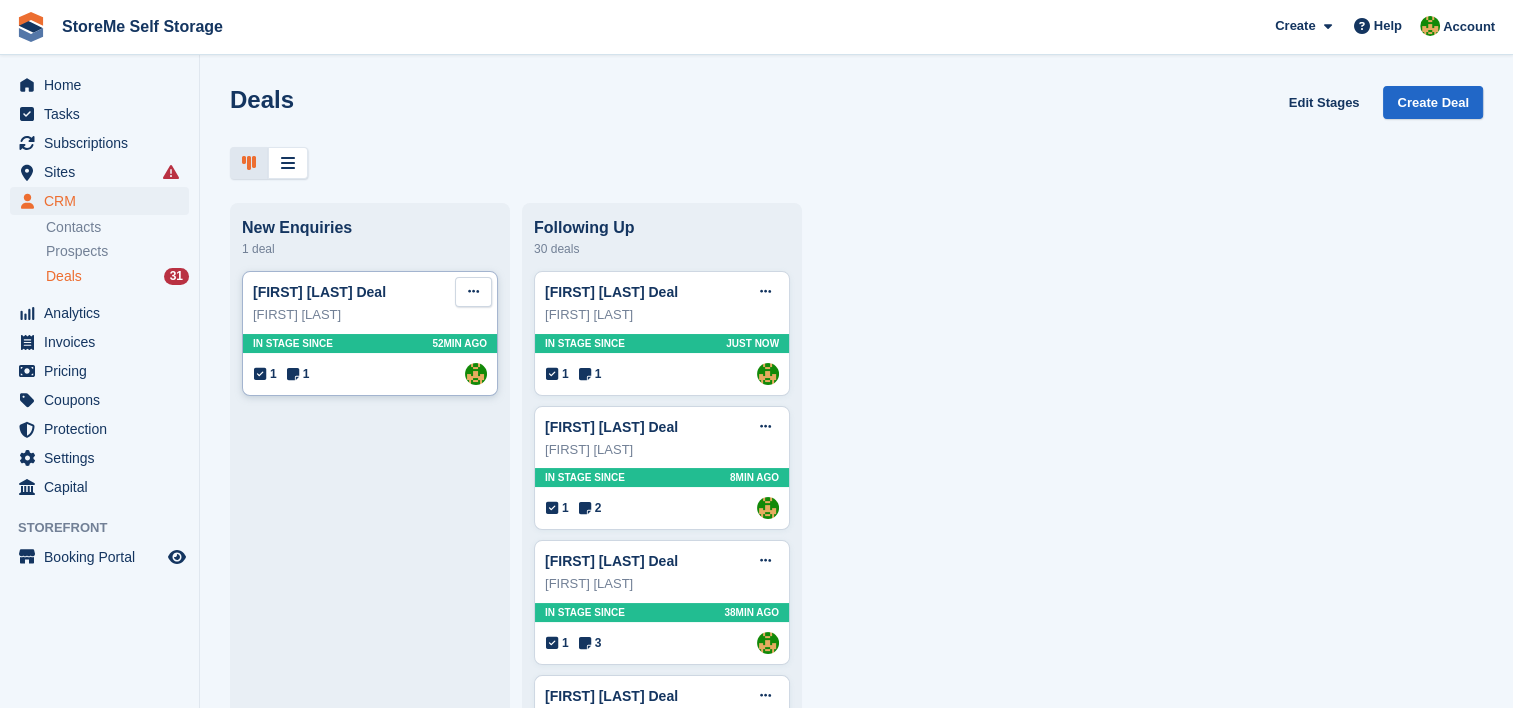 click at bounding box center [473, 292] 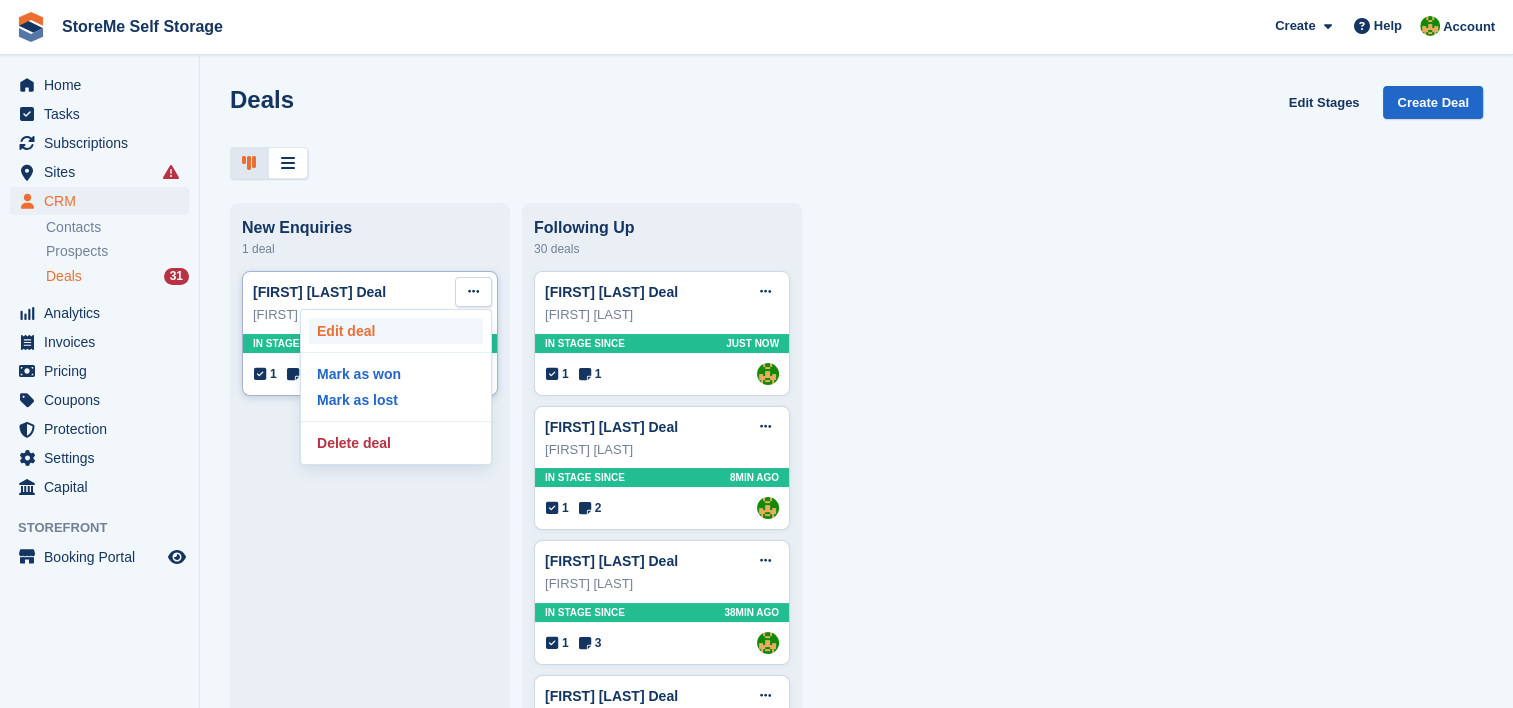 click on "Edit deal" at bounding box center [396, 331] 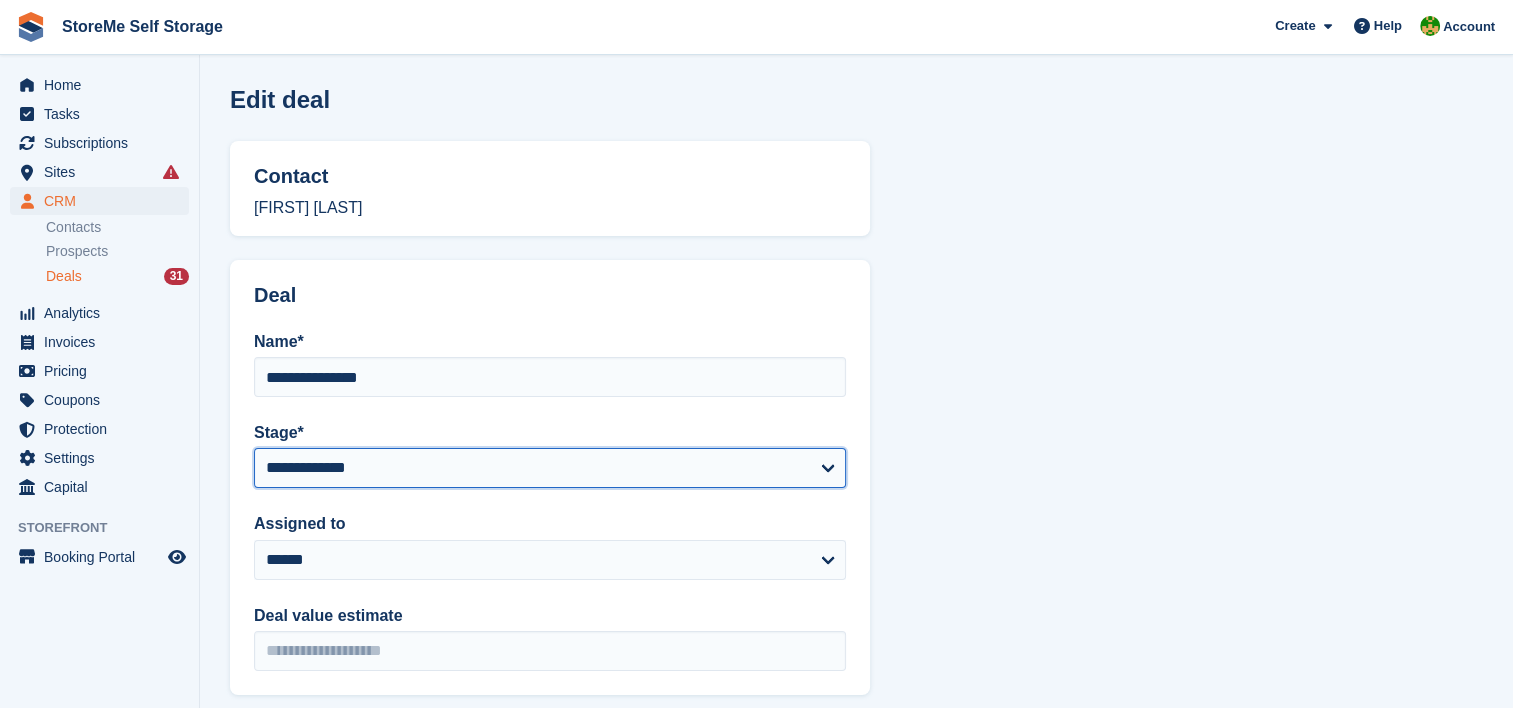 click on "**********" at bounding box center [550, 468] 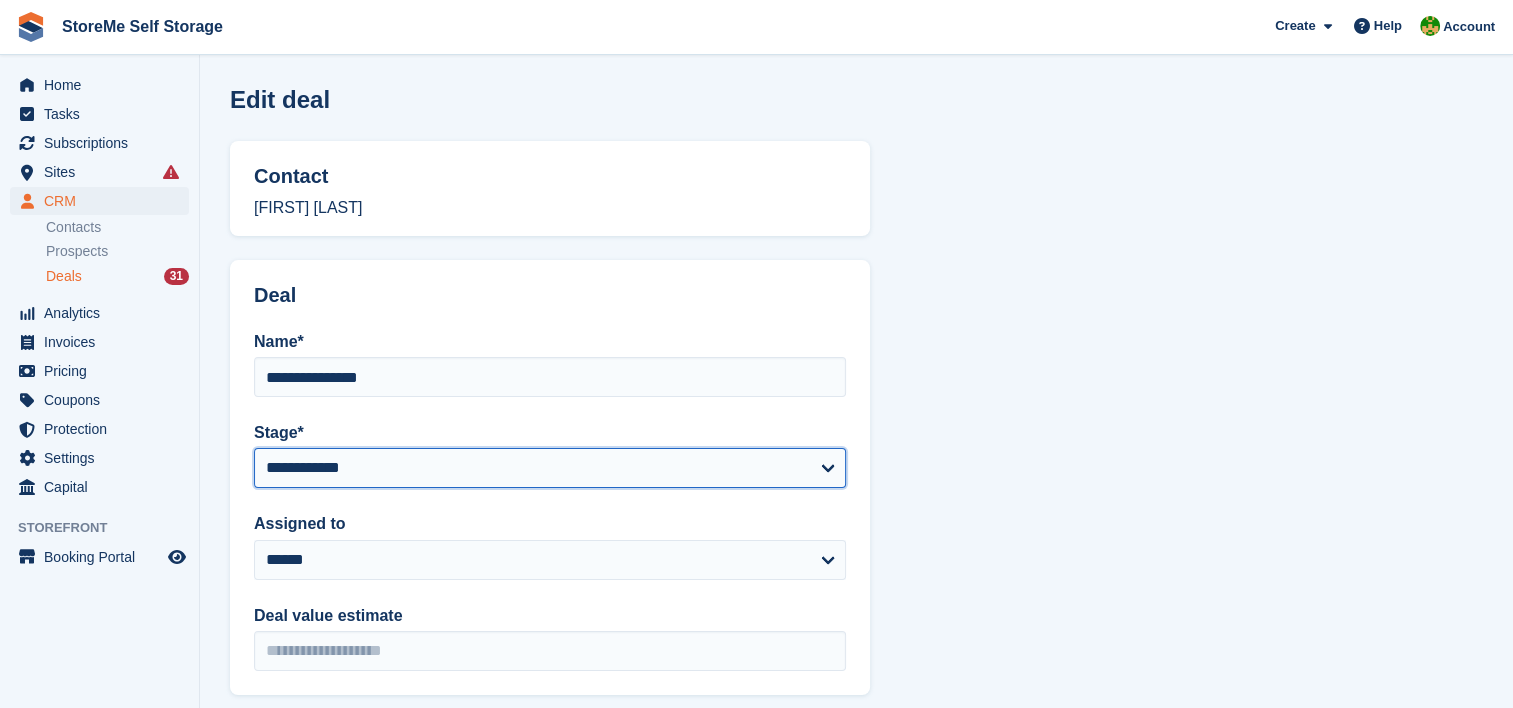 click on "**********" at bounding box center (550, 468) 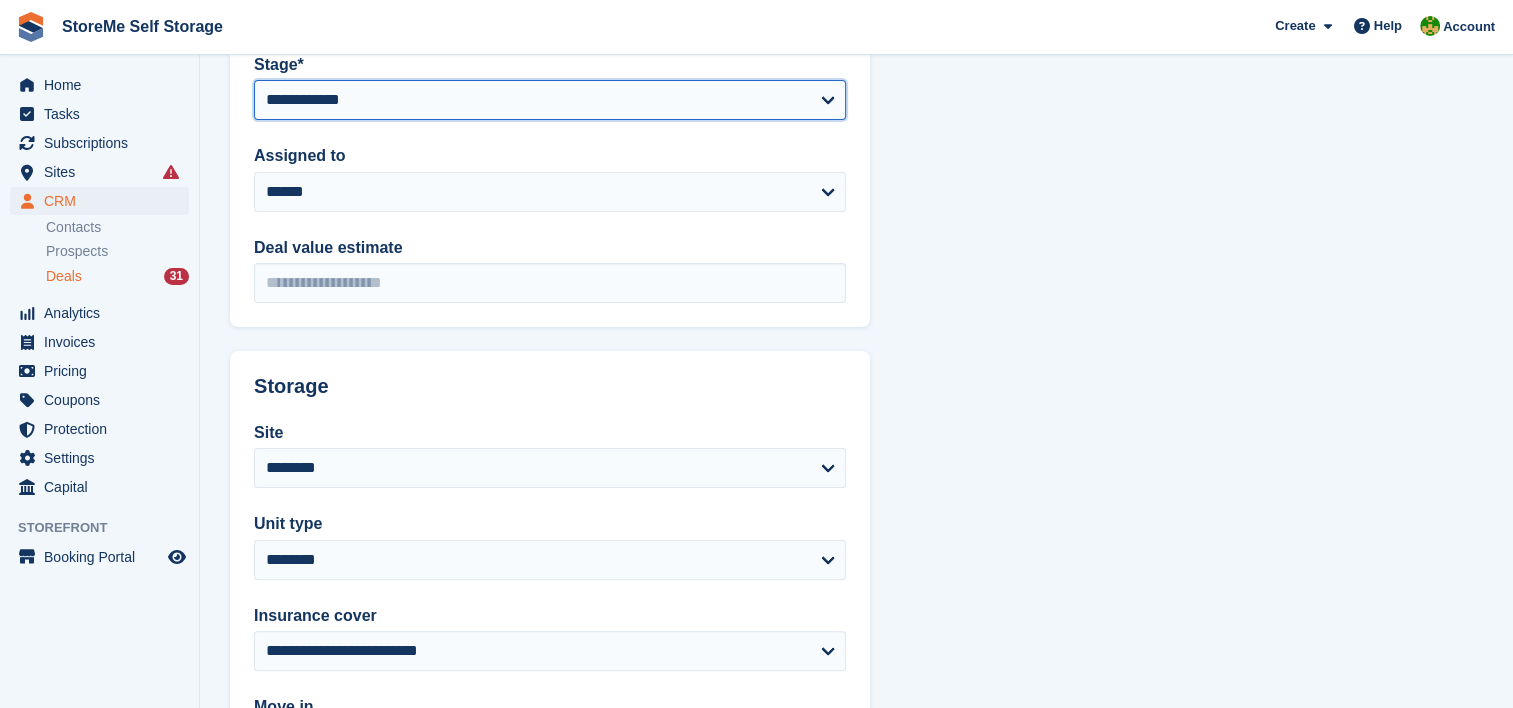 scroll, scrollTop: 564, scrollLeft: 0, axis: vertical 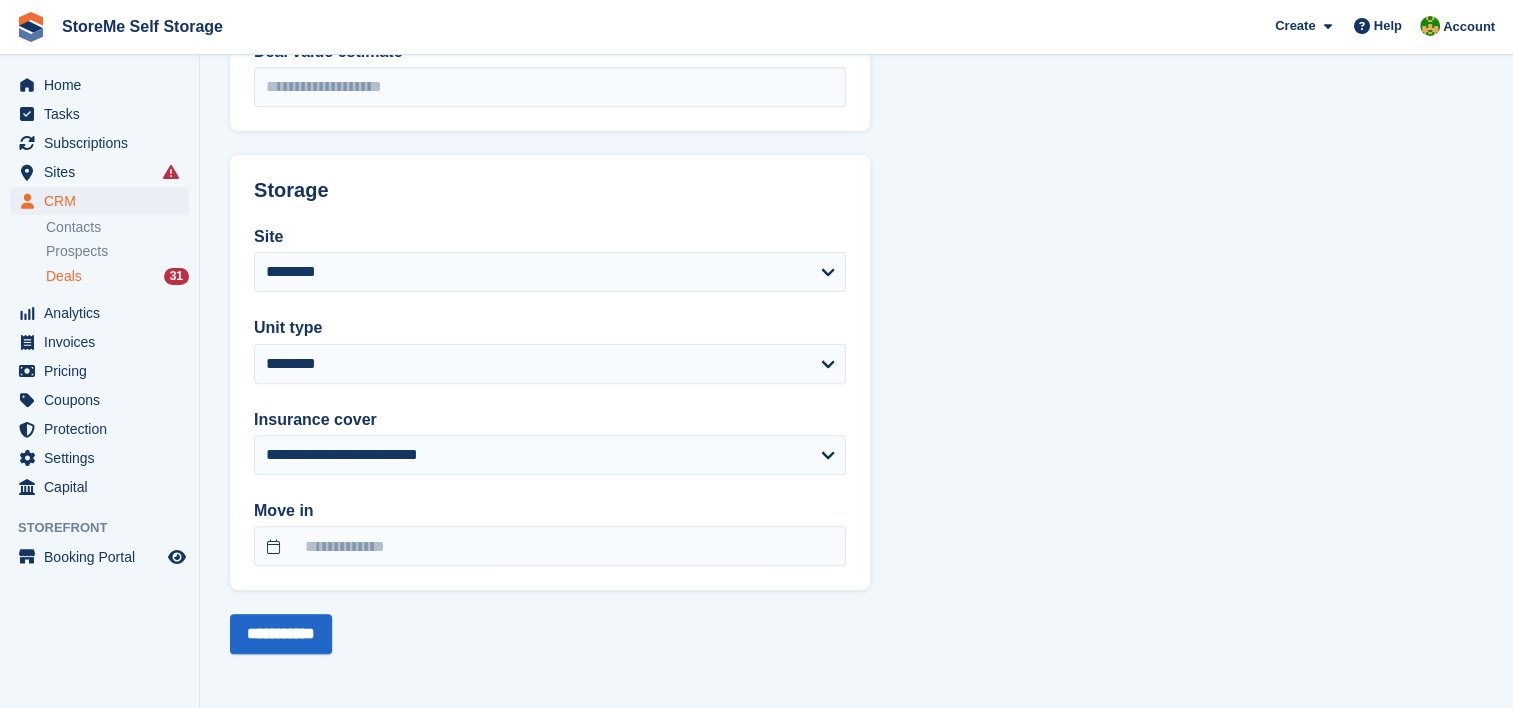 click on "**********" at bounding box center (281, 634) 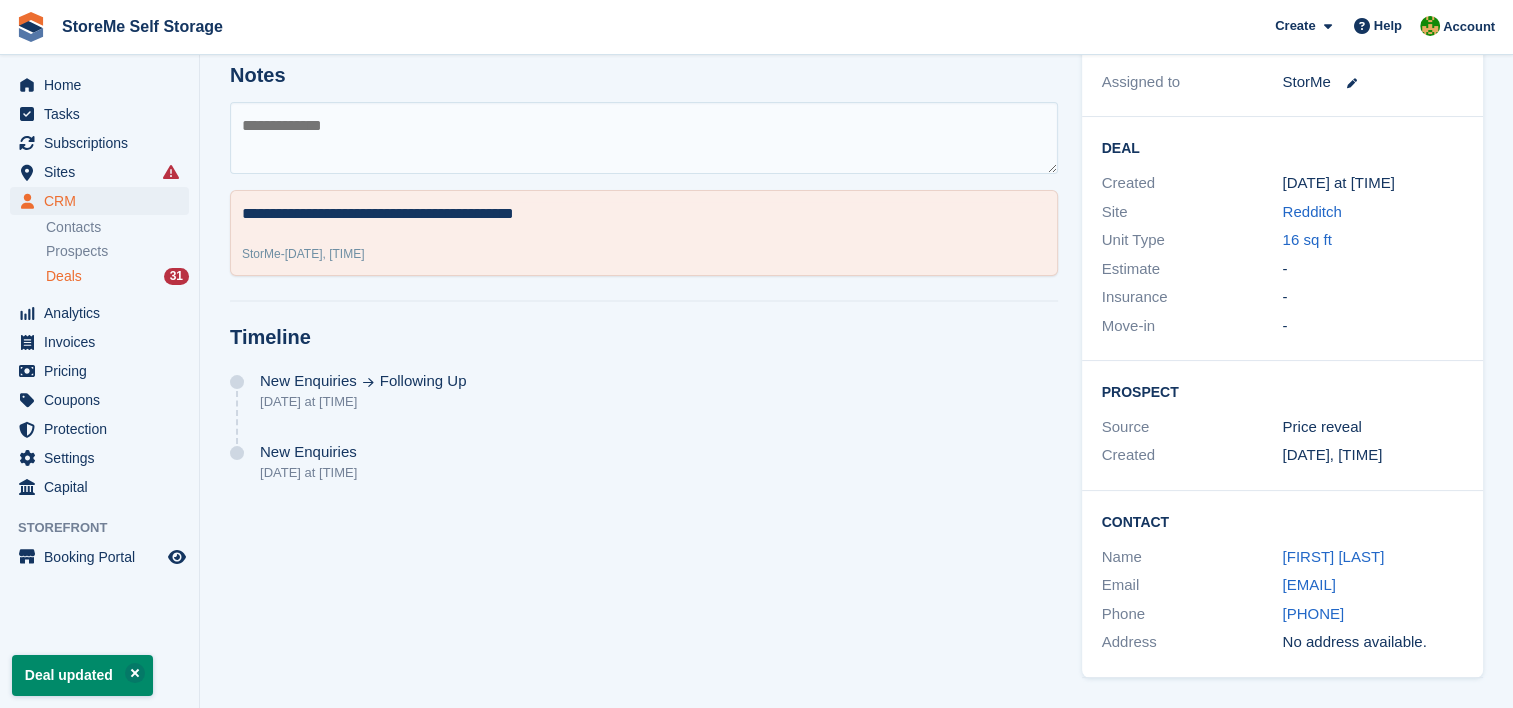 scroll, scrollTop: 0, scrollLeft: 0, axis: both 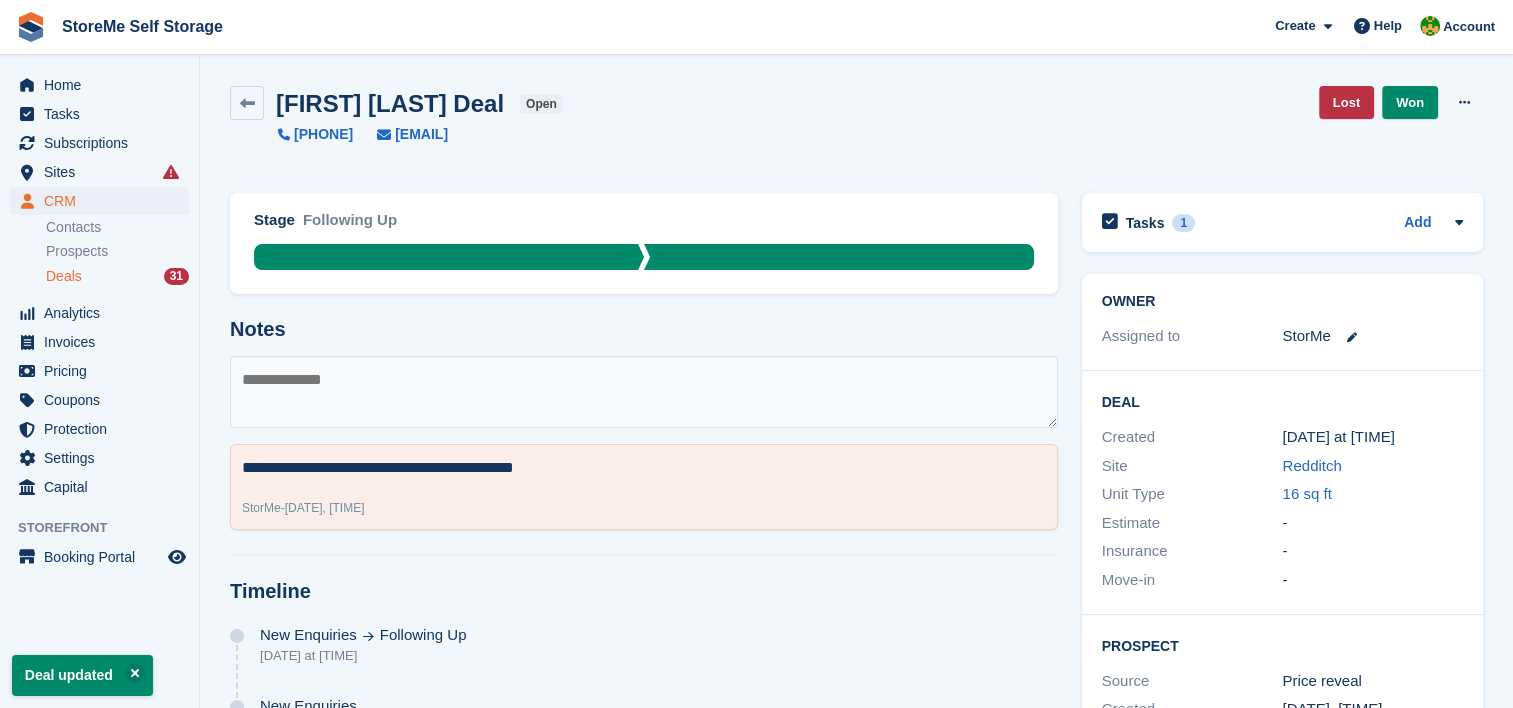 click on "Deals" at bounding box center (64, 276) 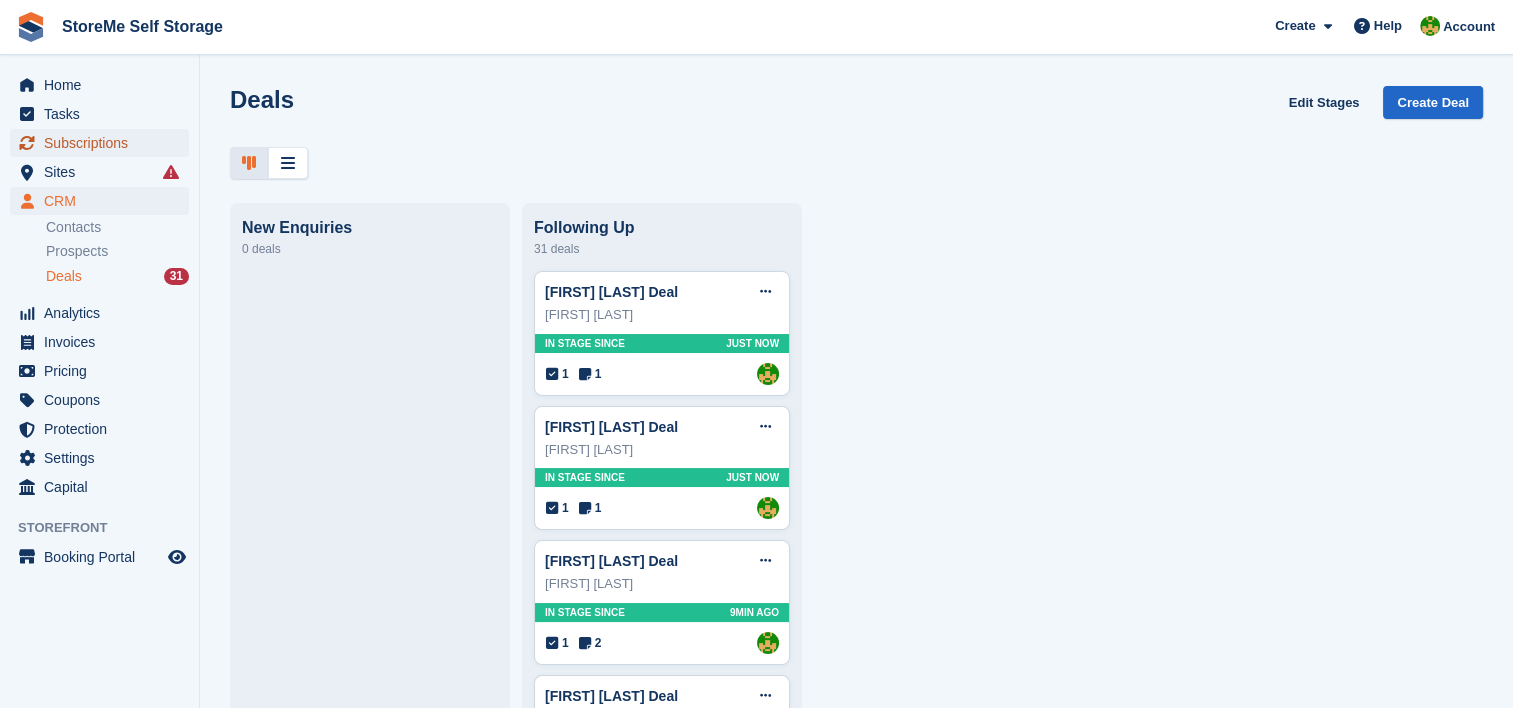 click on "Subscriptions" at bounding box center [104, 143] 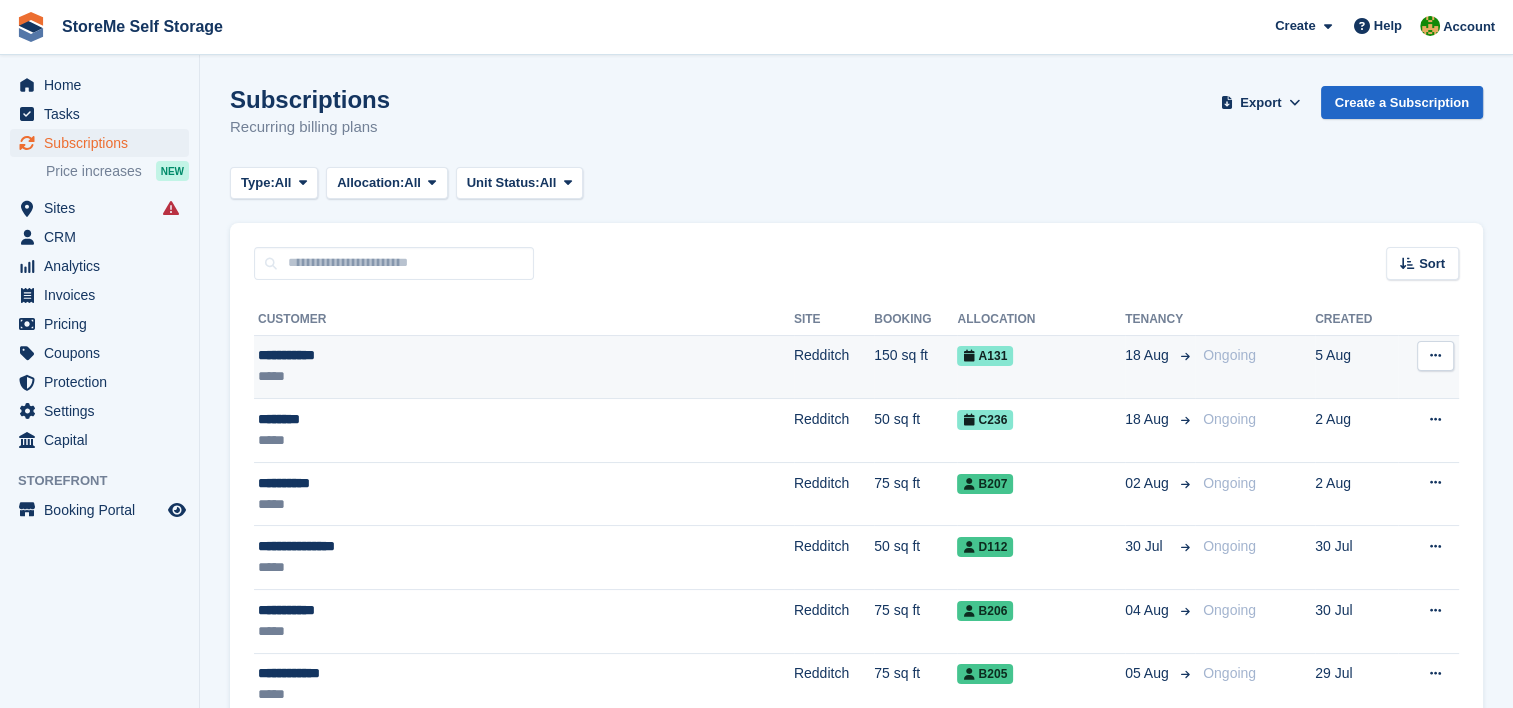click on "Redditch" at bounding box center (834, 367) 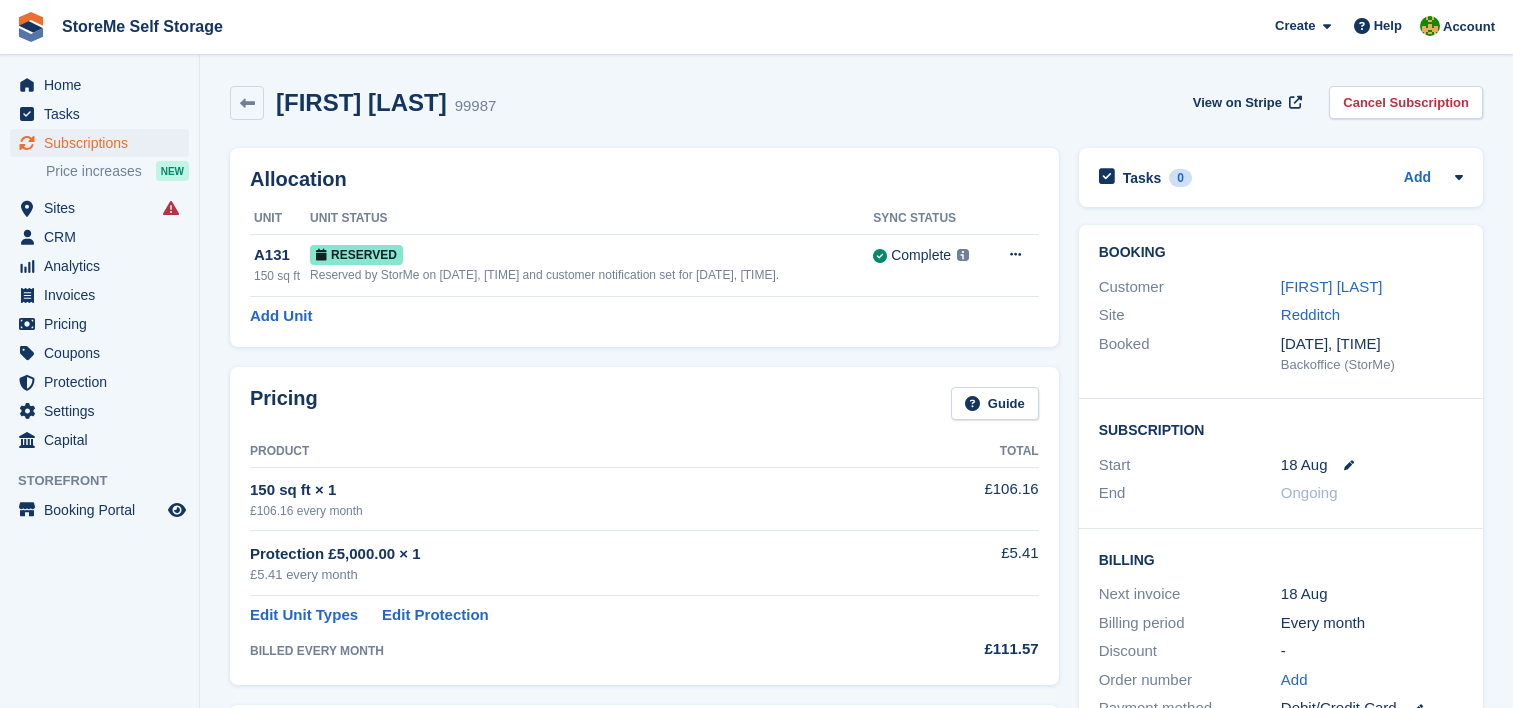 scroll, scrollTop: 0, scrollLeft: 0, axis: both 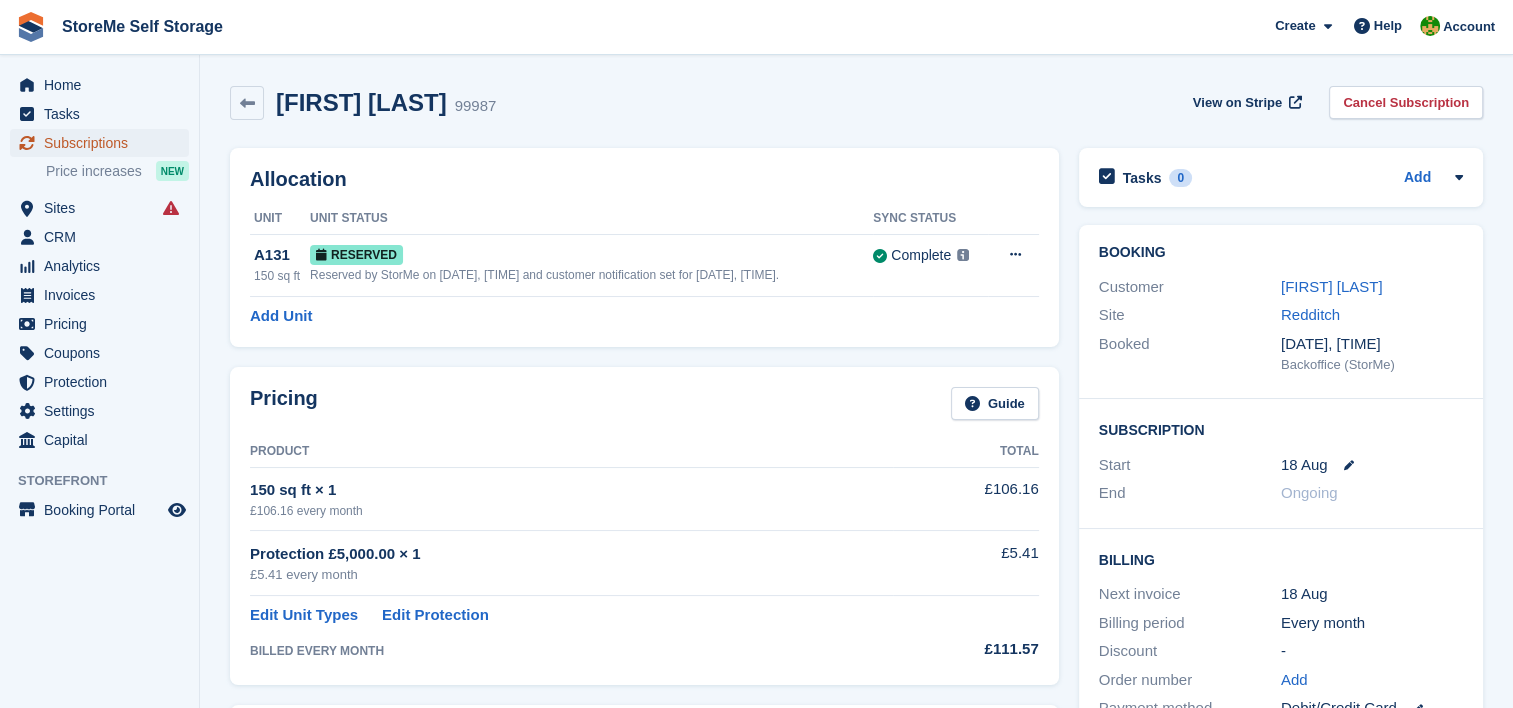 click on "Subscriptions" at bounding box center [104, 143] 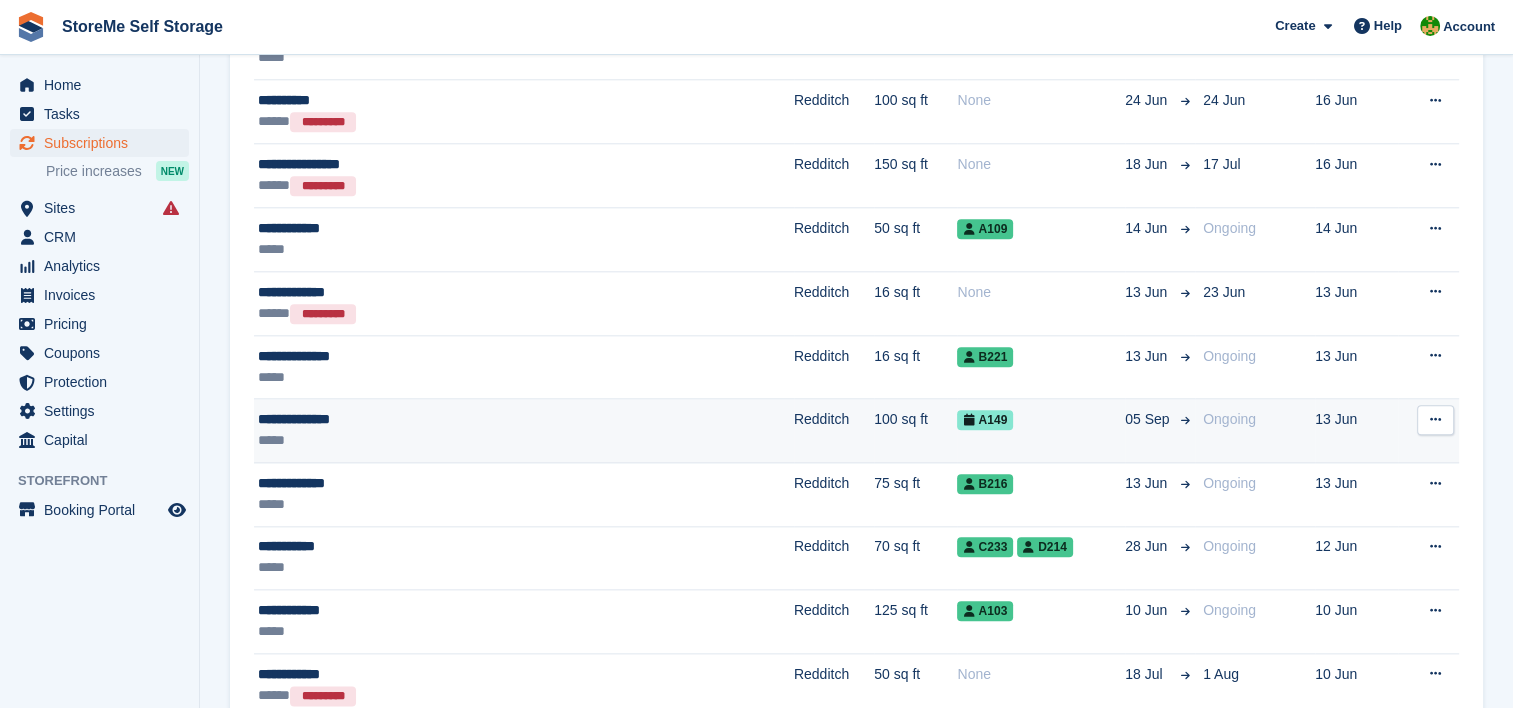 scroll, scrollTop: 2200, scrollLeft: 0, axis: vertical 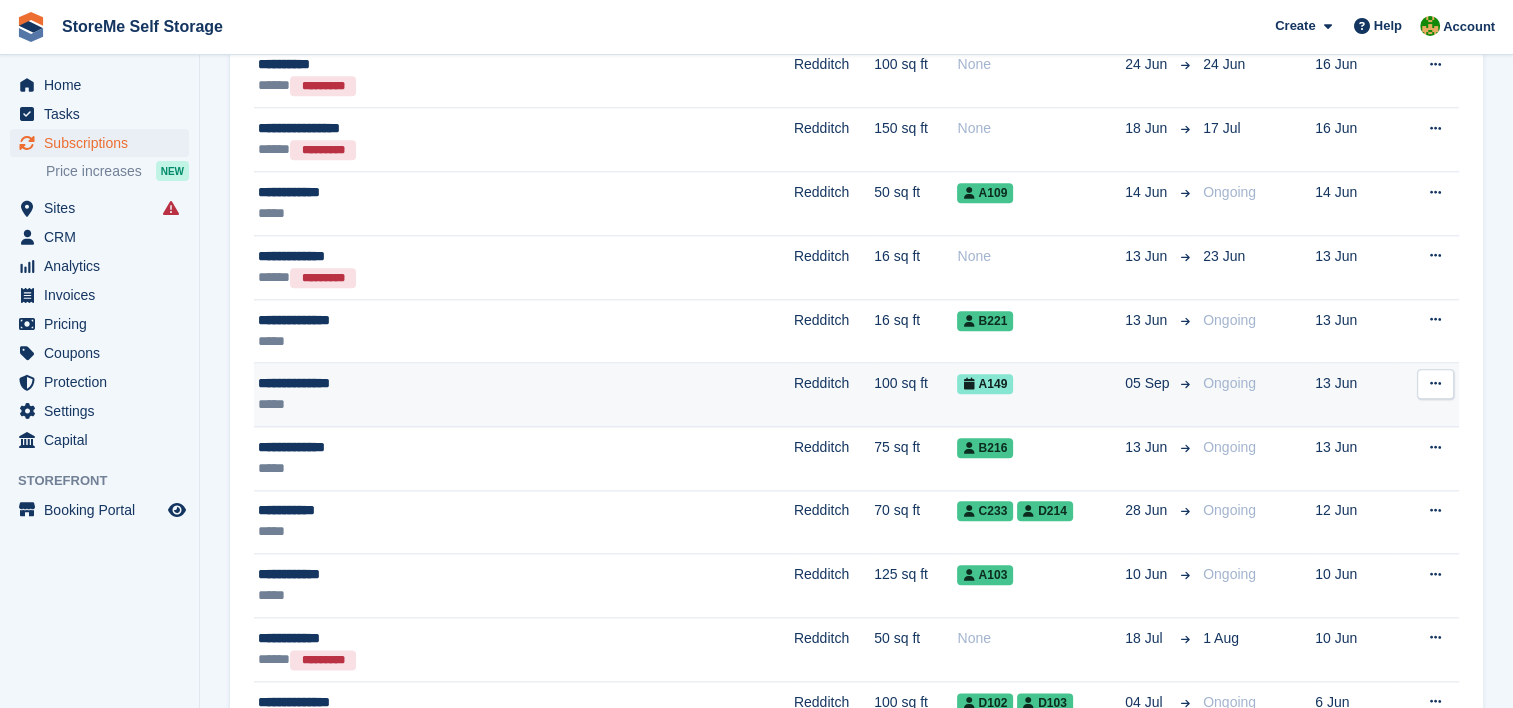 click on "**********" at bounding box center [441, 383] 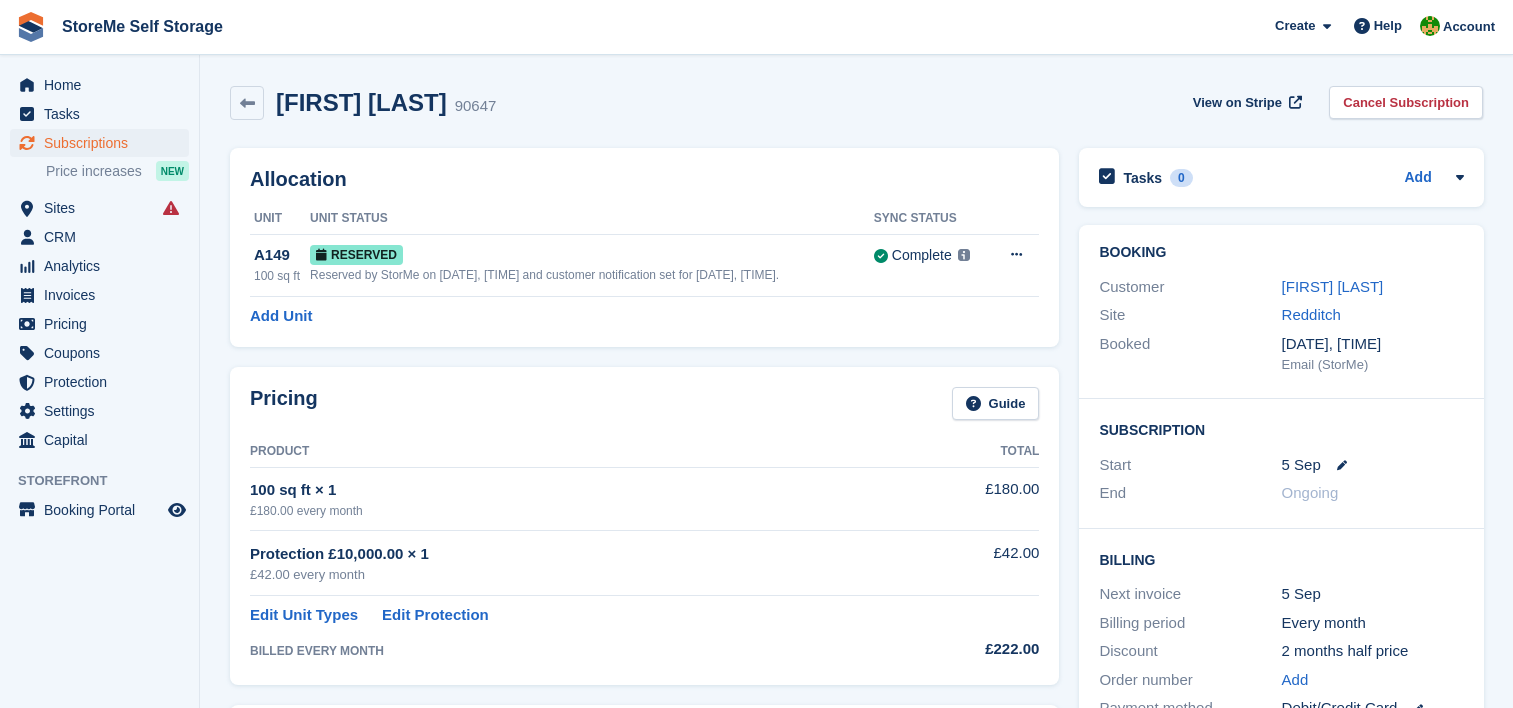 scroll, scrollTop: 0, scrollLeft: 0, axis: both 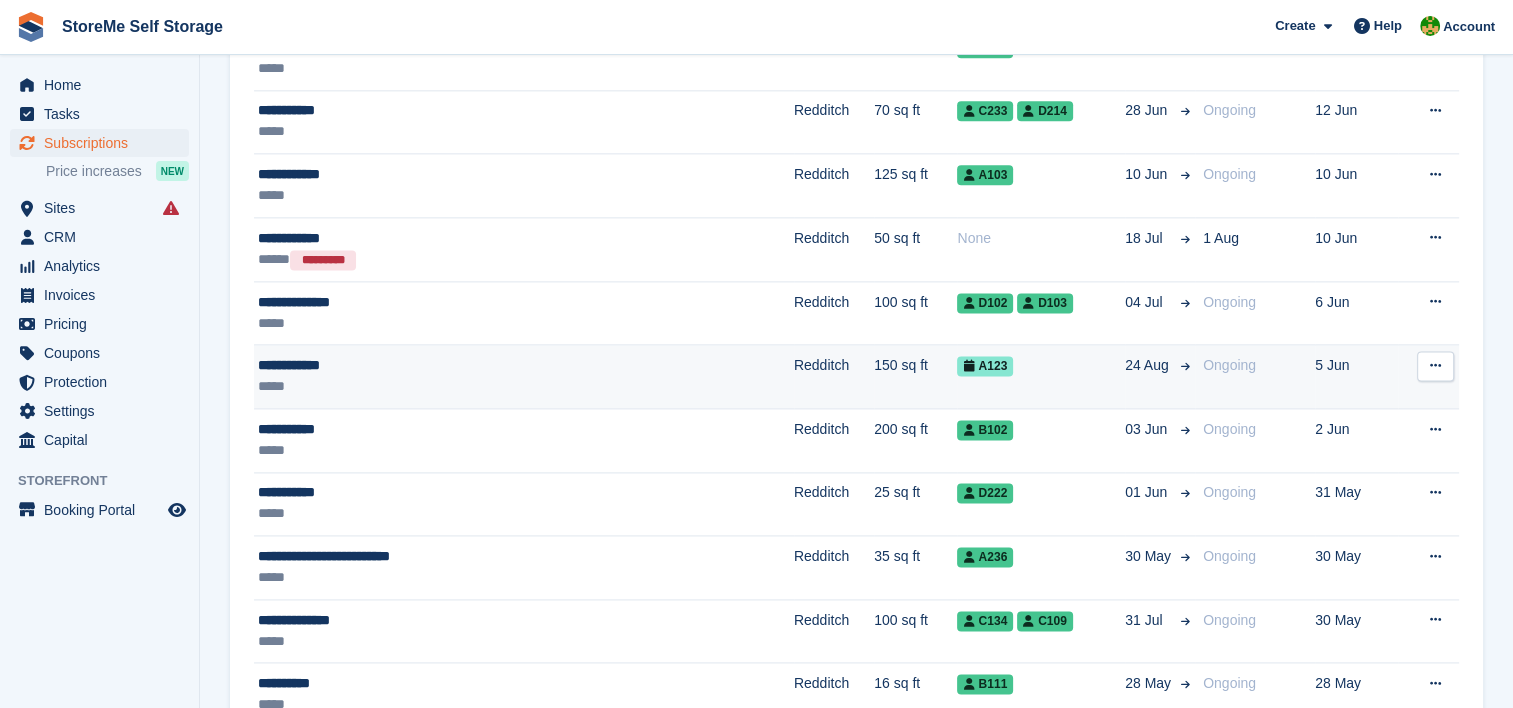 click on "Redditch" at bounding box center [834, 377] 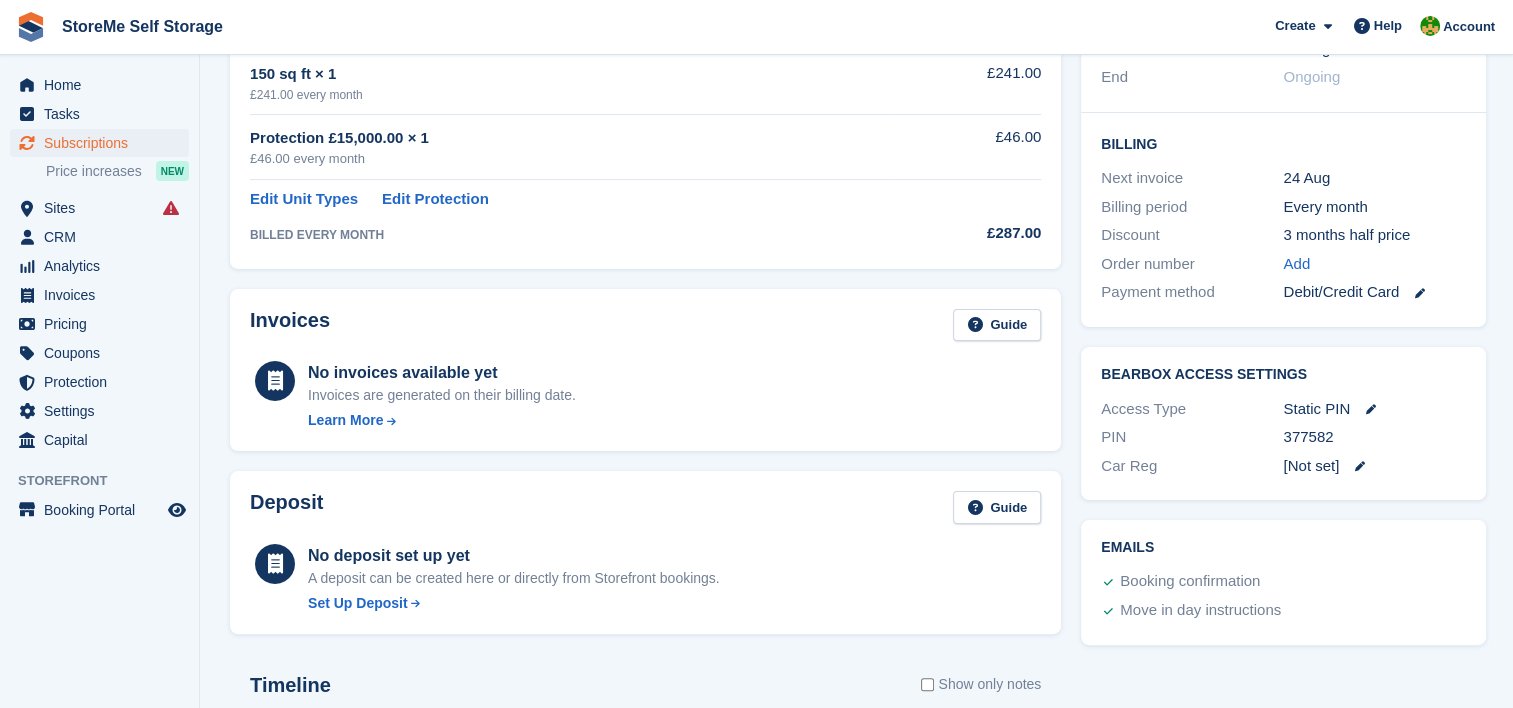 scroll, scrollTop: 0, scrollLeft: 0, axis: both 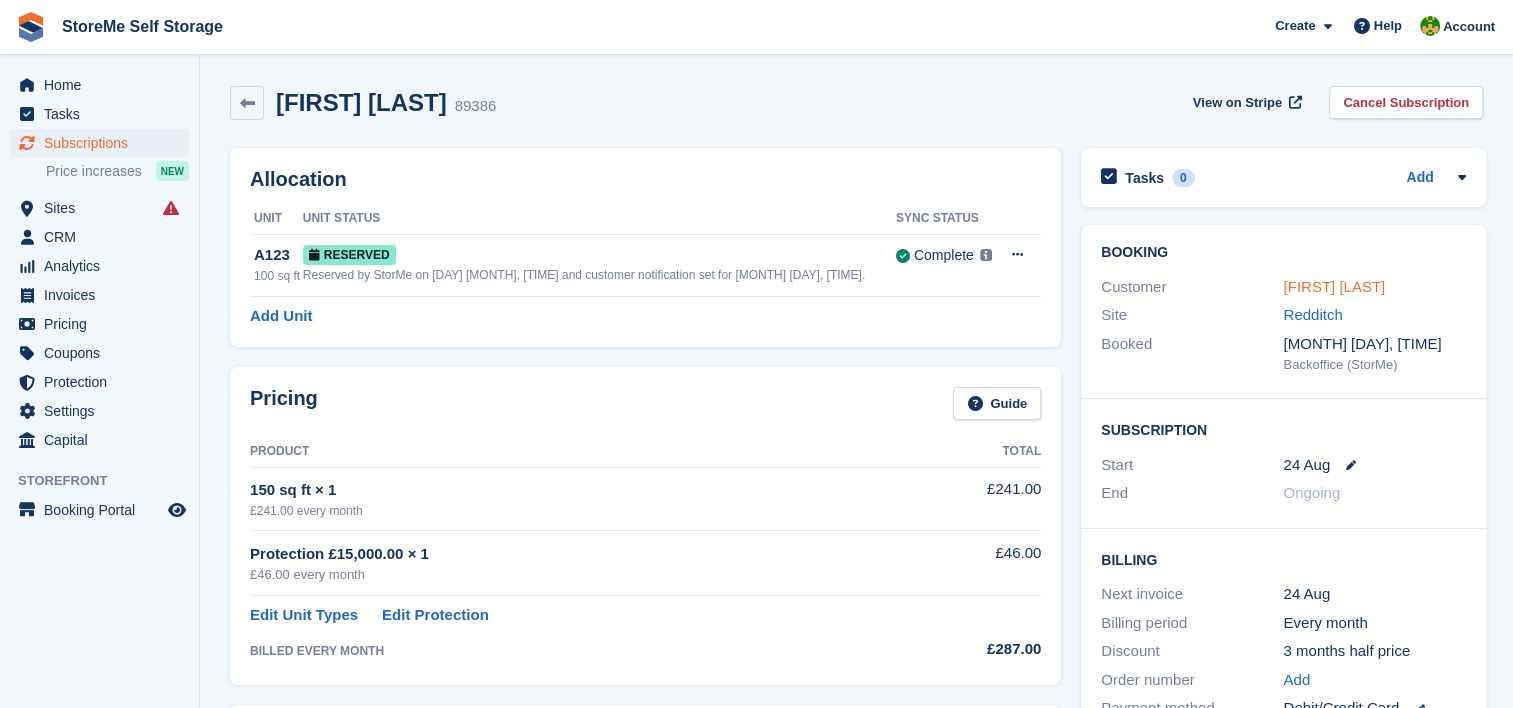 click on "John Kearney" at bounding box center (1334, 286) 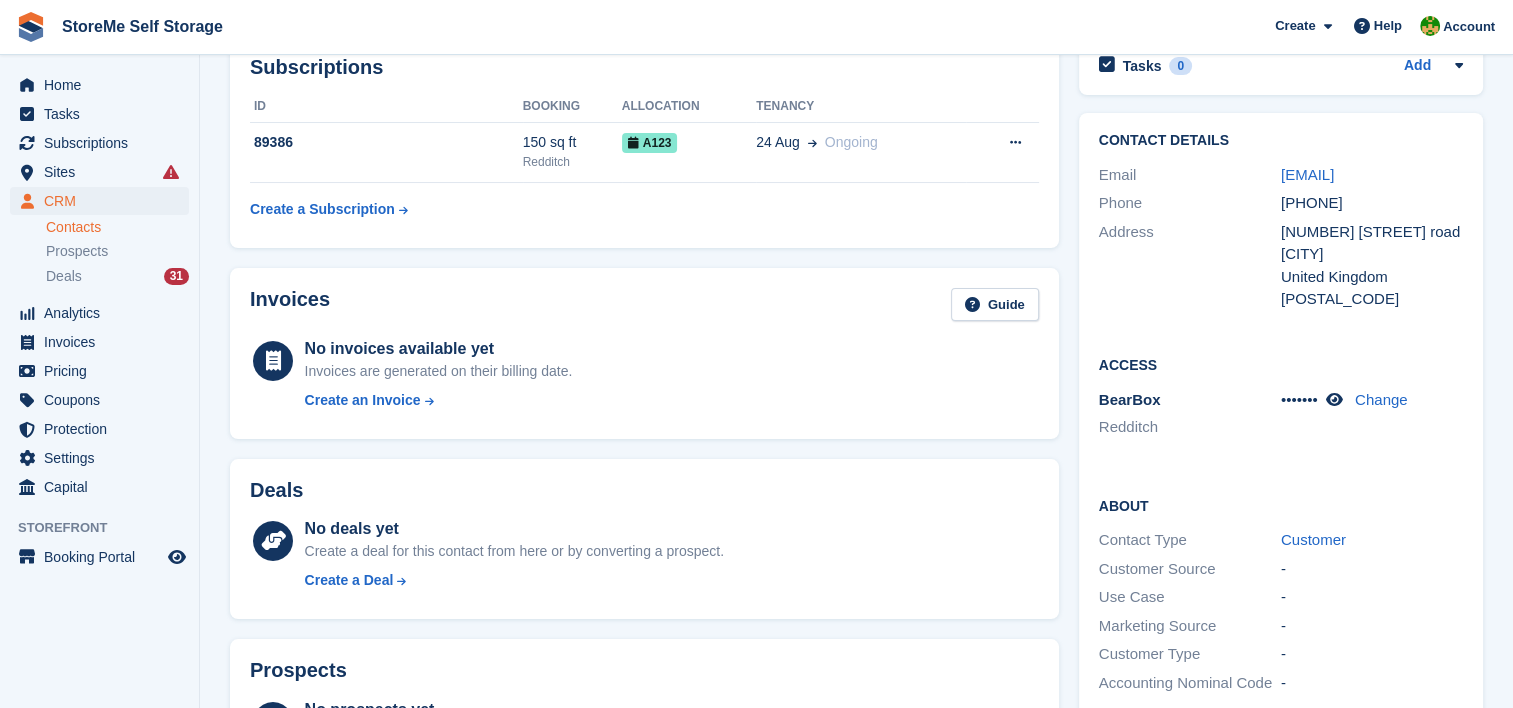 scroll, scrollTop: 0, scrollLeft: 0, axis: both 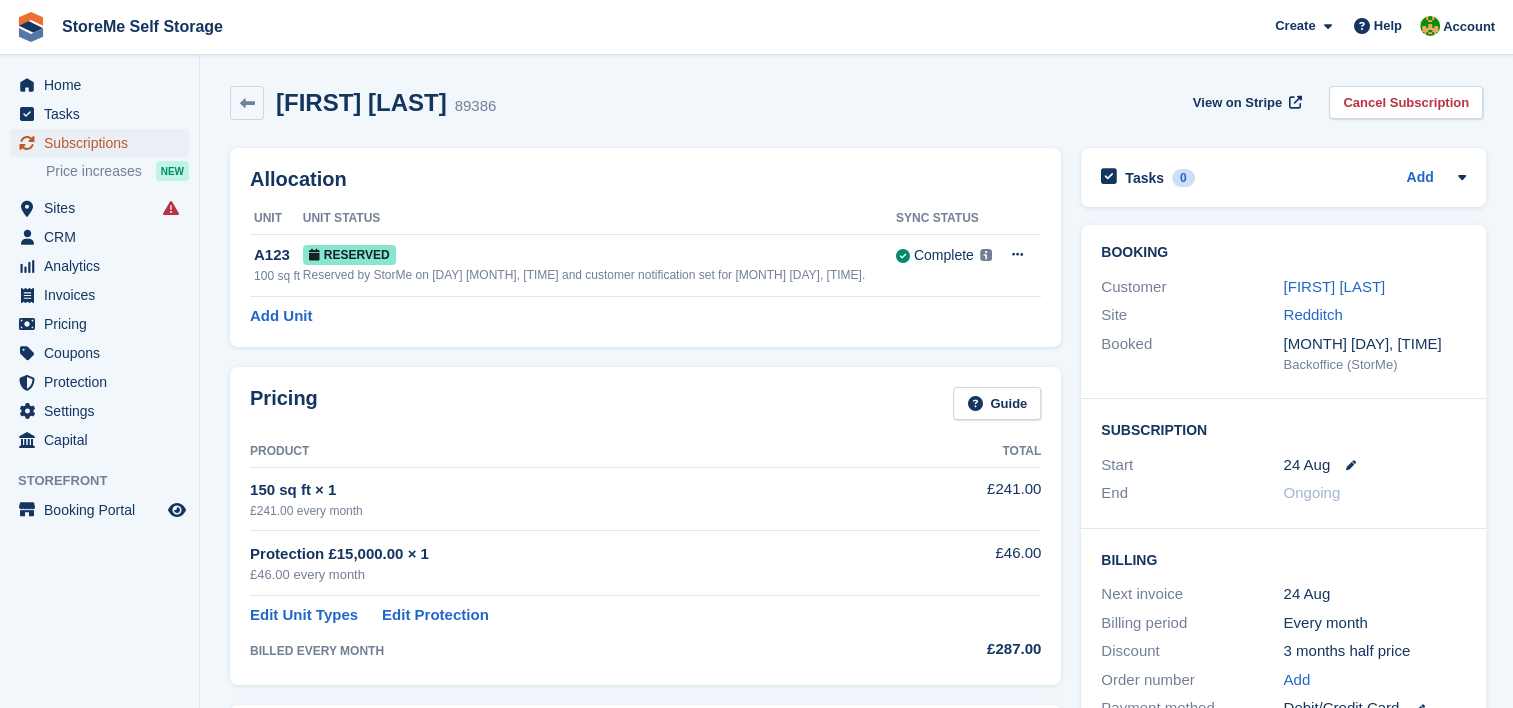 click on "Subscriptions" at bounding box center (104, 143) 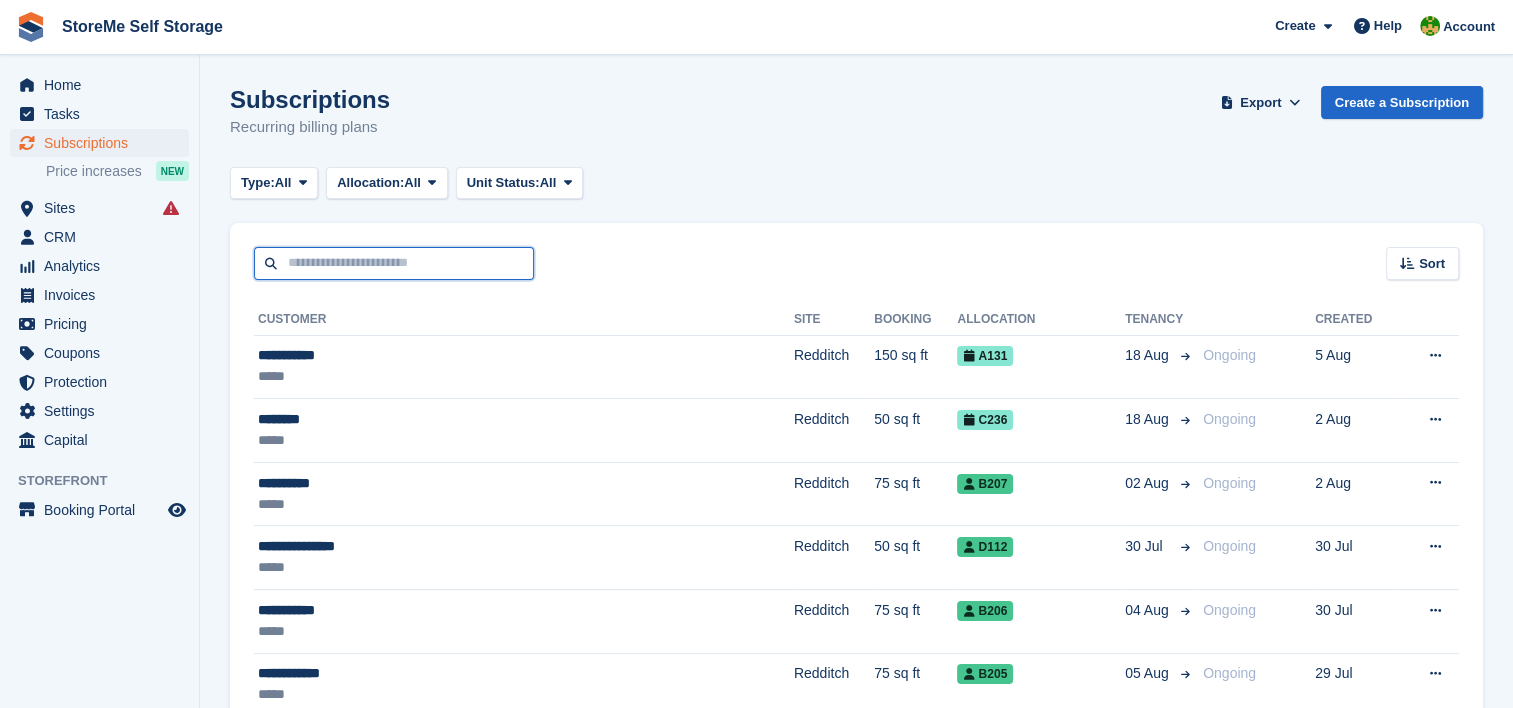 click at bounding box center (394, 263) 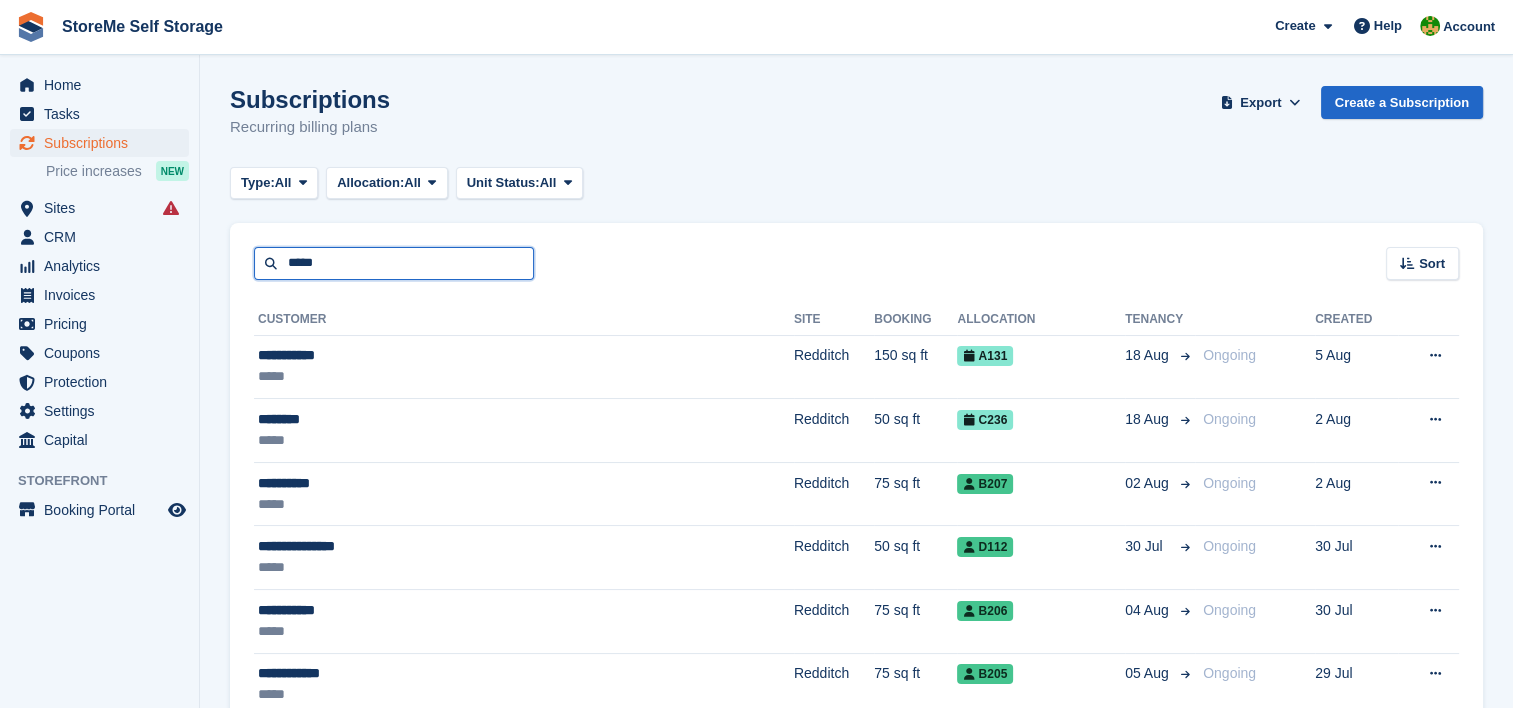 type on "*****" 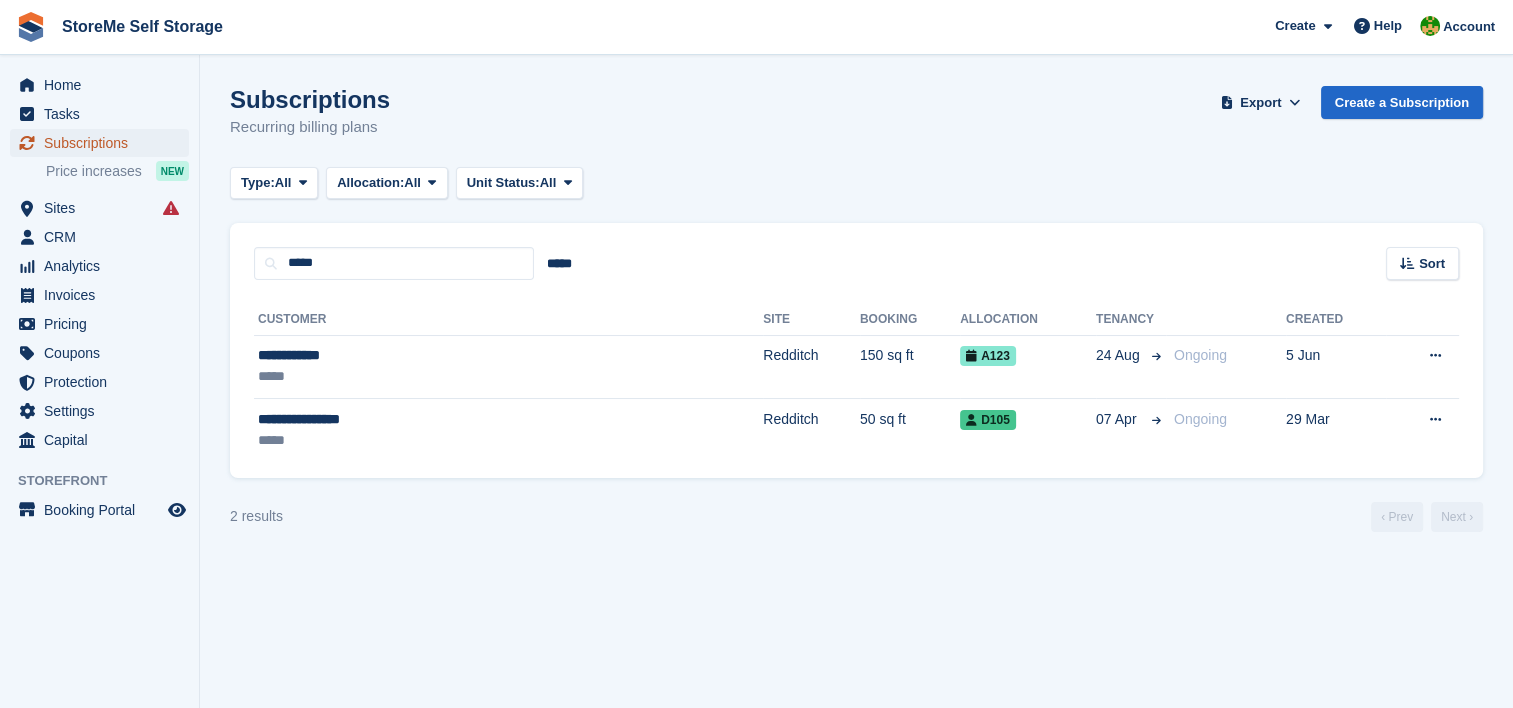 click on "Subscriptions" at bounding box center [104, 143] 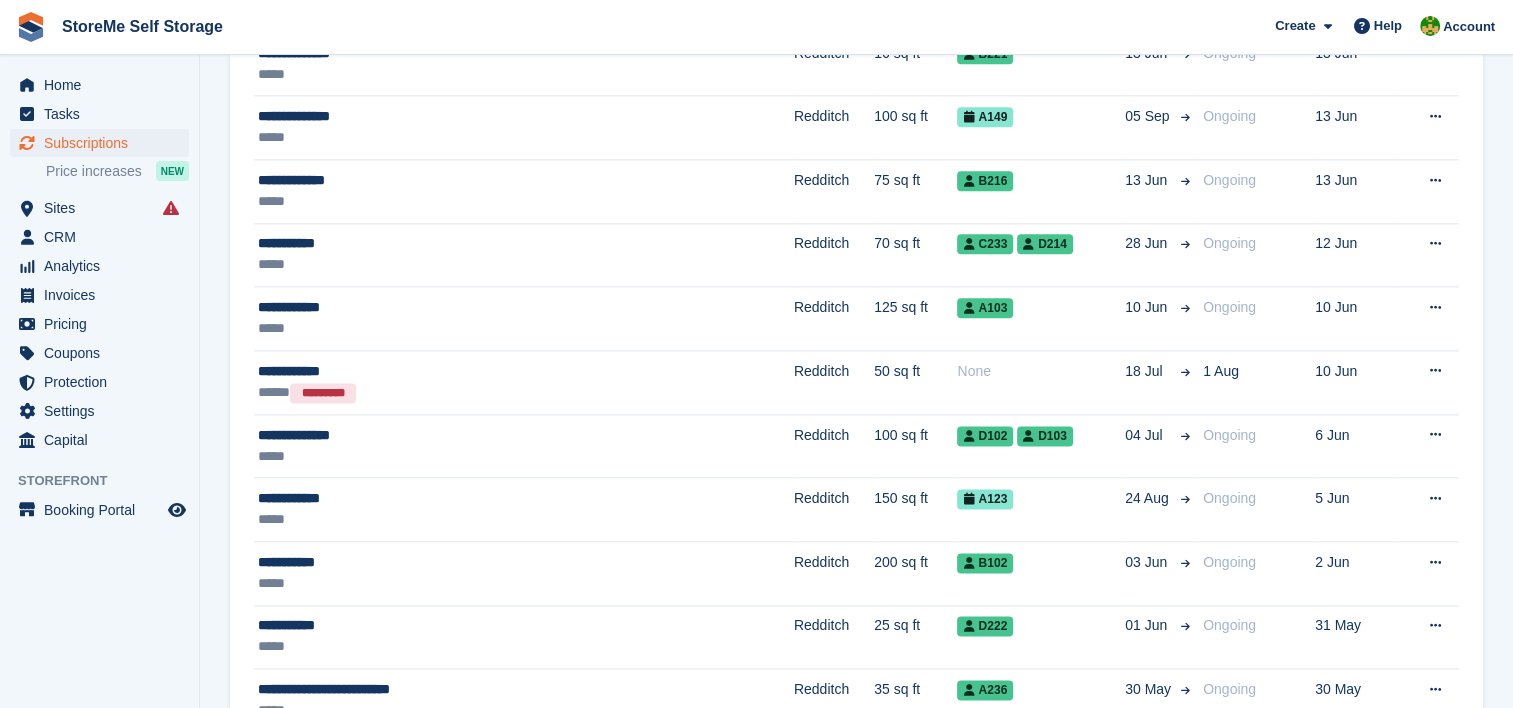 scroll, scrollTop: 2500, scrollLeft: 0, axis: vertical 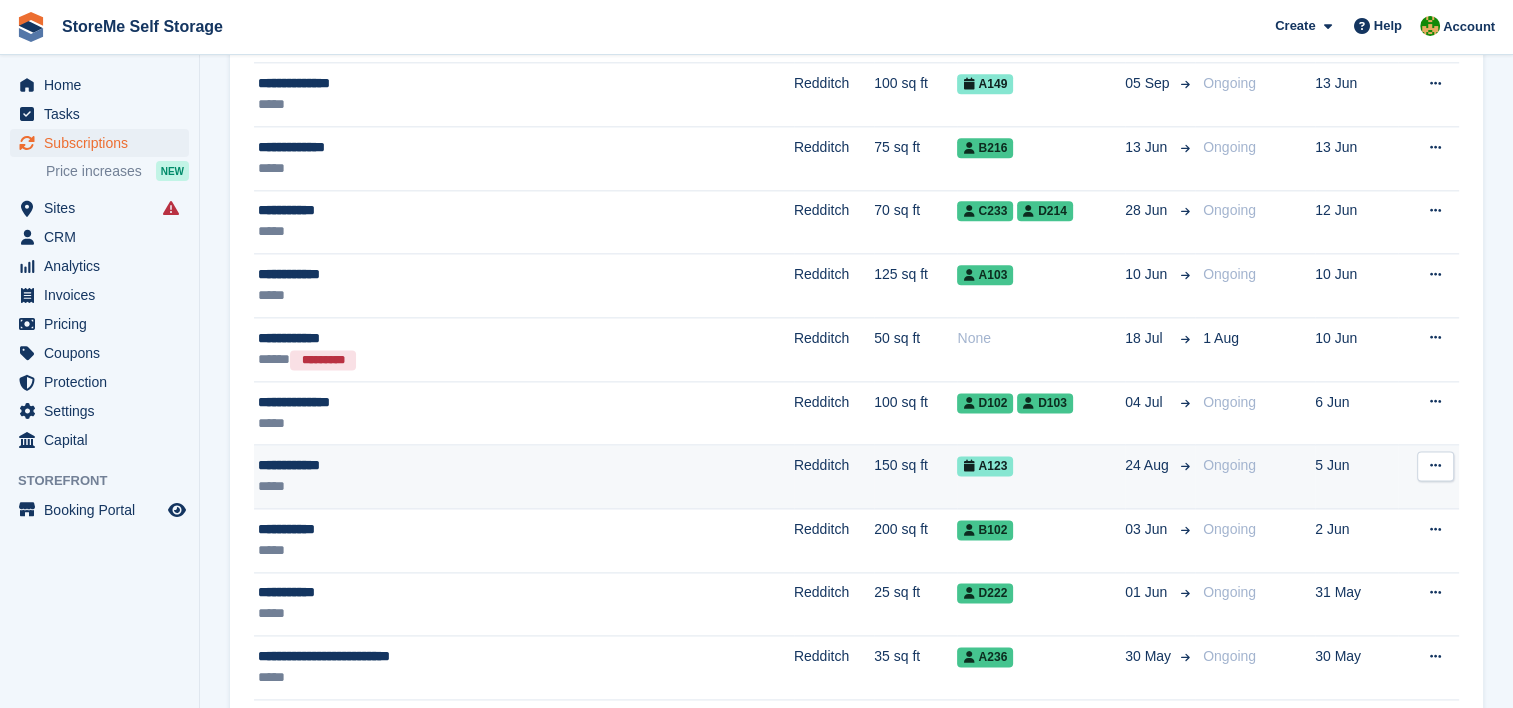 click on "**********" at bounding box center [441, 465] 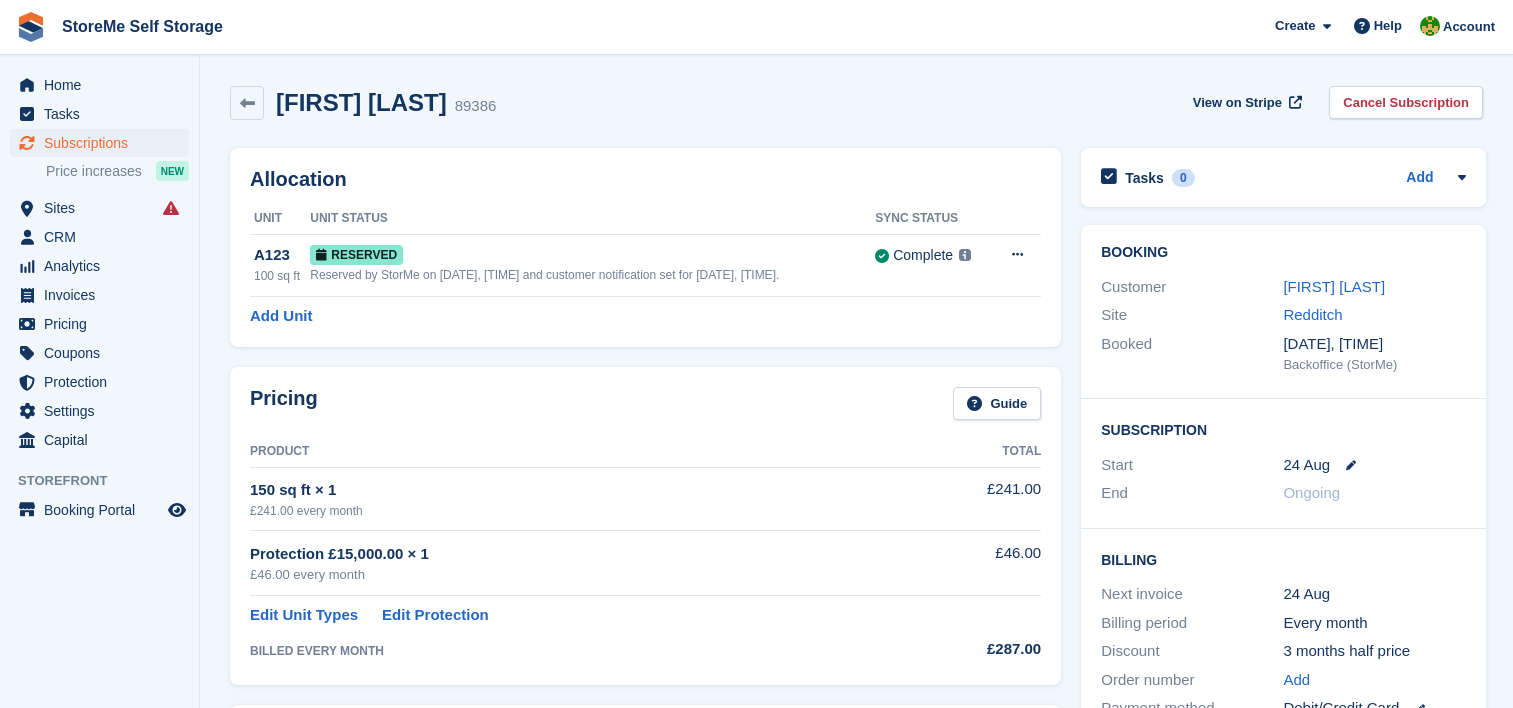 scroll, scrollTop: 0, scrollLeft: 0, axis: both 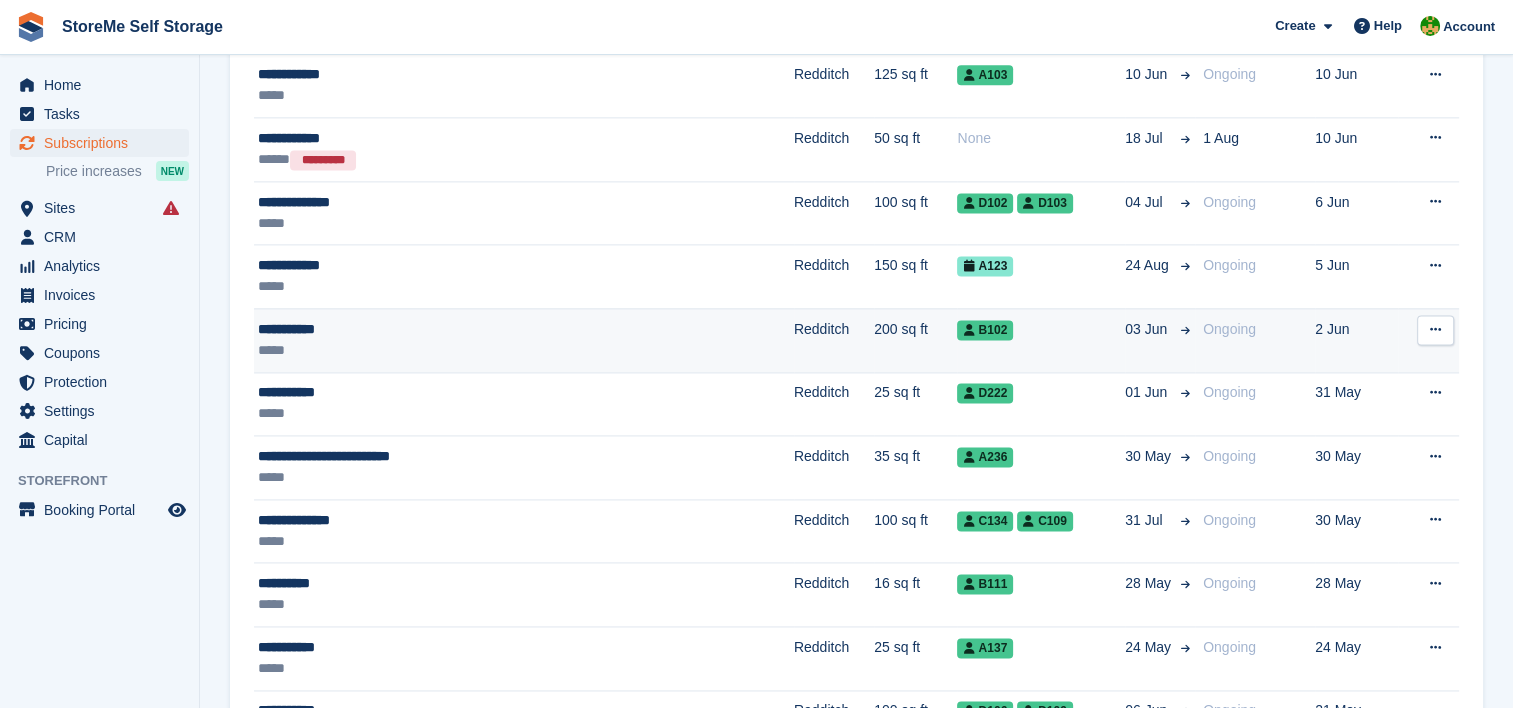 click on "Redditch" at bounding box center (834, 340) 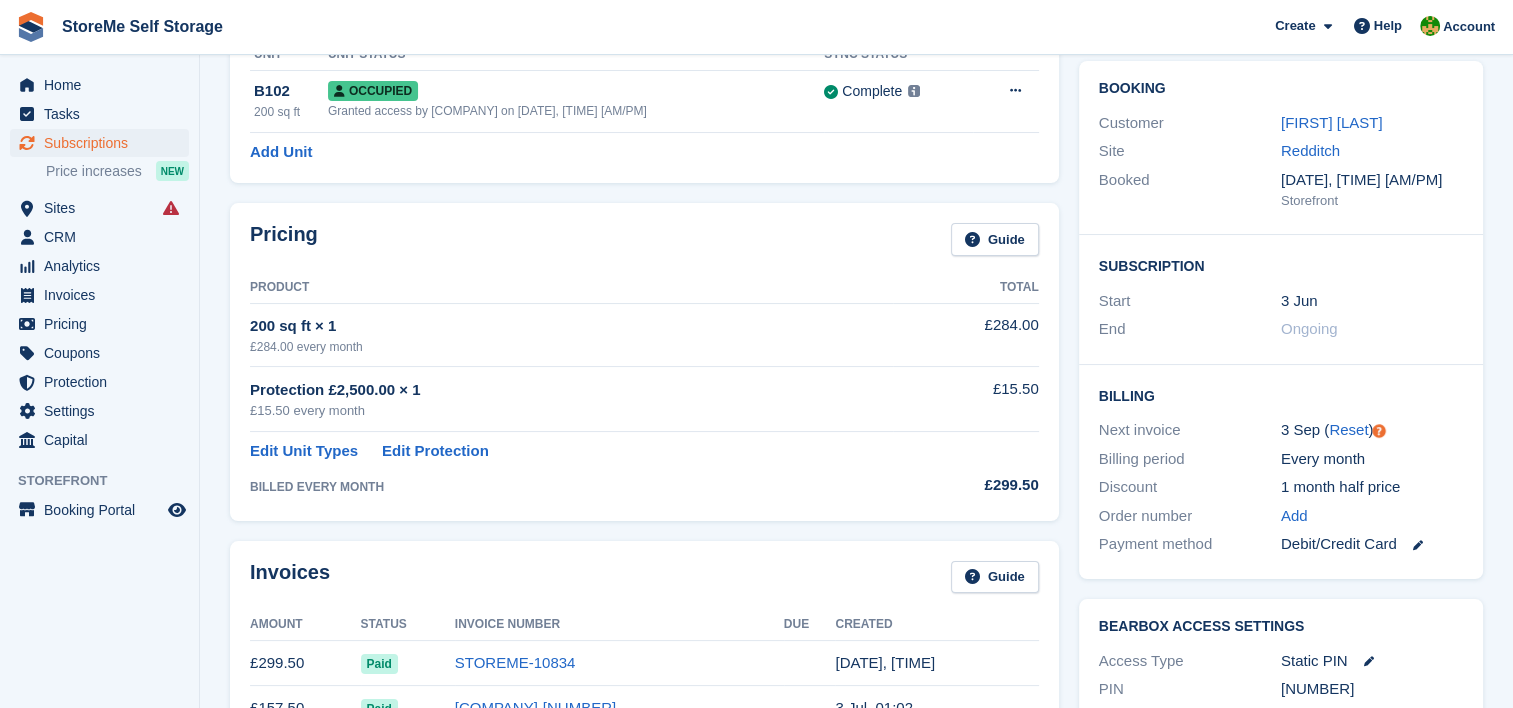 scroll, scrollTop: 0, scrollLeft: 0, axis: both 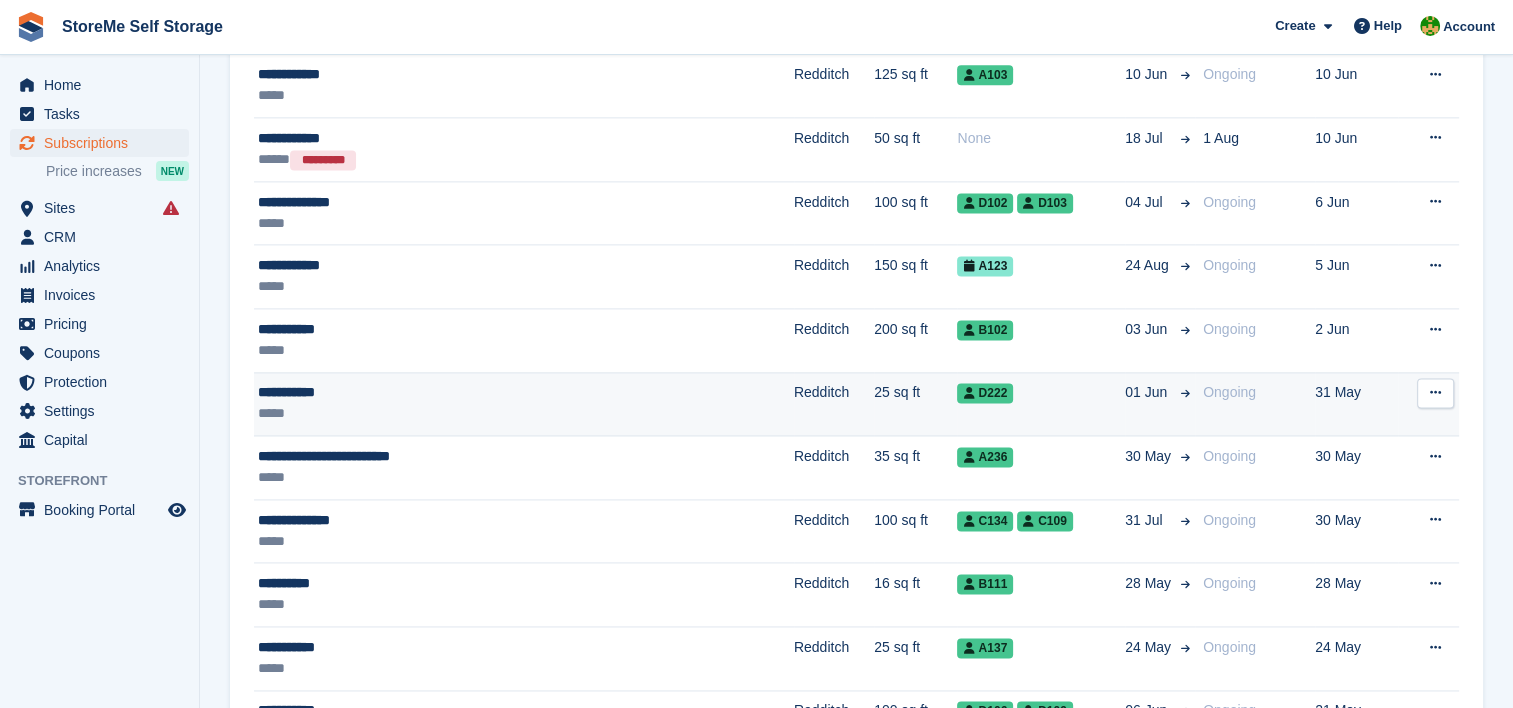 click on "Redditch" at bounding box center (834, 404) 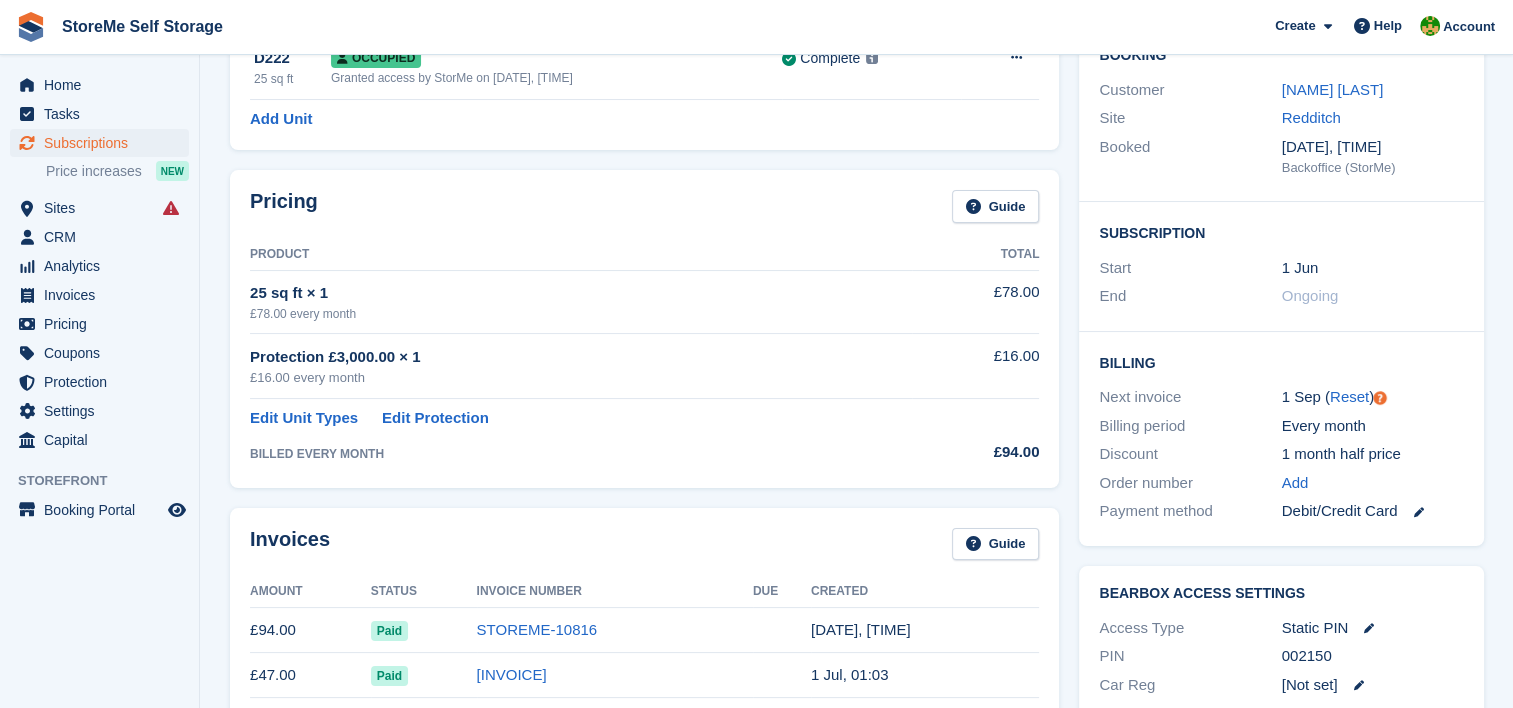 scroll, scrollTop: 300, scrollLeft: 0, axis: vertical 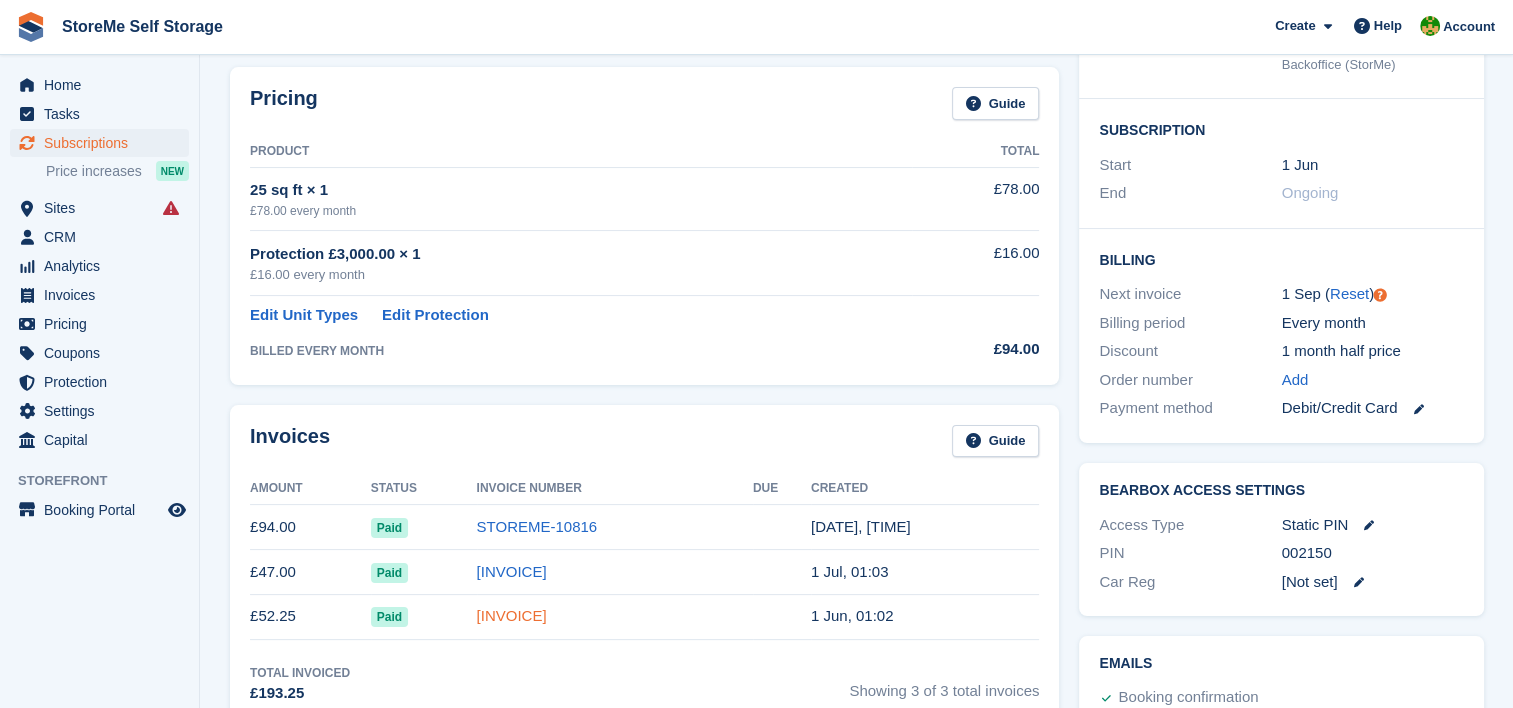 click on "[INVOICE]" at bounding box center [512, 615] 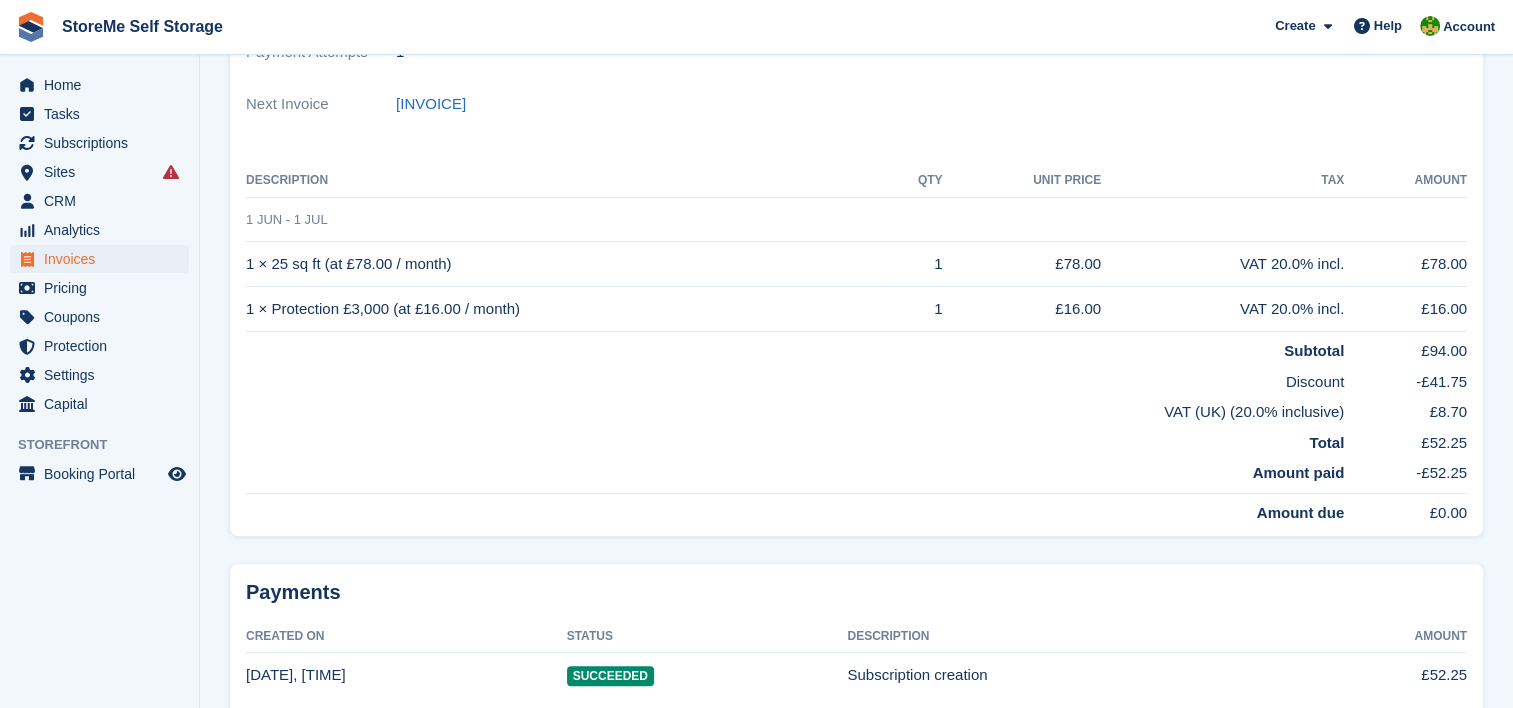scroll, scrollTop: 400, scrollLeft: 0, axis: vertical 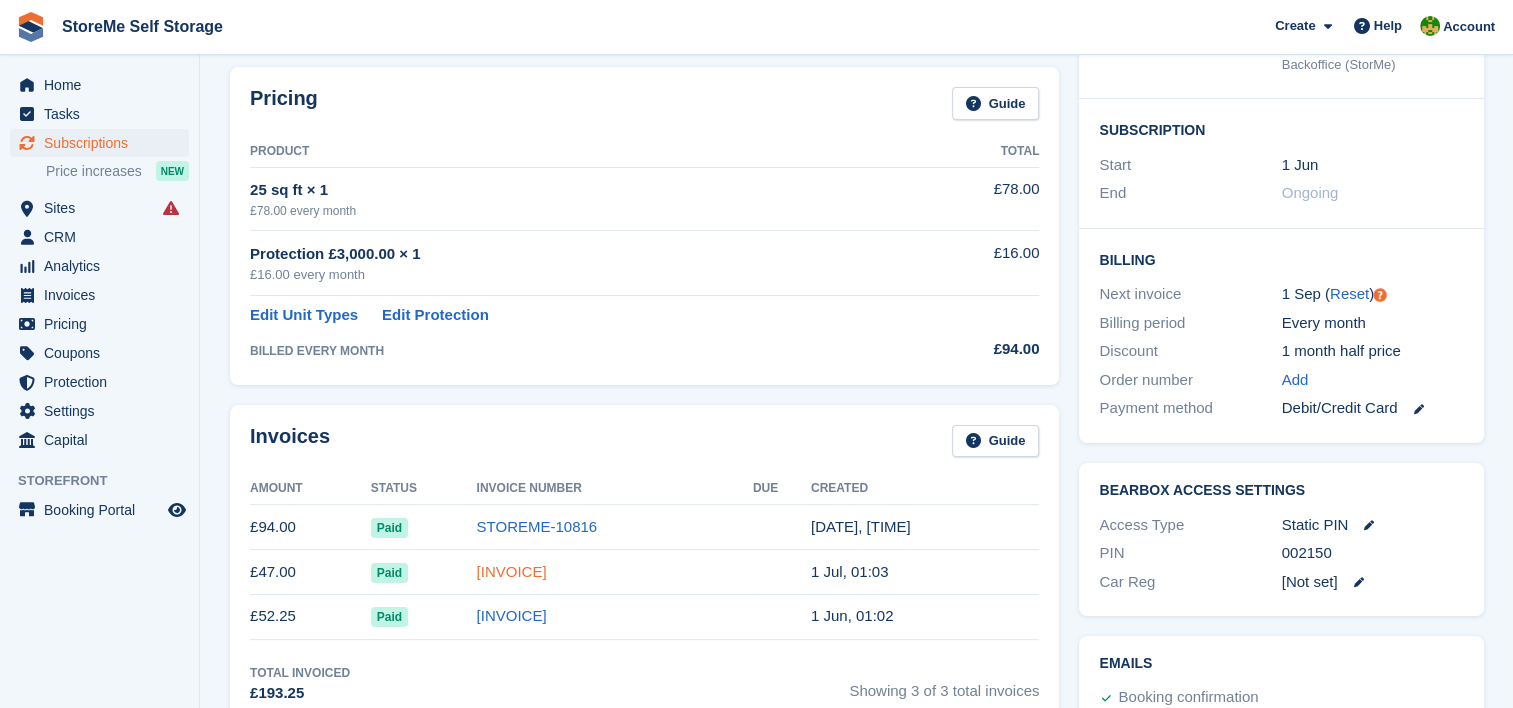 click on "STOREME-10539" at bounding box center (512, 571) 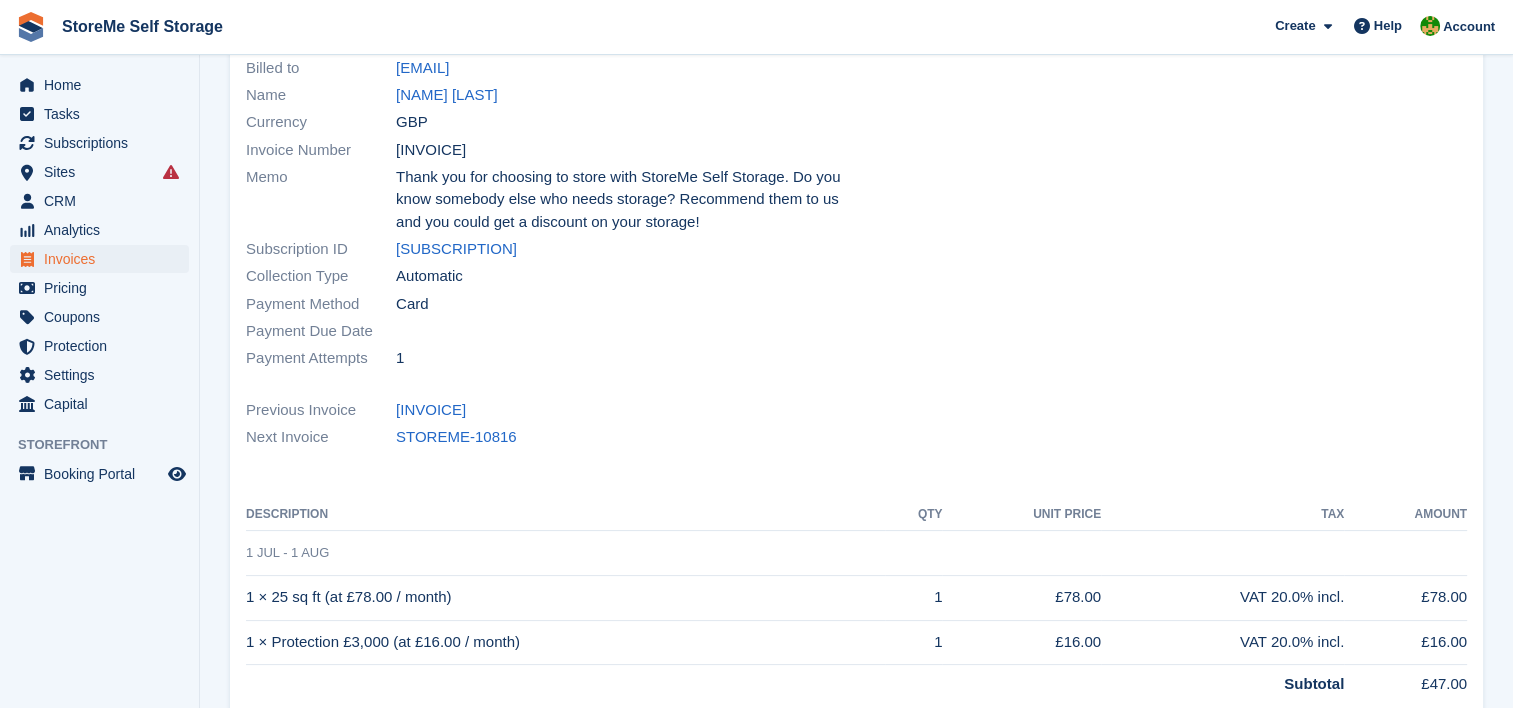 scroll, scrollTop: 0, scrollLeft: 0, axis: both 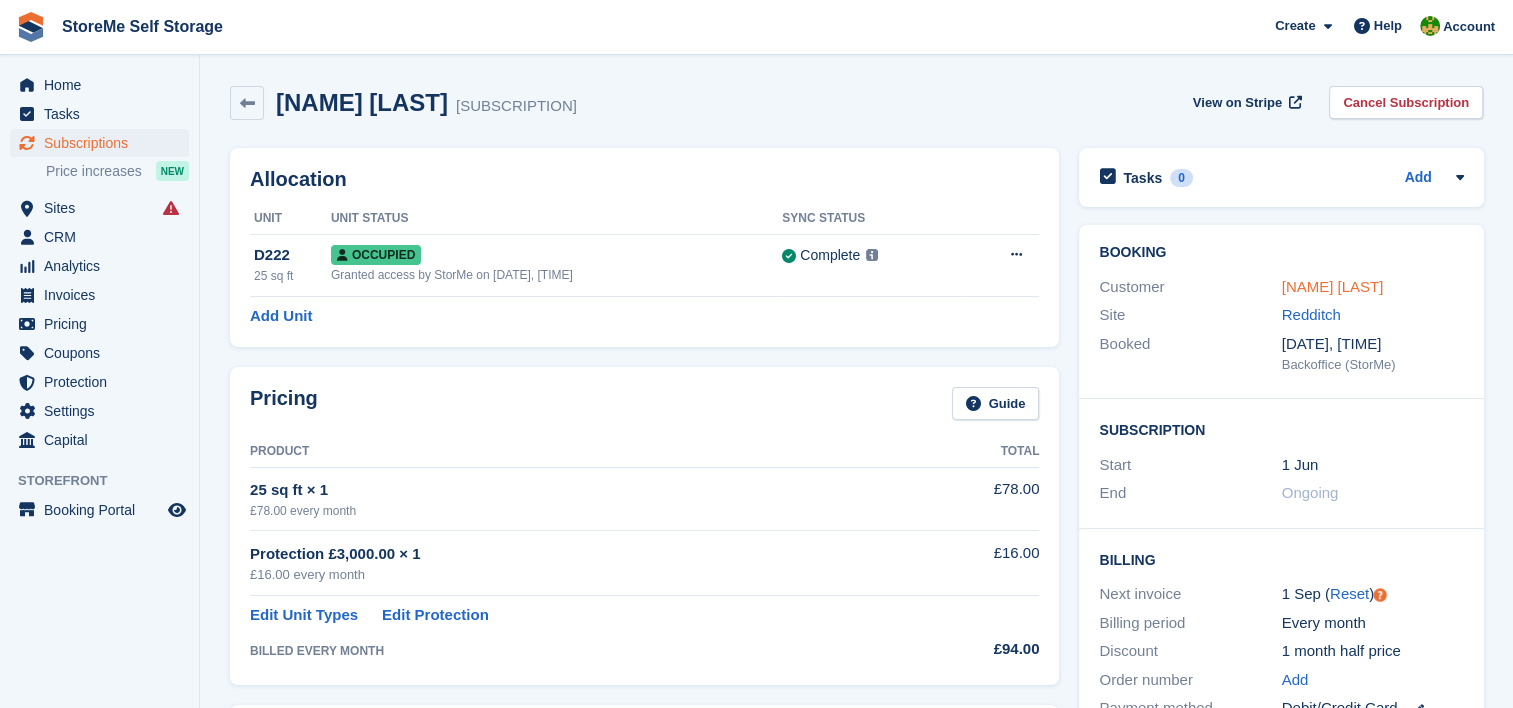 click on "Jack Hughes" at bounding box center [1333, 286] 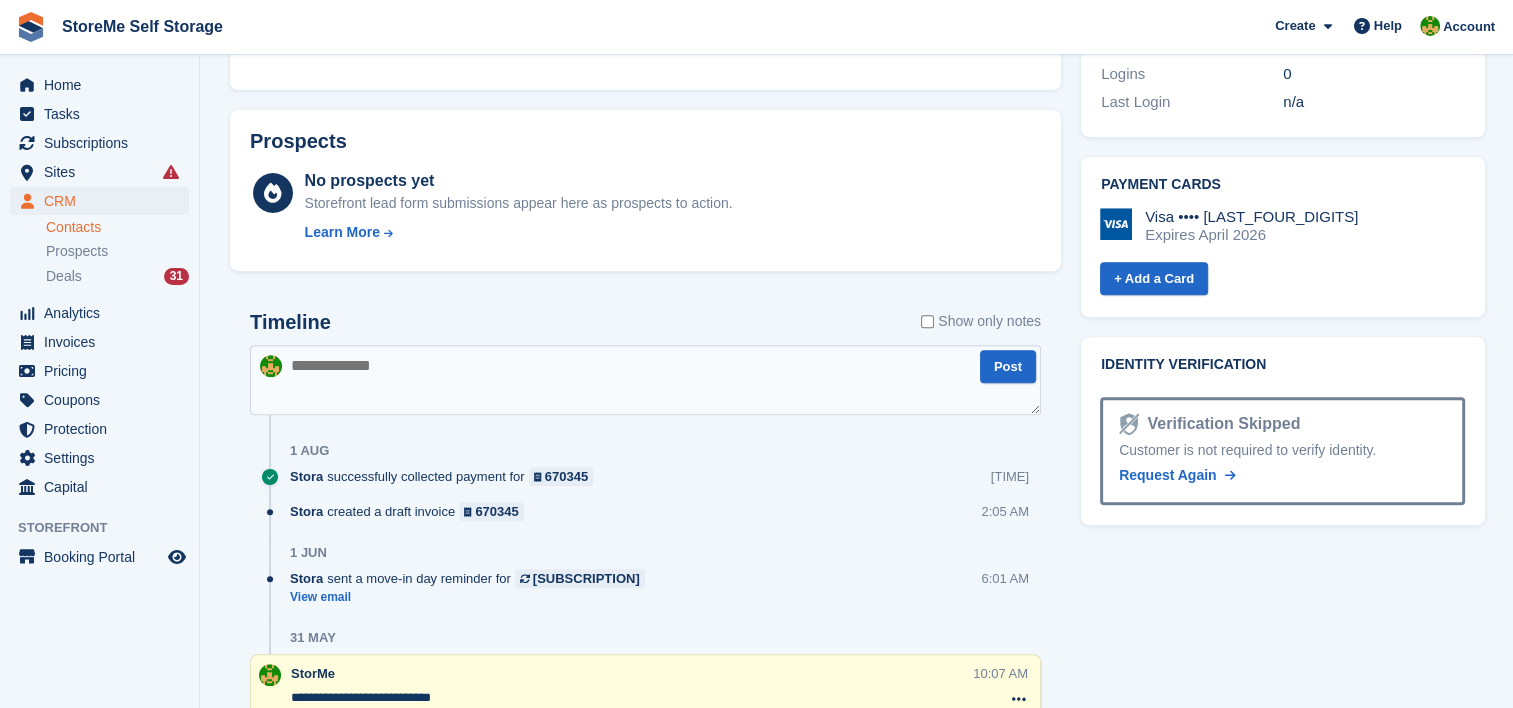 scroll, scrollTop: 400, scrollLeft: 0, axis: vertical 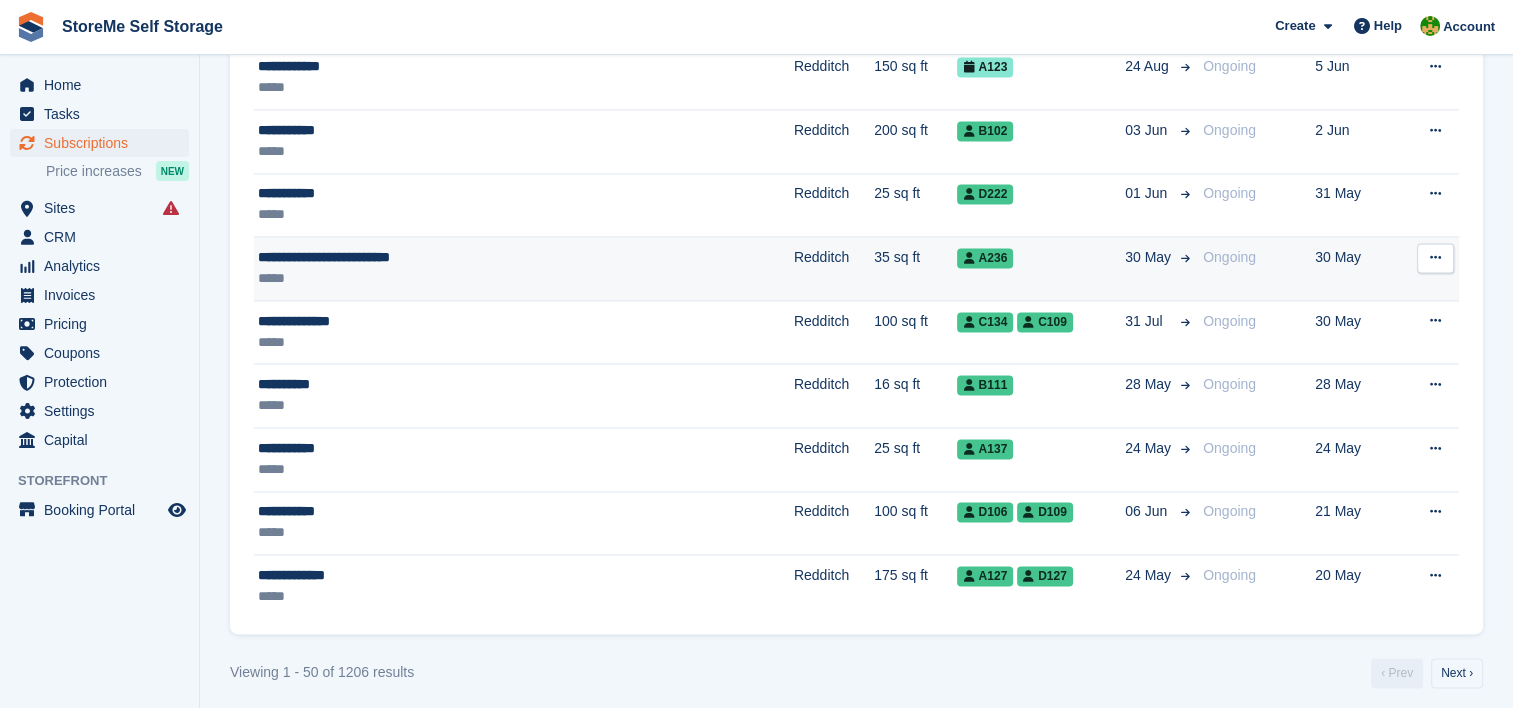 click on "**********" at bounding box center [441, 257] 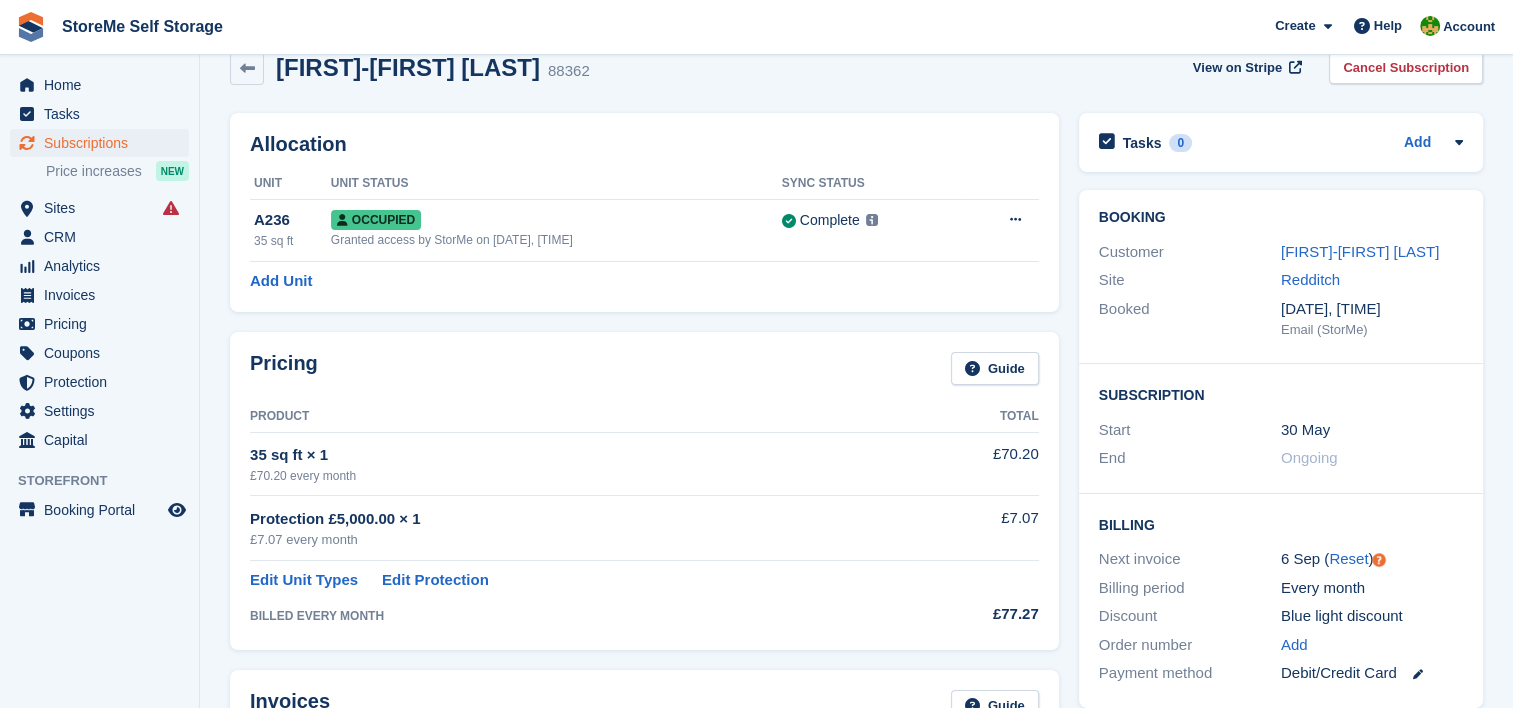 scroll, scrollTop: 0, scrollLeft: 0, axis: both 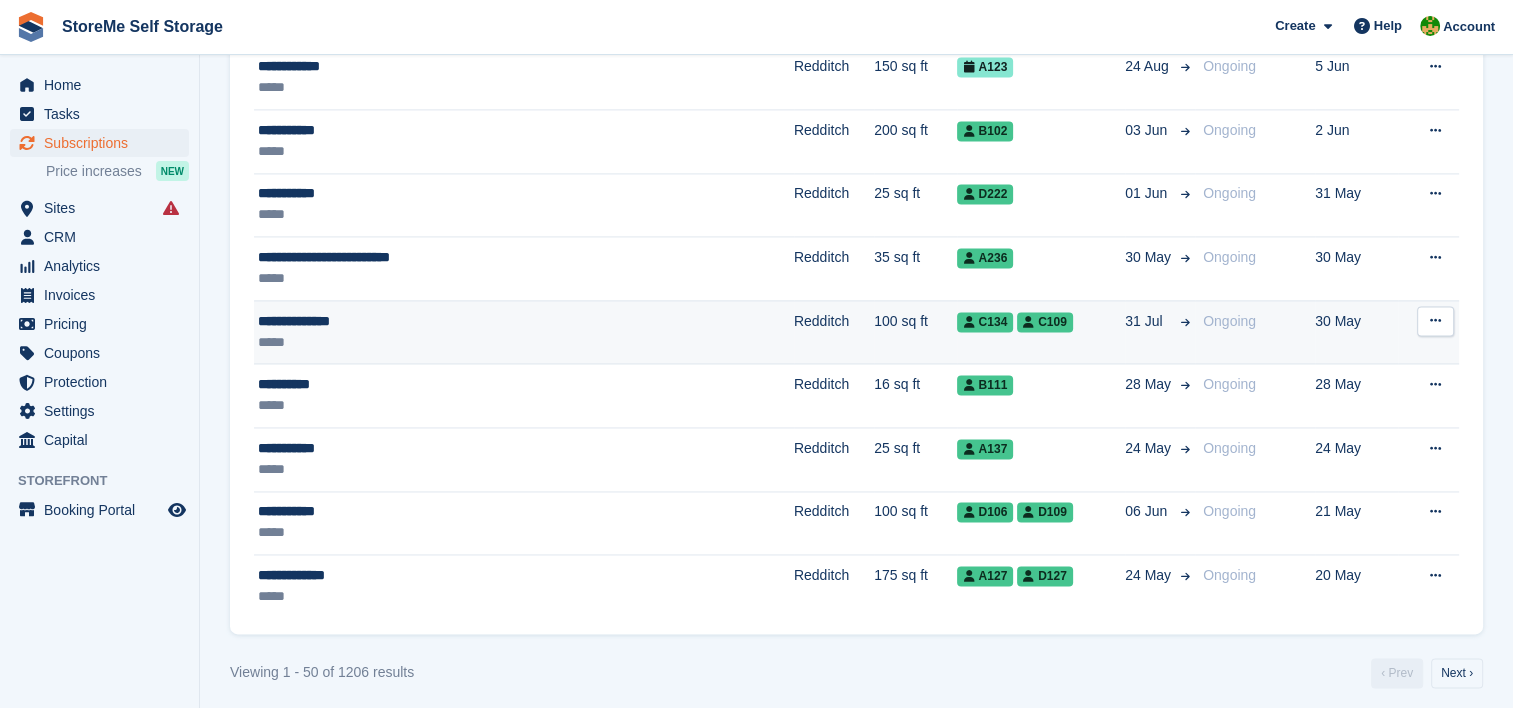click on "Redditch" at bounding box center [834, 332] 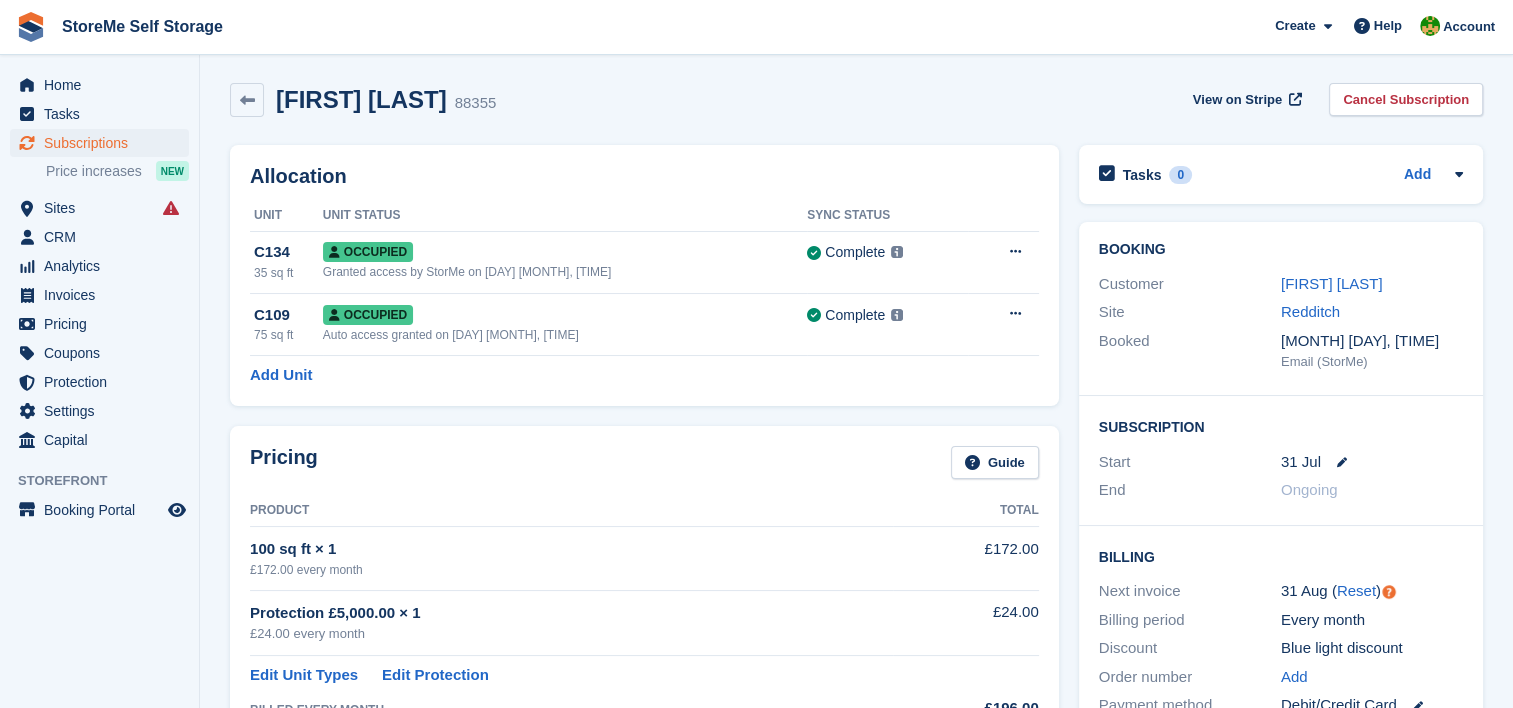 scroll, scrollTop: 0, scrollLeft: 0, axis: both 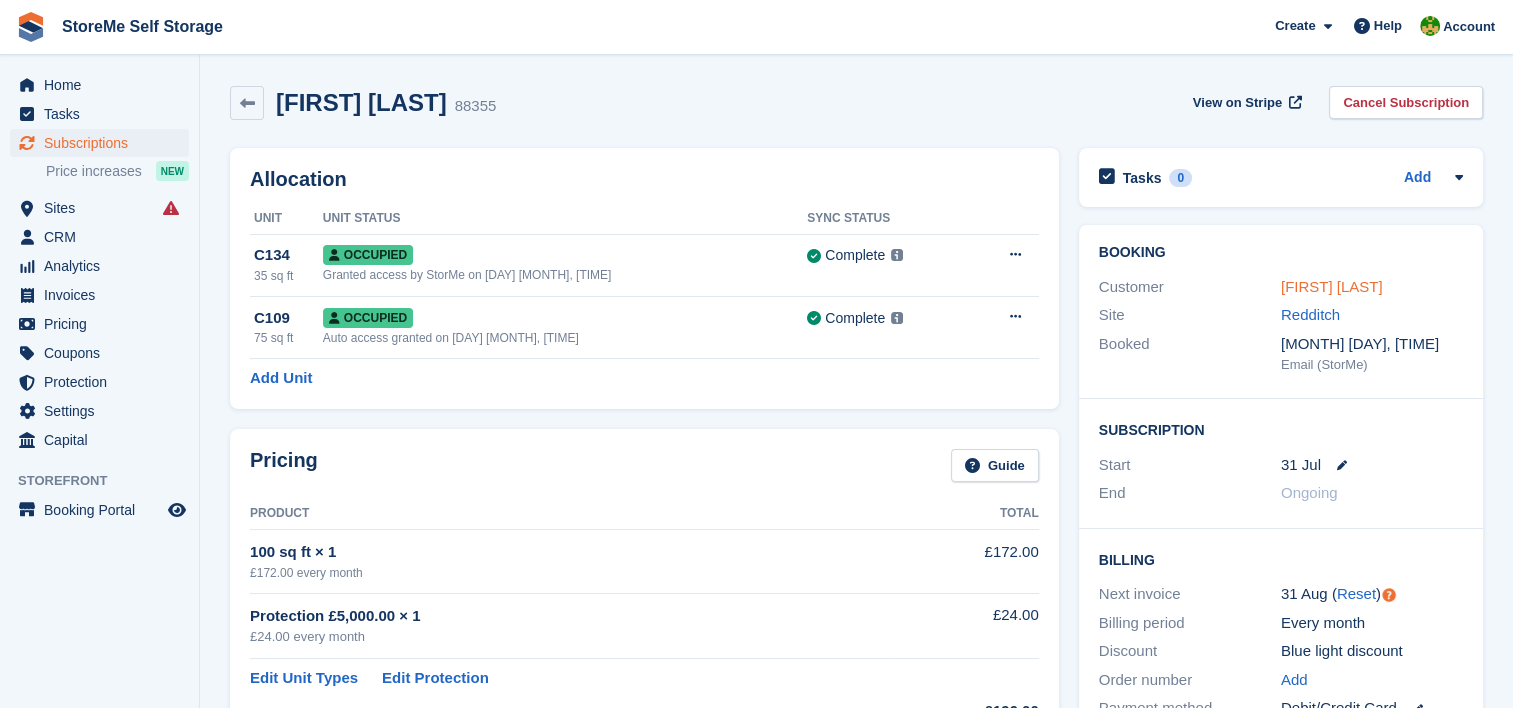 click on "Luke Tomlinson" at bounding box center [1332, 286] 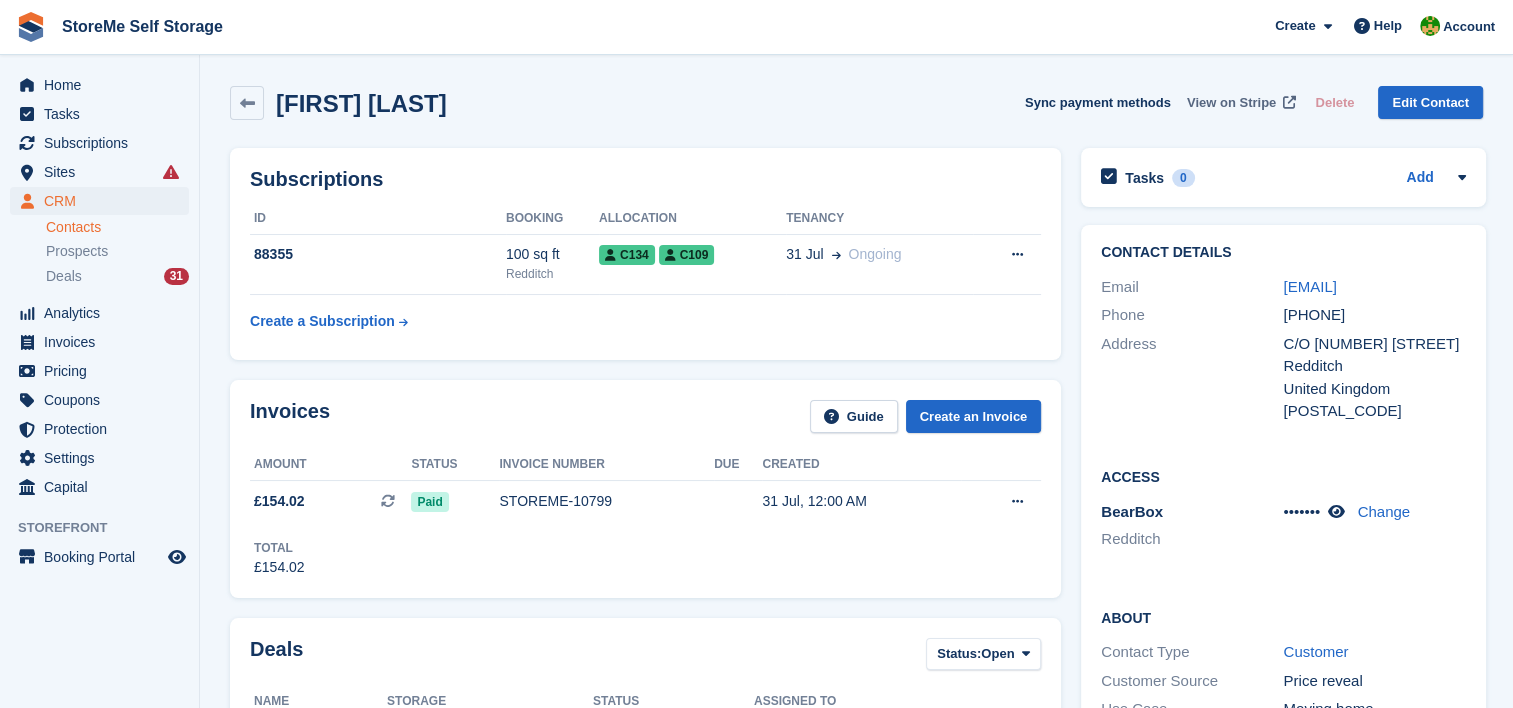 click on "View on Stripe" at bounding box center [1231, 103] 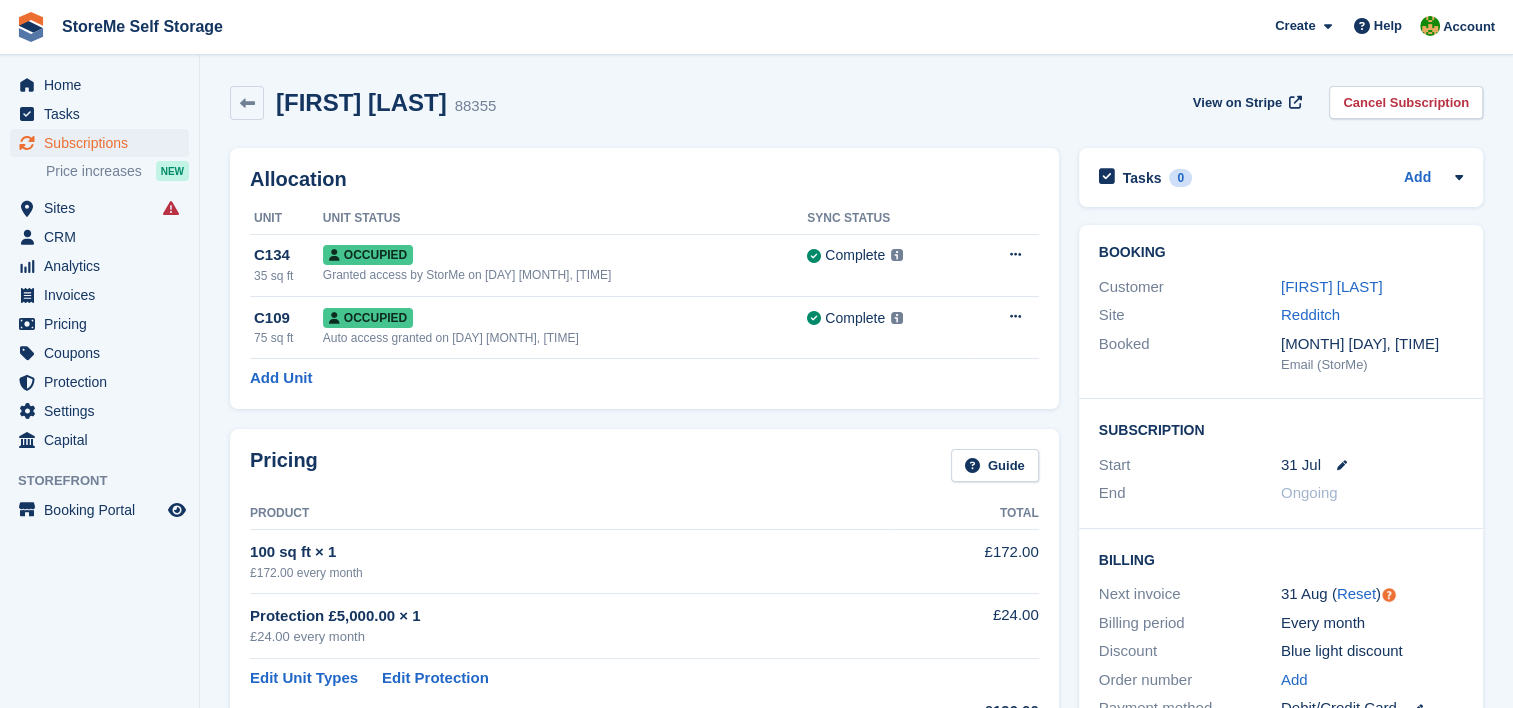 drag, startPoint x: 777, startPoint y: 707, endPoint x: 776, endPoint y: 718, distance: 11.045361 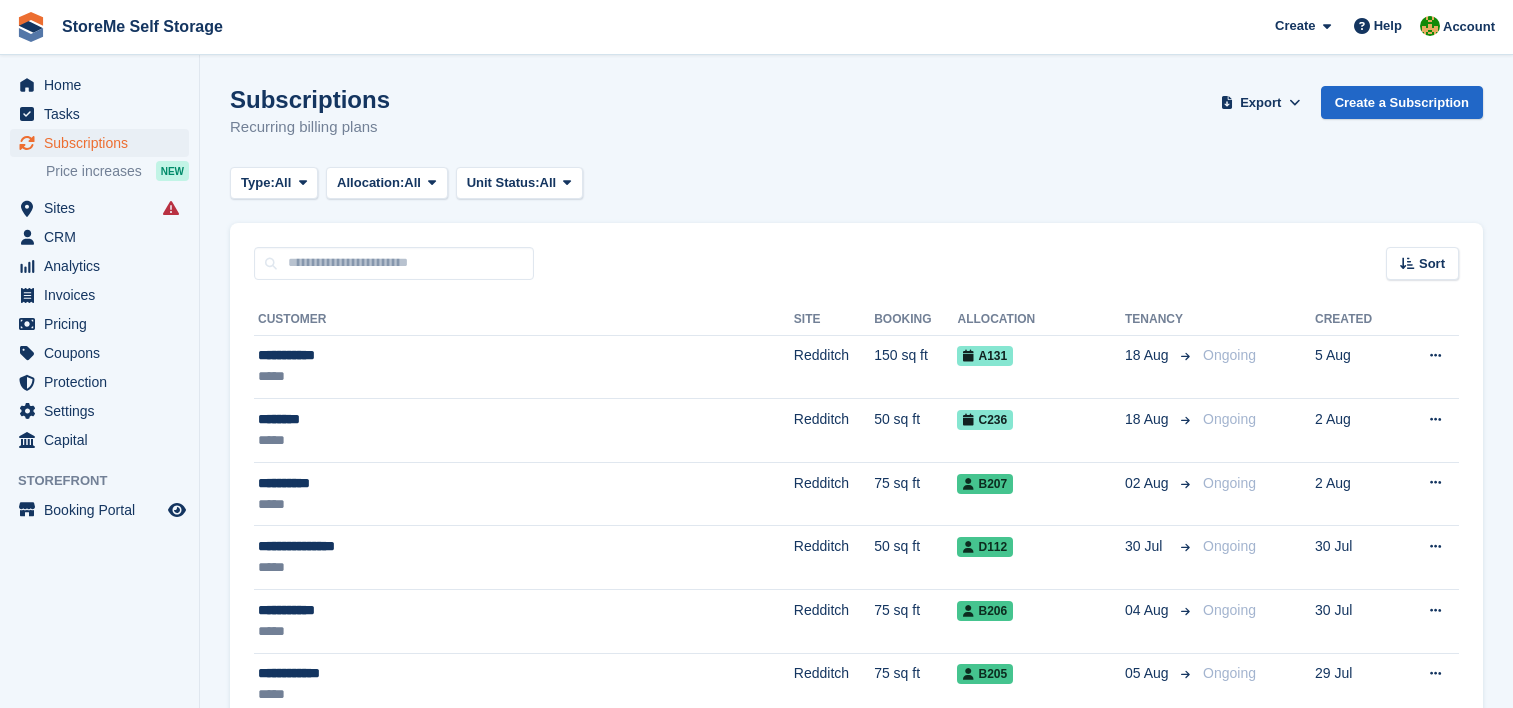 scroll, scrollTop: 2899, scrollLeft: 0, axis: vertical 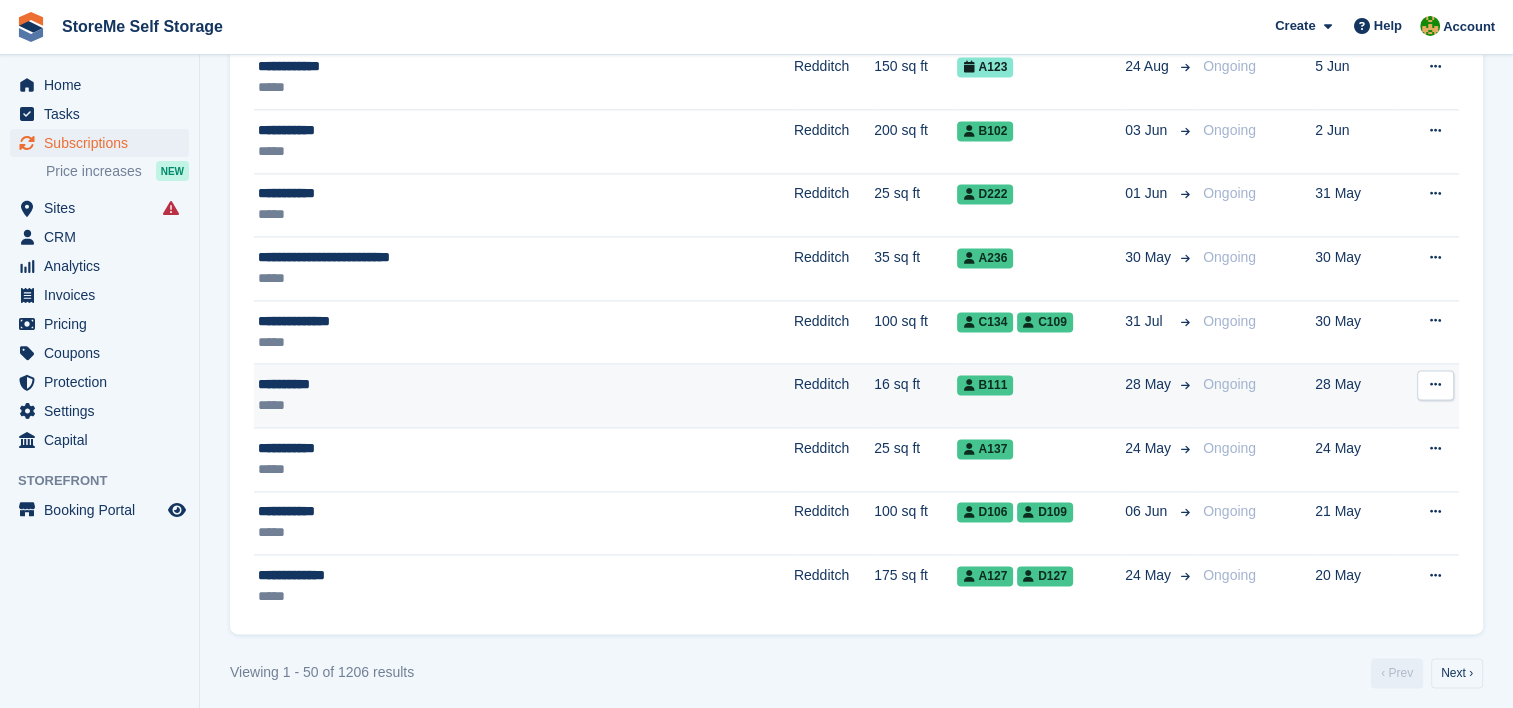 click on "**********" at bounding box center (441, 384) 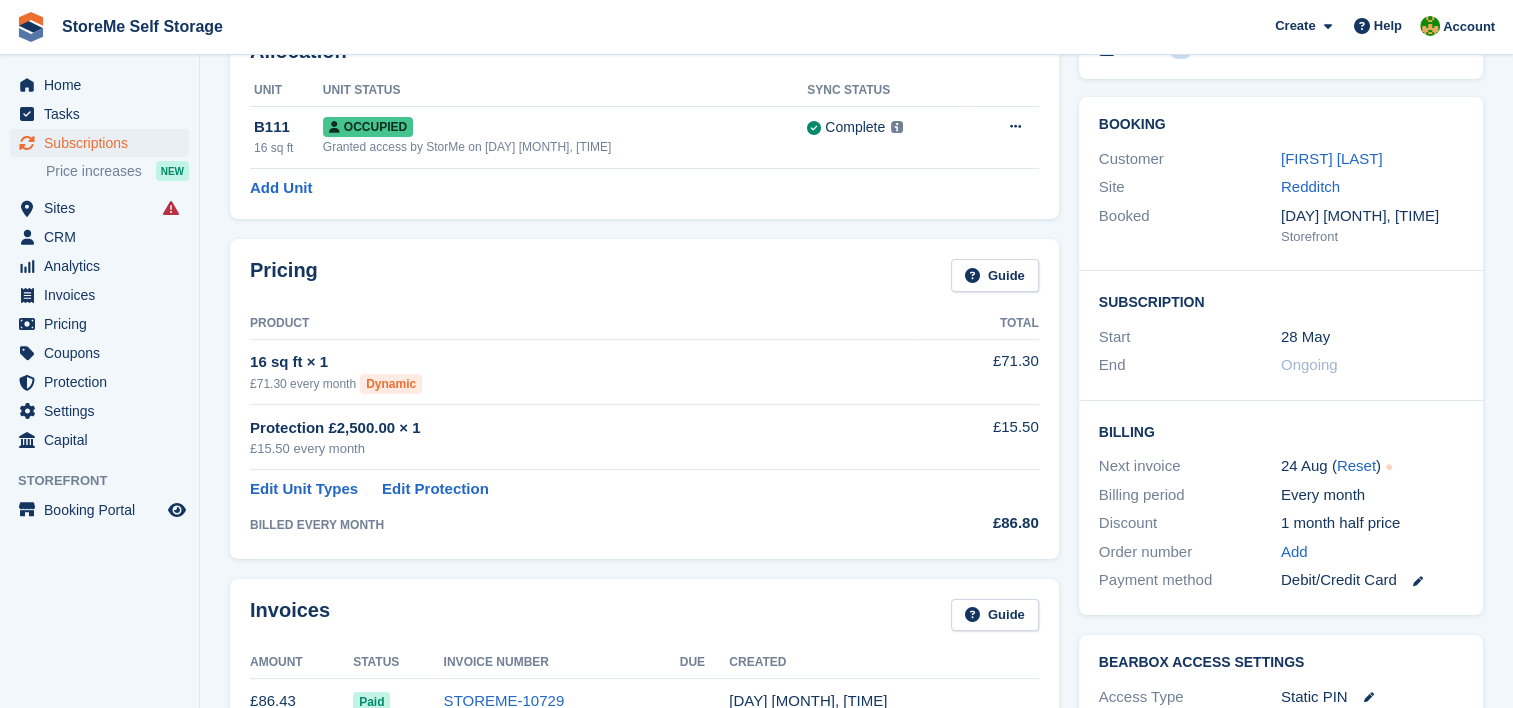 scroll, scrollTop: 300, scrollLeft: 0, axis: vertical 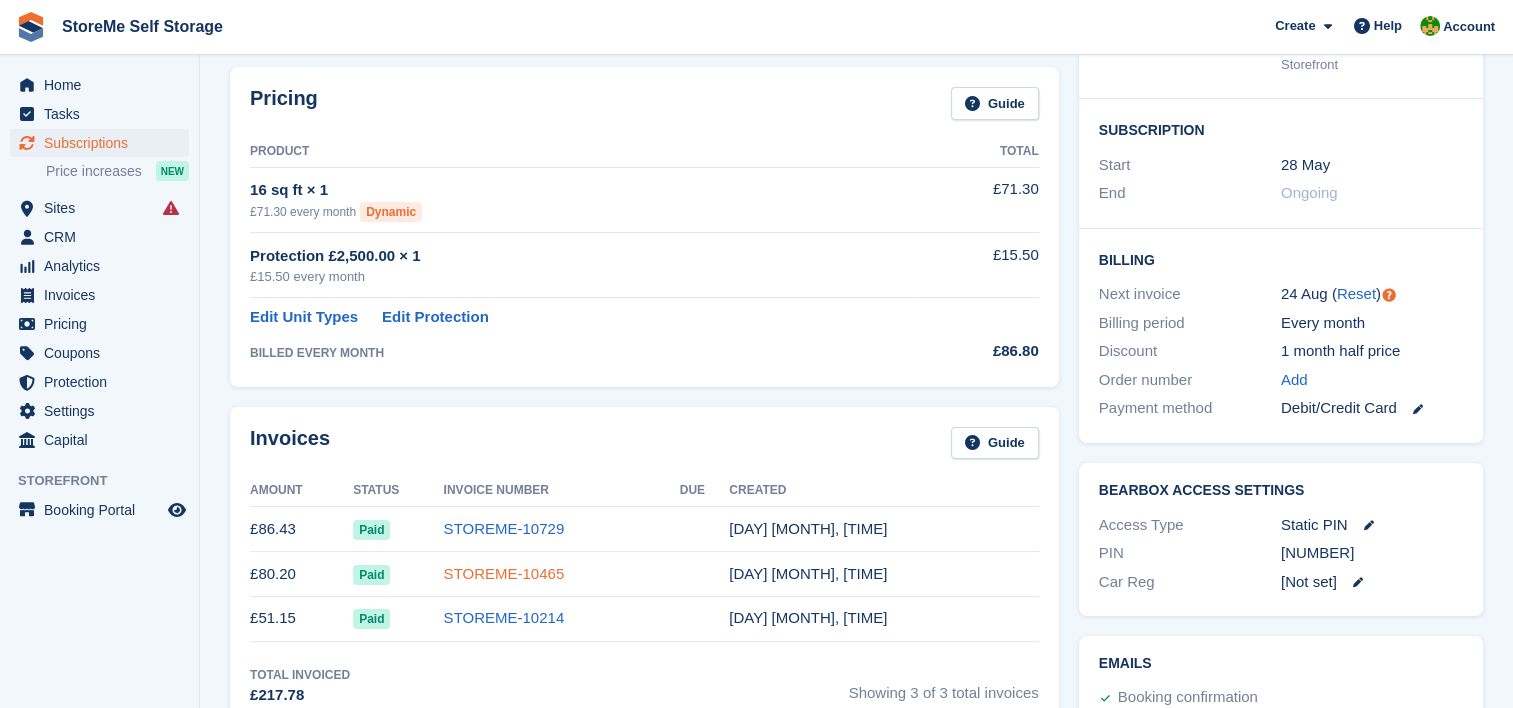 click on "STOREME-10465" at bounding box center (504, 573) 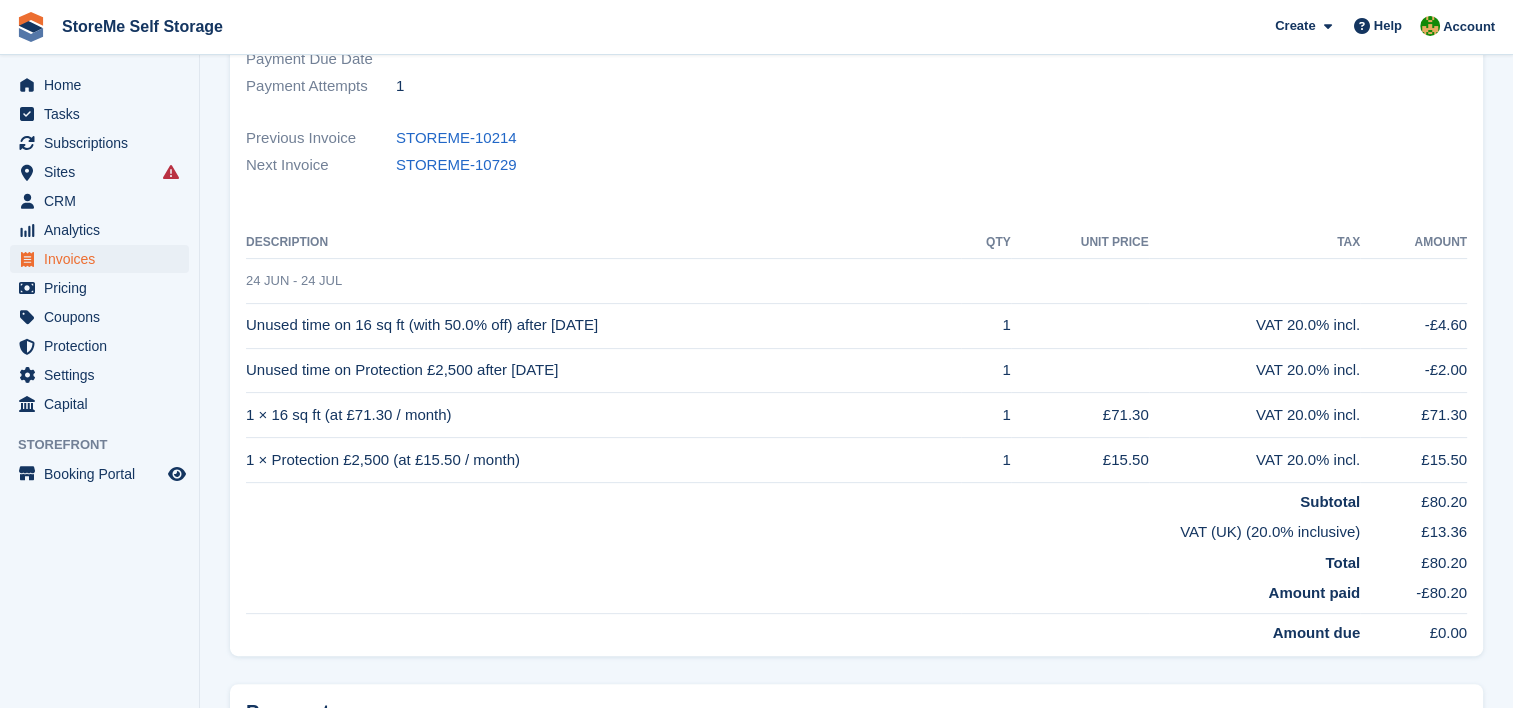 scroll, scrollTop: 500, scrollLeft: 0, axis: vertical 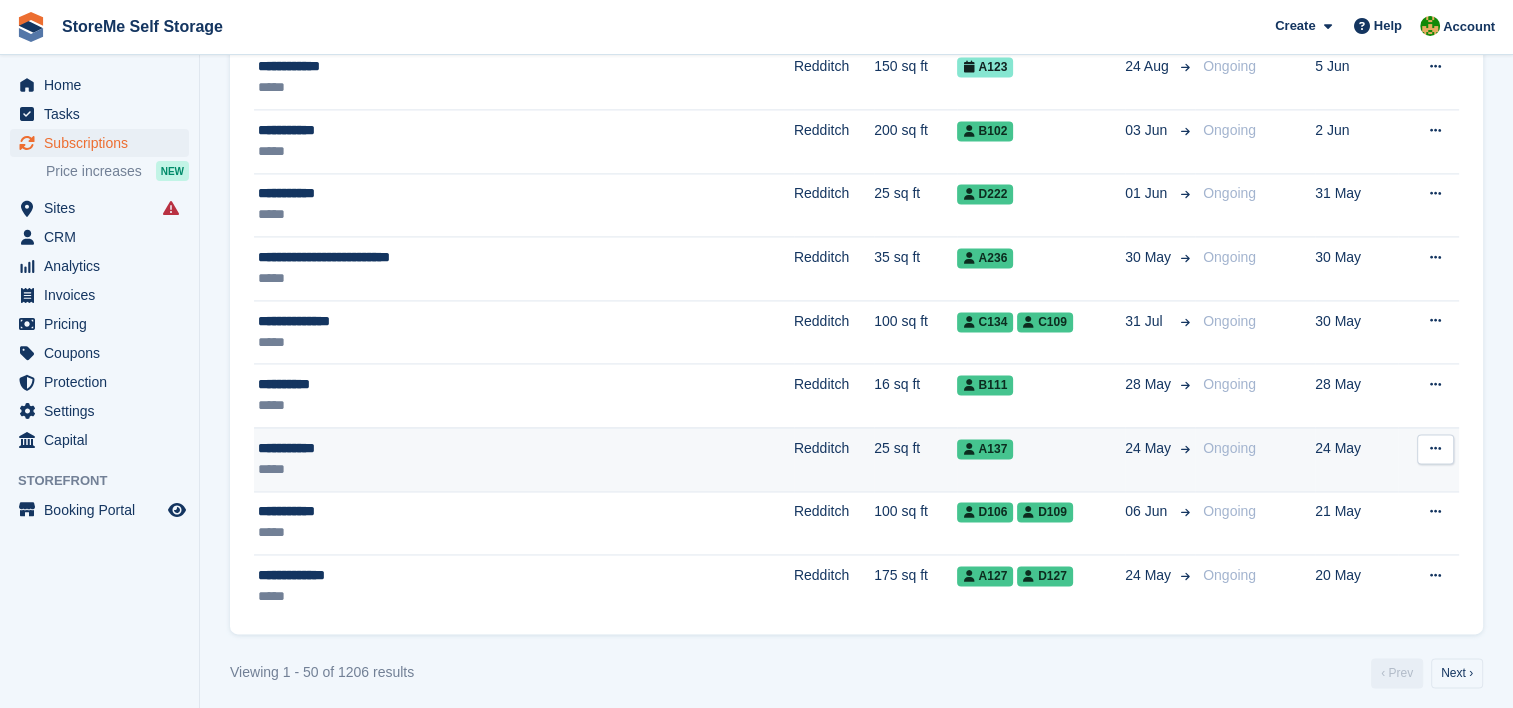 click on "**********" at bounding box center [441, 448] 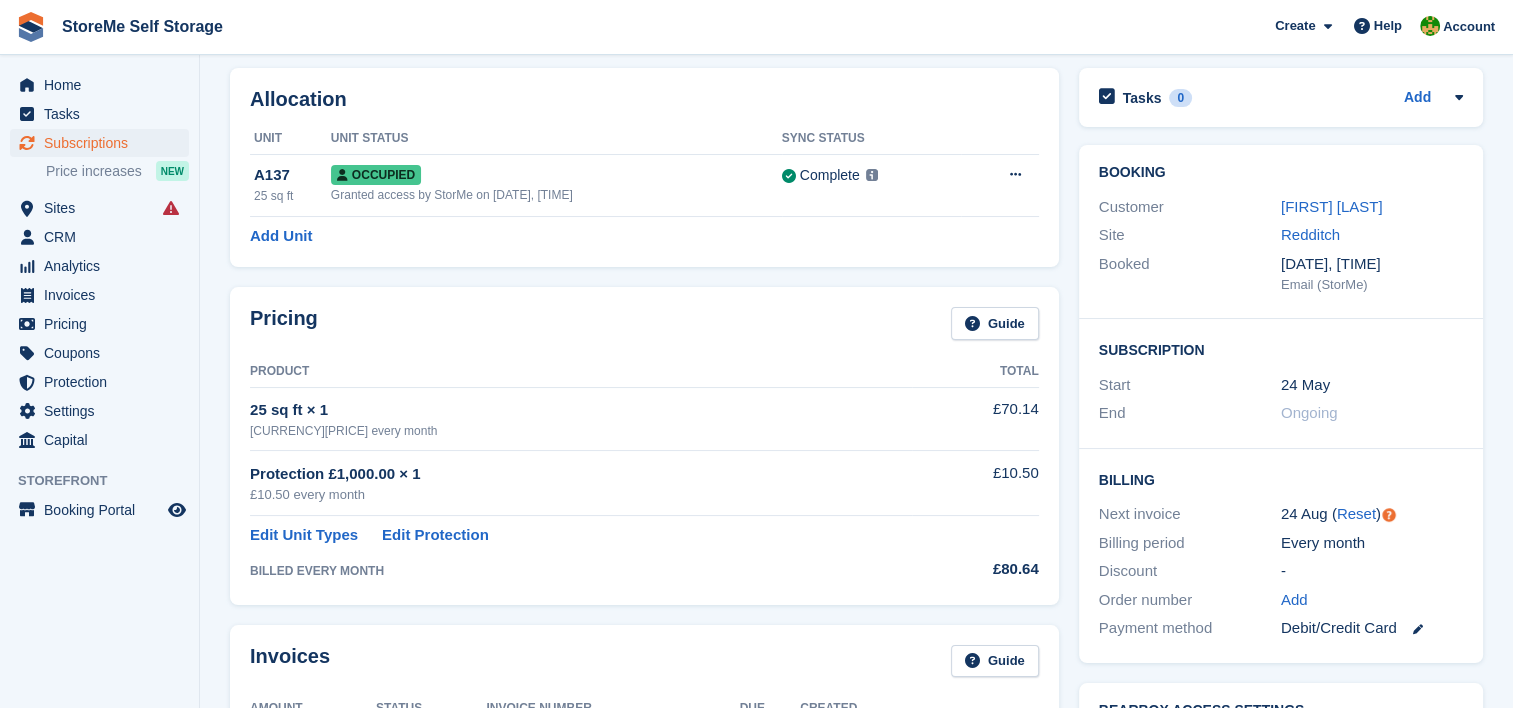 scroll, scrollTop: 0, scrollLeft: 0, axis: both 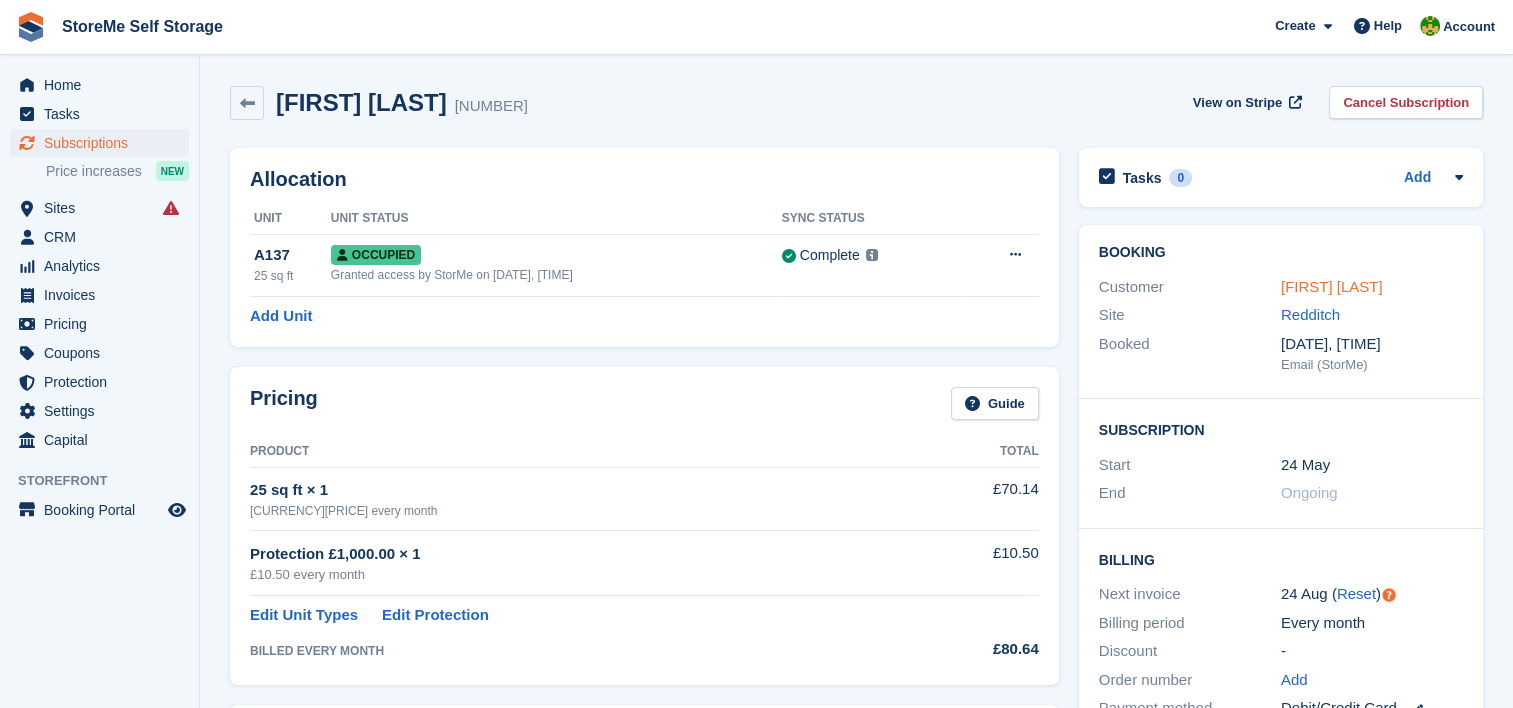 click on "[FIRST] [LAST]" at bounding box center [1332, 286] 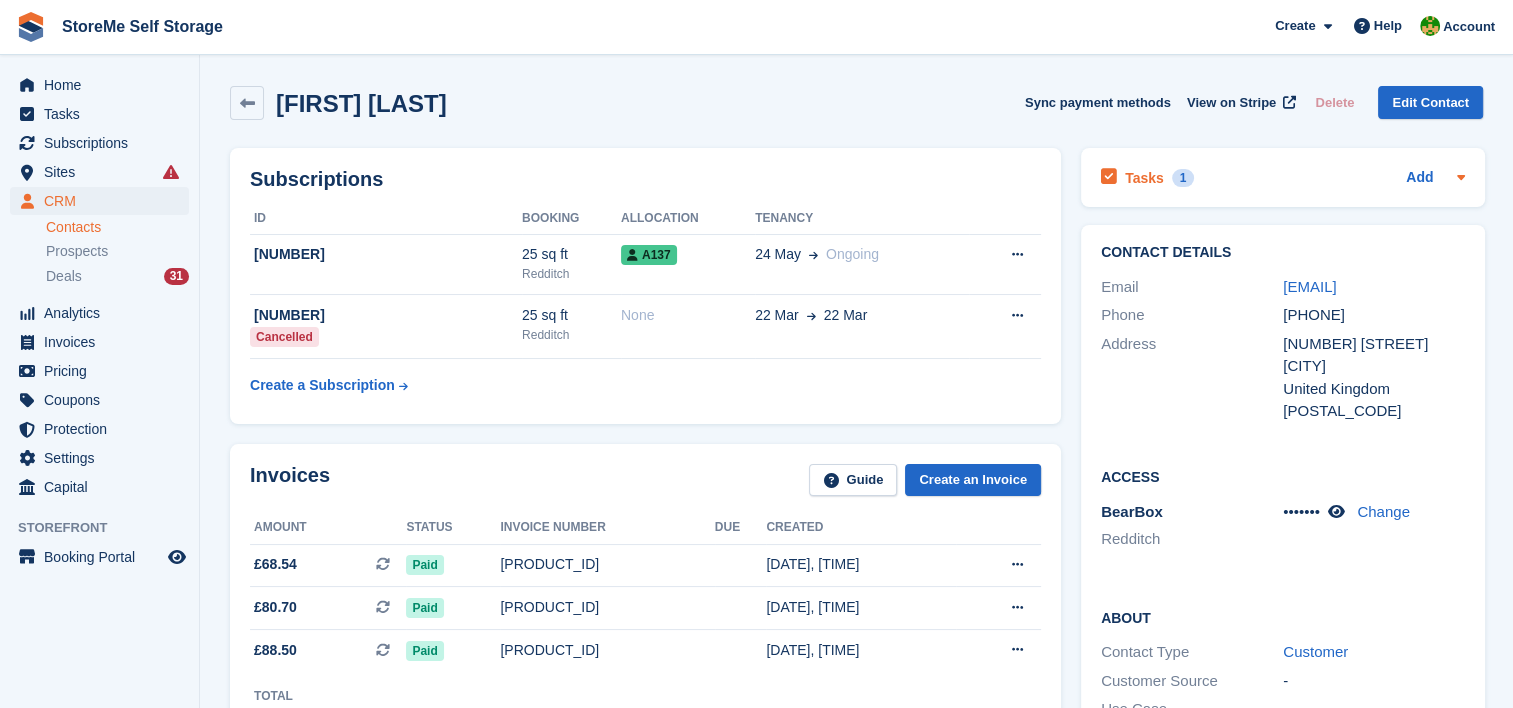 click on "Tasks" at bounding box center [1144, 178] 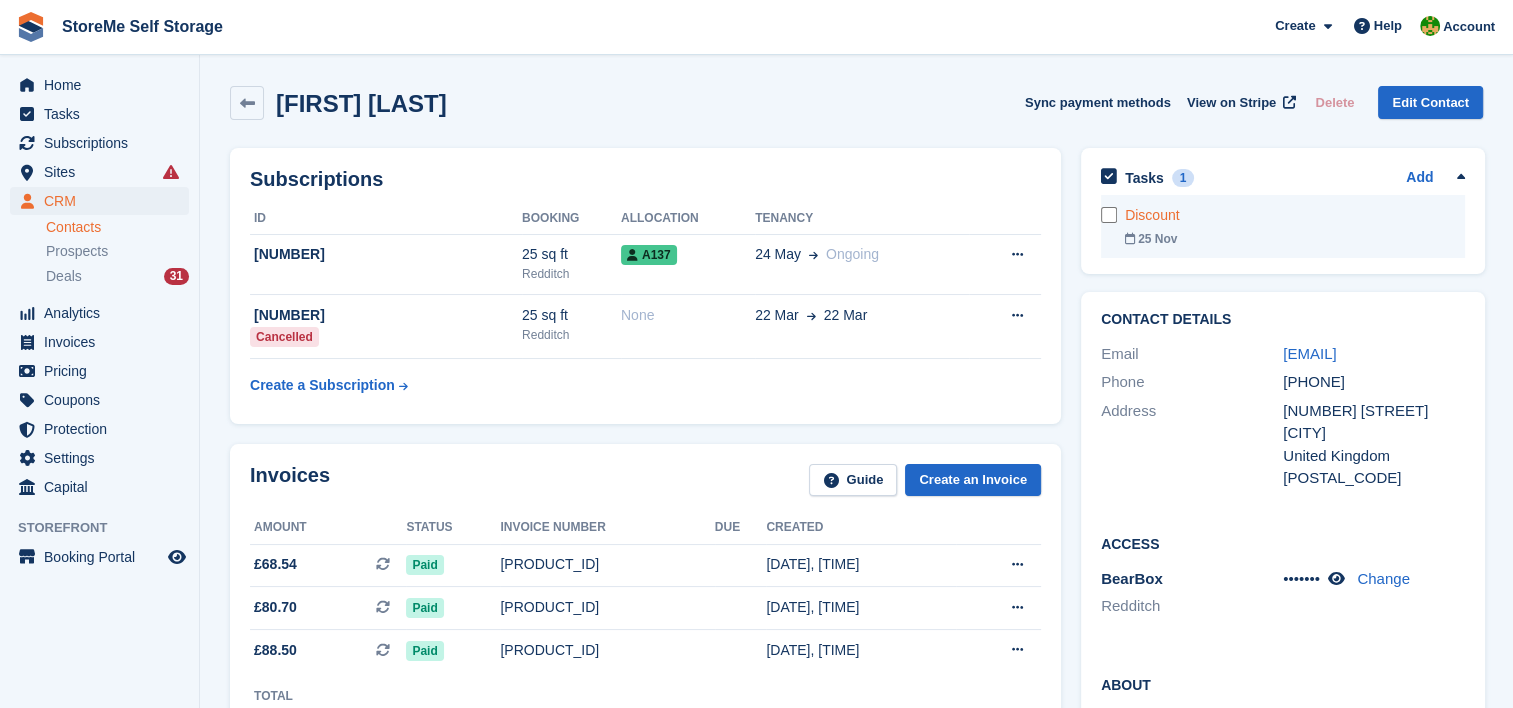 click on "Discount
25 Nov" at bounding box center (1295, 226) 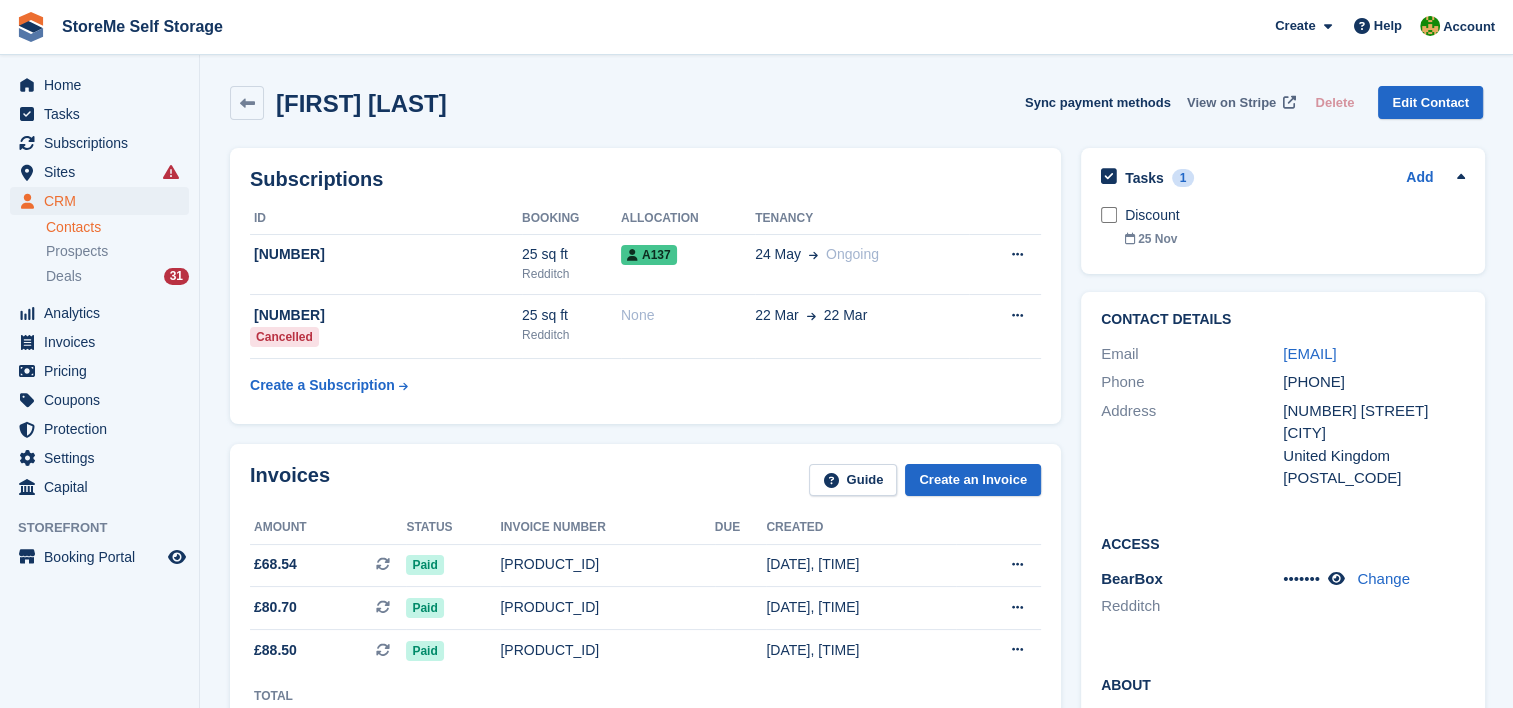 click on "View on Stripe" at bounding box center (1231, 103) 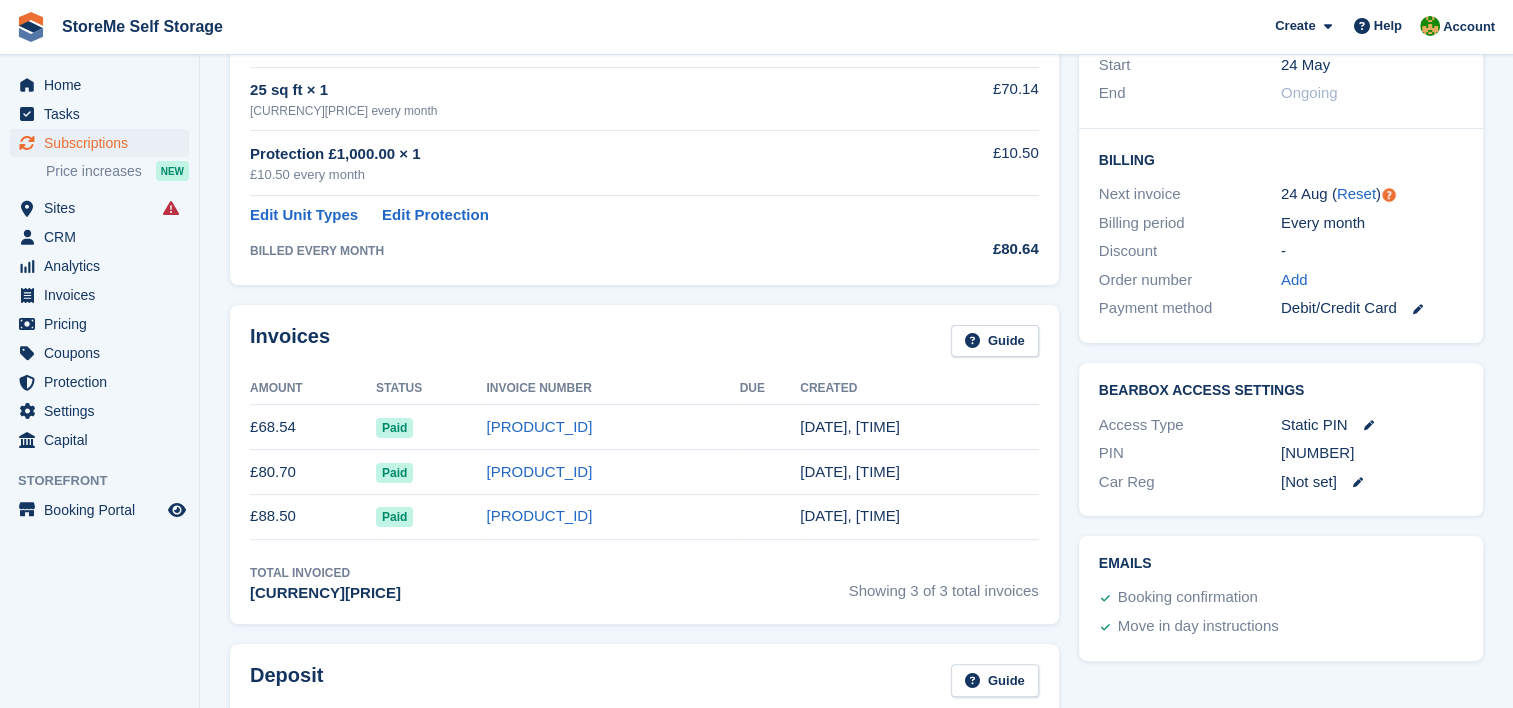scroll, scrollTop: 0, scrollLeft: 0, axis: both 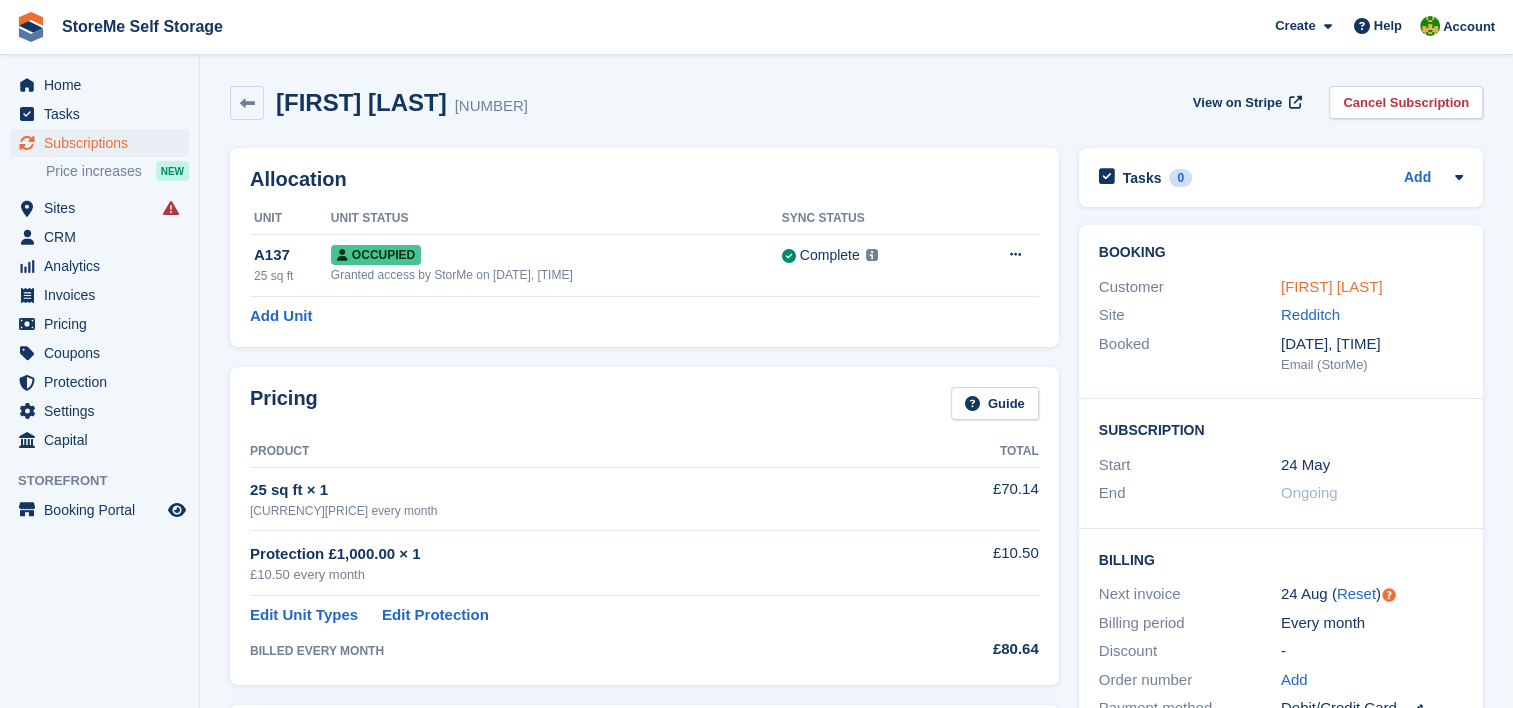 click on "Luke Devine" at bounding box center (1332, 286) 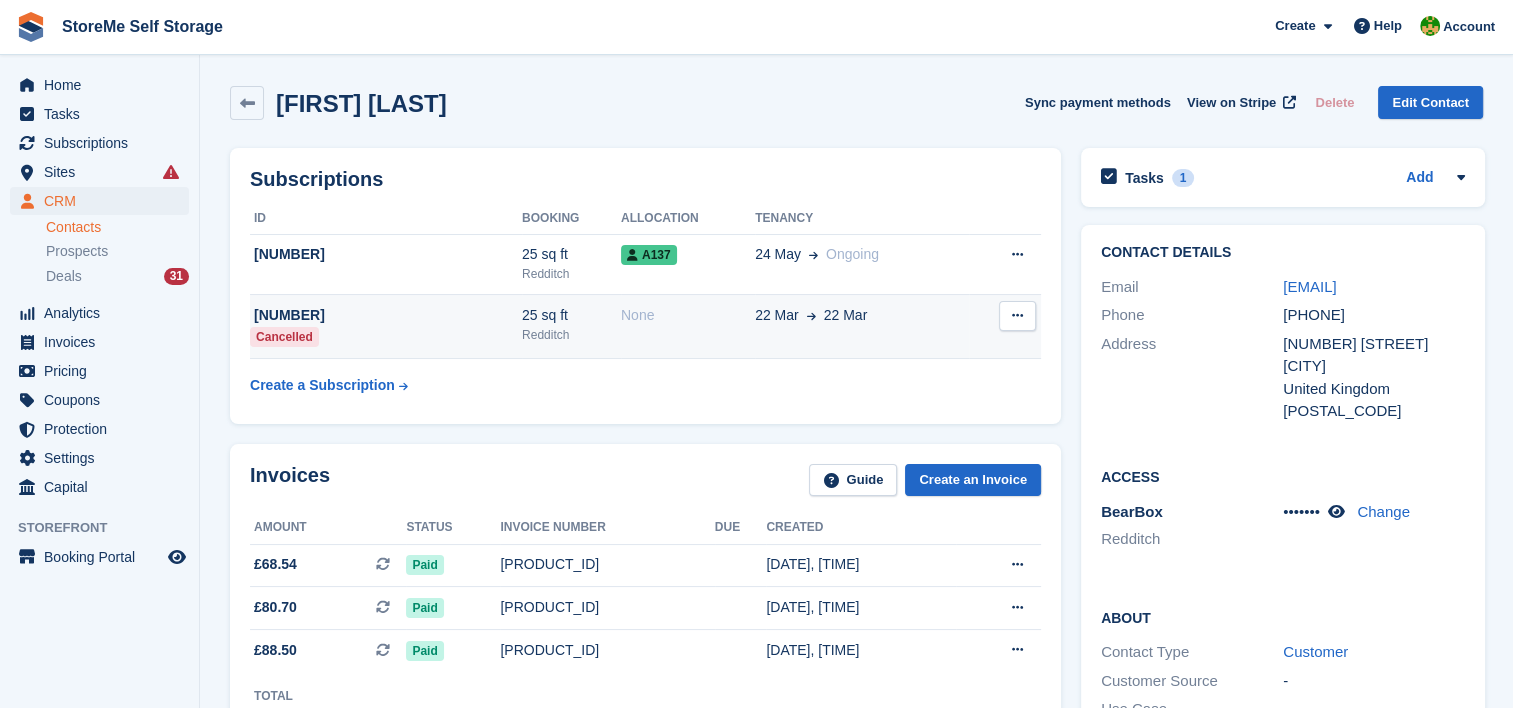 click on "None" at bounding box center [688, 327] 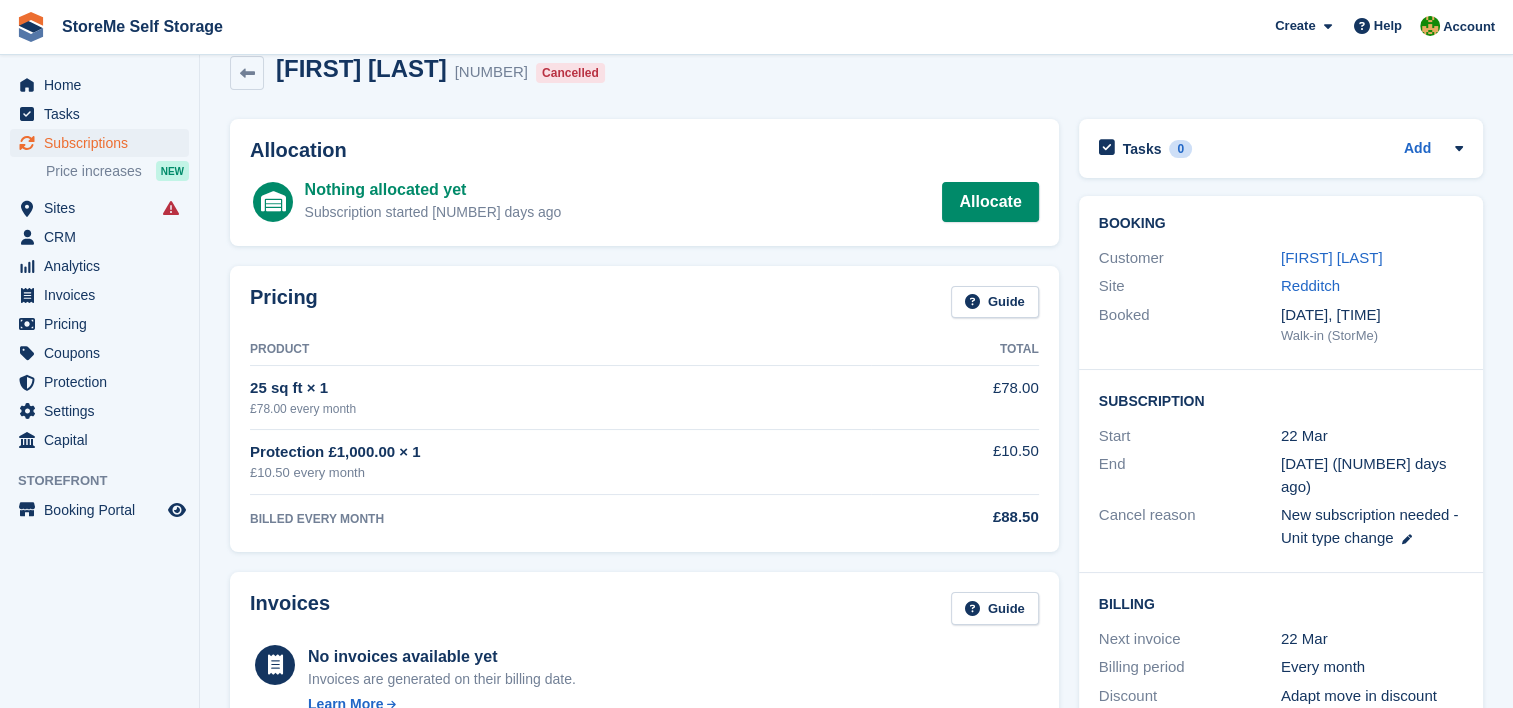 scroll, scrollTop: 0, scrollLeft: 0, axis: both 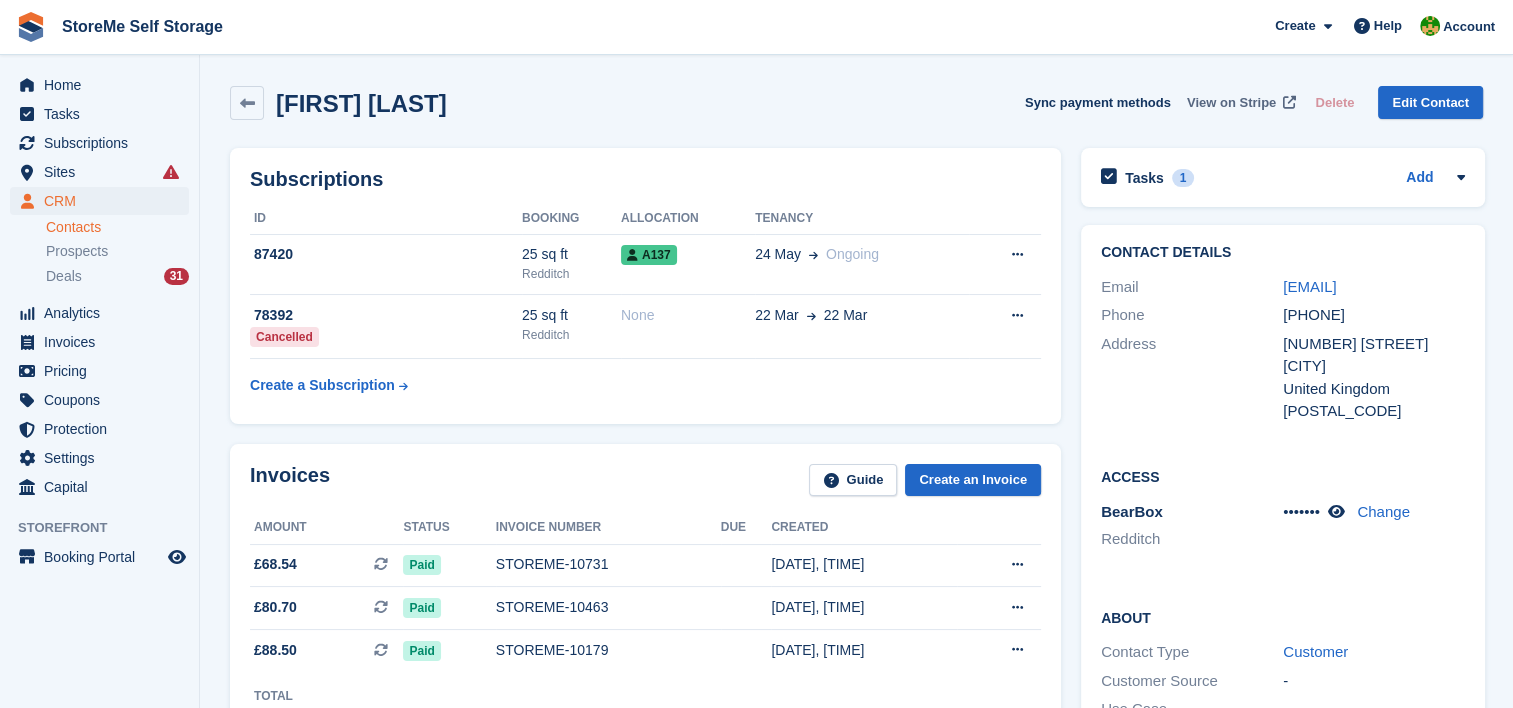 click on "View on Stripe" at bounding box center [1231, 103] 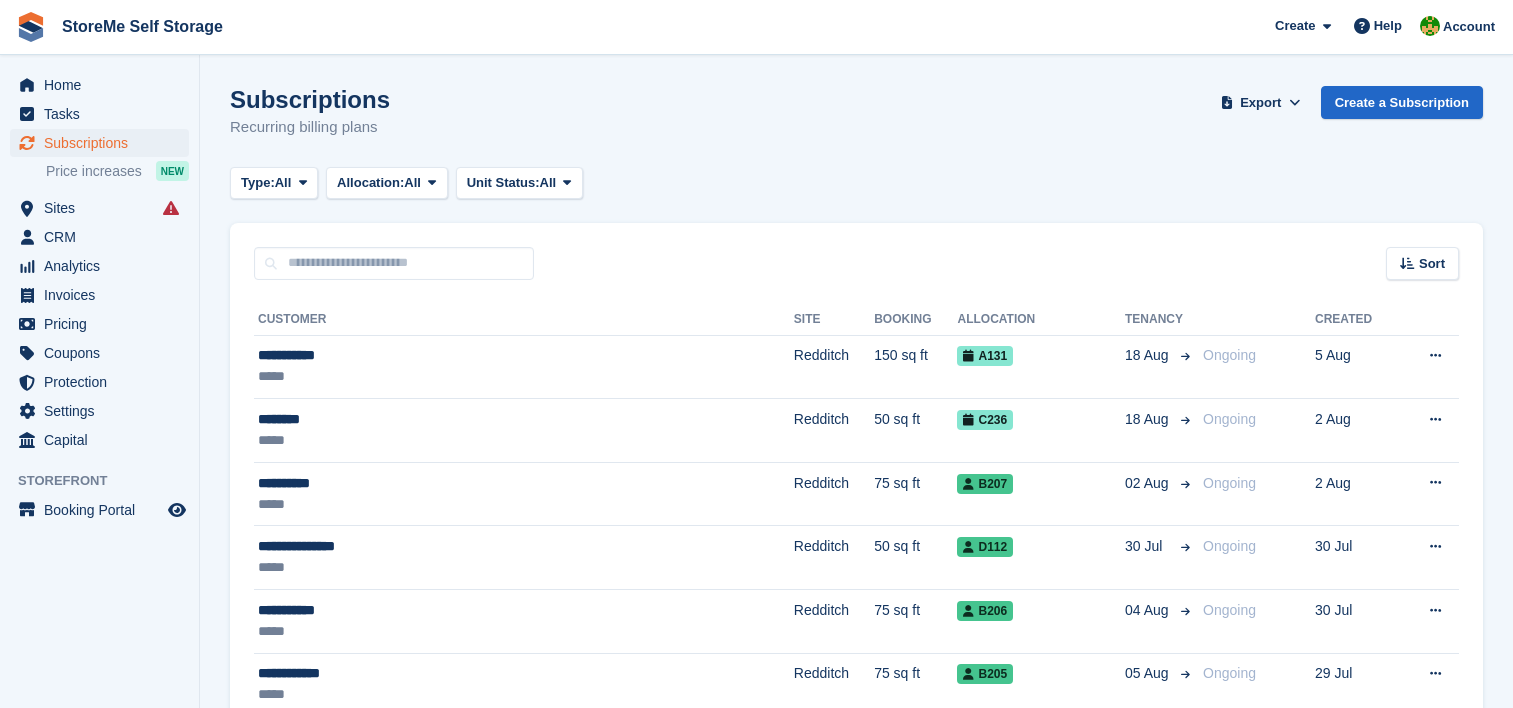 scroll, scrollTop: 2899, scrollLeft: 0, axis: vertical 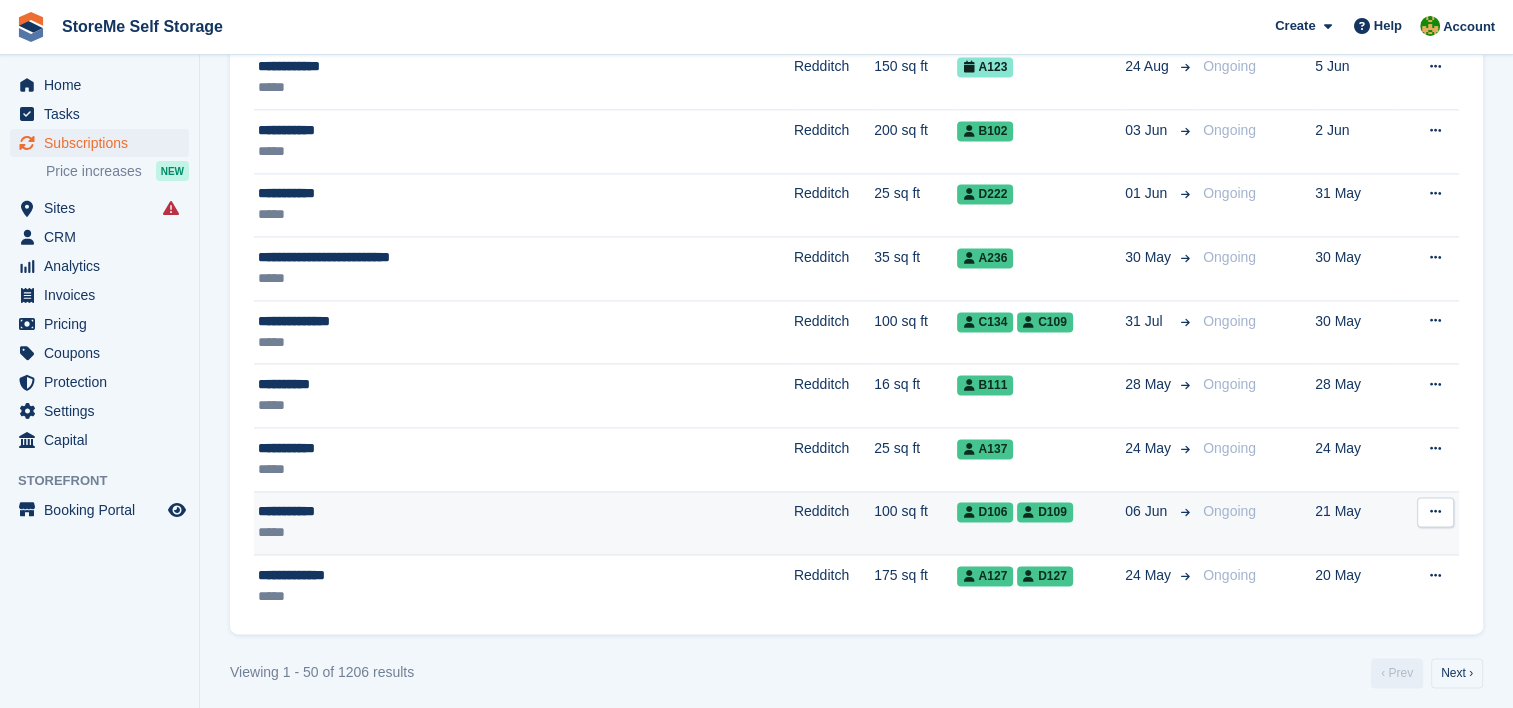 click on "Redditch" at bounding box center [834, 523] 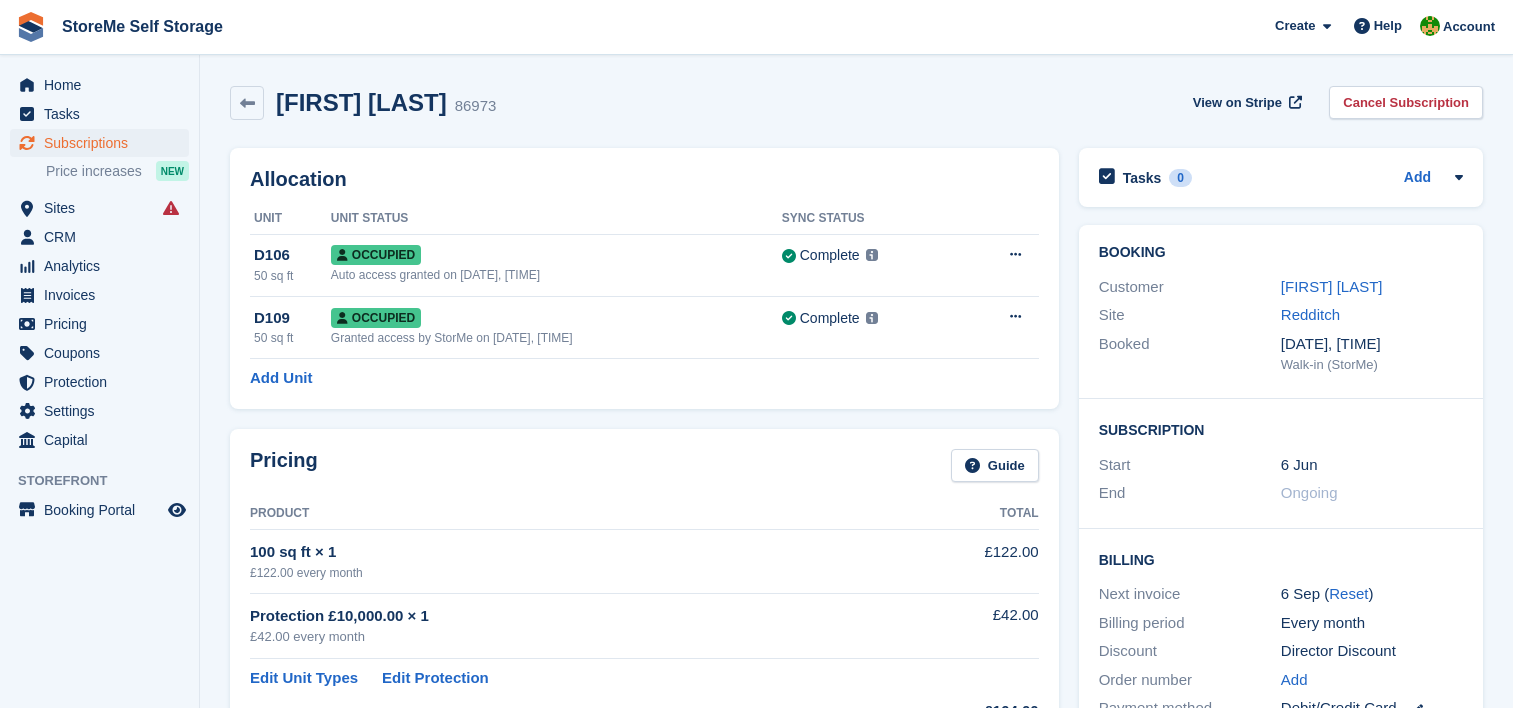 scroll, scrollTop: 0, scrollLeft: 0, axis: both 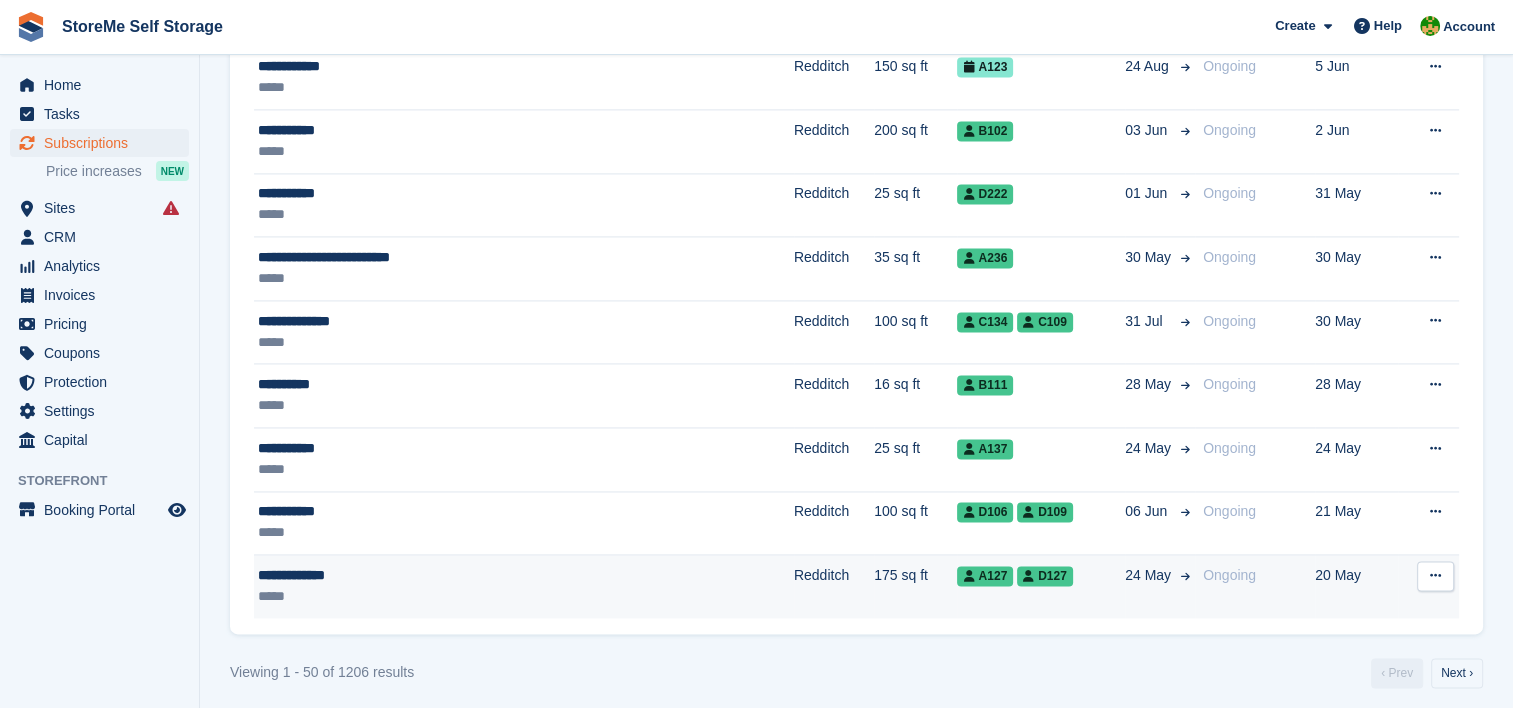 click on "**********" at bounding box center [441, 575] 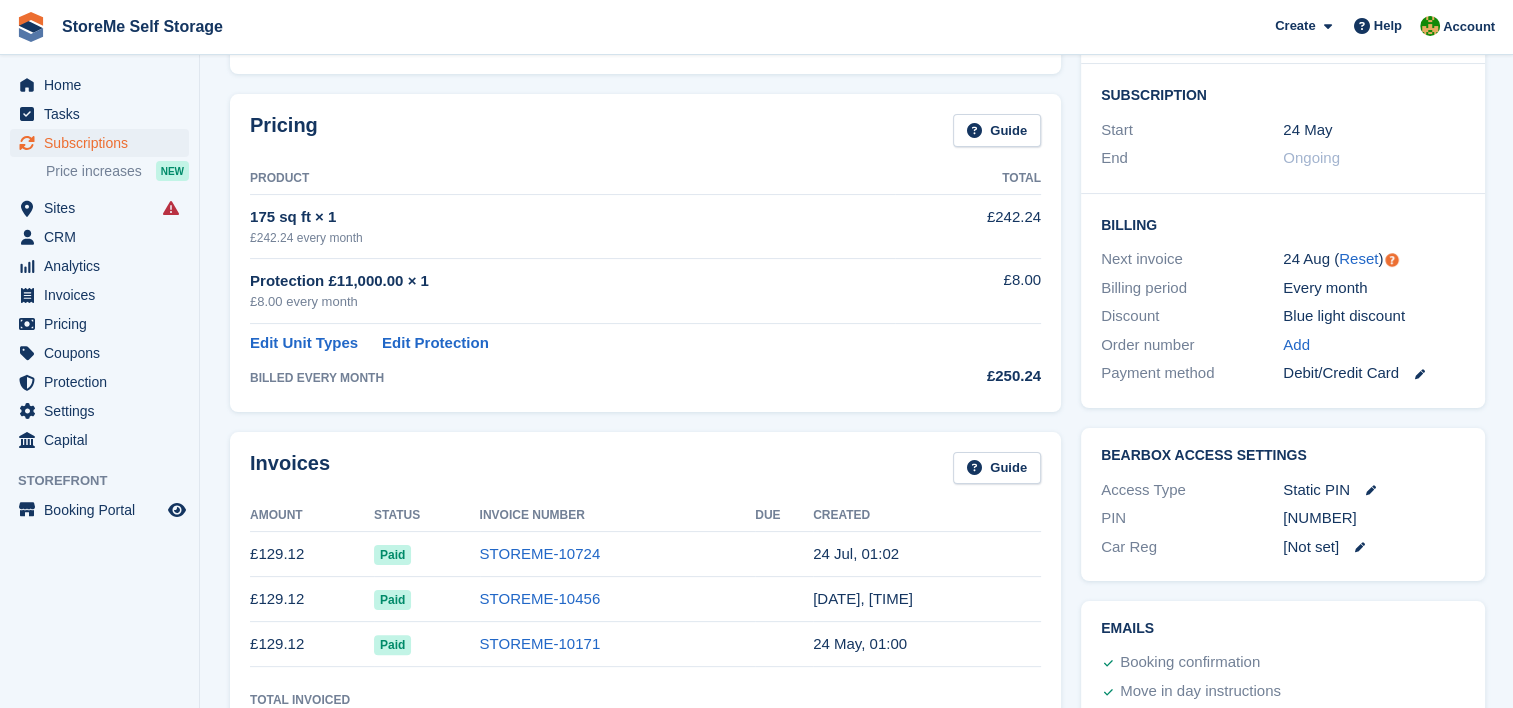 scroll, scrollTop: 300, scrollLeft: 0, axis: vertical 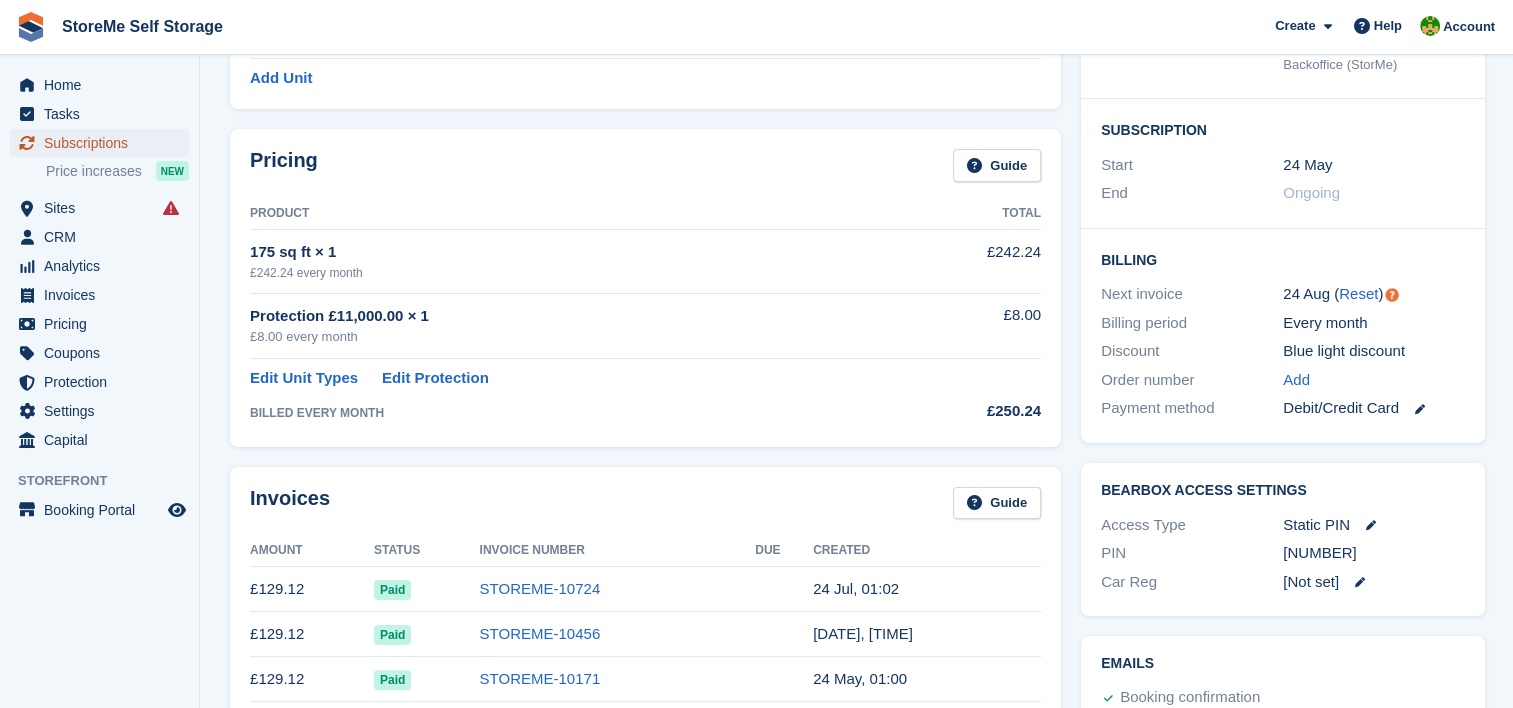 click on "Subscriptions" at bounding box center [104, 143] 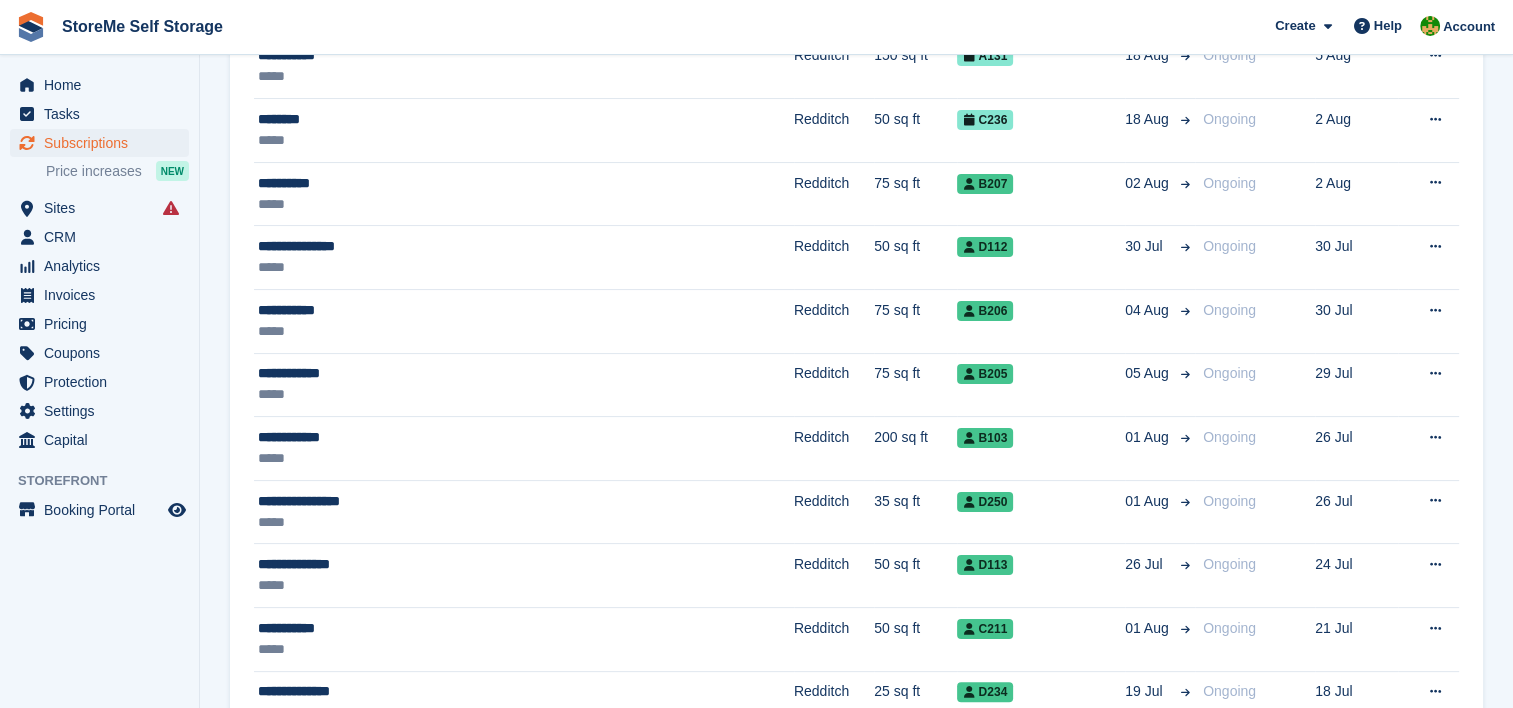 scroll, scrollTop: 0, scrollLeft: 0, axis: both 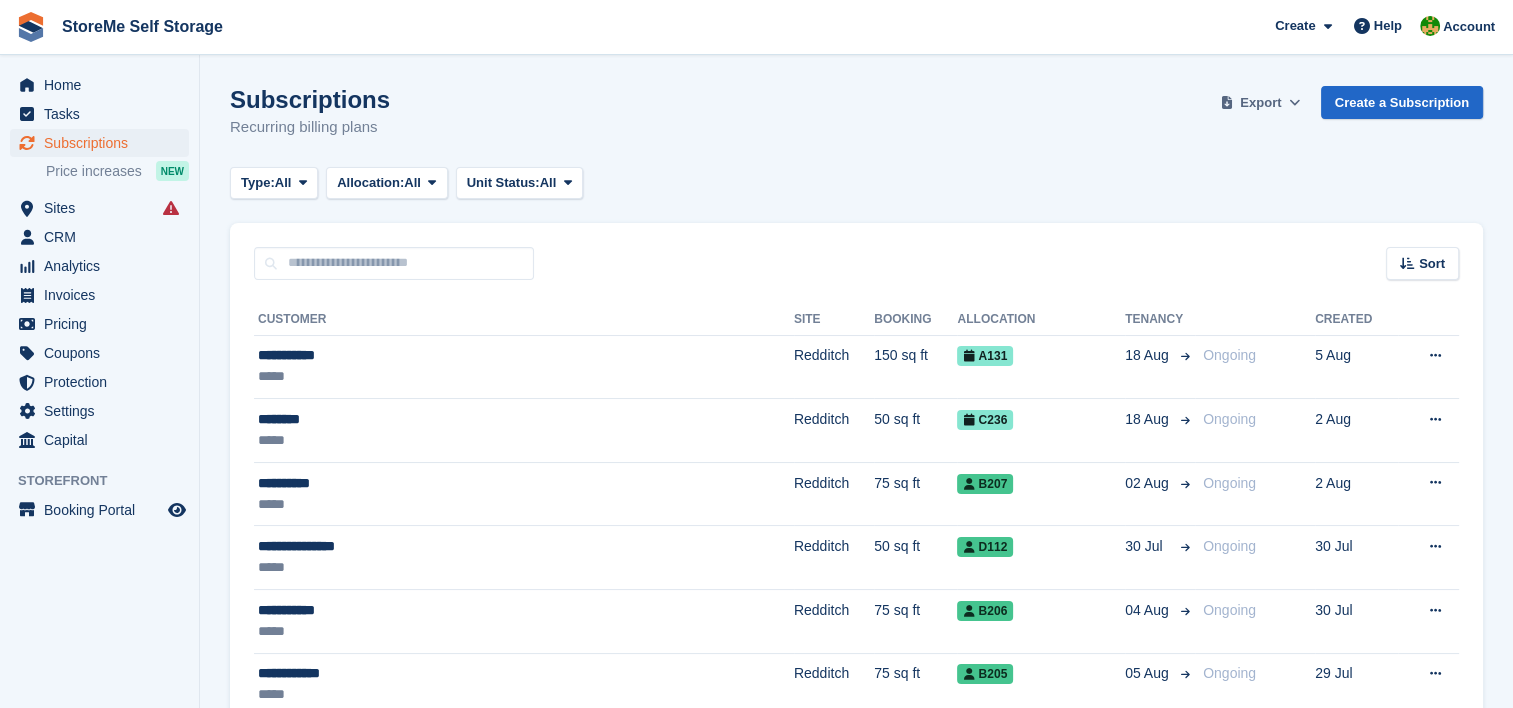 click at bounding box center [1227, 103] 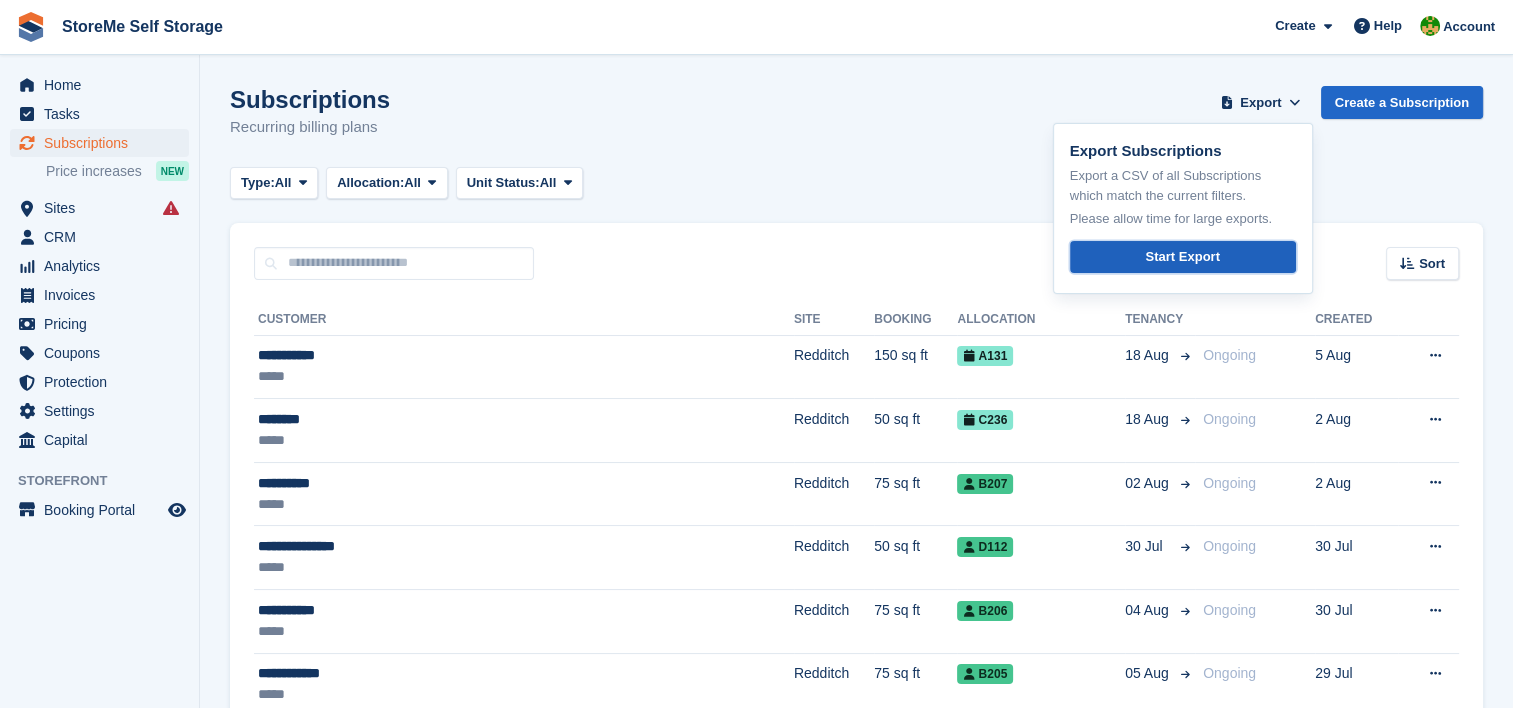 click on "Start Export" at bounding box center [1183, 257] 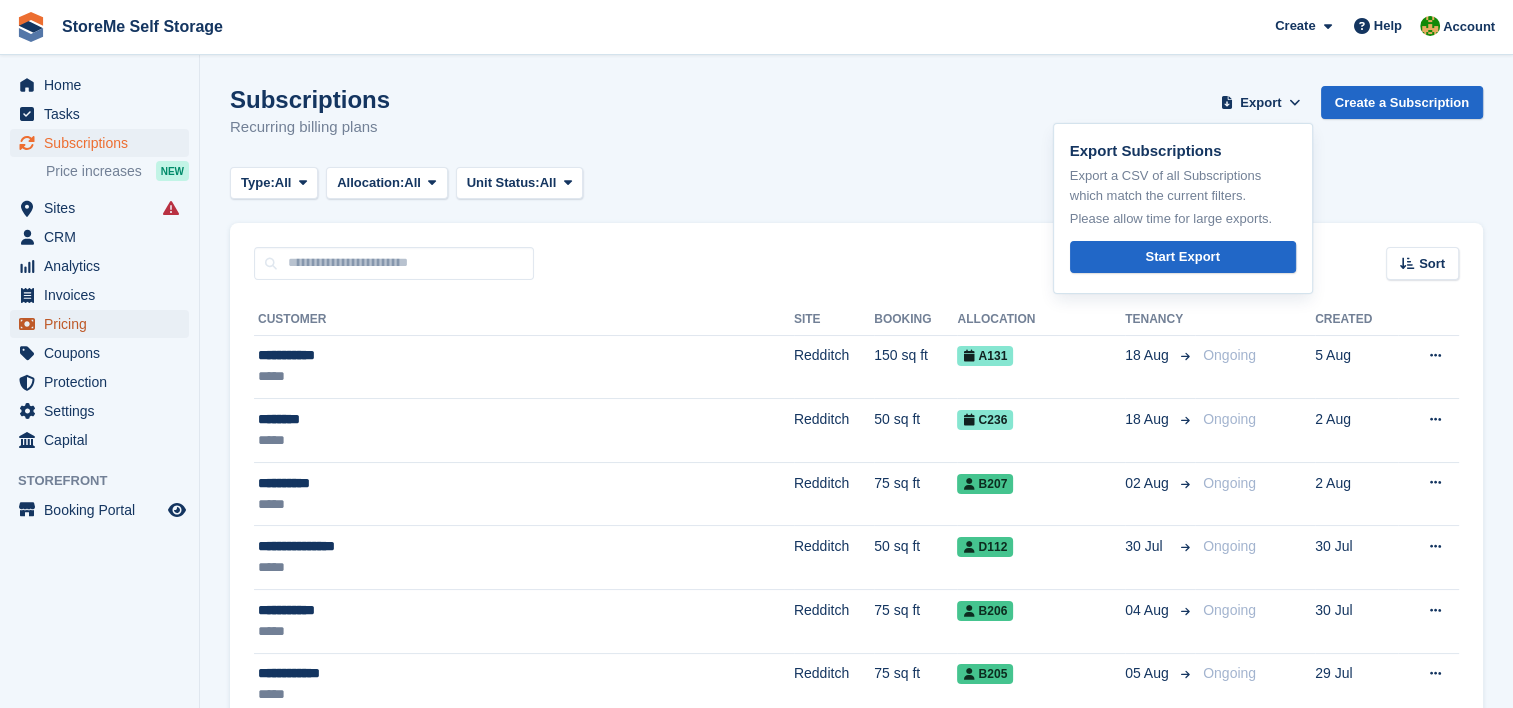 click on "Pricing" at bounding box center [104, 324] 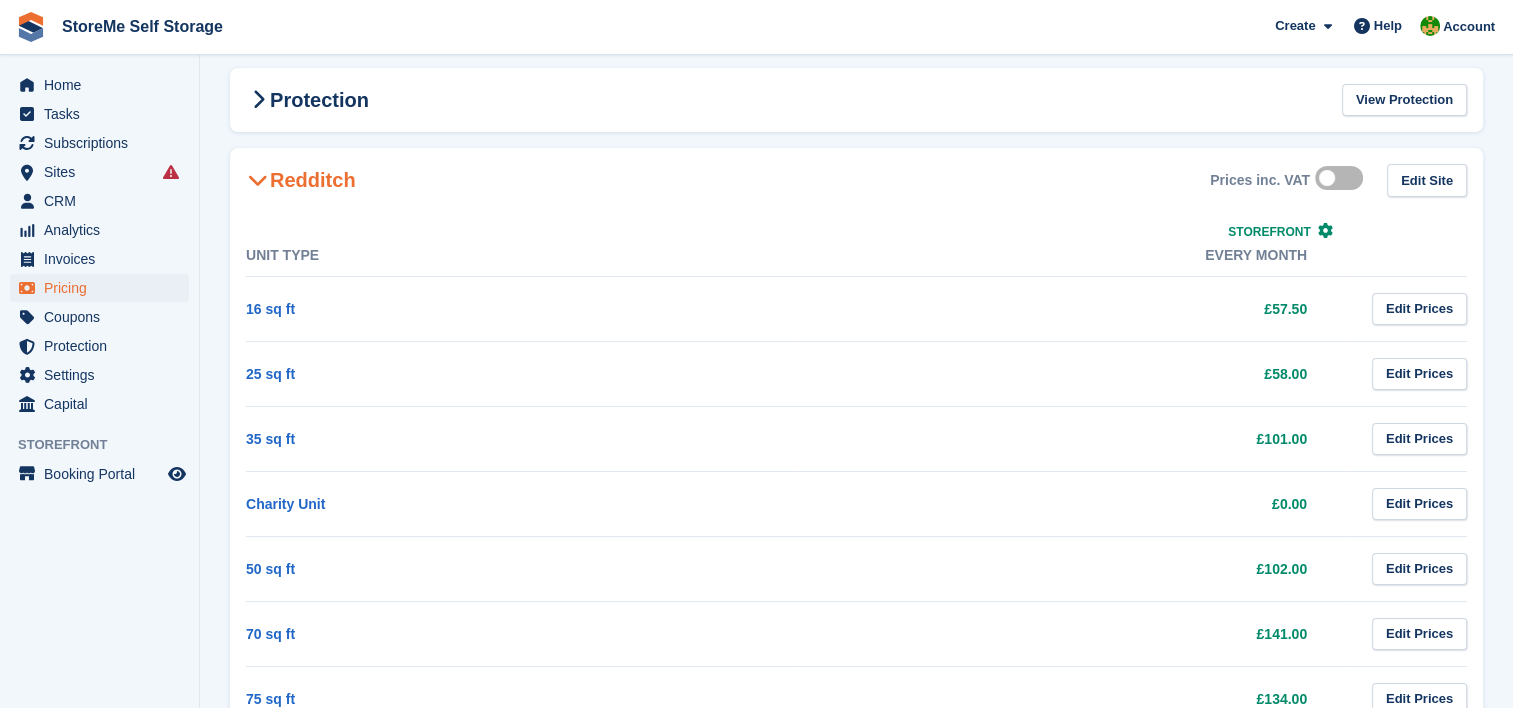 scroll, scrollTop: 100, scrollLeft: 0, axis: vertical 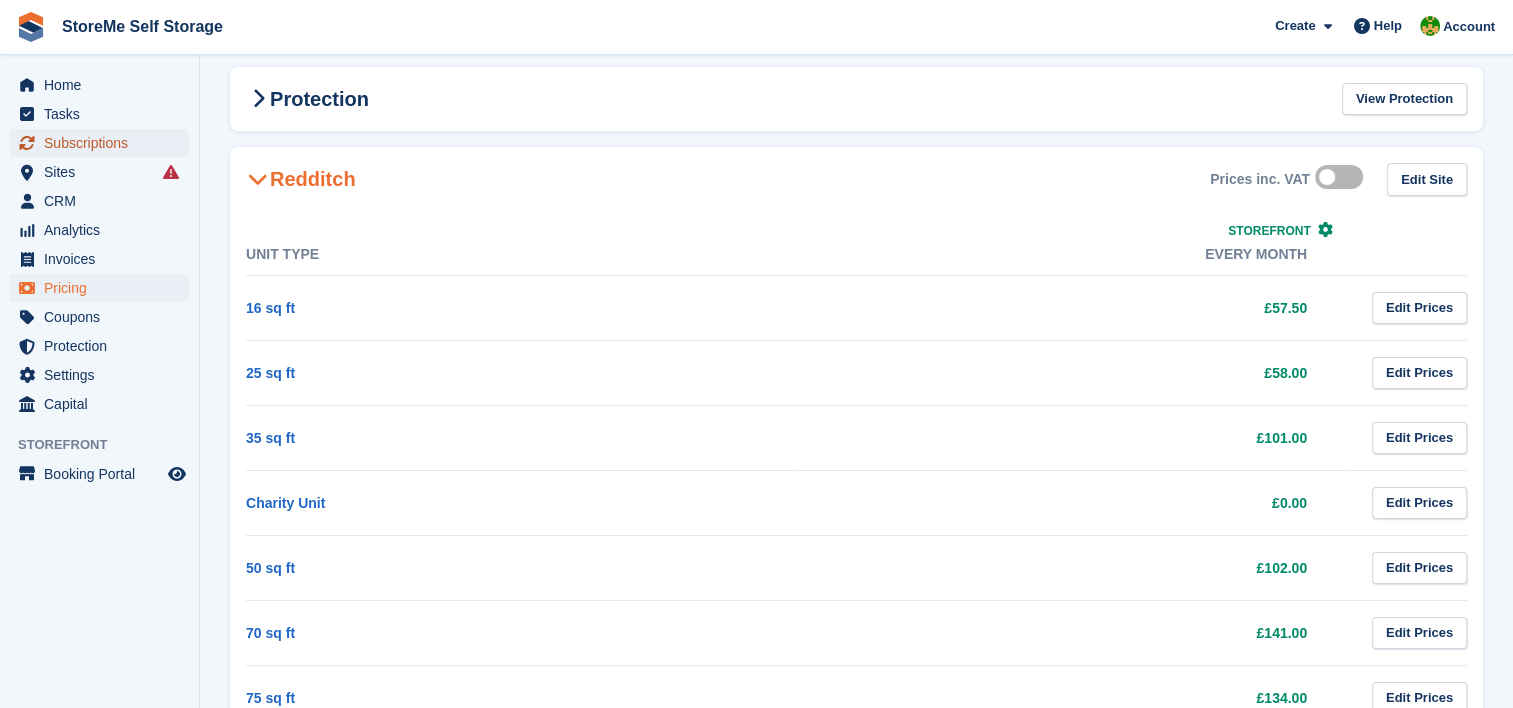 click on "Subscriptions" at bounding box center (104, 143) 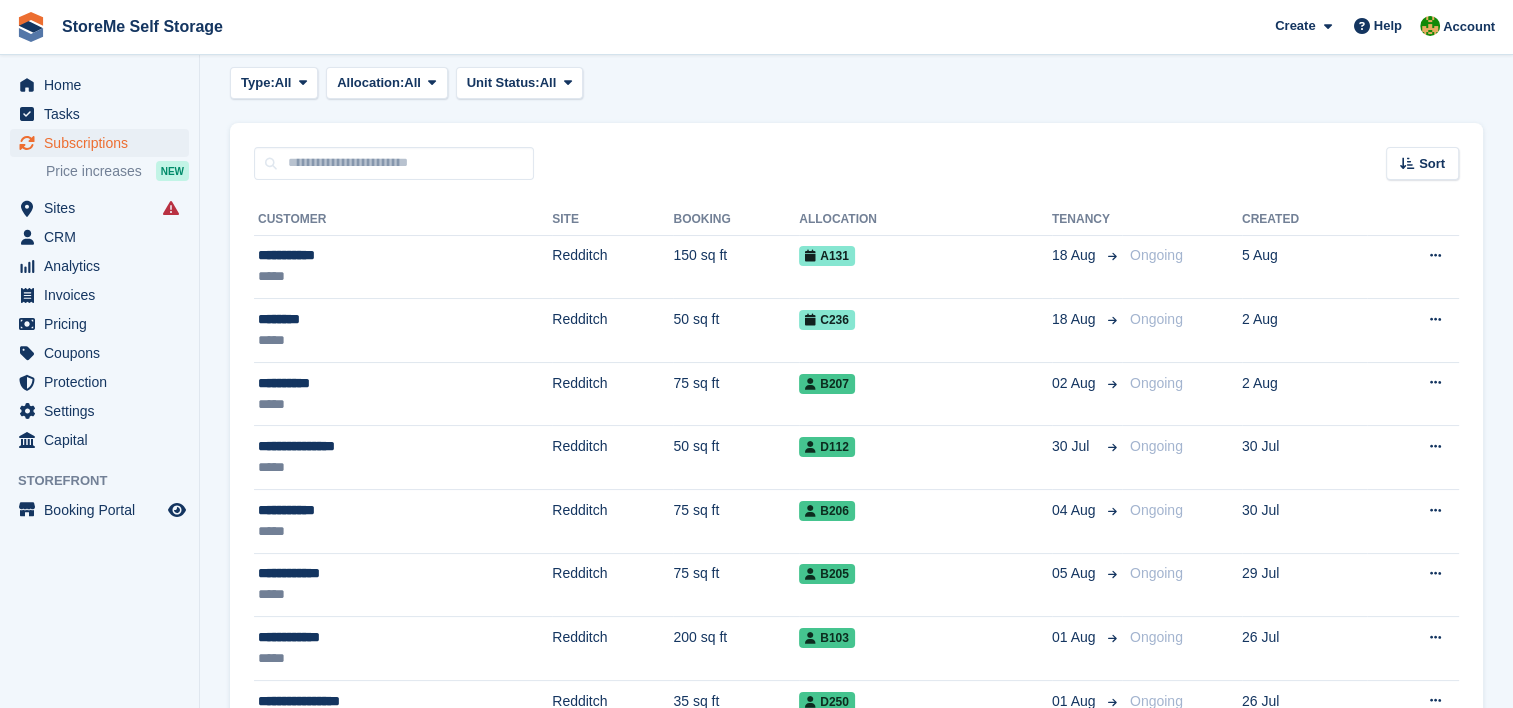 scroll, scrollTop: 0, scrollLeft: 0, axis: both 